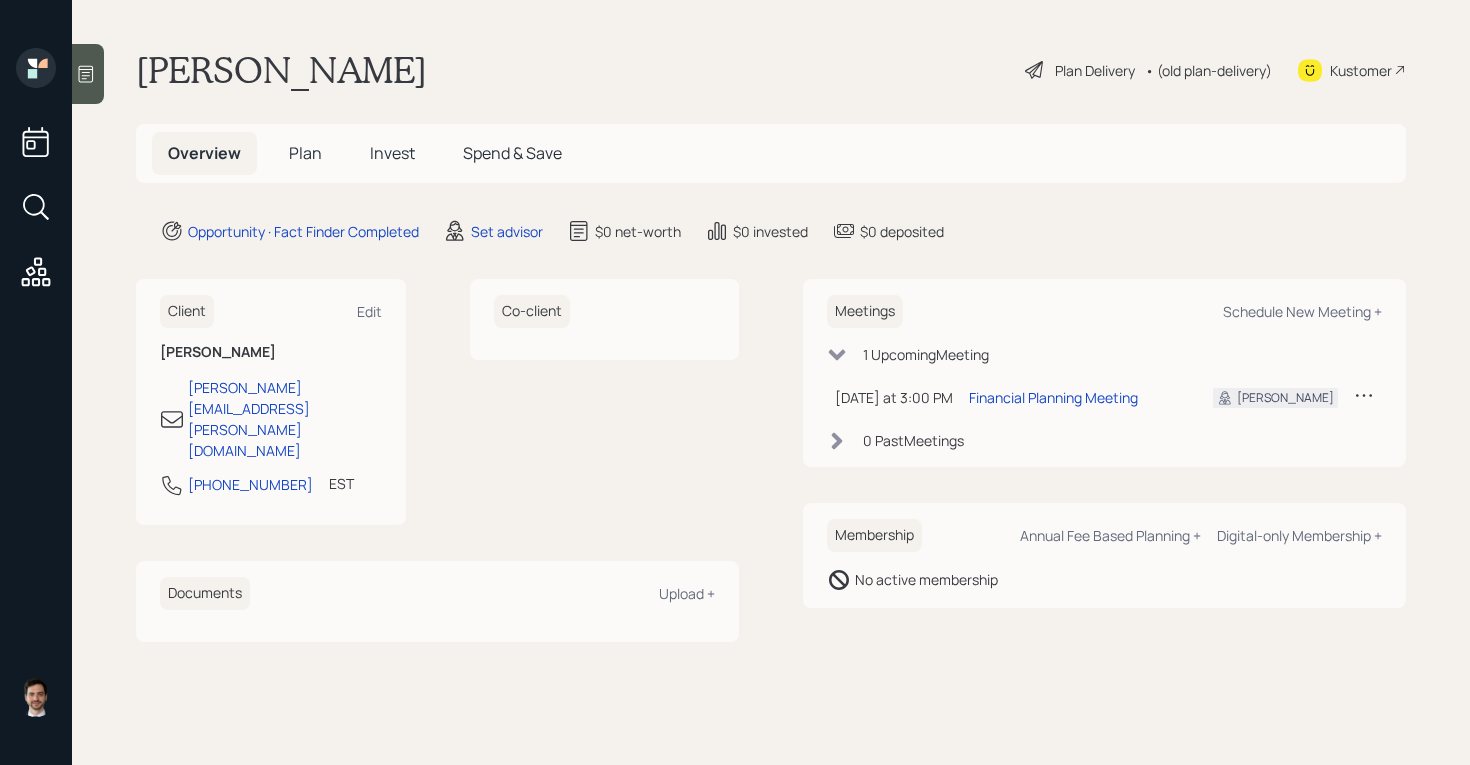 scroll, scrollTop: 0, scrollLeft: 0, axis: both 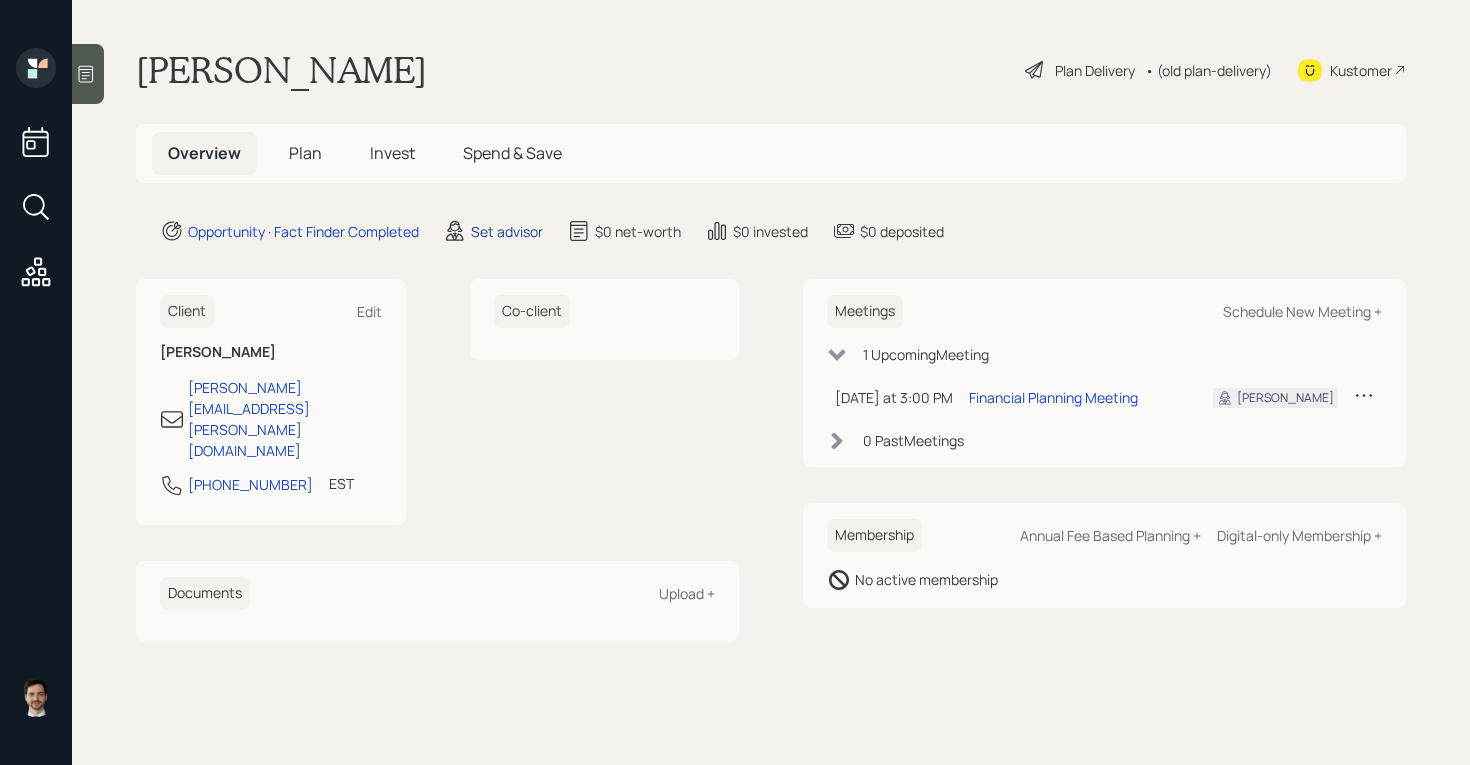click on "Set advisor" at bounding box center (507, 231) 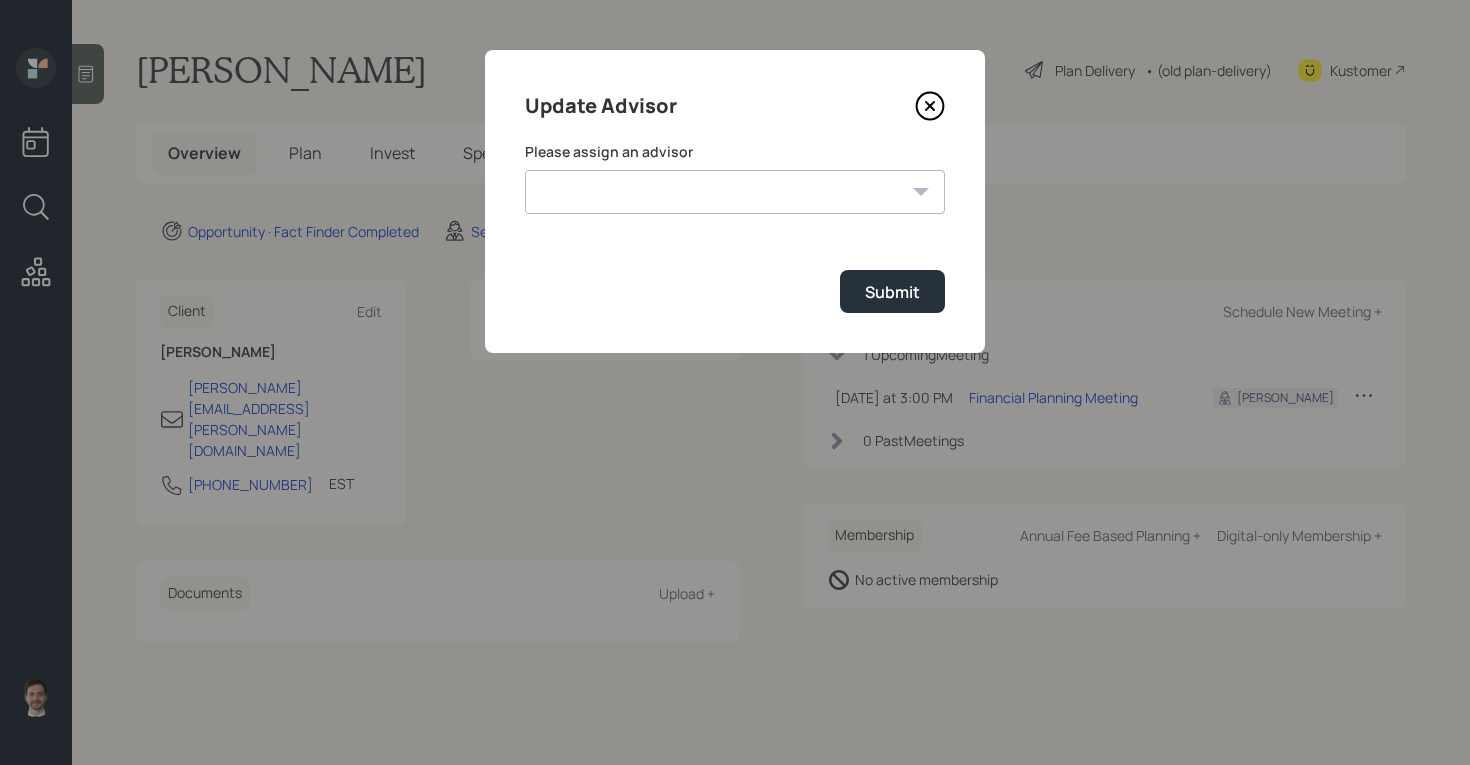 click on "[PERSON_NAME] [PERSON_NAME] End [PERSON_NAME] [PERSON_NAME] [PERSON_NAME] [PERSON_NAME] [PERSON_NAME] [PERSON_NAME] [PERSON_NAME]" at bounding box center (735, 192) 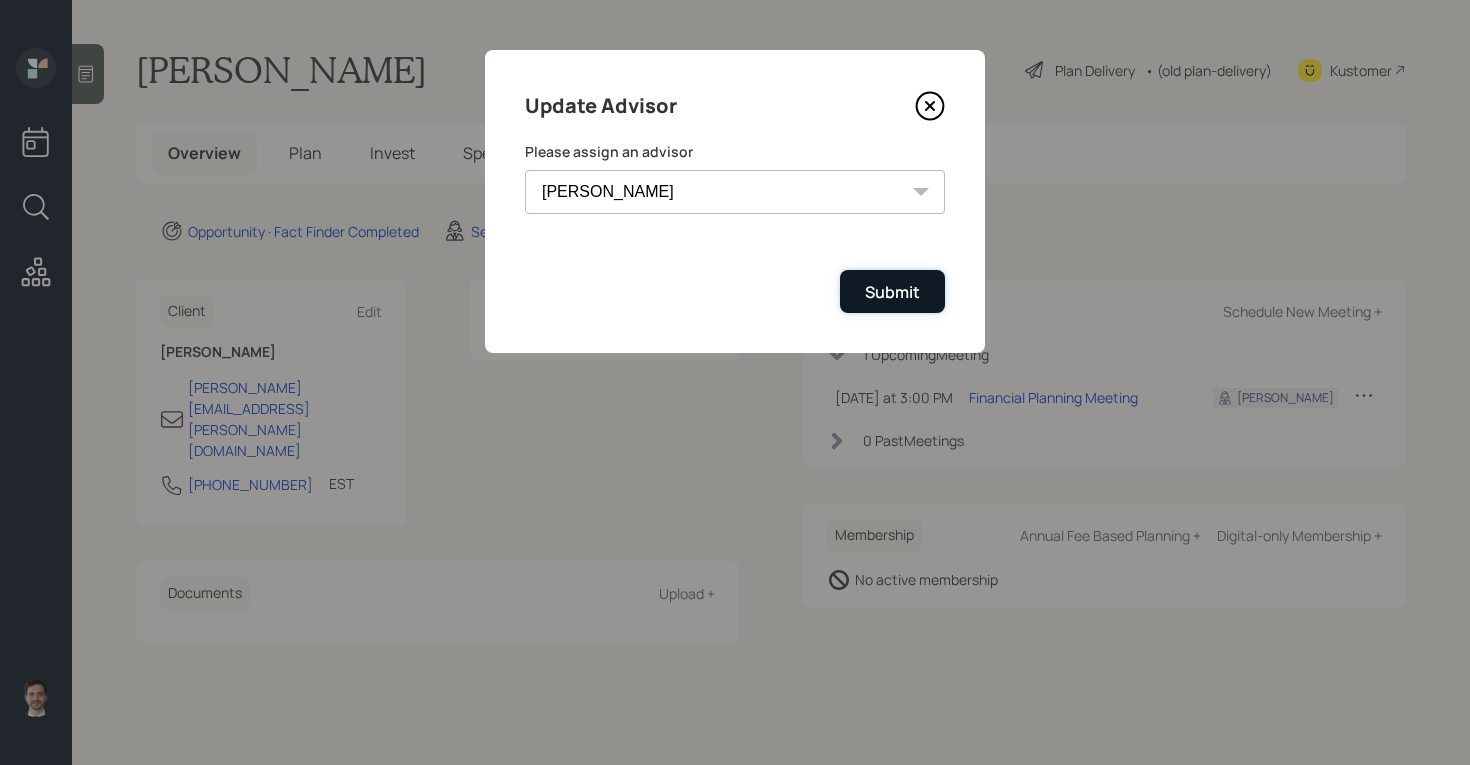 click on "Submit" at bounding box center (892, 292) 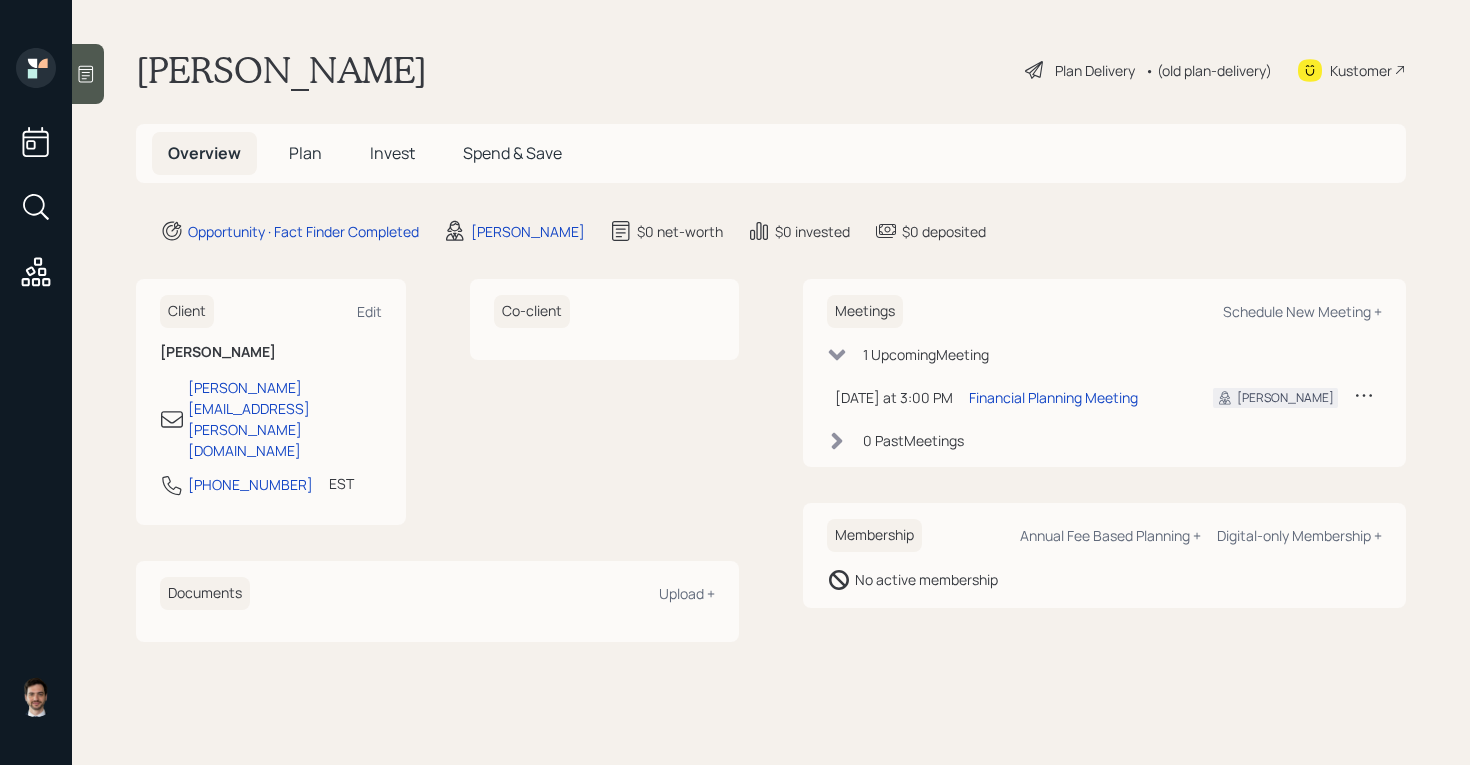 click on "Plan" at bounding box center [305, 153] 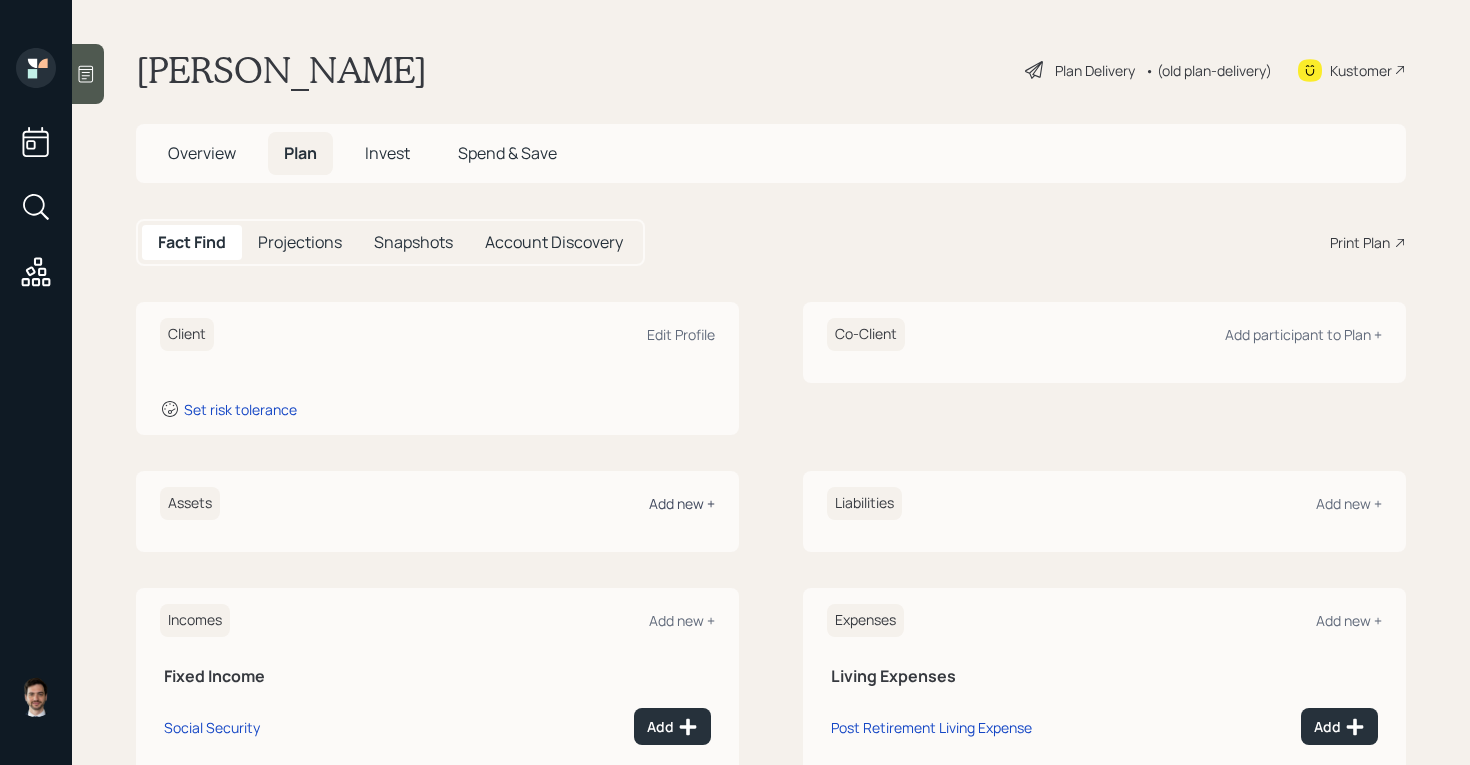 click on "Add new +" at bounding box center (682, 503) 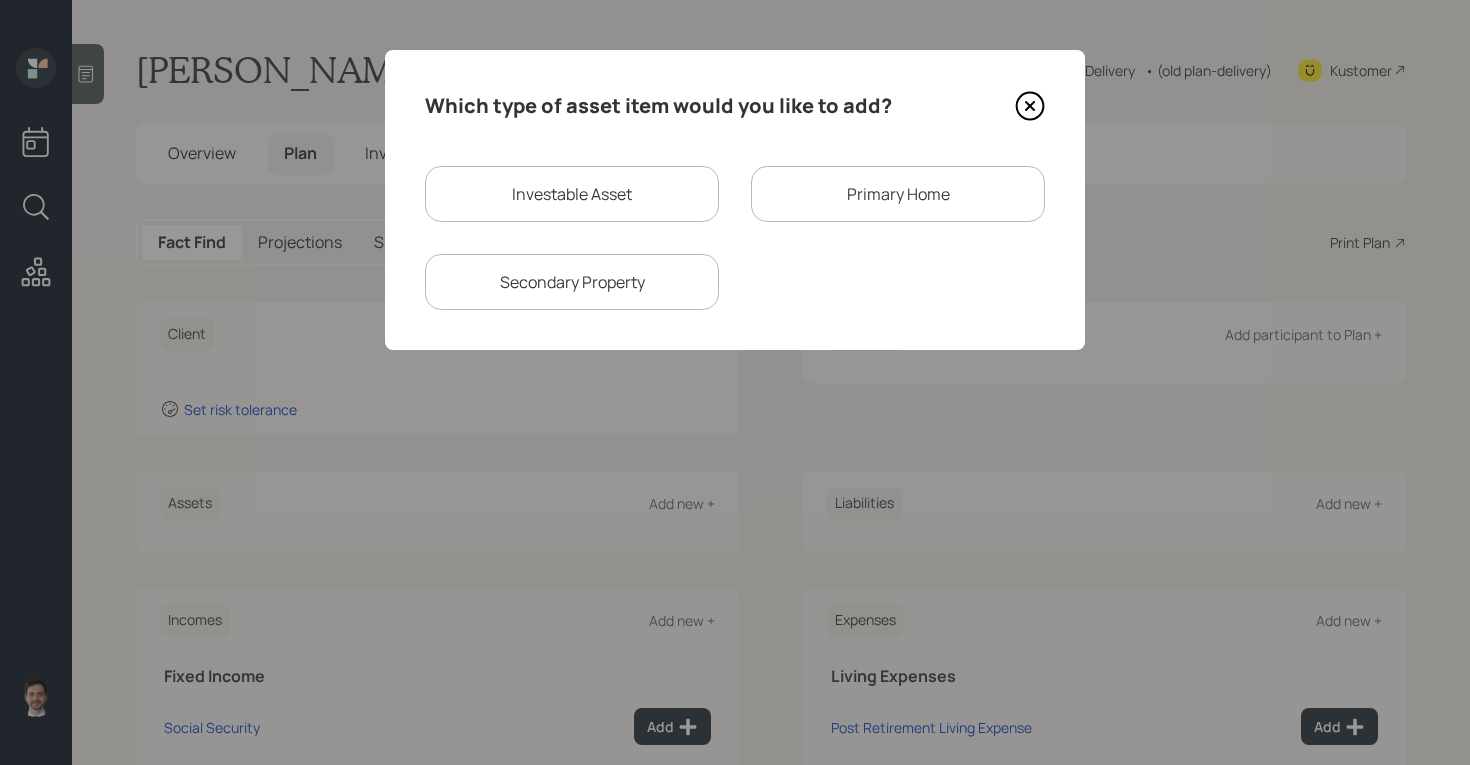 click on "Investable Asset" at bounding box center [572, 194] 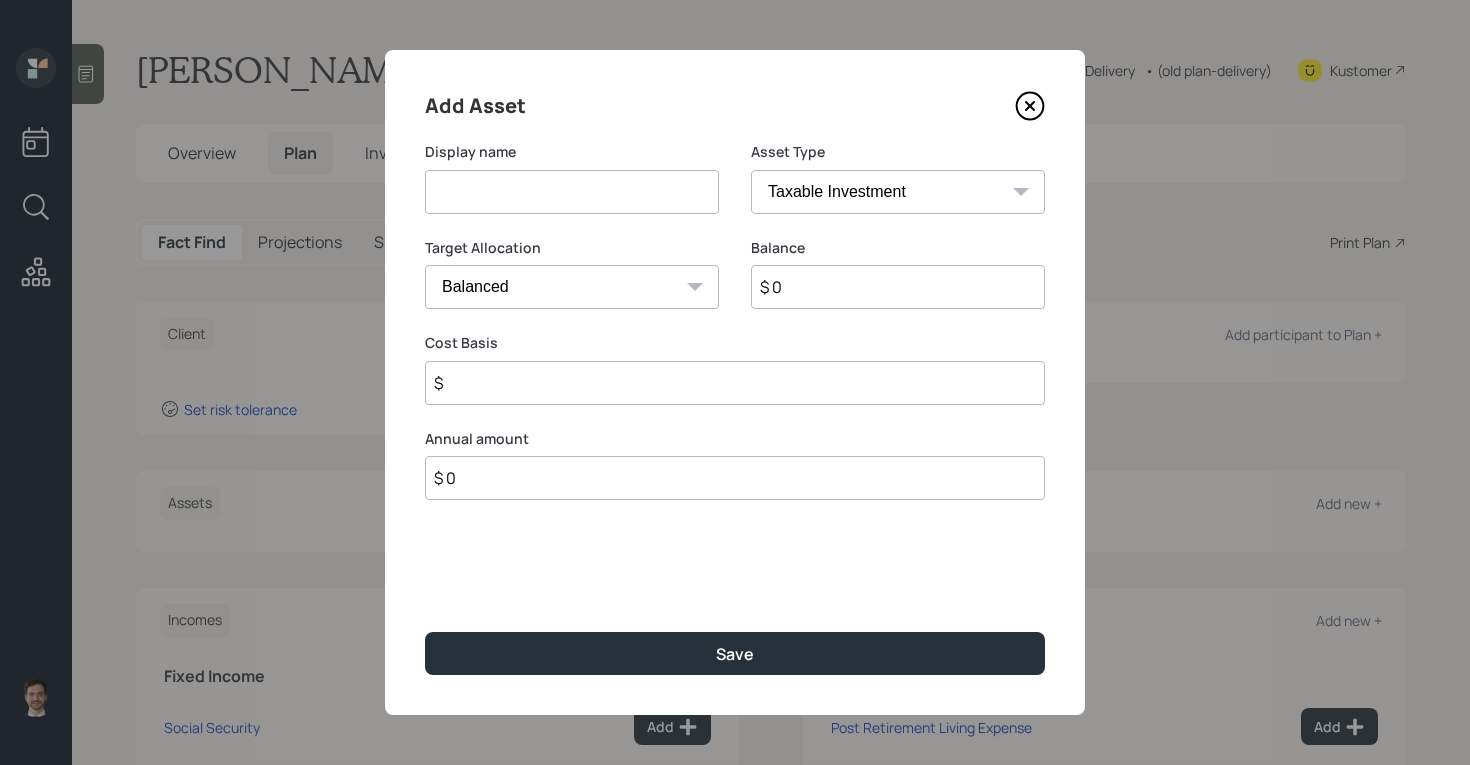 click at bounding box center [572, 192] 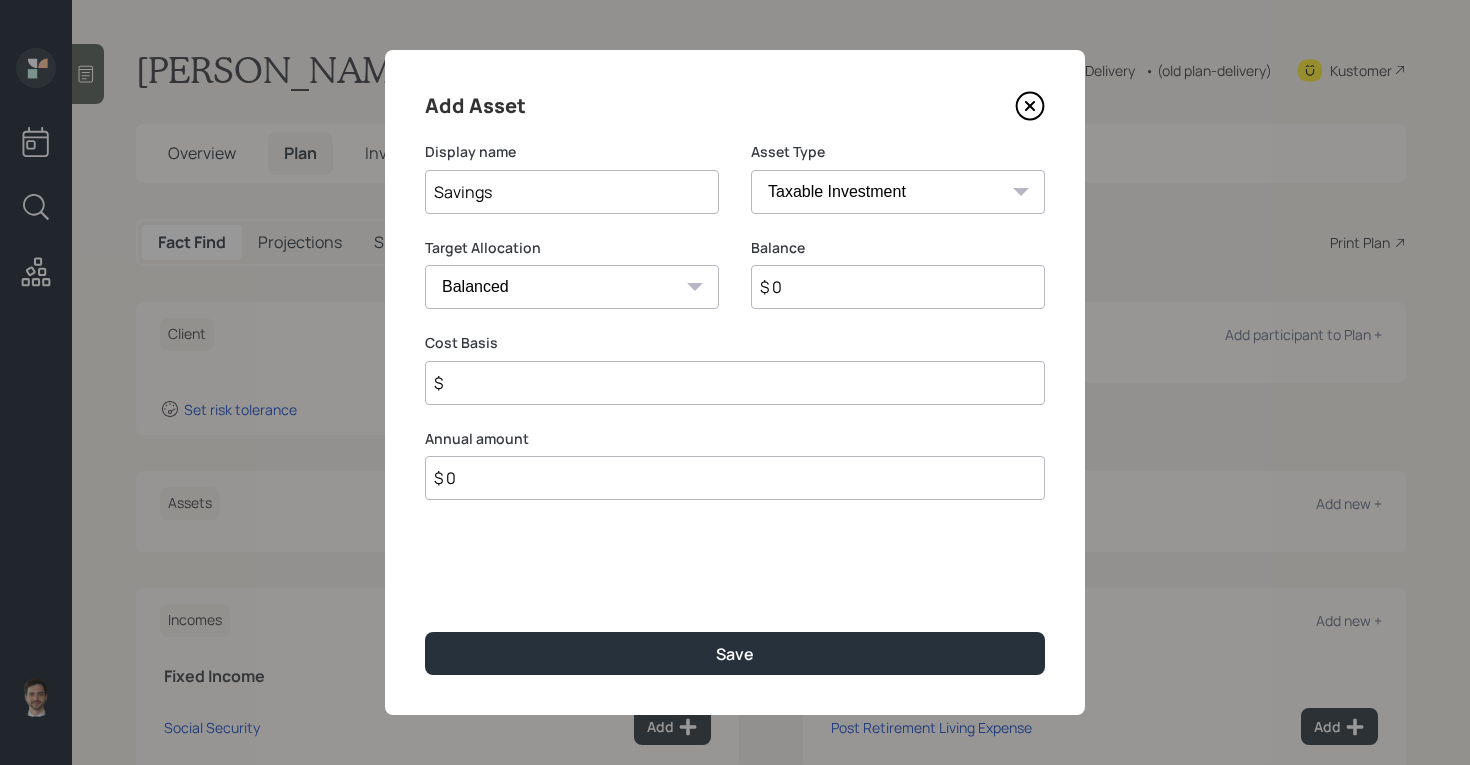 type on "Savings" 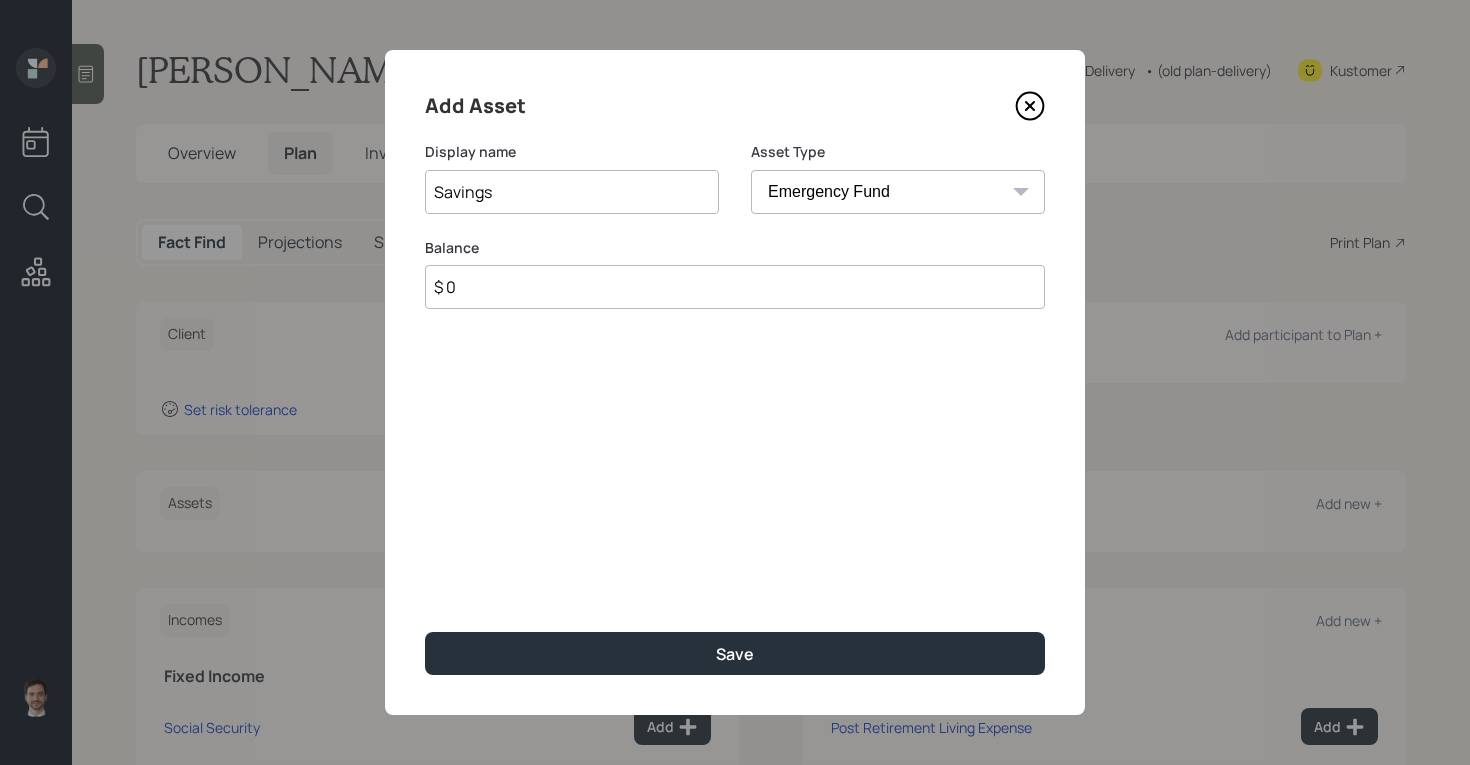 select on "taxable" 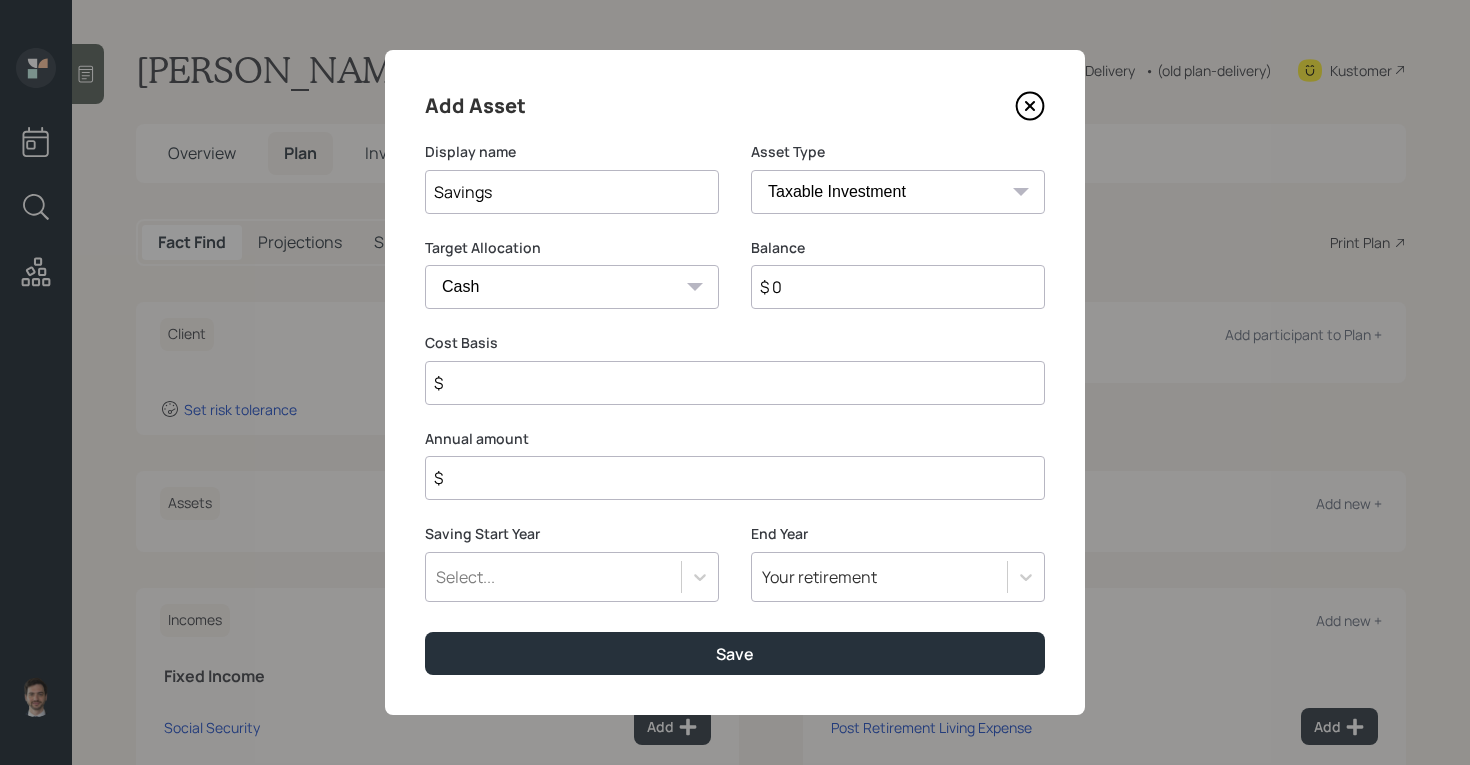 type on "$ 1" 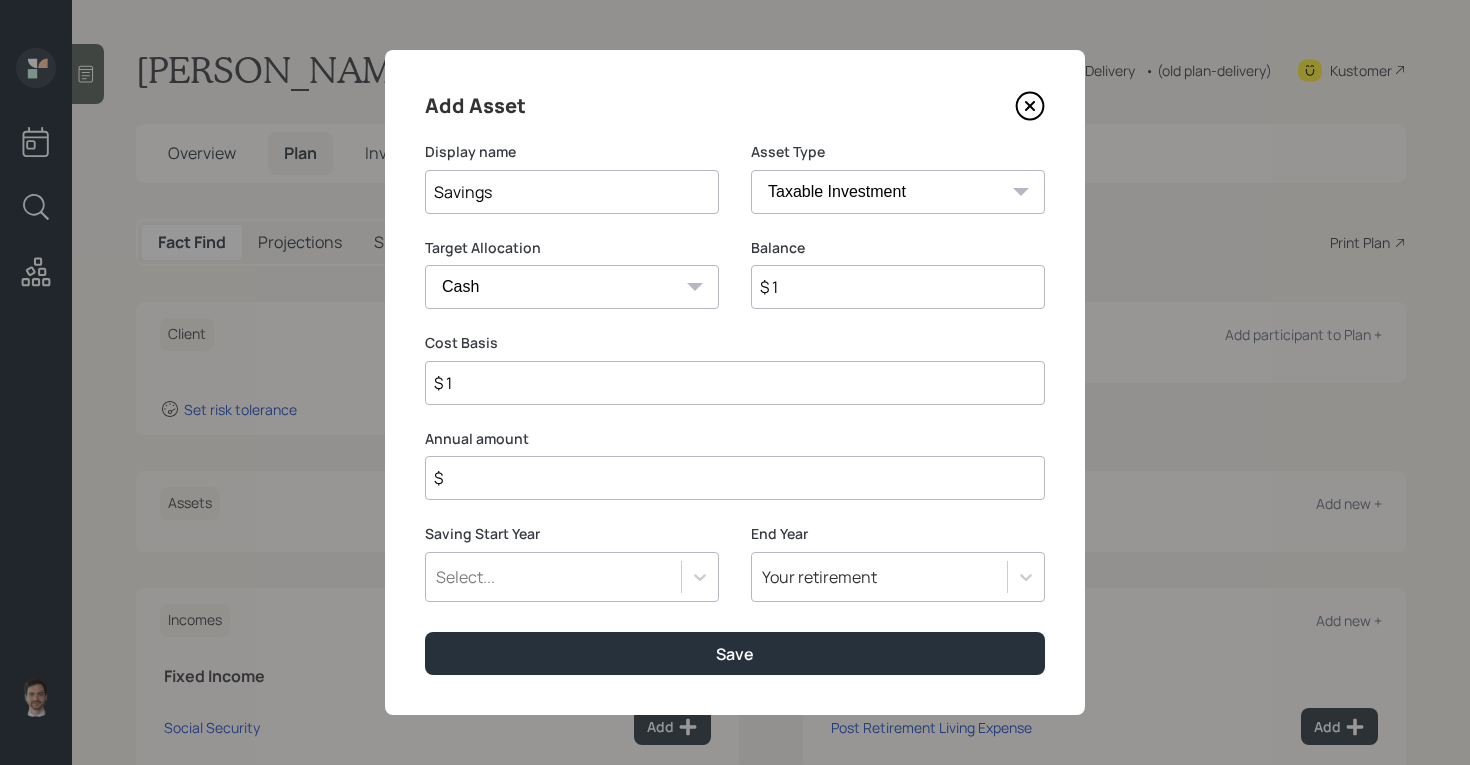 type on "$ 10" 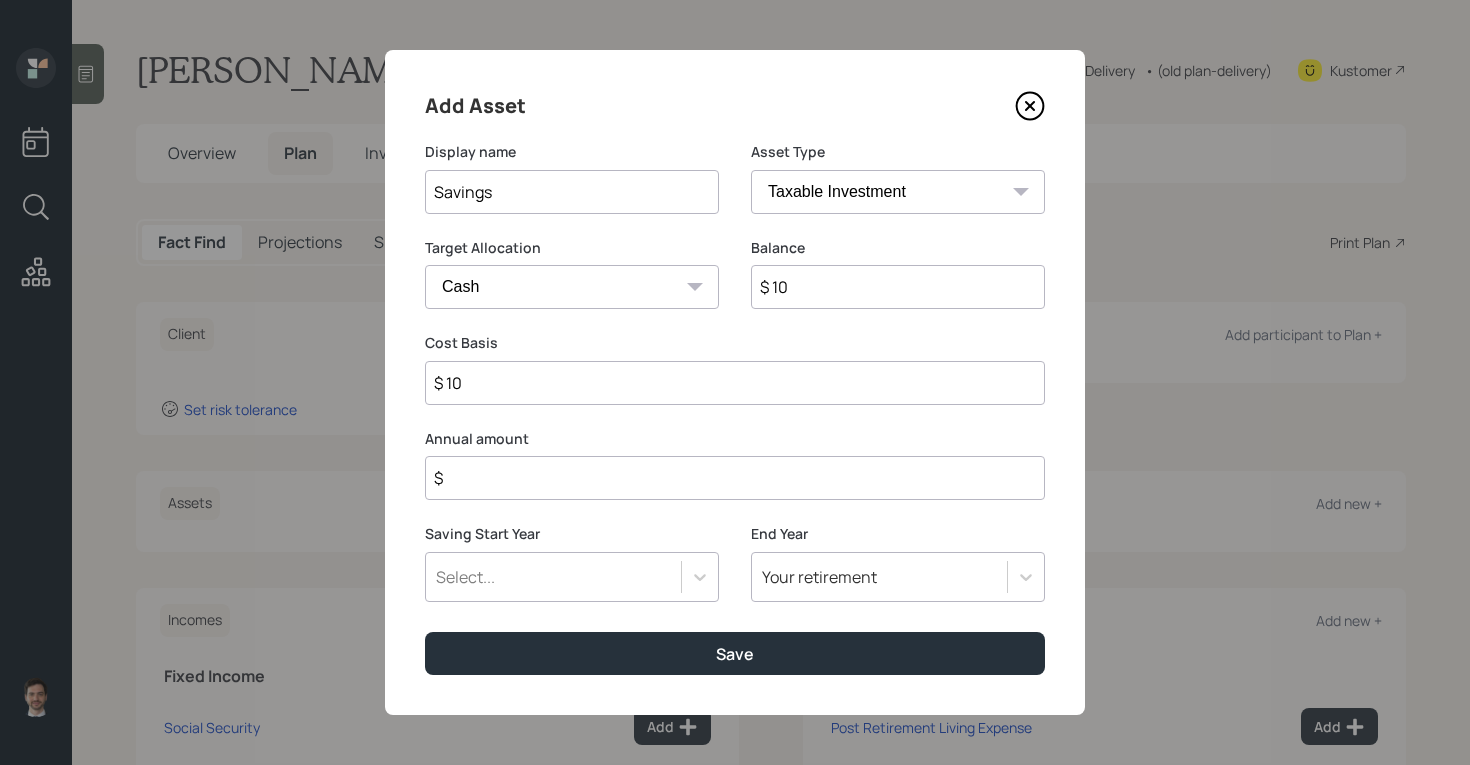 type on "$ 109" 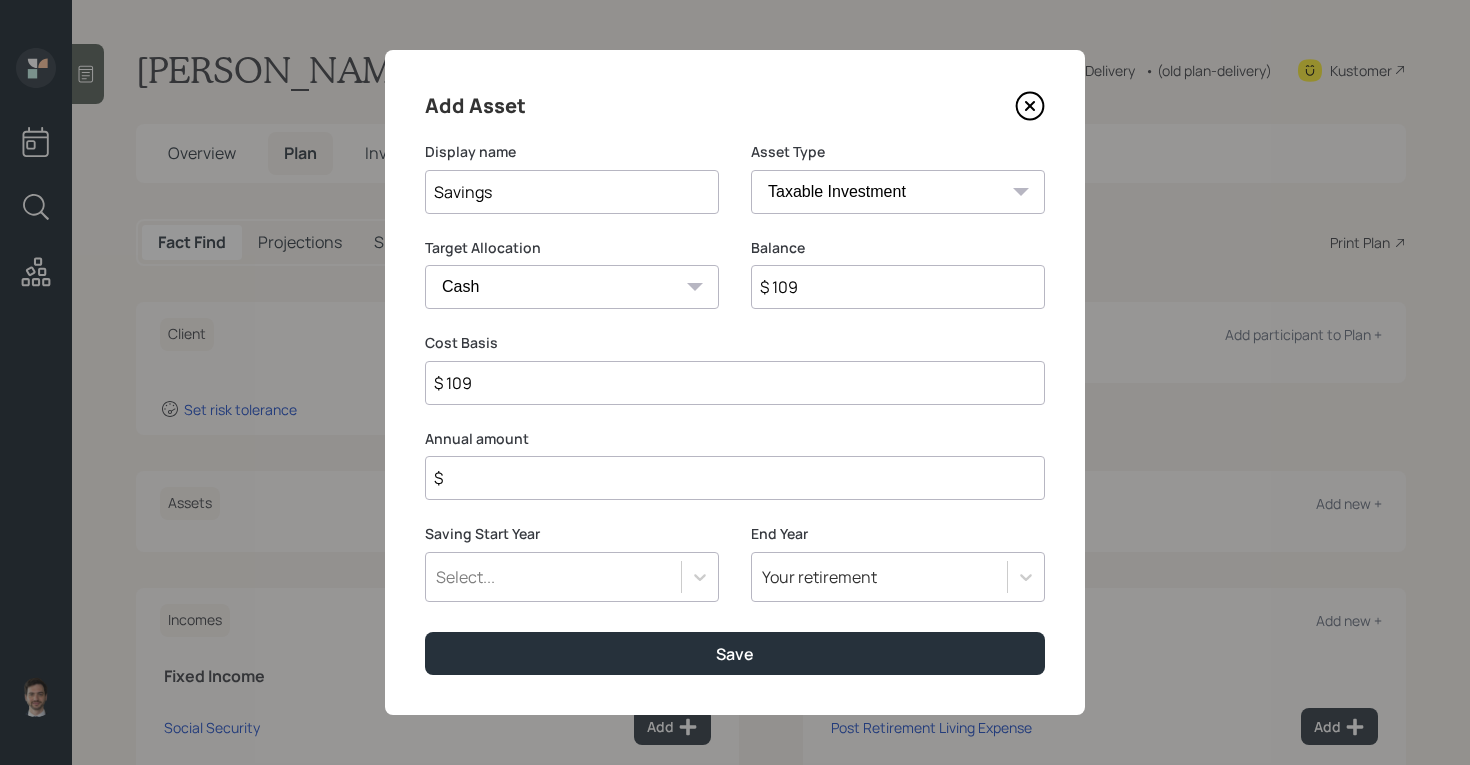 type on "$ 10" 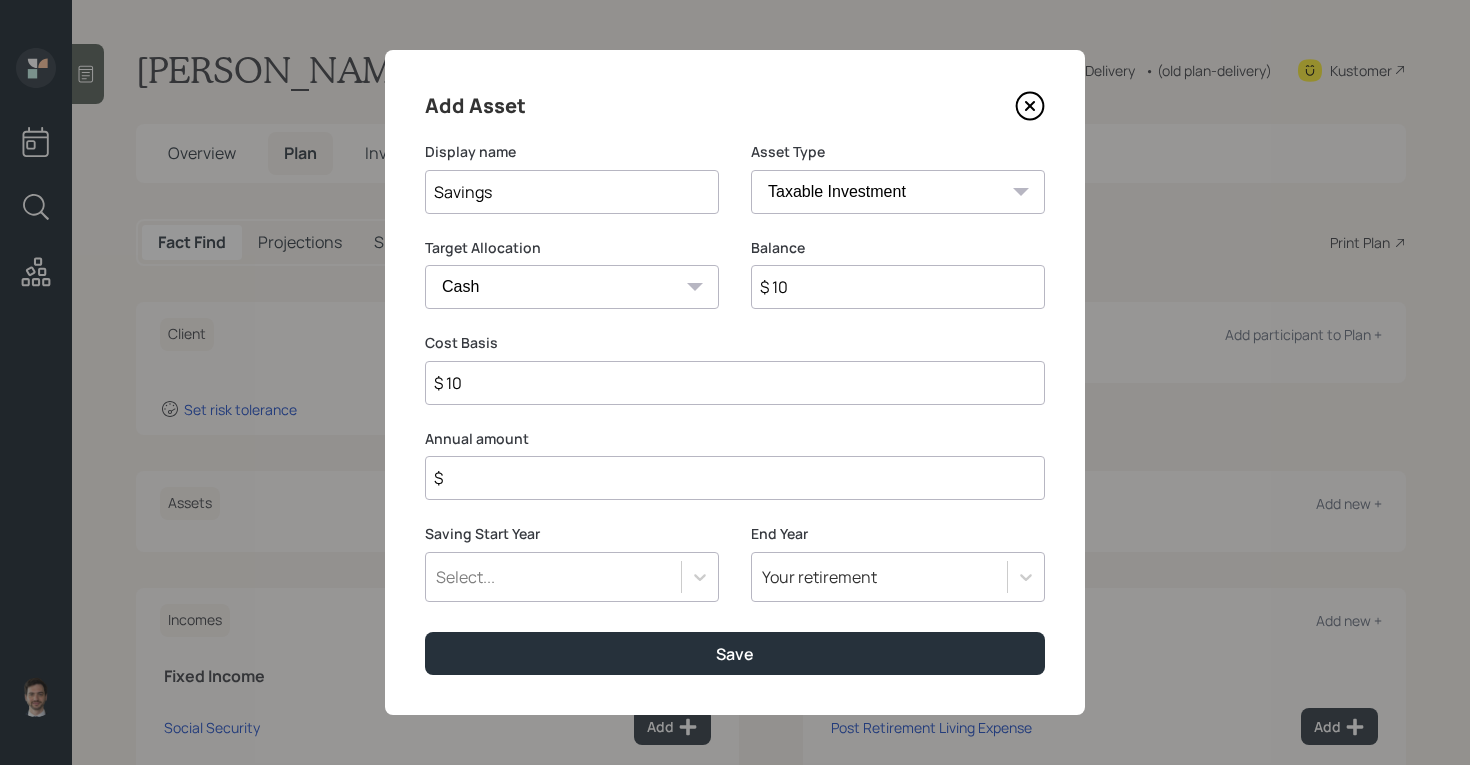 type on "$ 100" 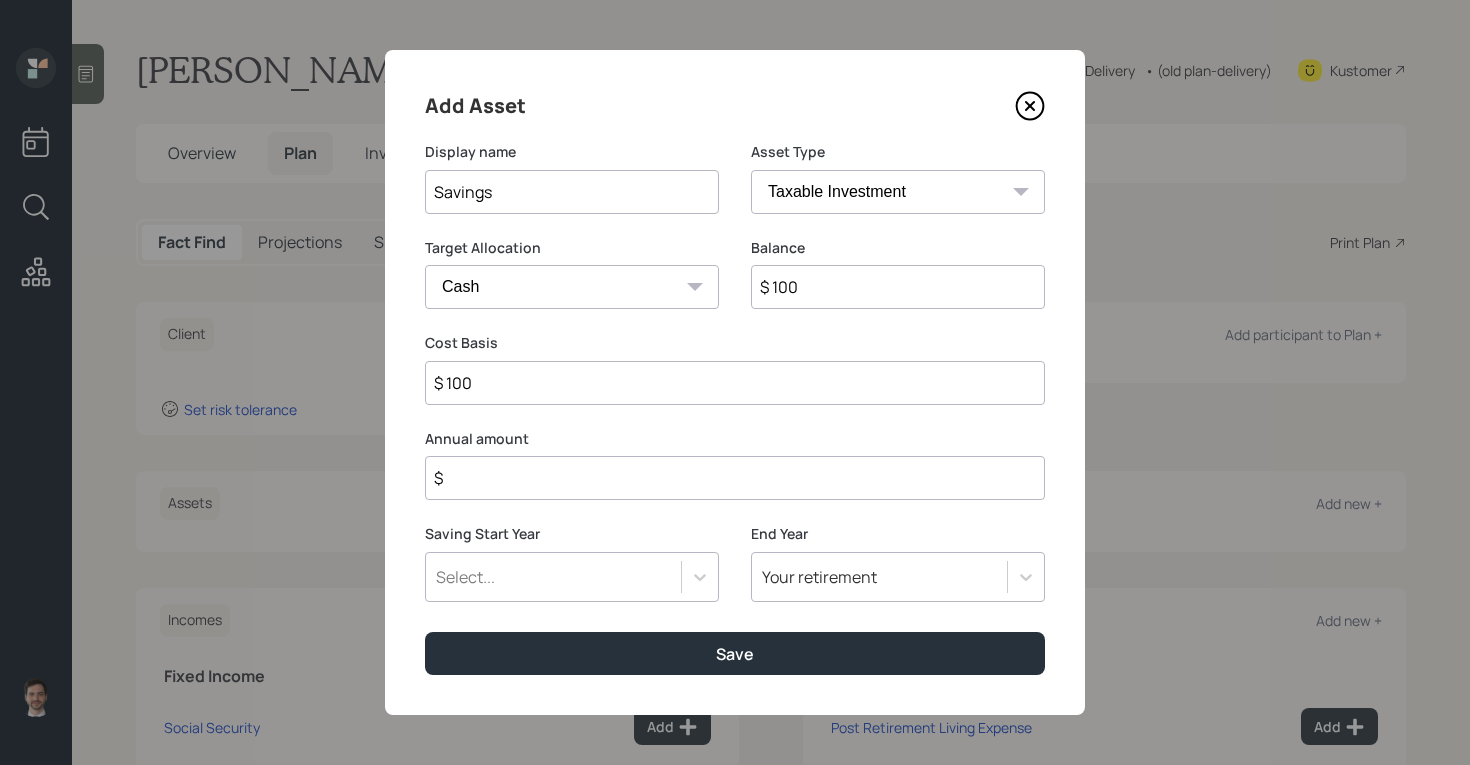 type on "$ 1,000" 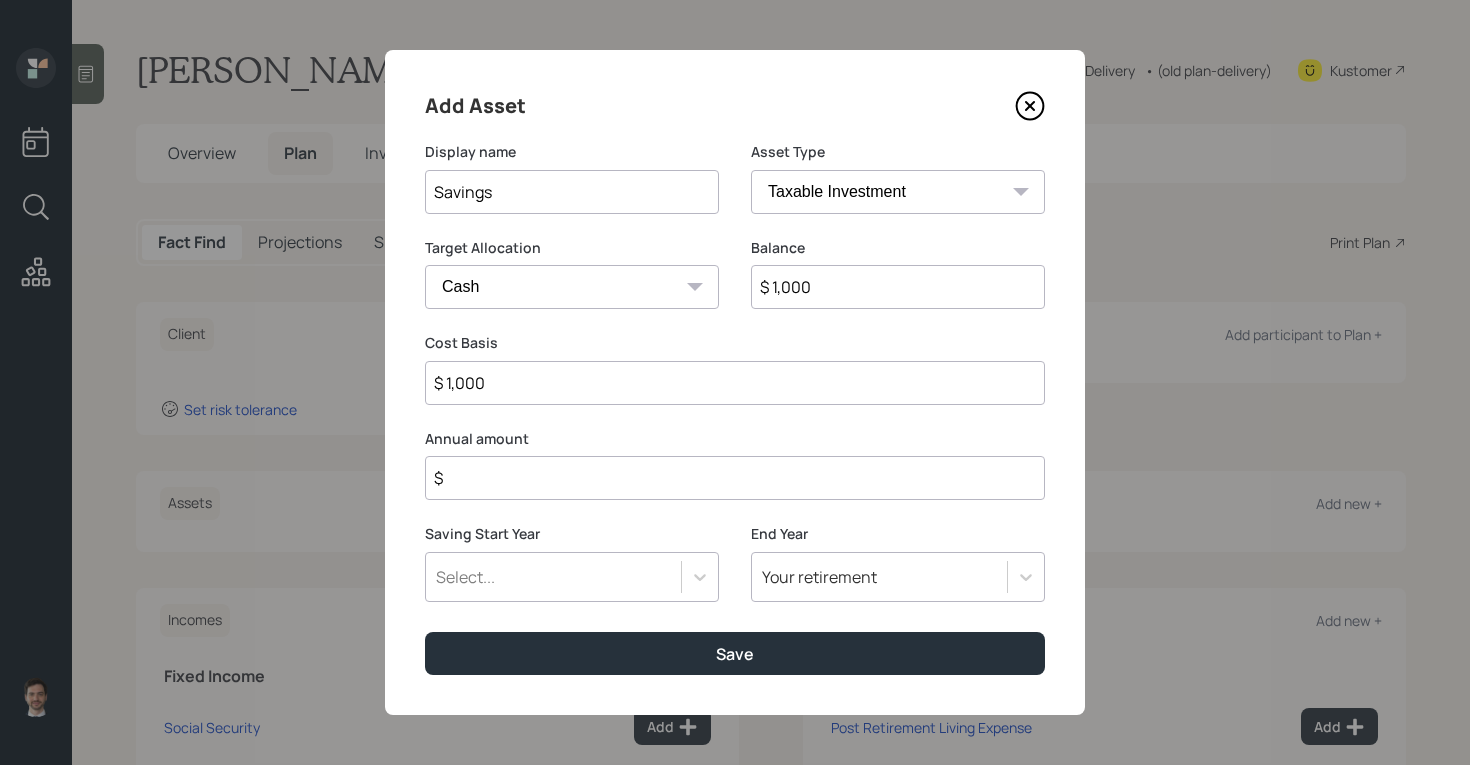 type on "$ 10,000" 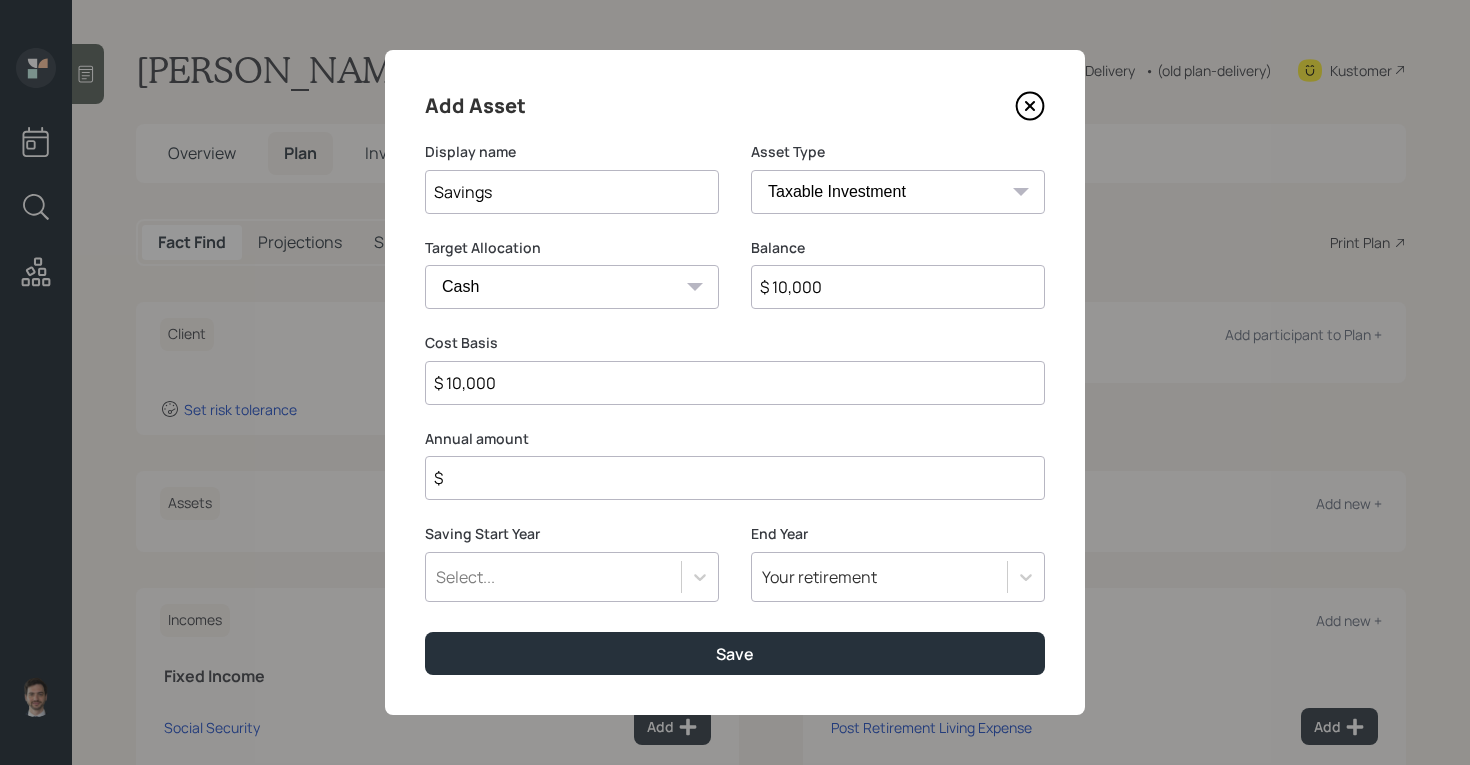 type on "$ 100,000" 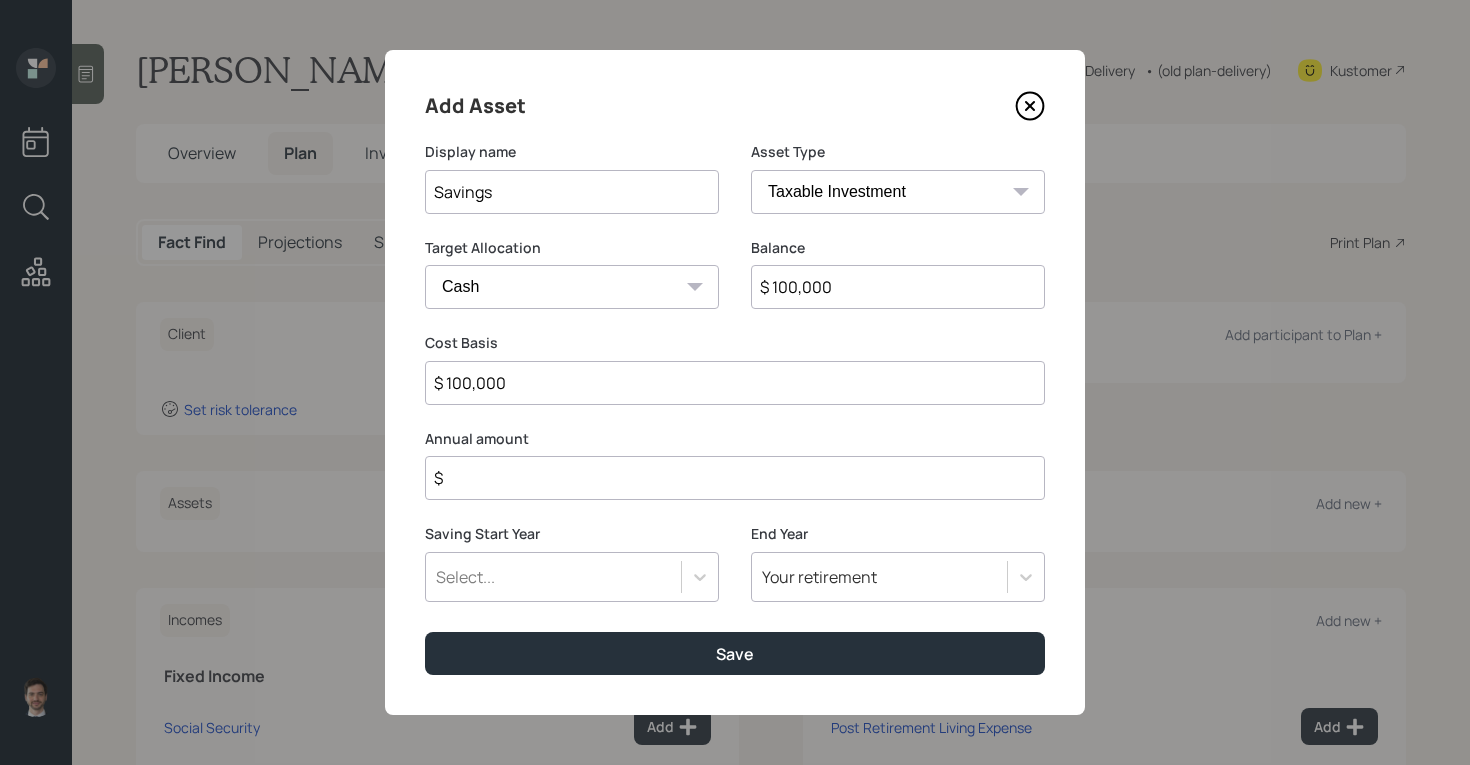 type on "$ 100,000" 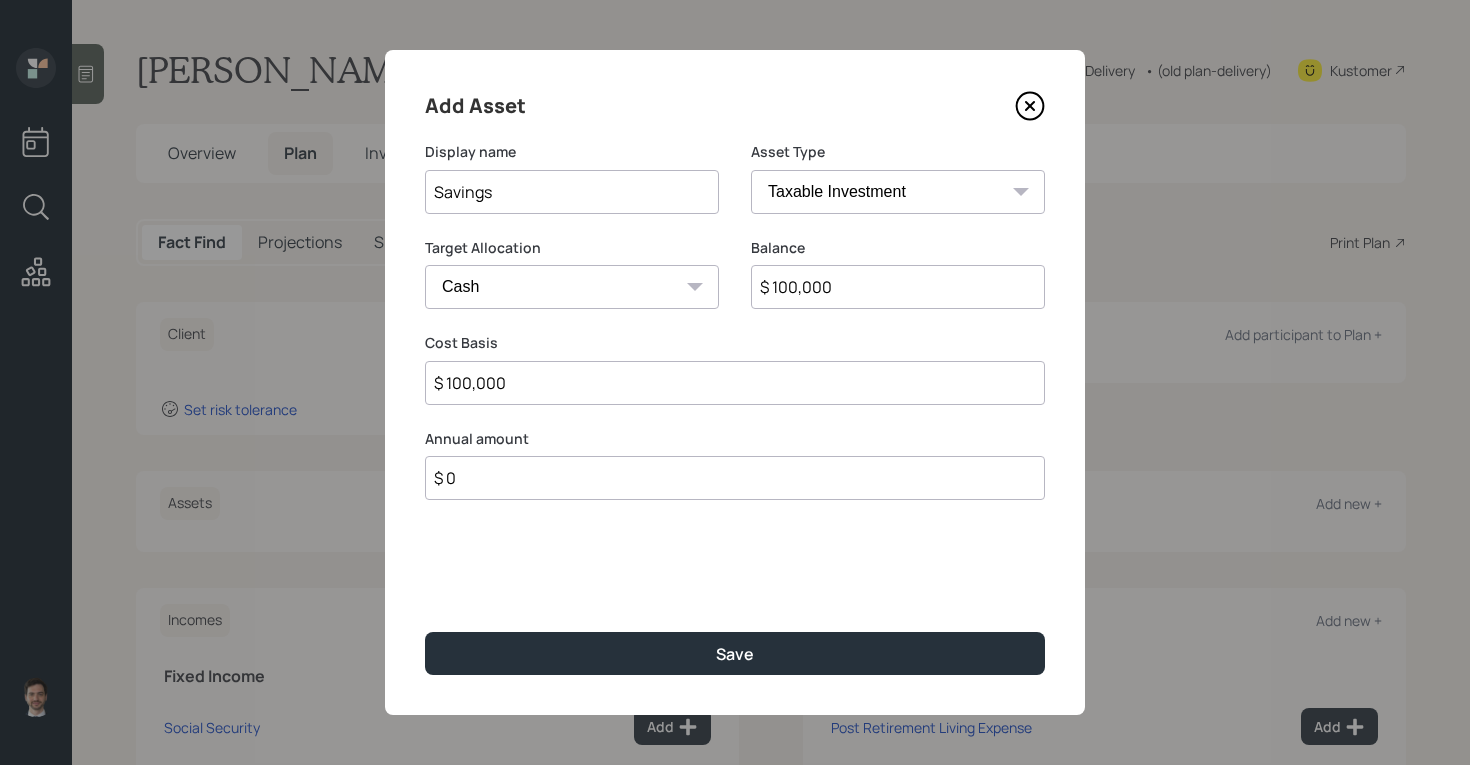 type on "$ 0" 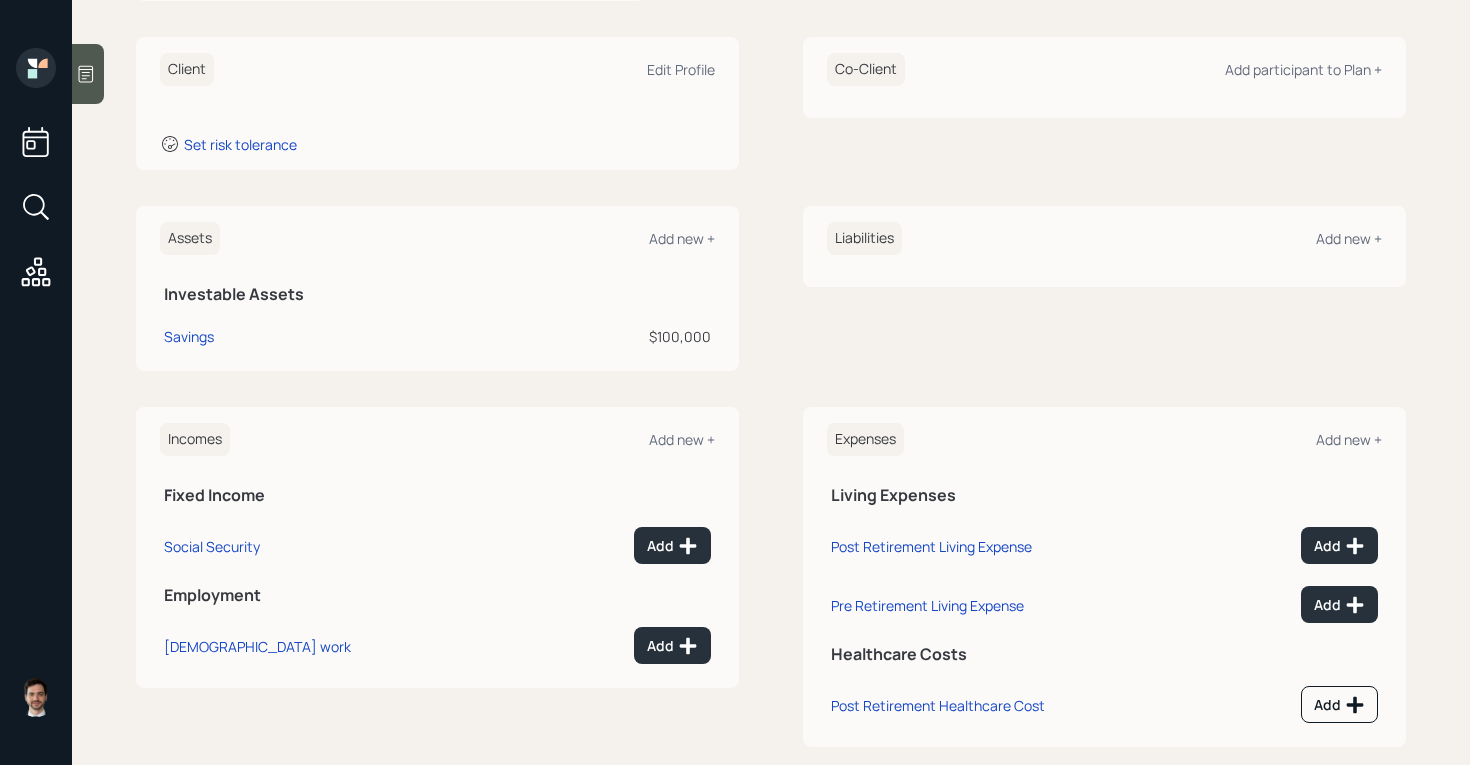 scroll, scrollTop: 295, scrollLeft: 0, axis: vertical 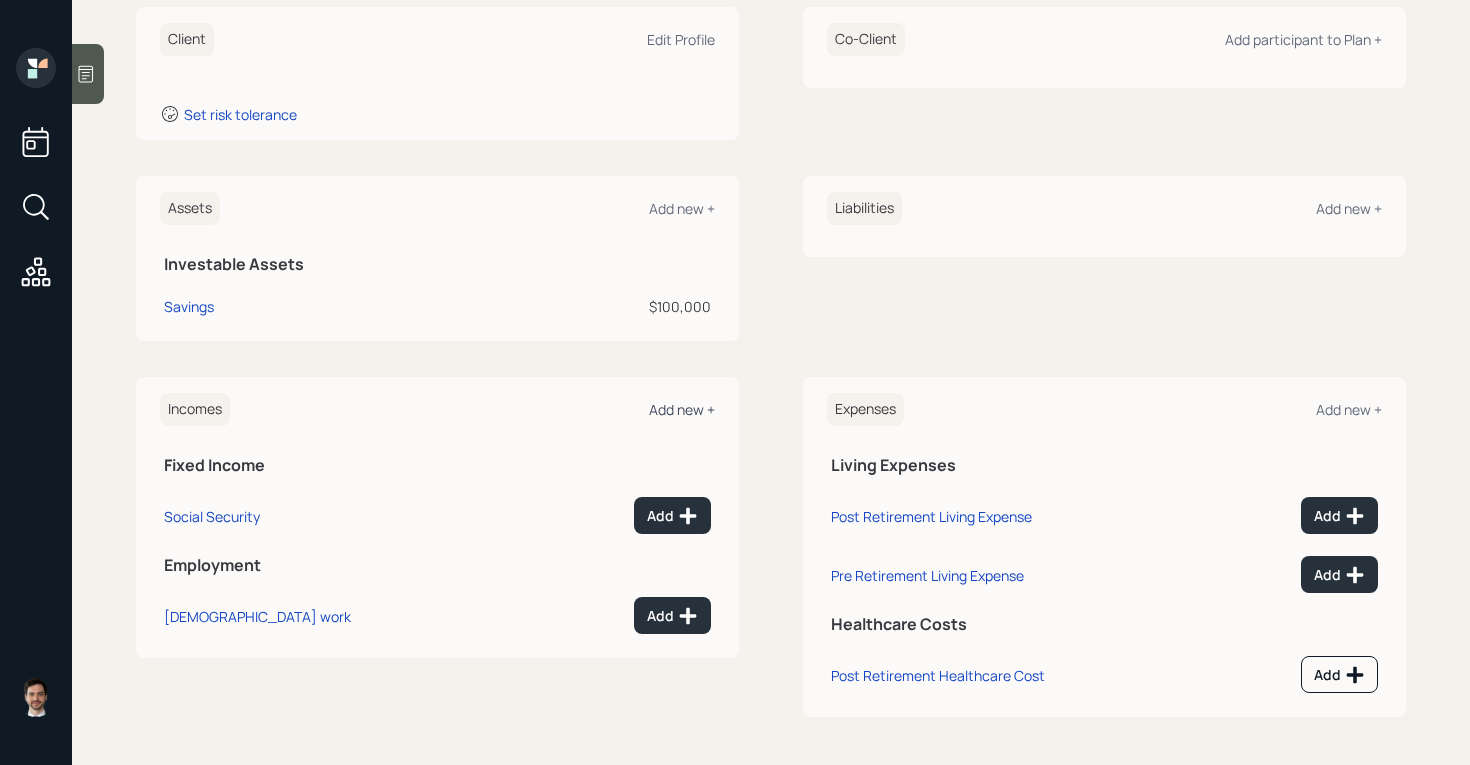 click on "Add new +" at bounding box center (682, 409) 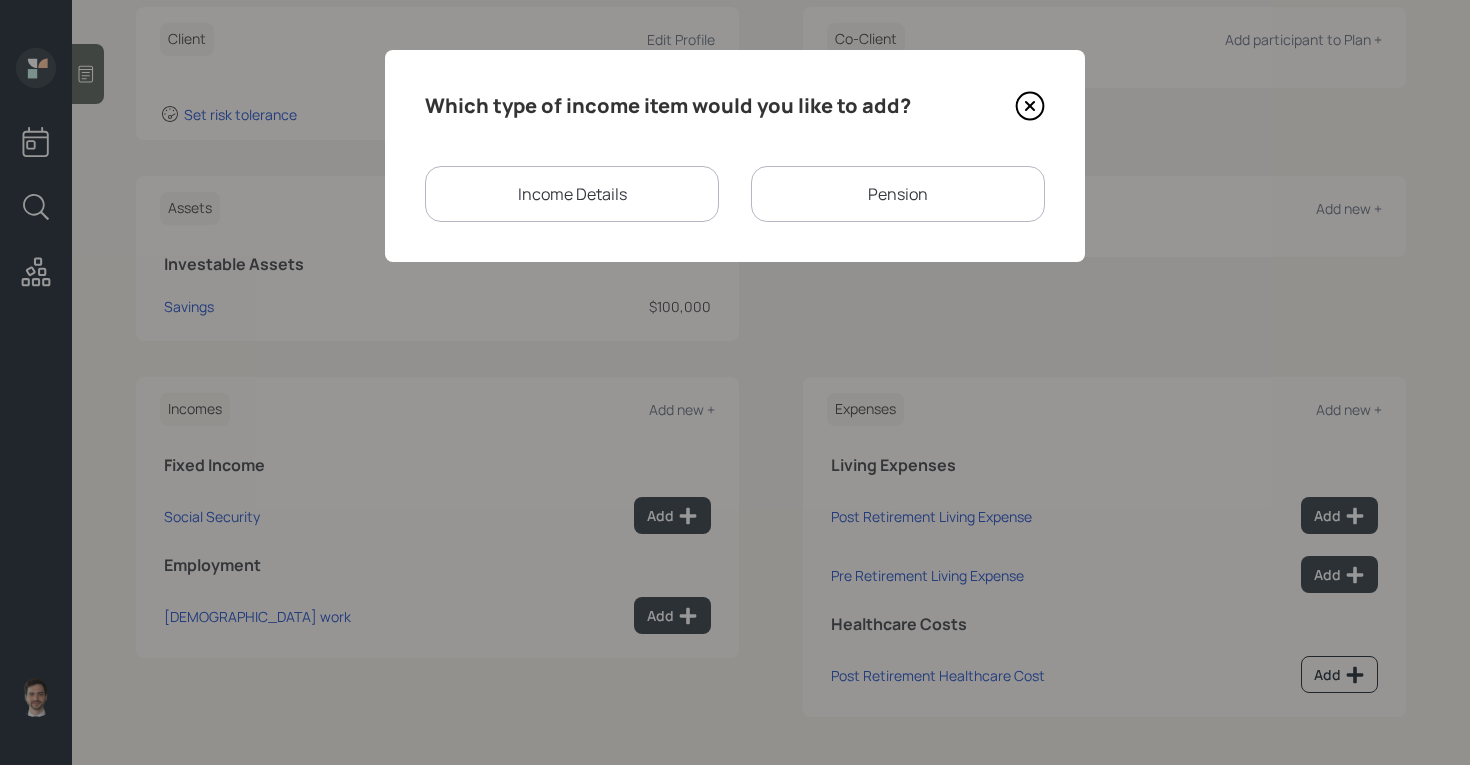 click on "Pension" at bounding box center (898, 194) 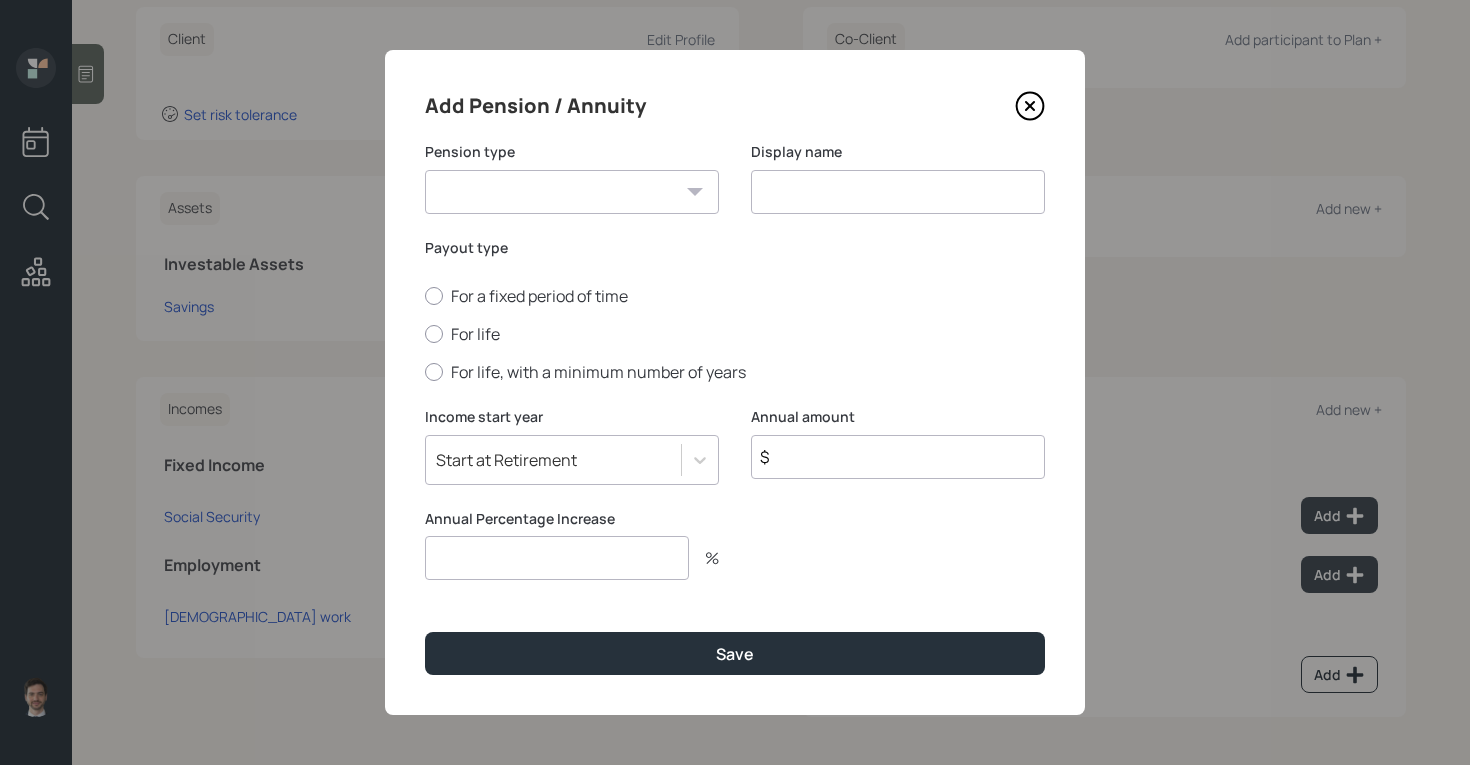 click on "Pension Annuity" at bounding box center [572, 192] 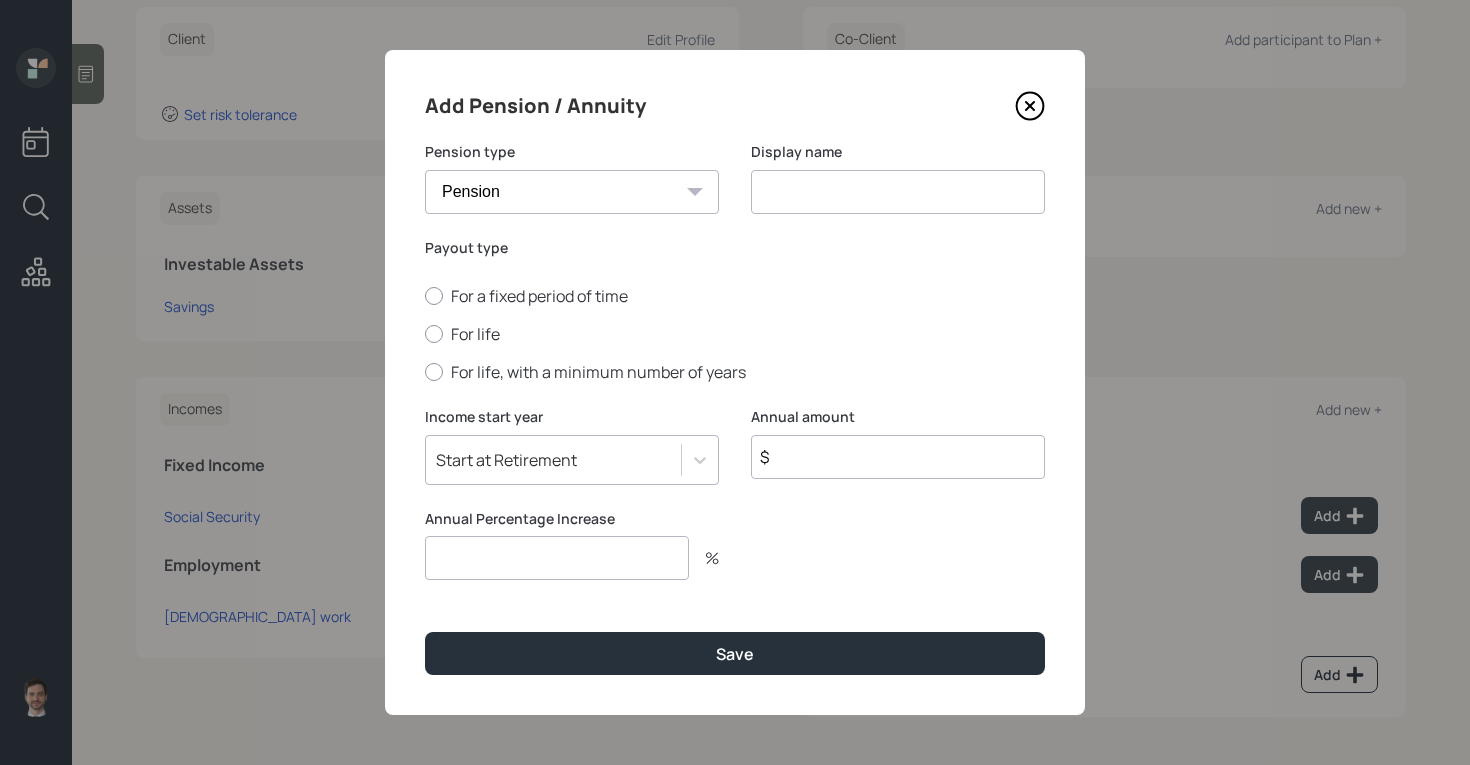 click at bounding box center (898, 192) 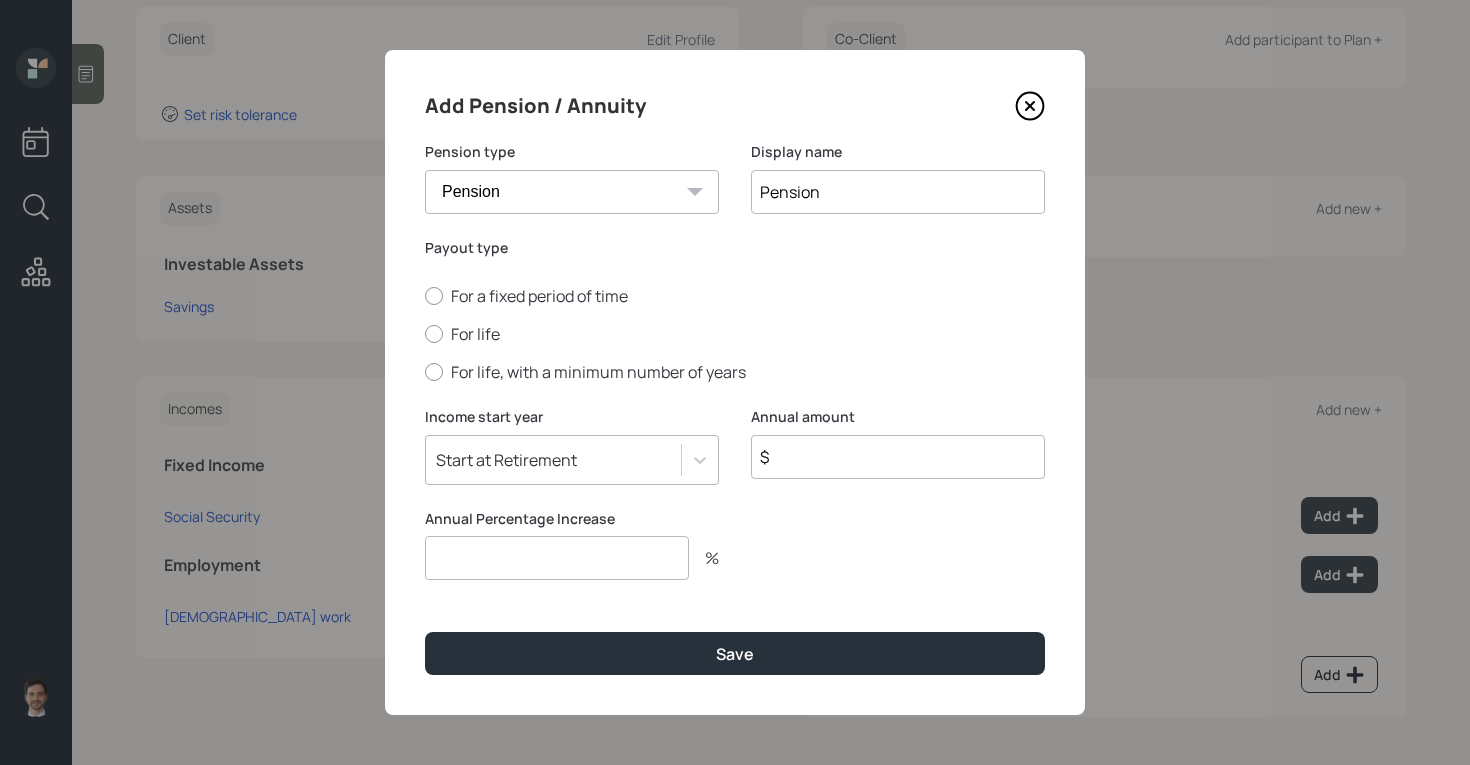 type on "Pension" 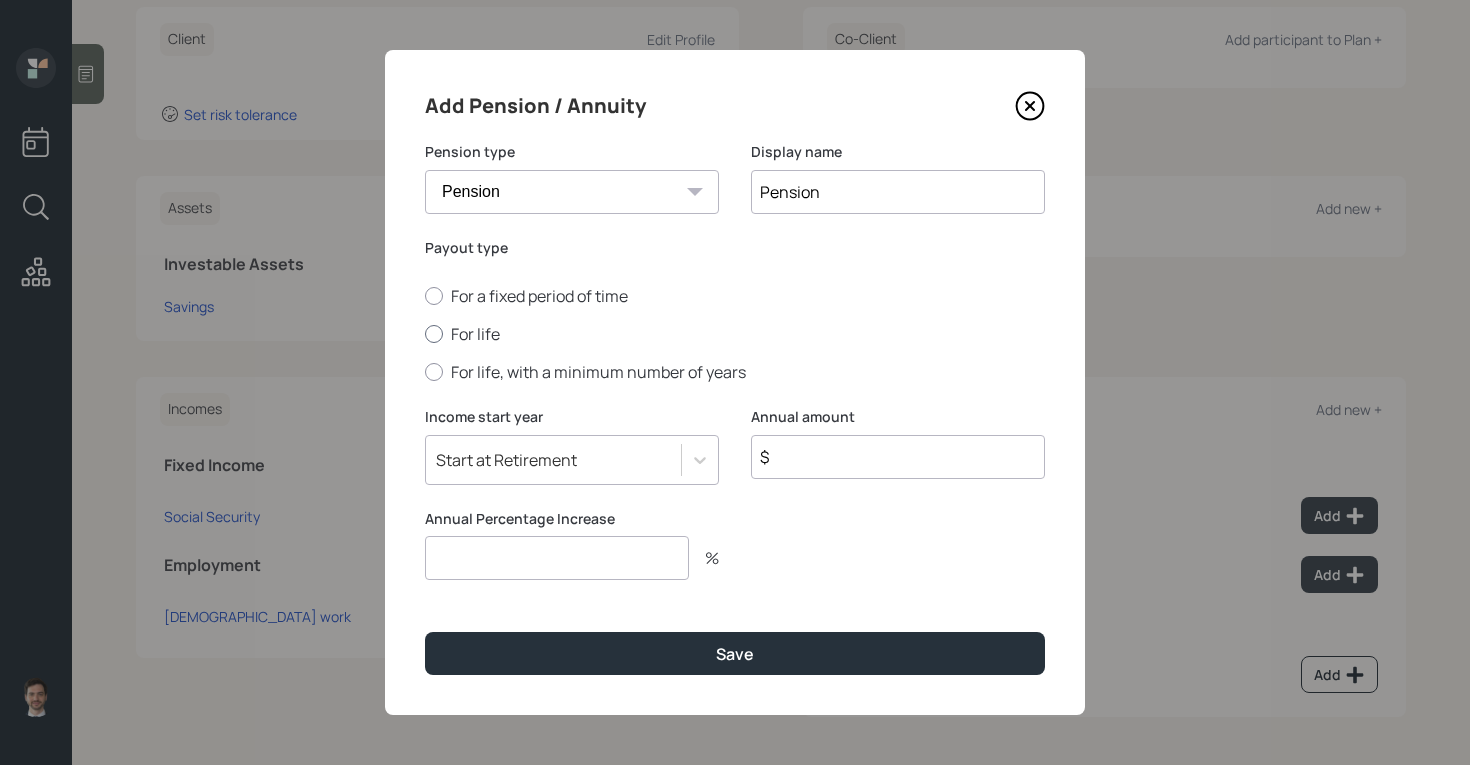 click on "For life" at bounding box center [735, 334] 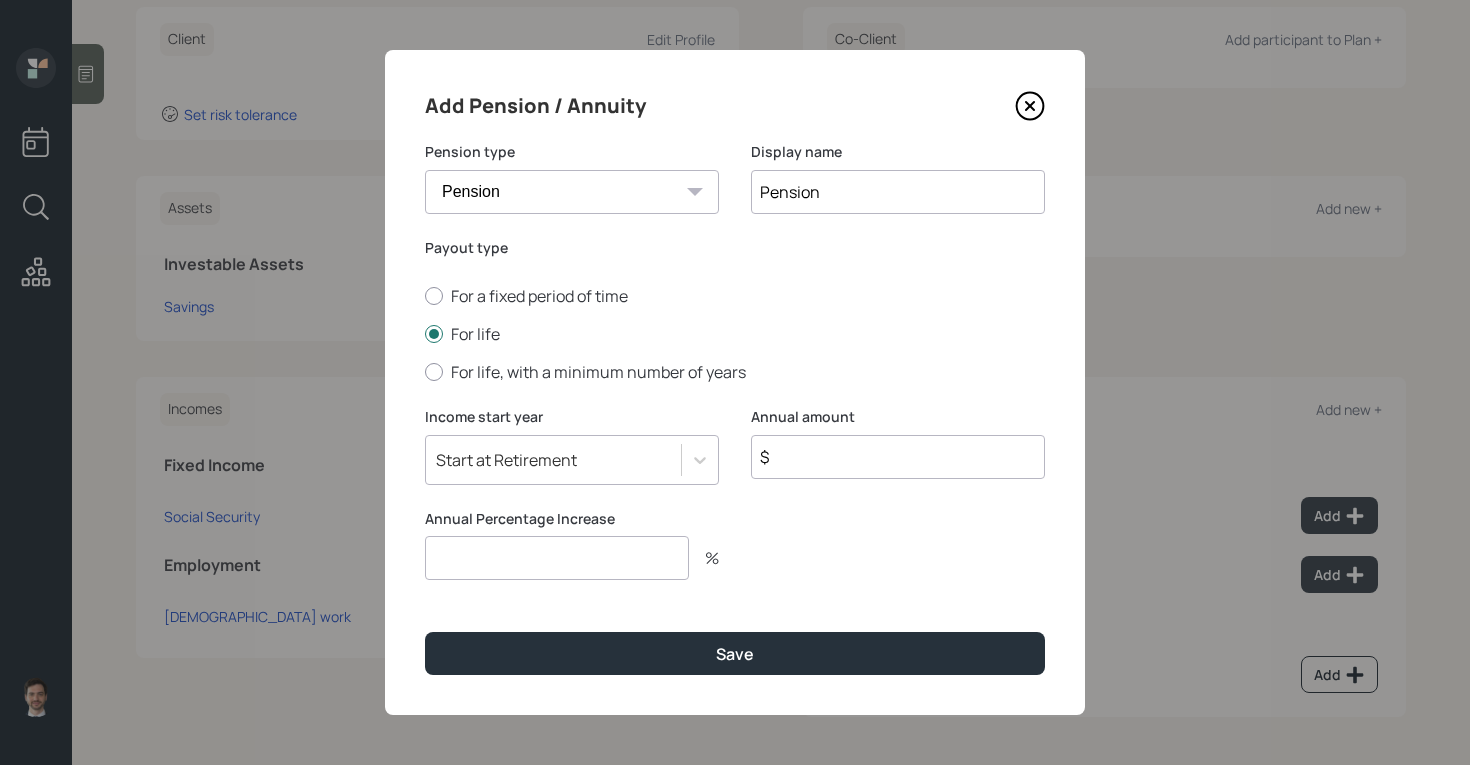 click on "$" at bounding box center [898, 457] 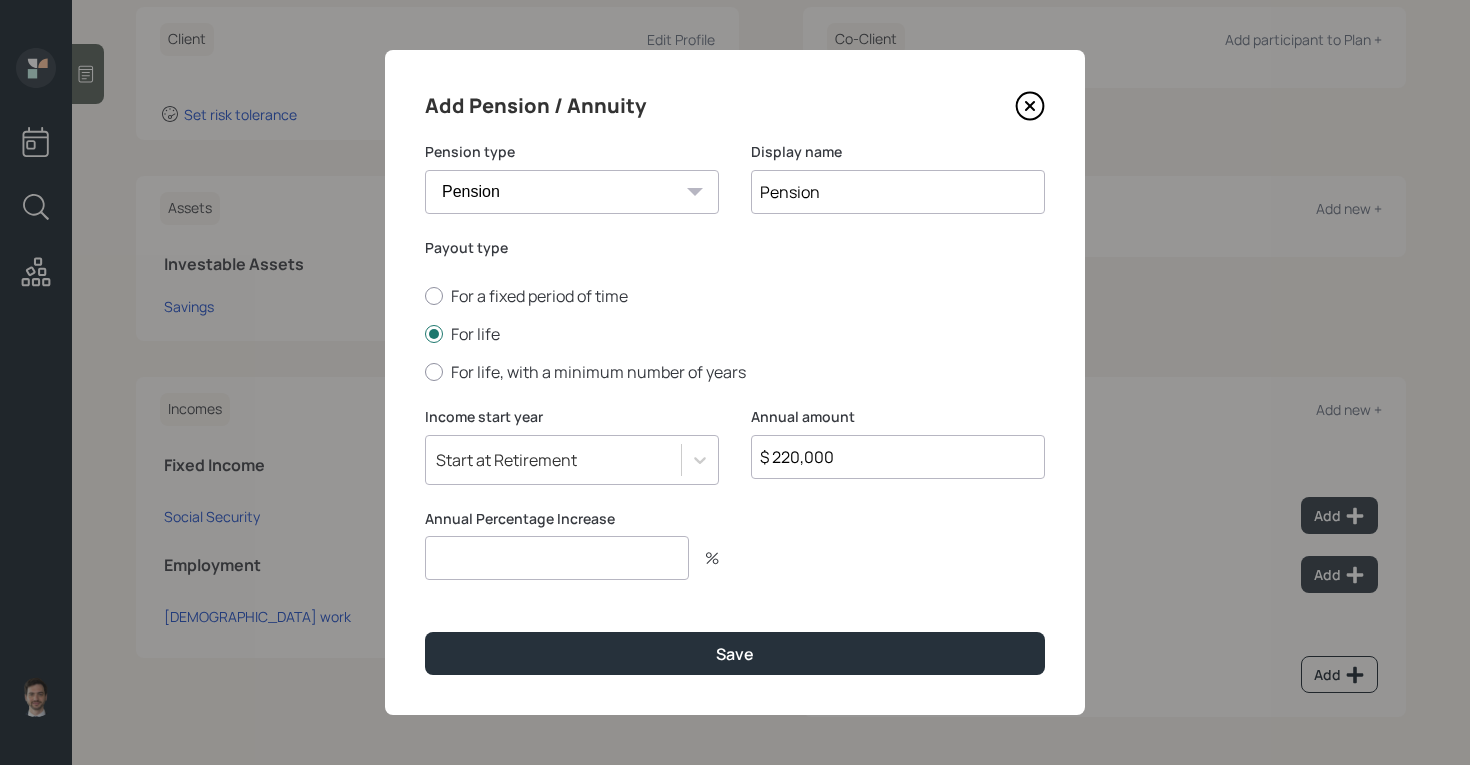 type on "$ 220,000" 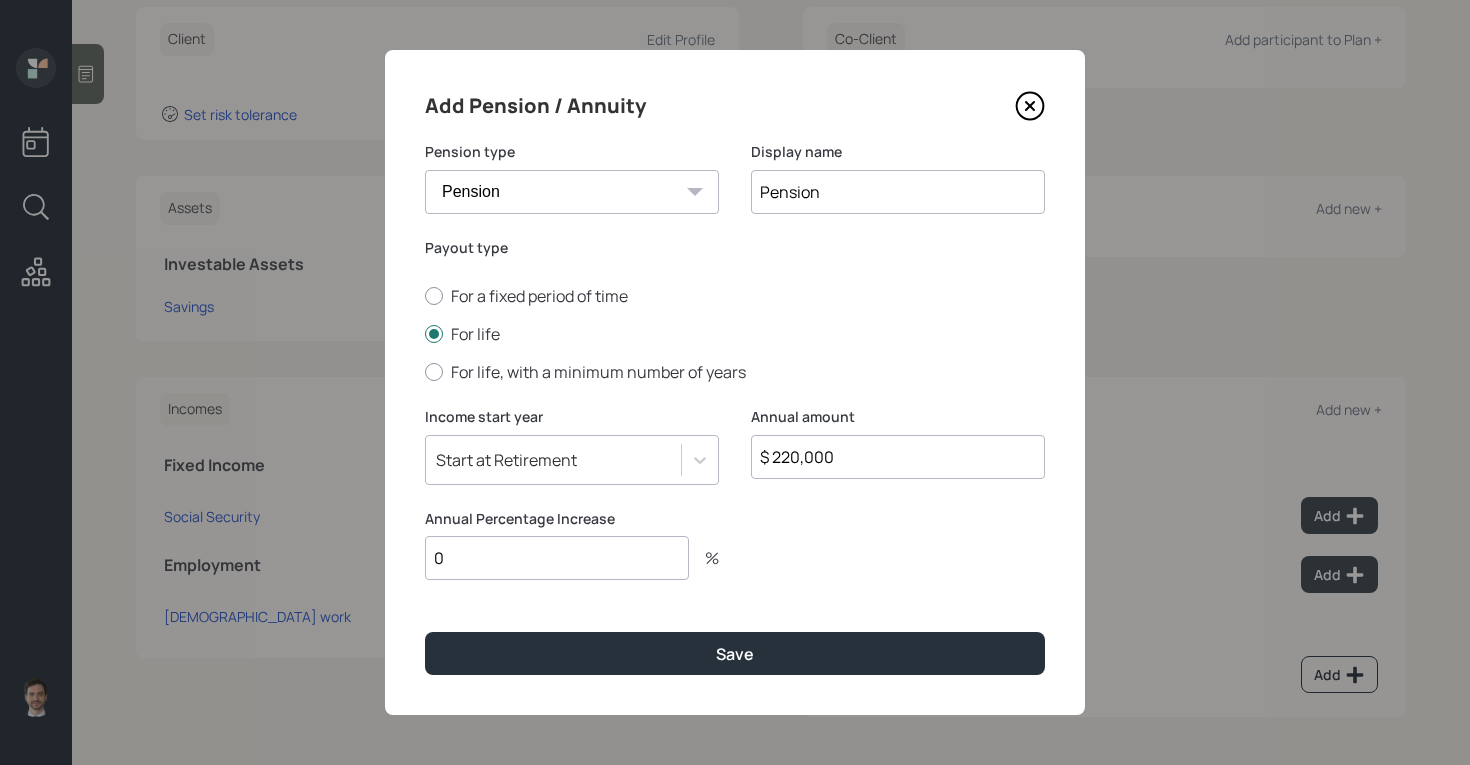 type on "0" 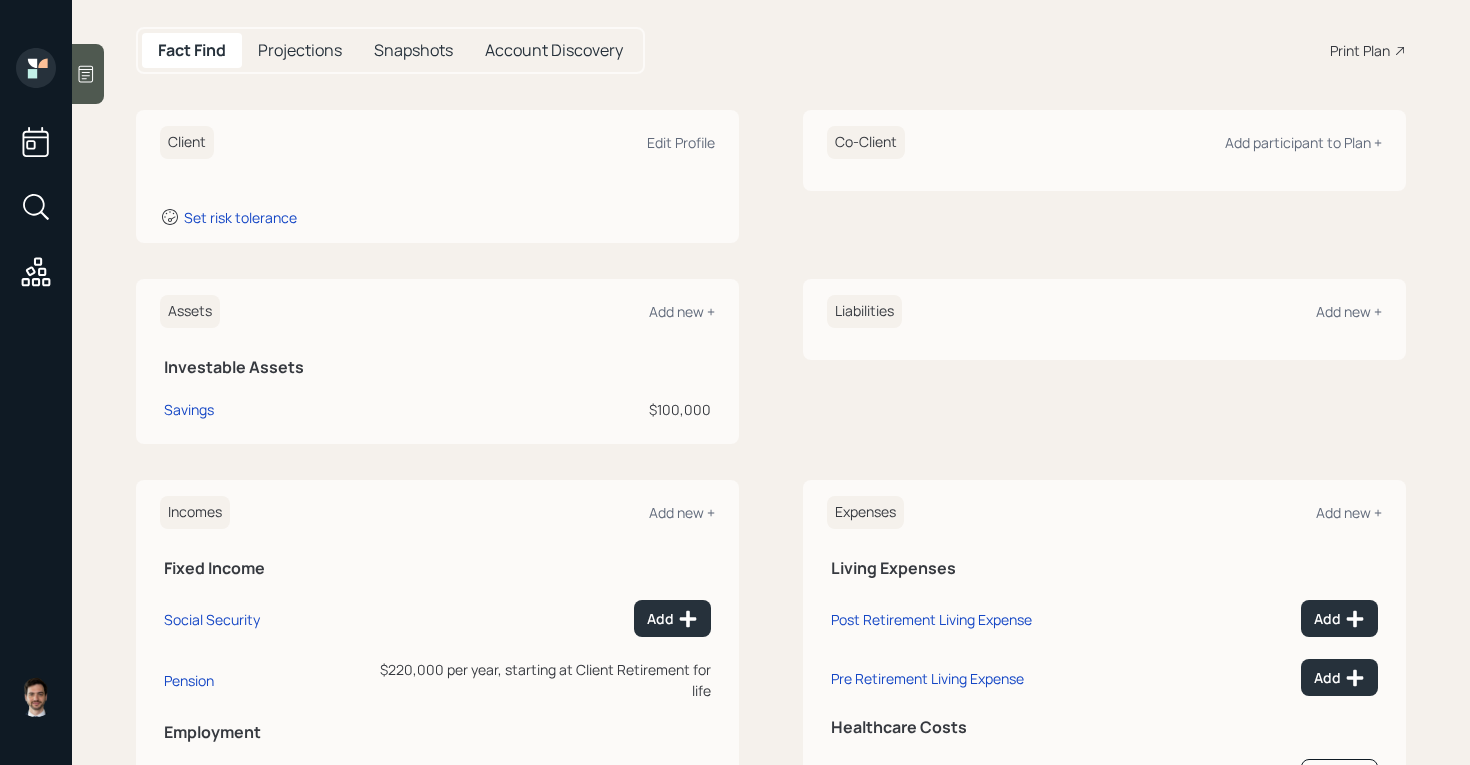 scroll, scrollTop: 148, scrollLeft: 0, axis: vertical 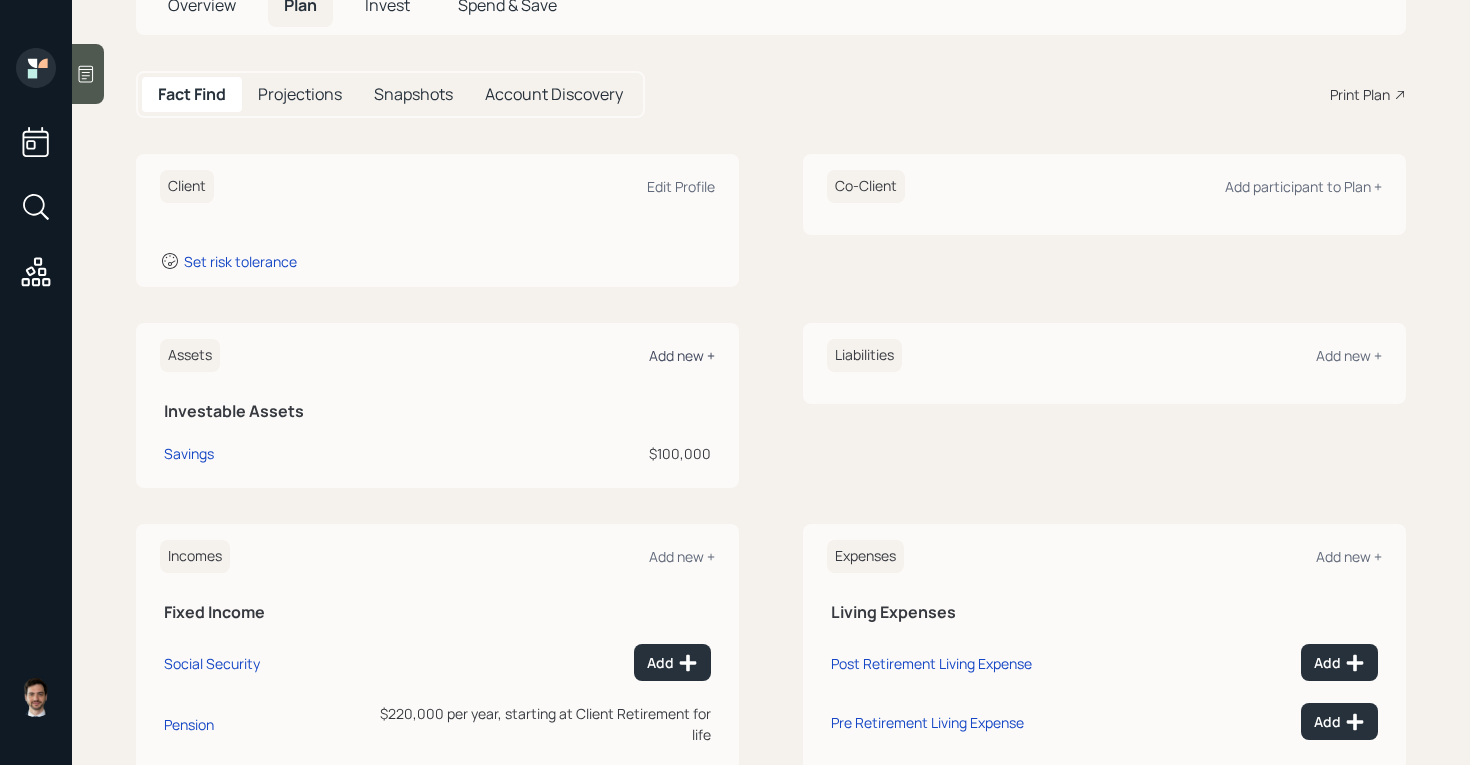 click on "Add new +" at bounding box center (682, 355) 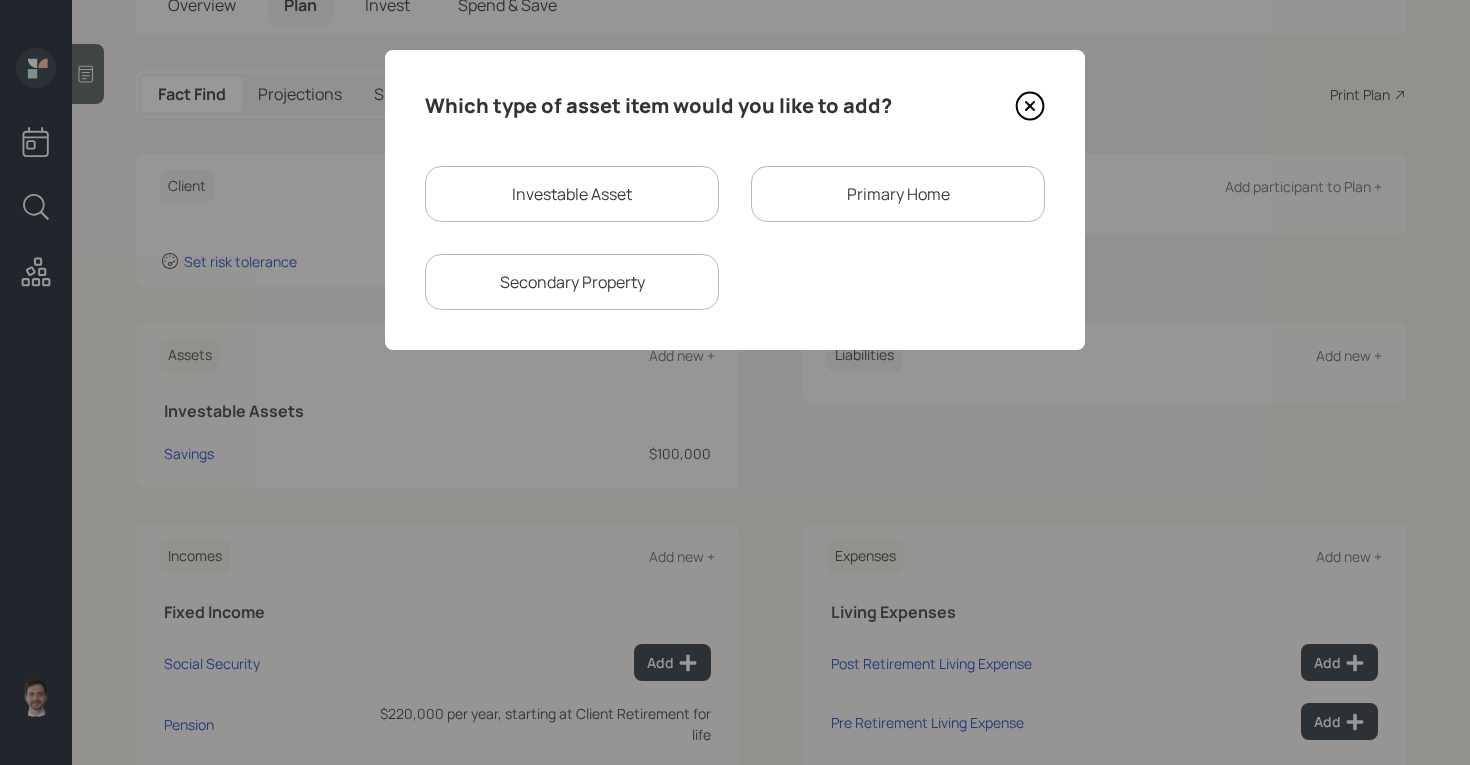 click 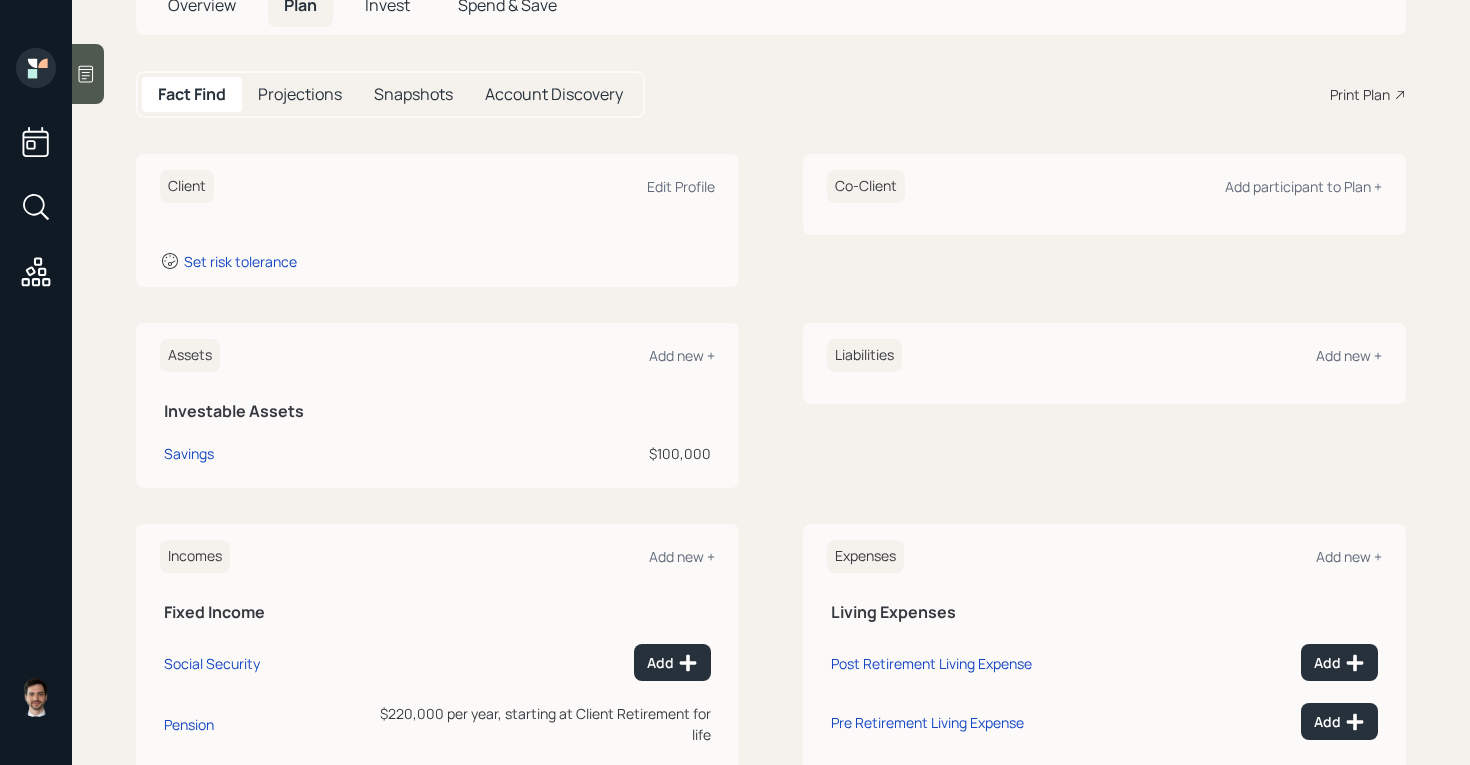 scroll, scrollTop: 295, scrollLeft: 0, axis: vertical 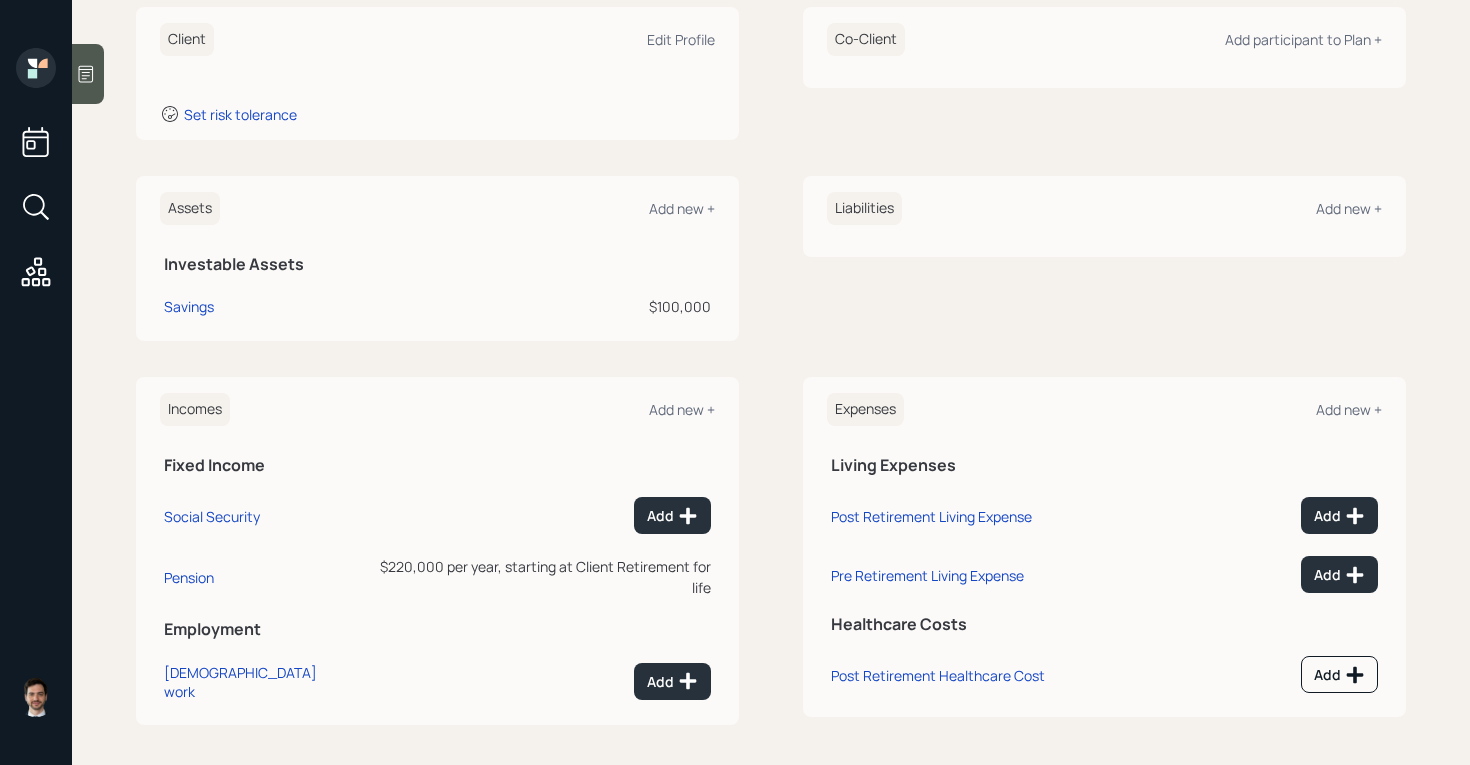 click on "Assets Add new +" at bounding box center (437, 208) 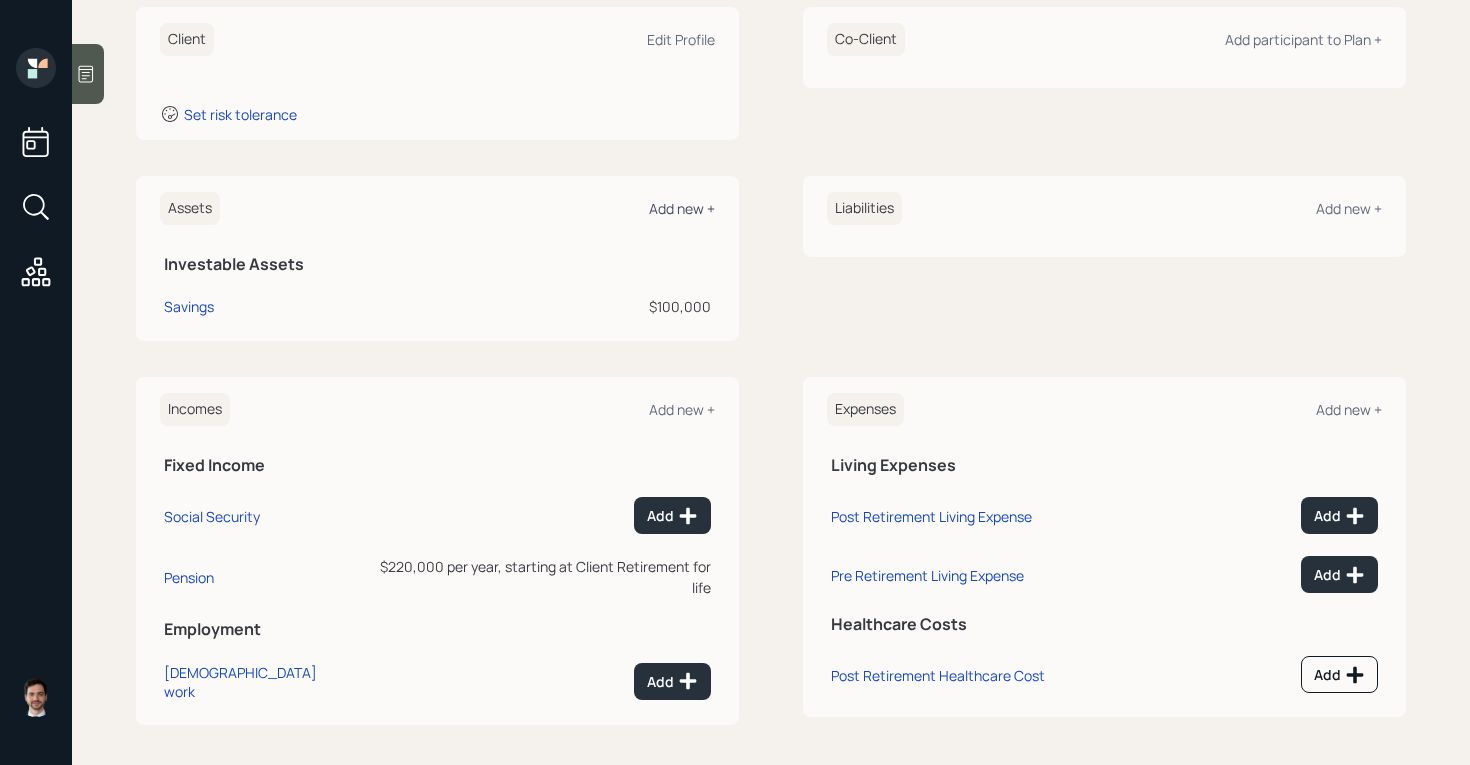 click on "Add new +" at bounding box center (682, 208) 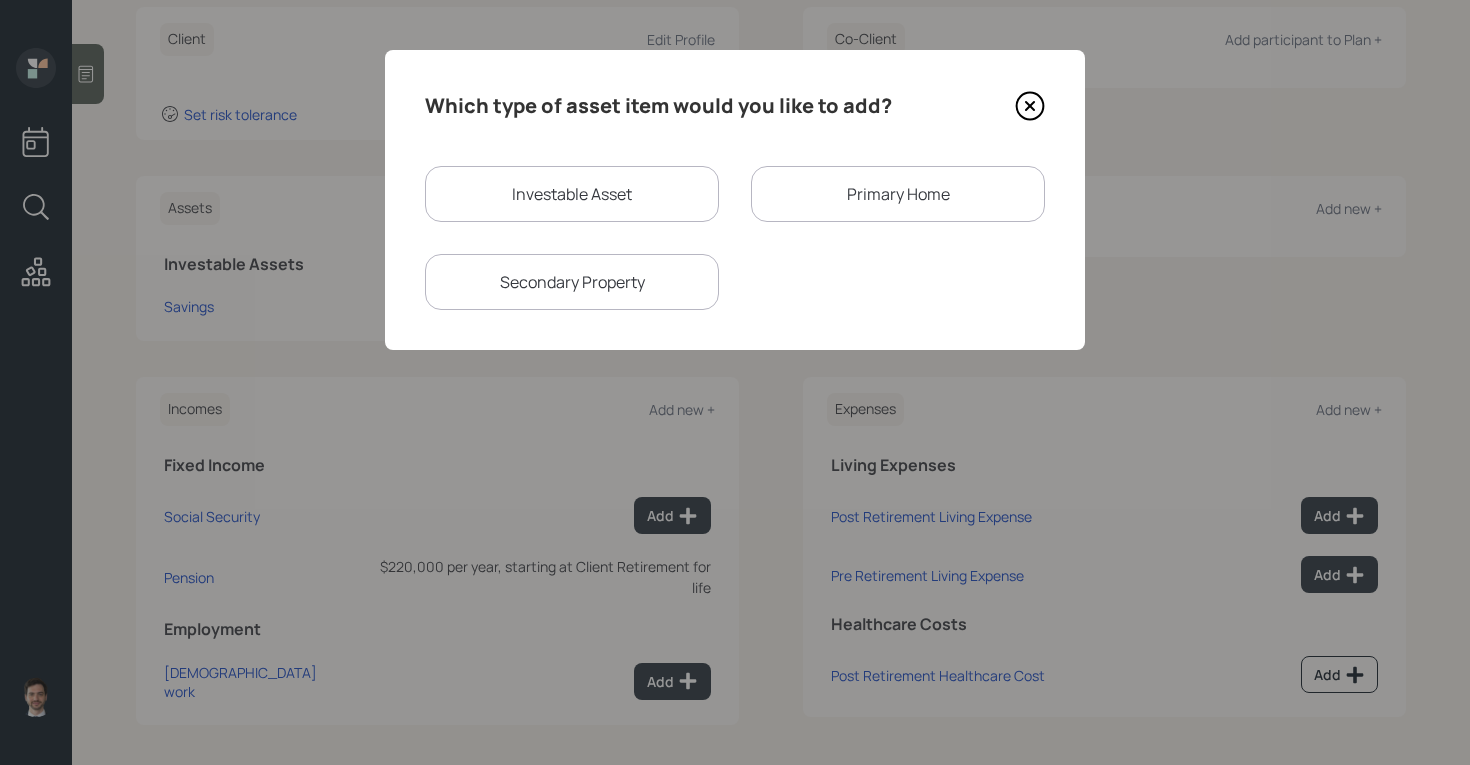 click on "Investable Asset" at bounding box center (572, 194) 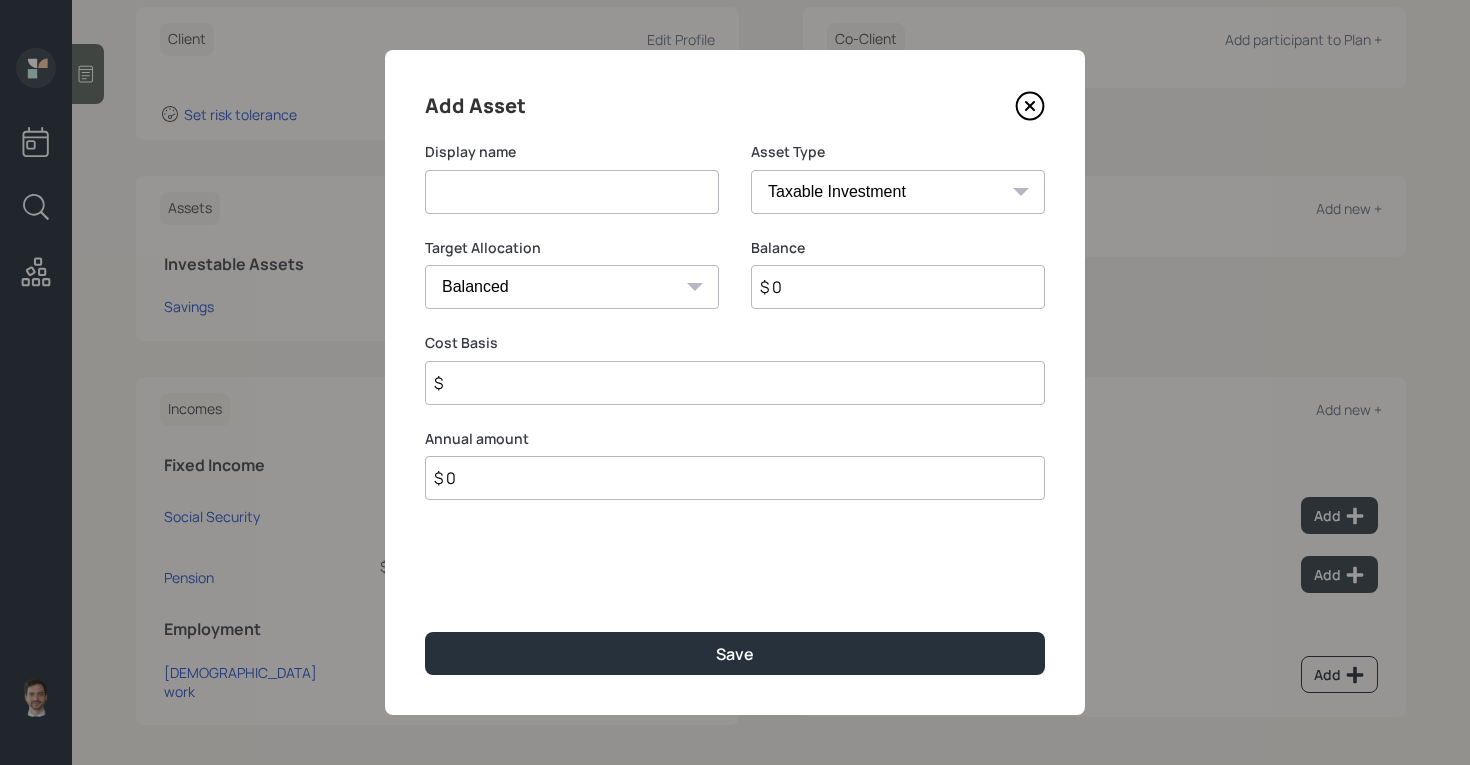 drag, startPoint x: 582, startPoint y: 201, endPoint x: 585, endPoint y: 190, distance: 11.401754 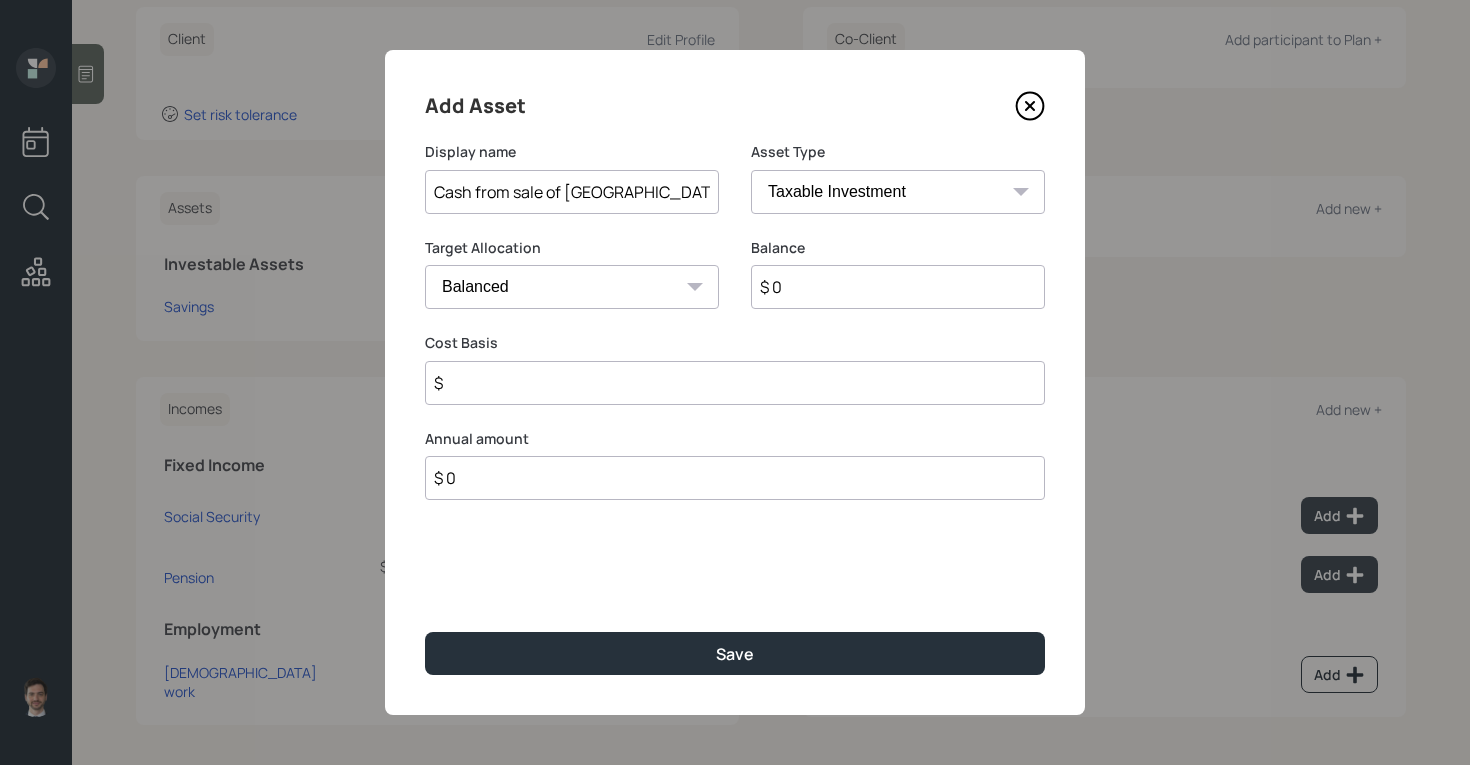scroll, scrollTop: 0, scrollLeft: 15, axis: horizontal 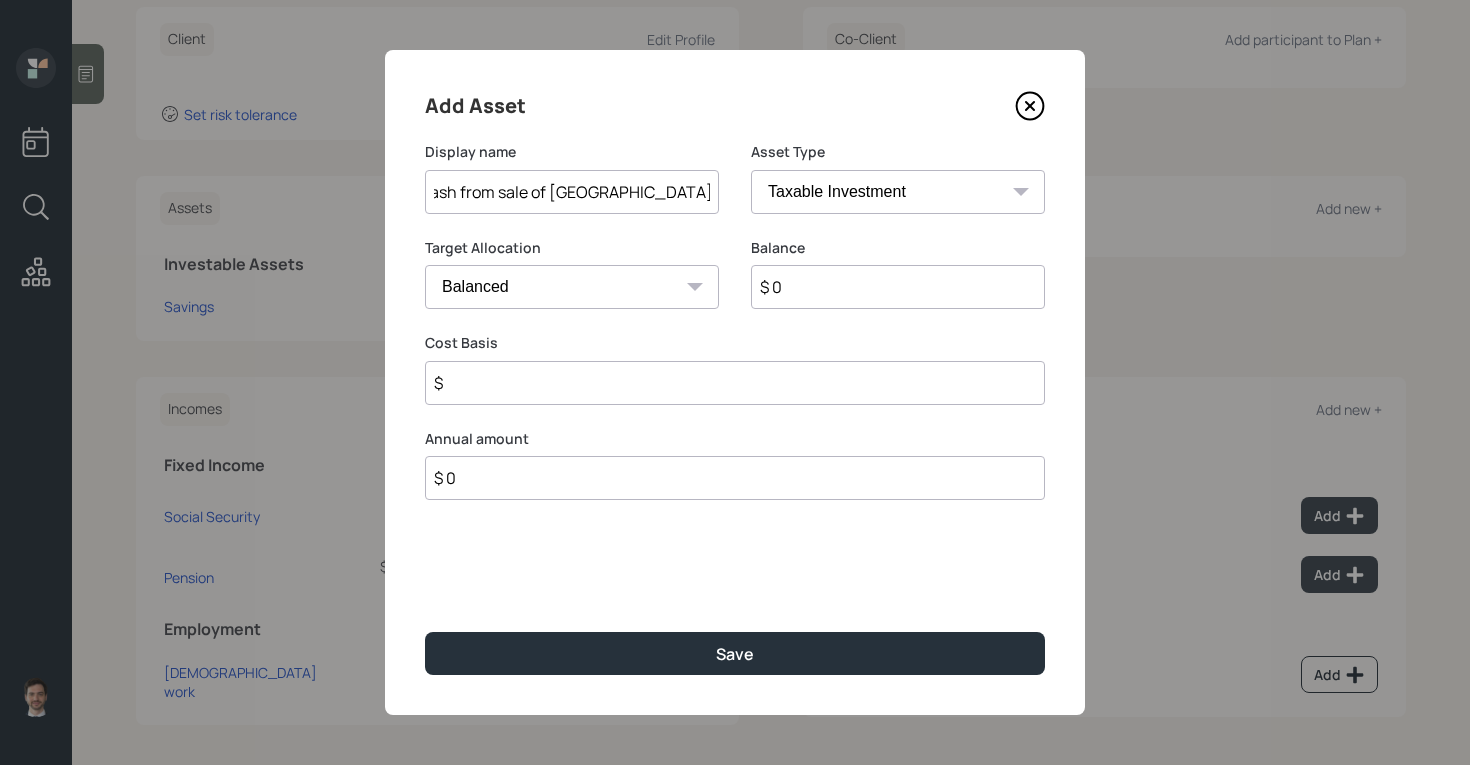 type on "Cash from sale of [GEOGRAPHIC_DATA] apartment" 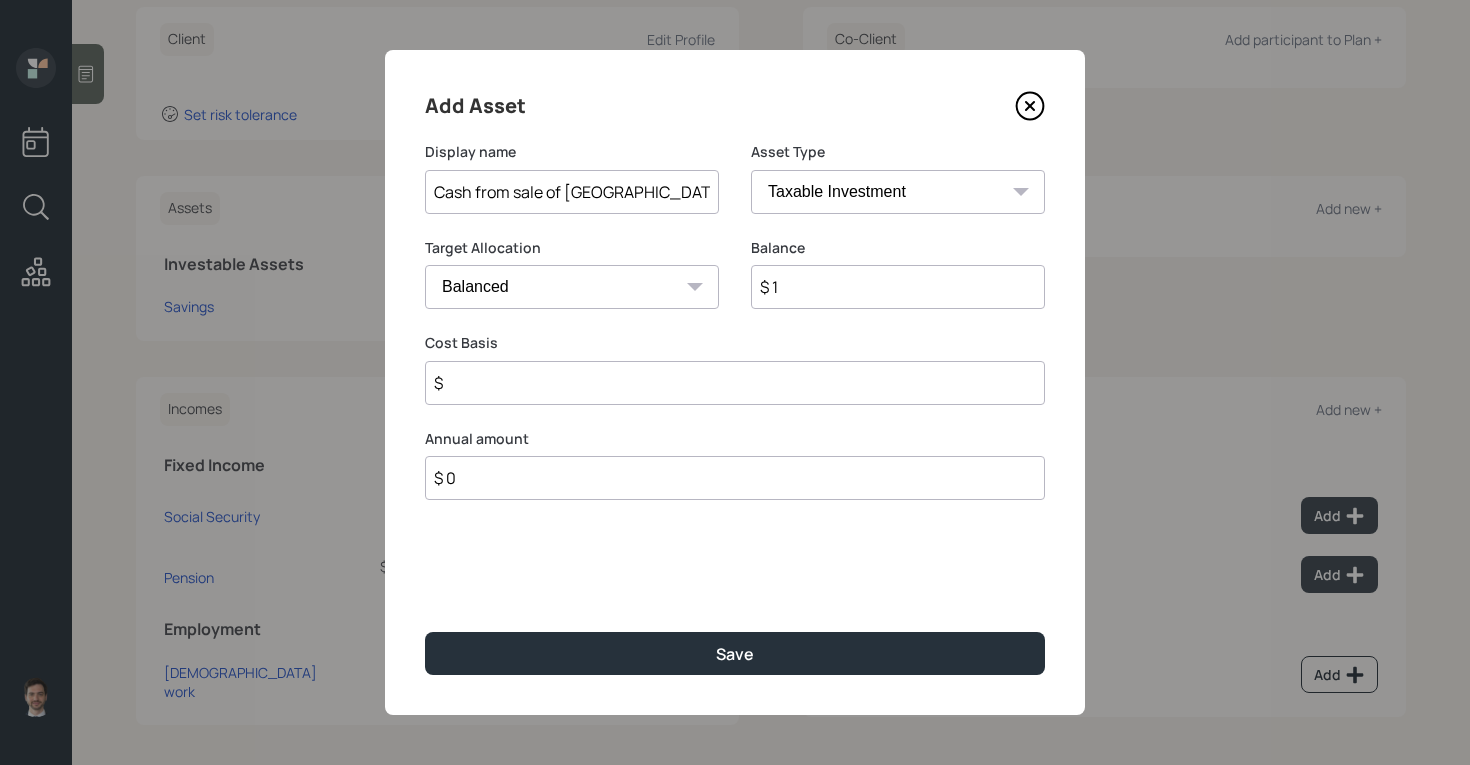 type on "$ 1" 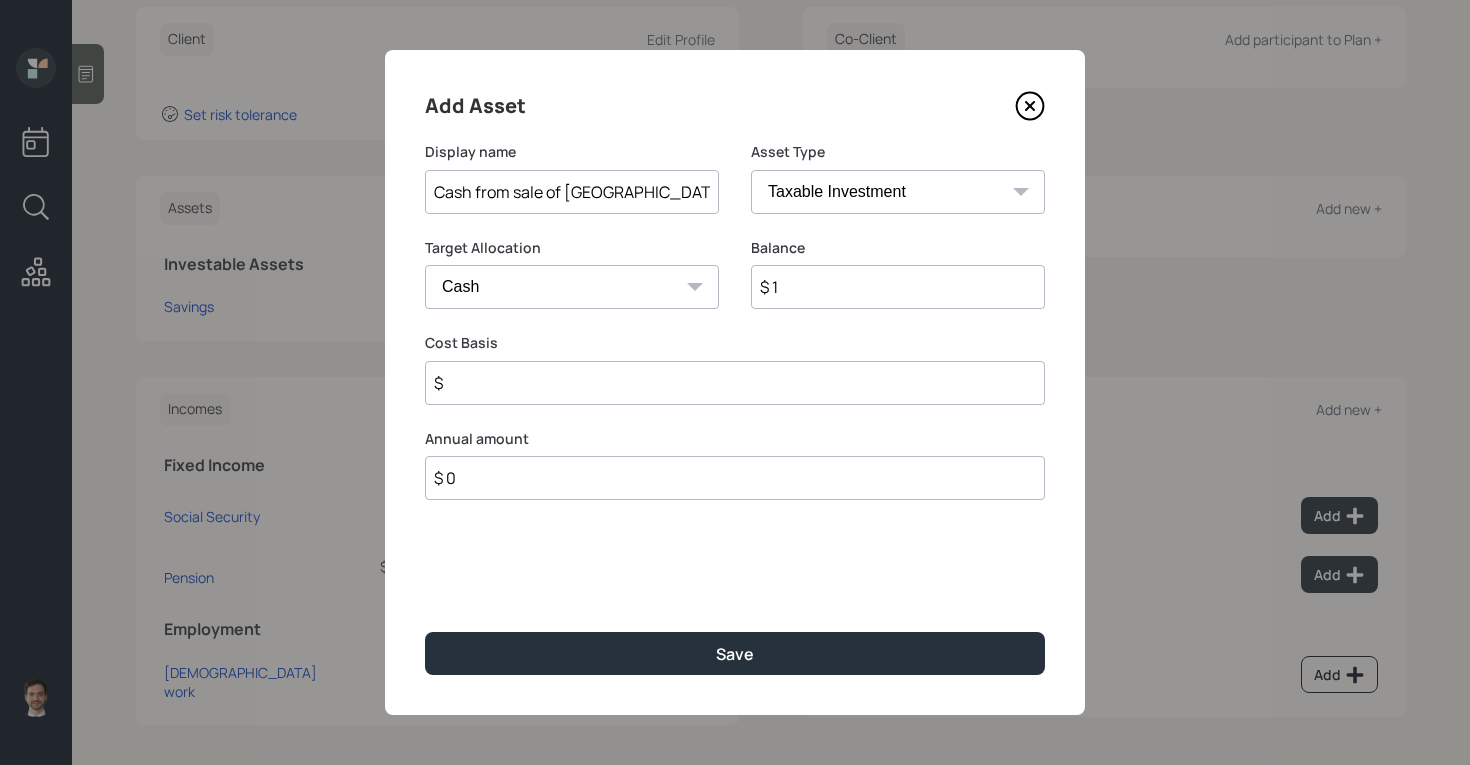 click on "Save" at bounding box center [735, 653] 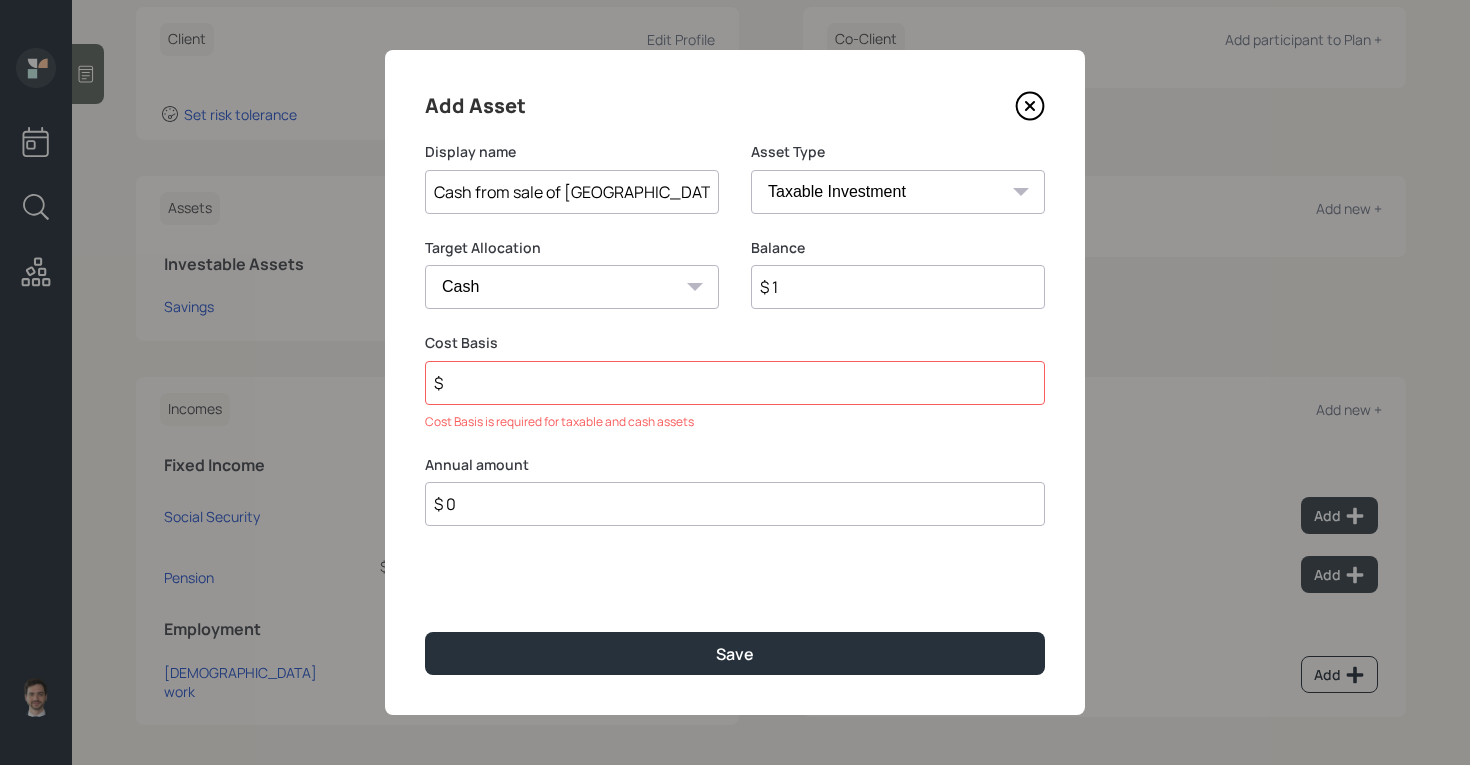 click on "$" at bounding box center [735, 383] 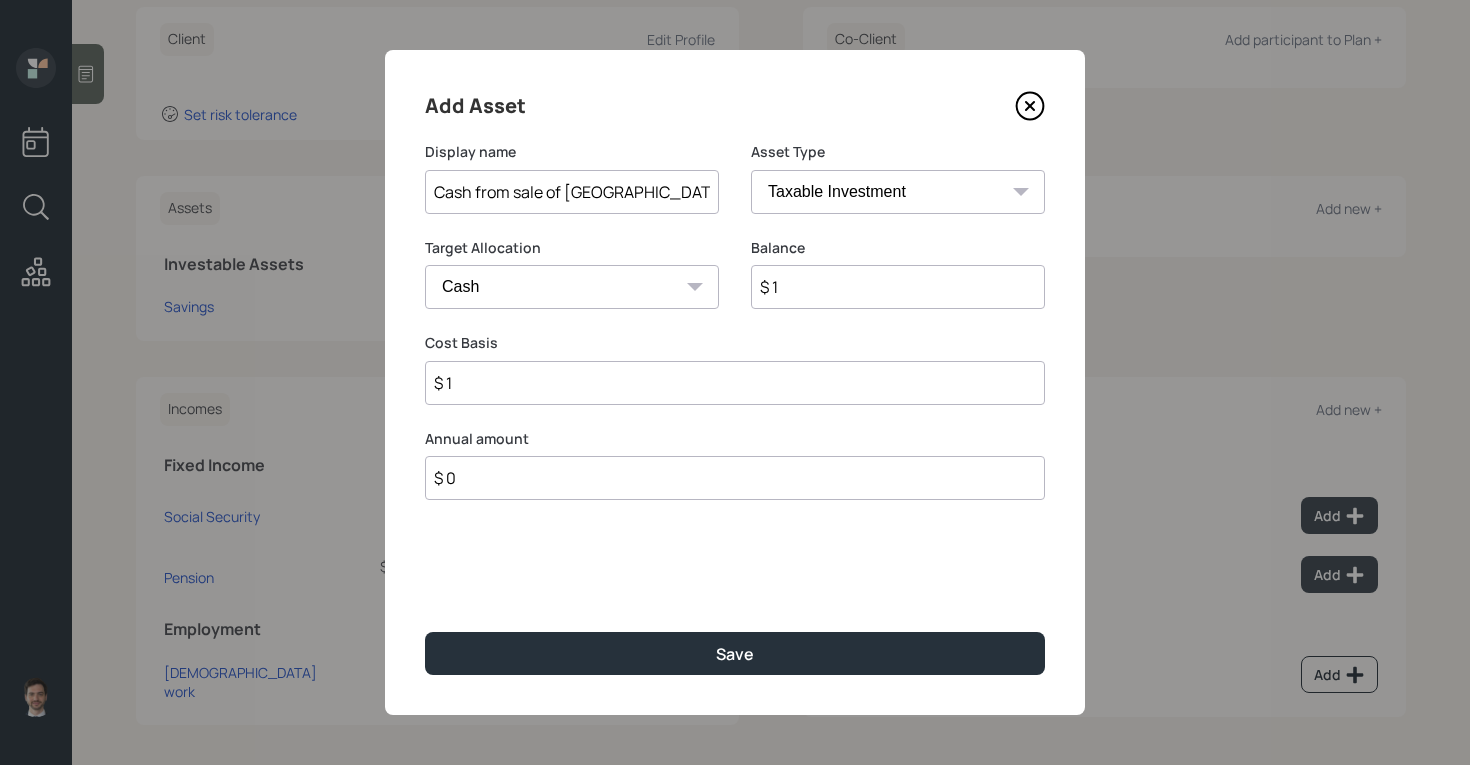 type on "$ 1" 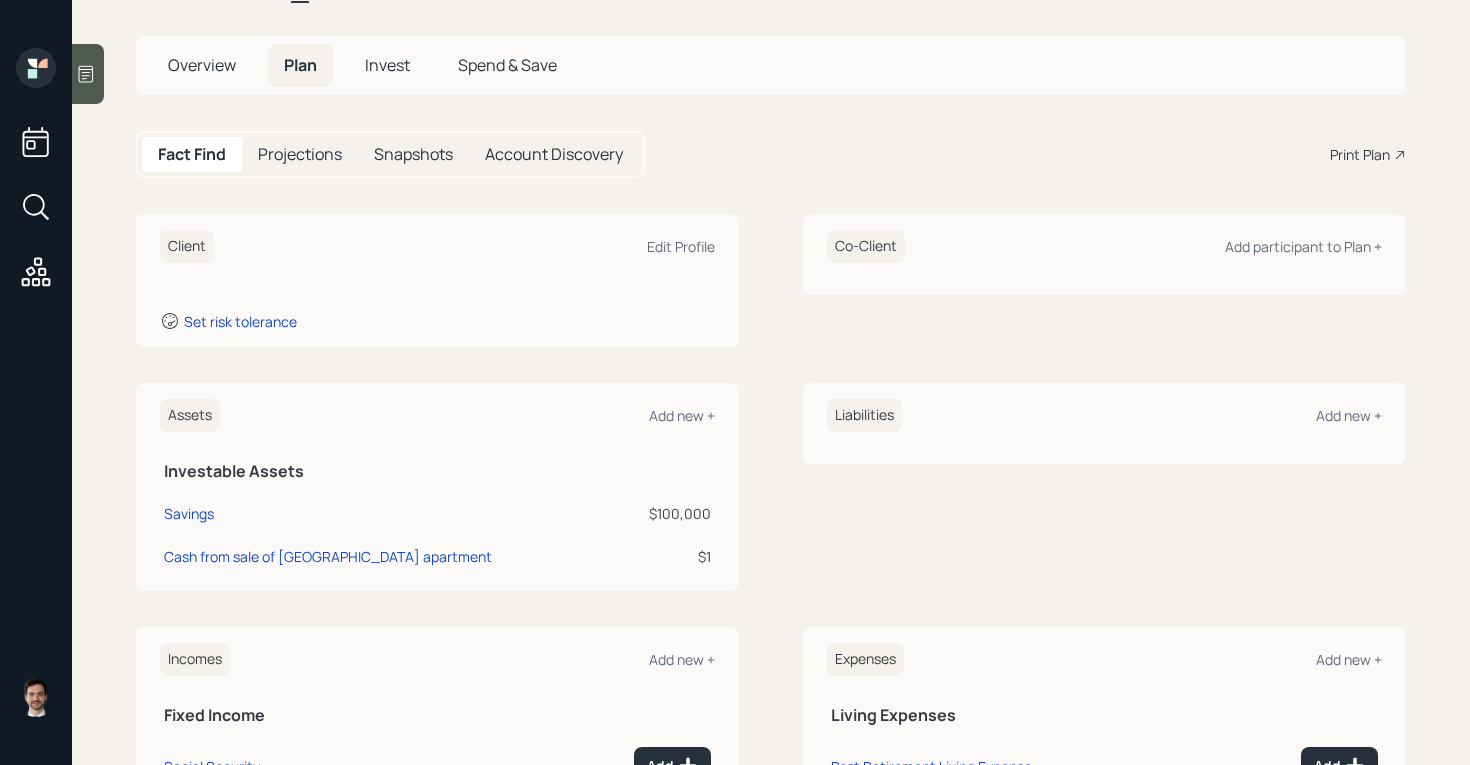 scroll, scrollTop: 0, scrollLeft: 0, axis: both 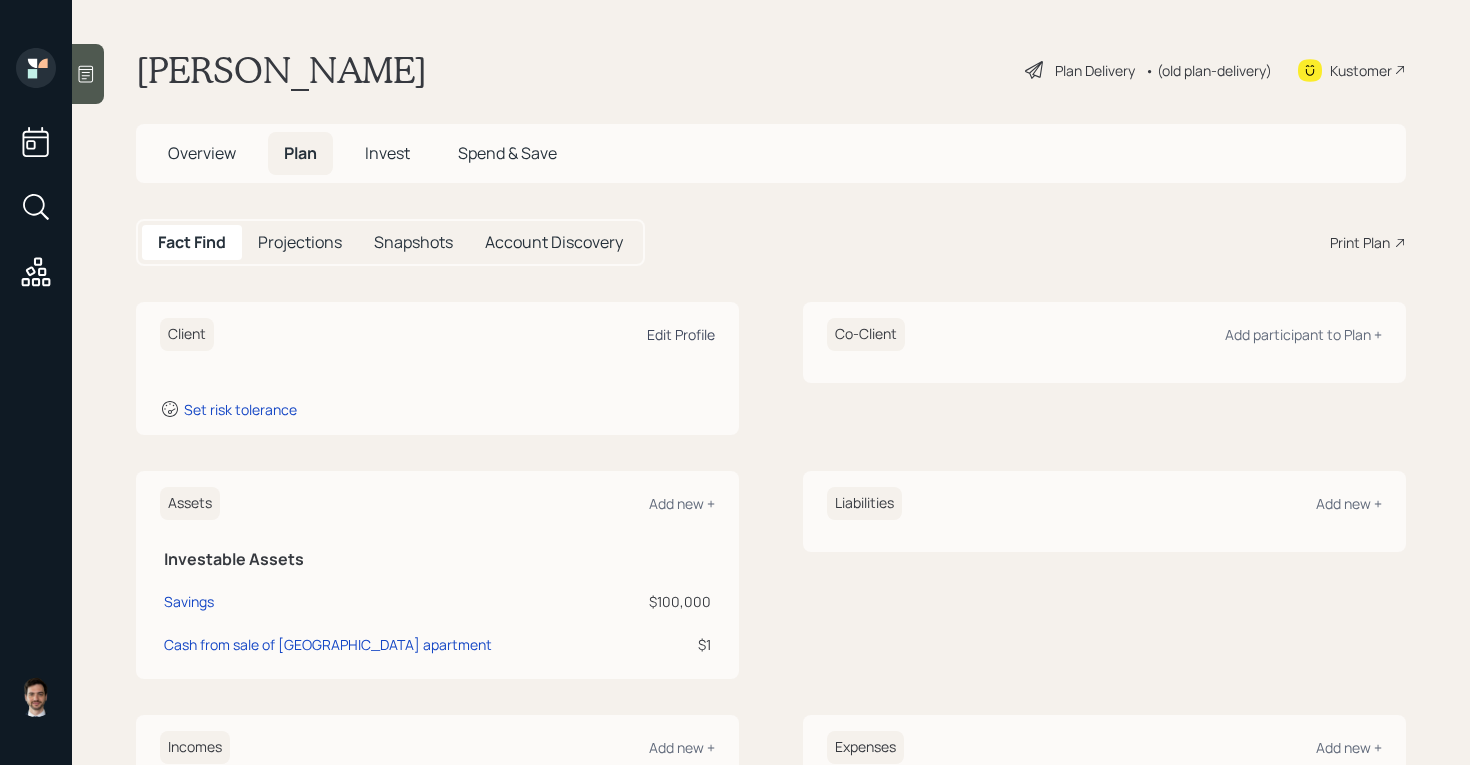 click on "Edit Profile" at bounding box center [681, 334] 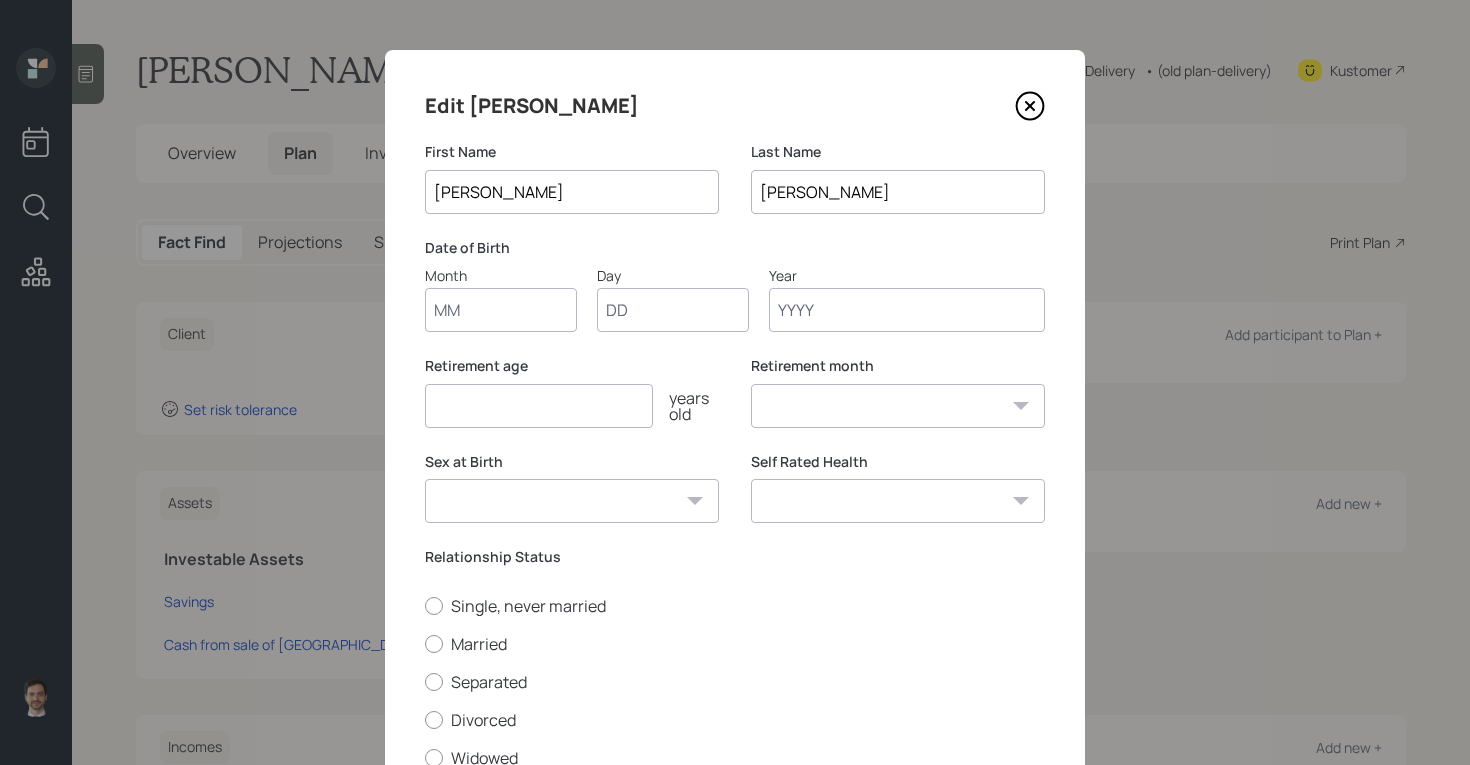 click on "Month" at bounding box center (501, 310) 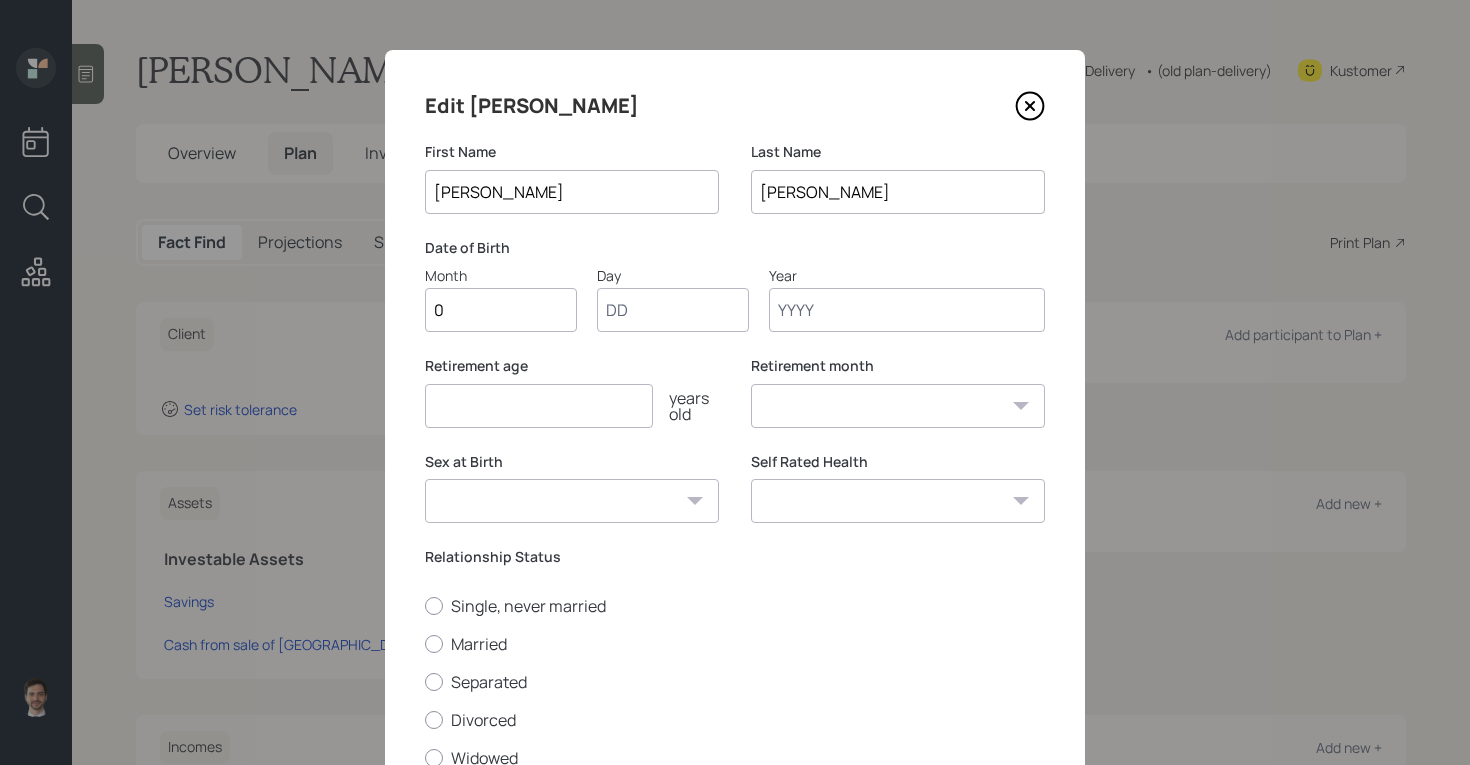 type on "01" 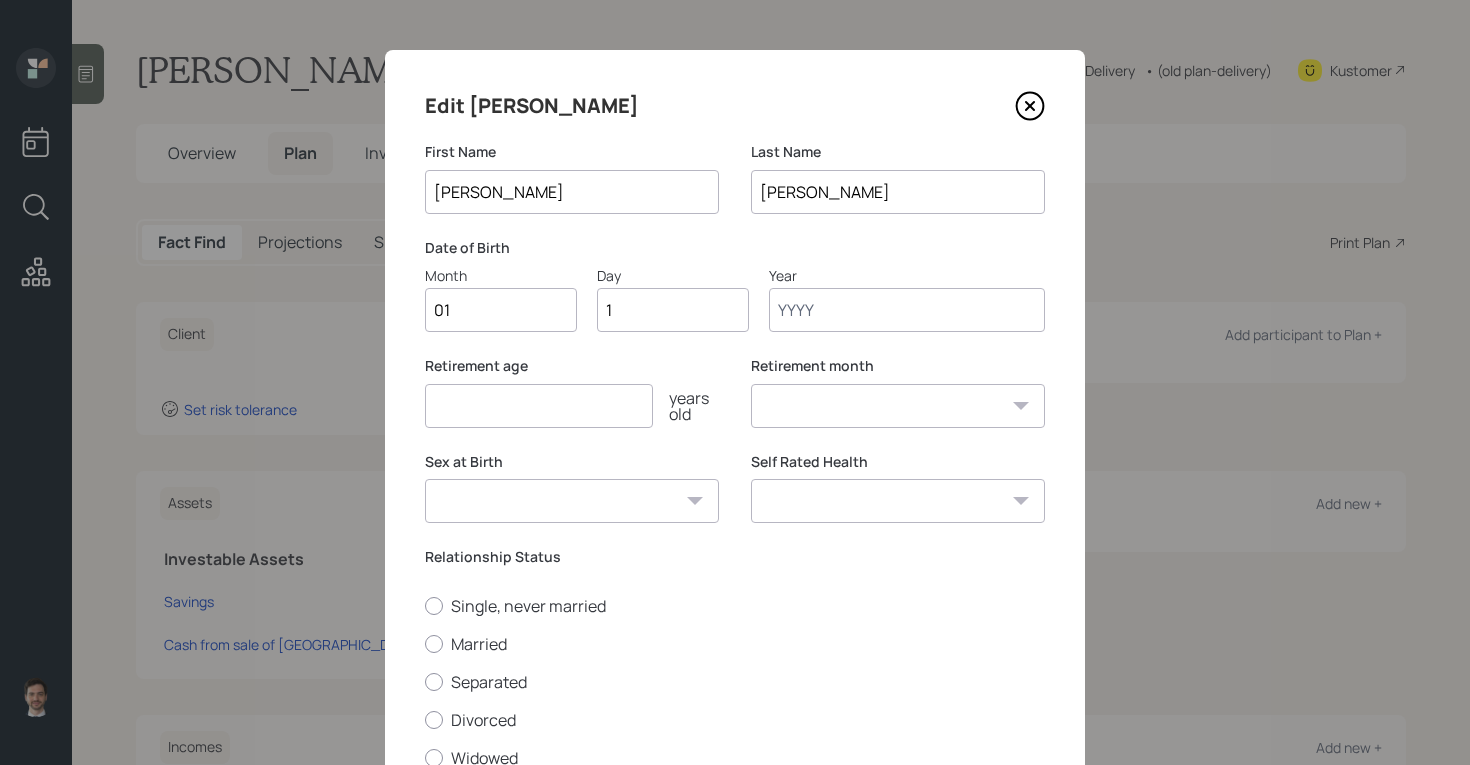 type on "13" 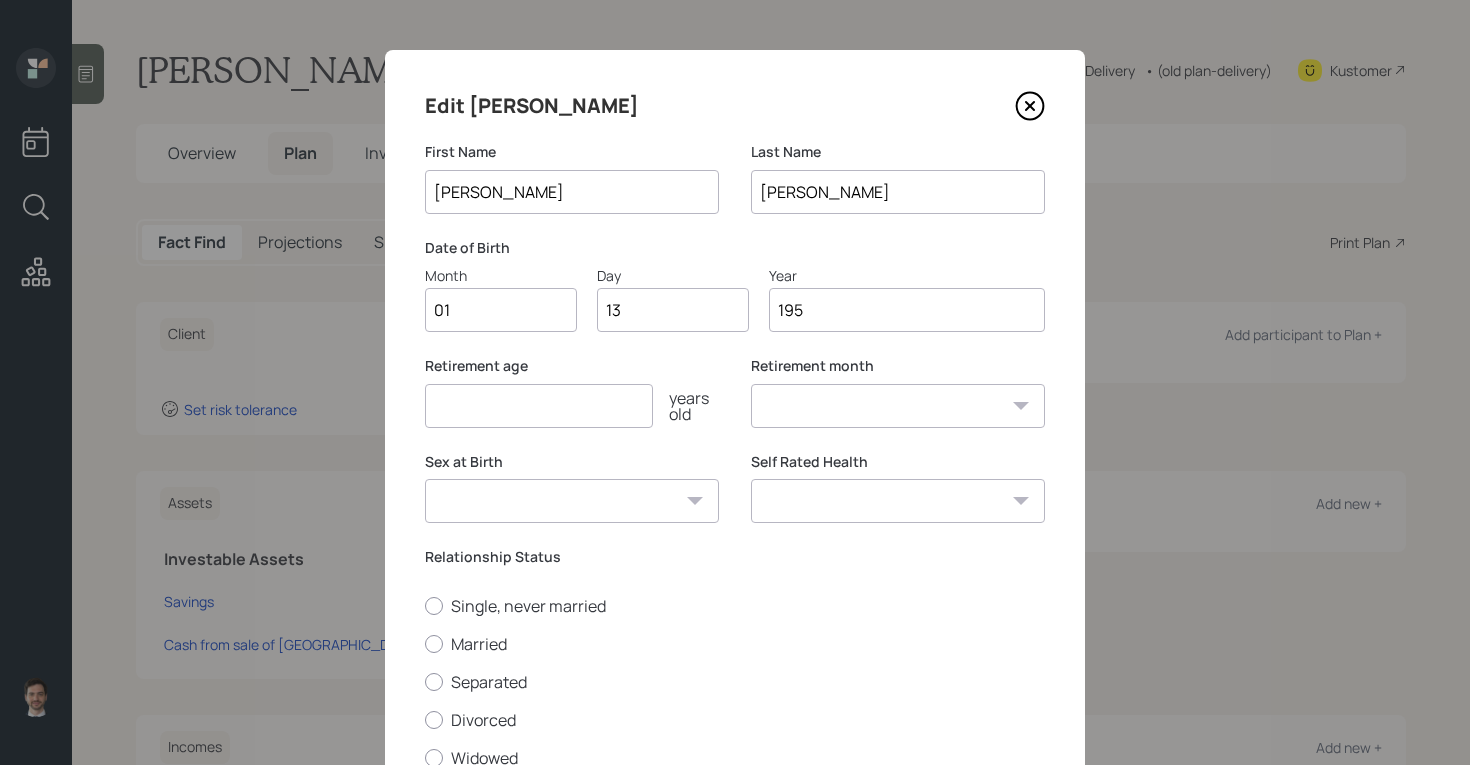 type on "1954" 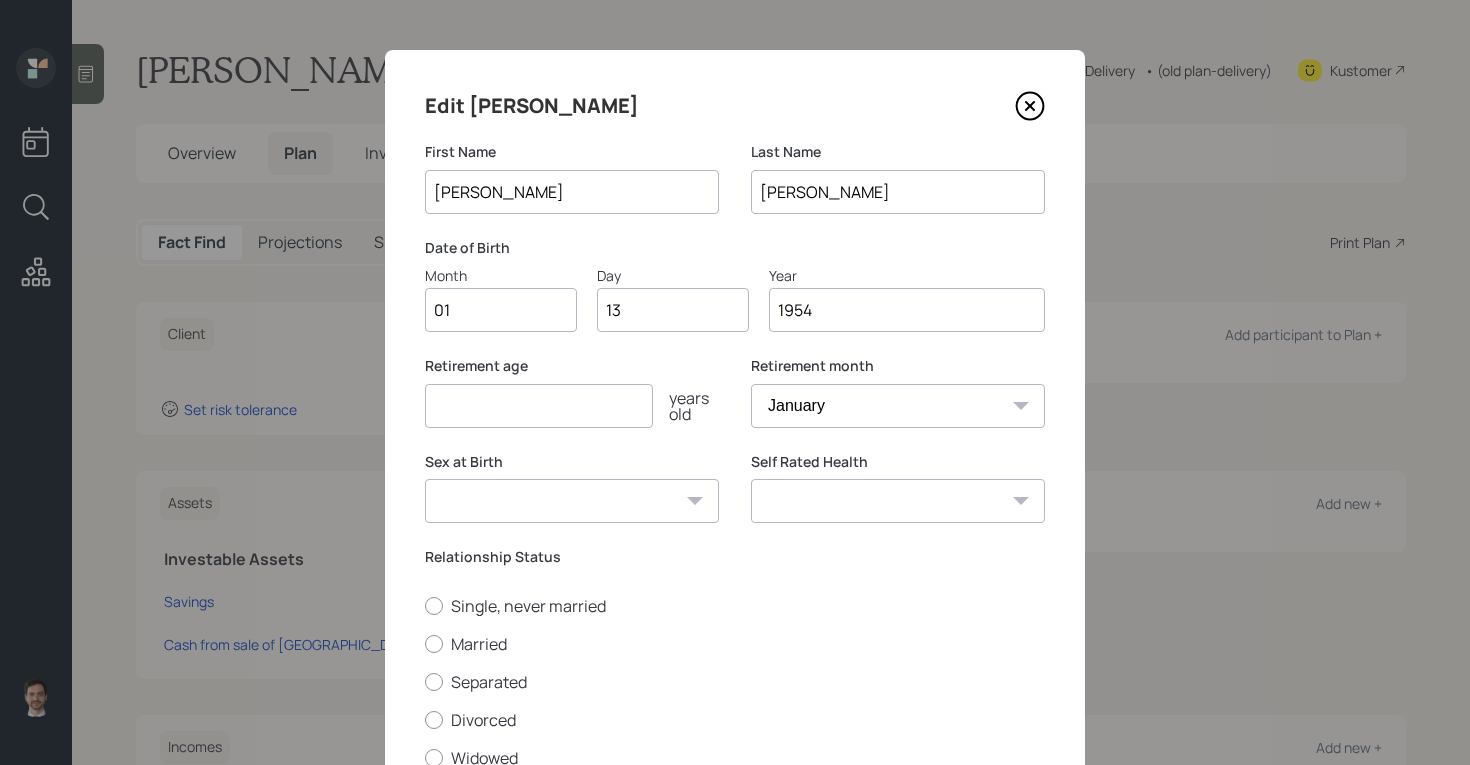 type on "1954" 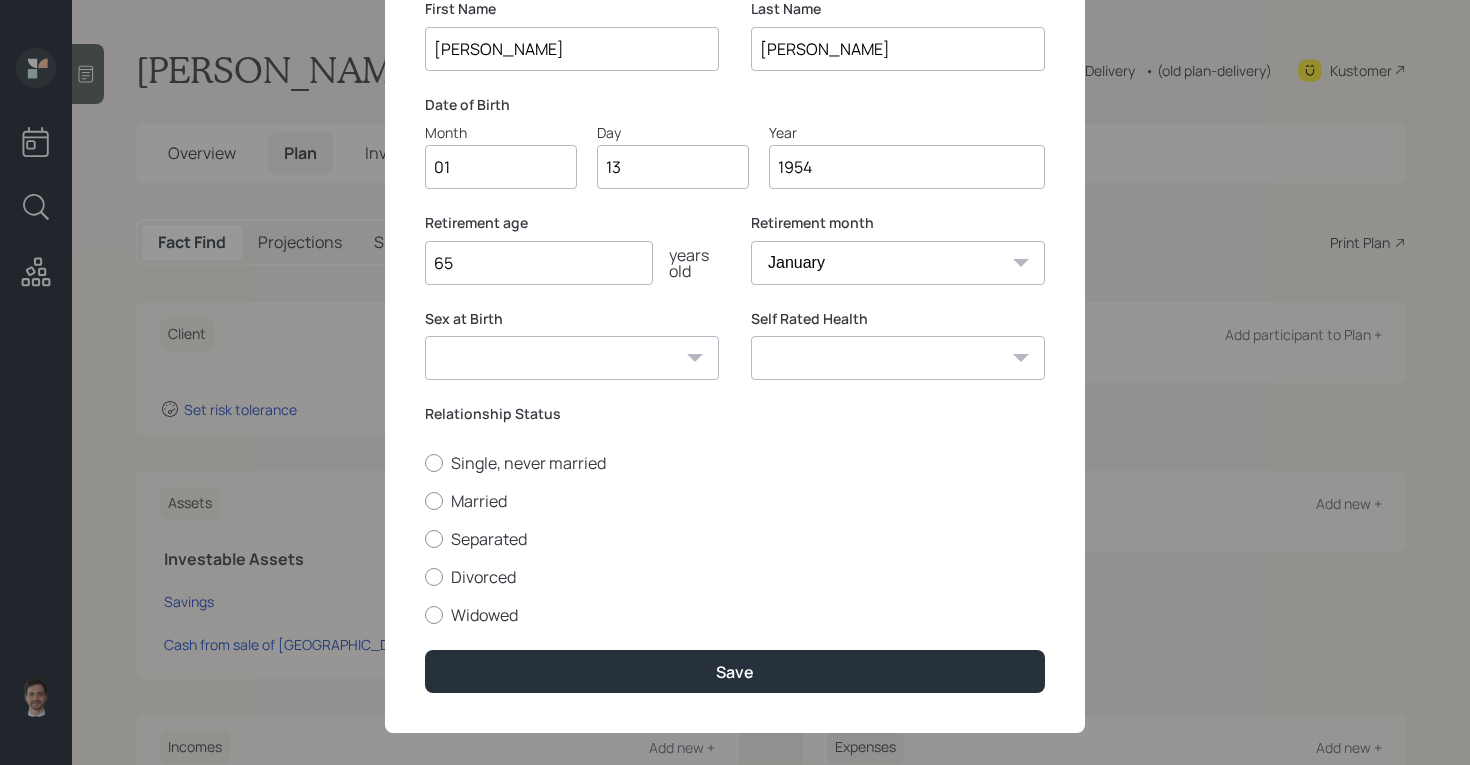 scroll, scrollTop: 144, scrollLeft: 0, axis: vertical 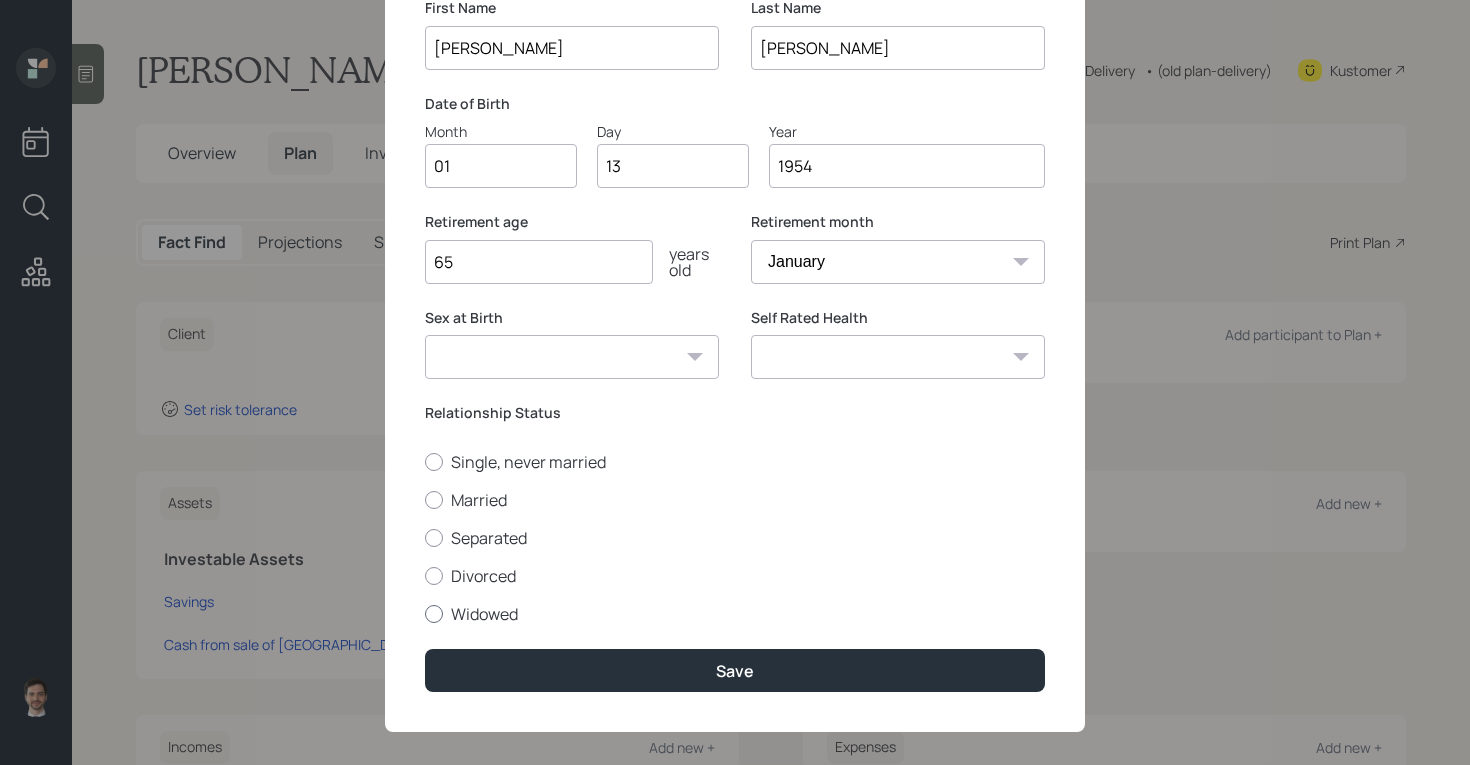 type on "65" 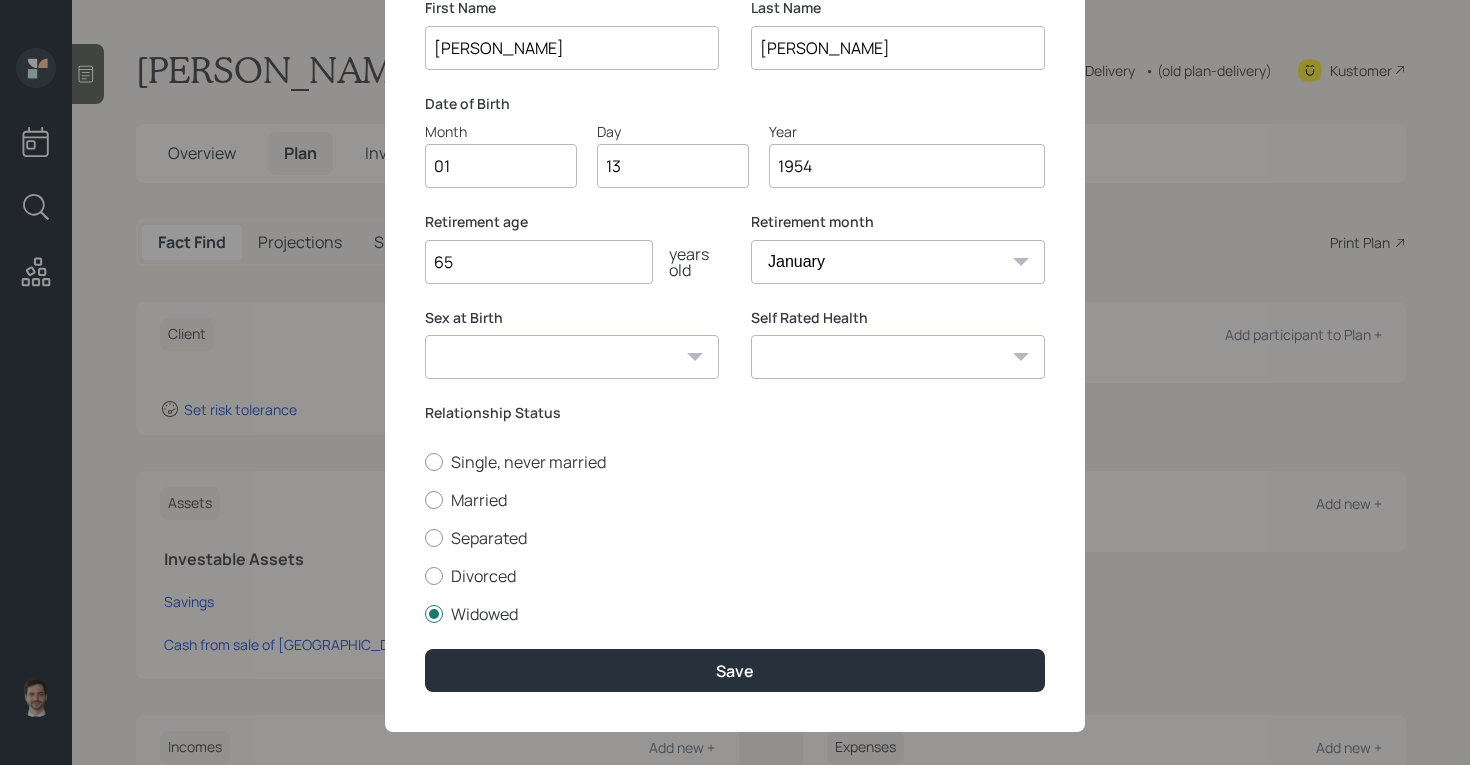 click on "Excellent Very Good Good Fair Poor" at bounding box center (898, 357) 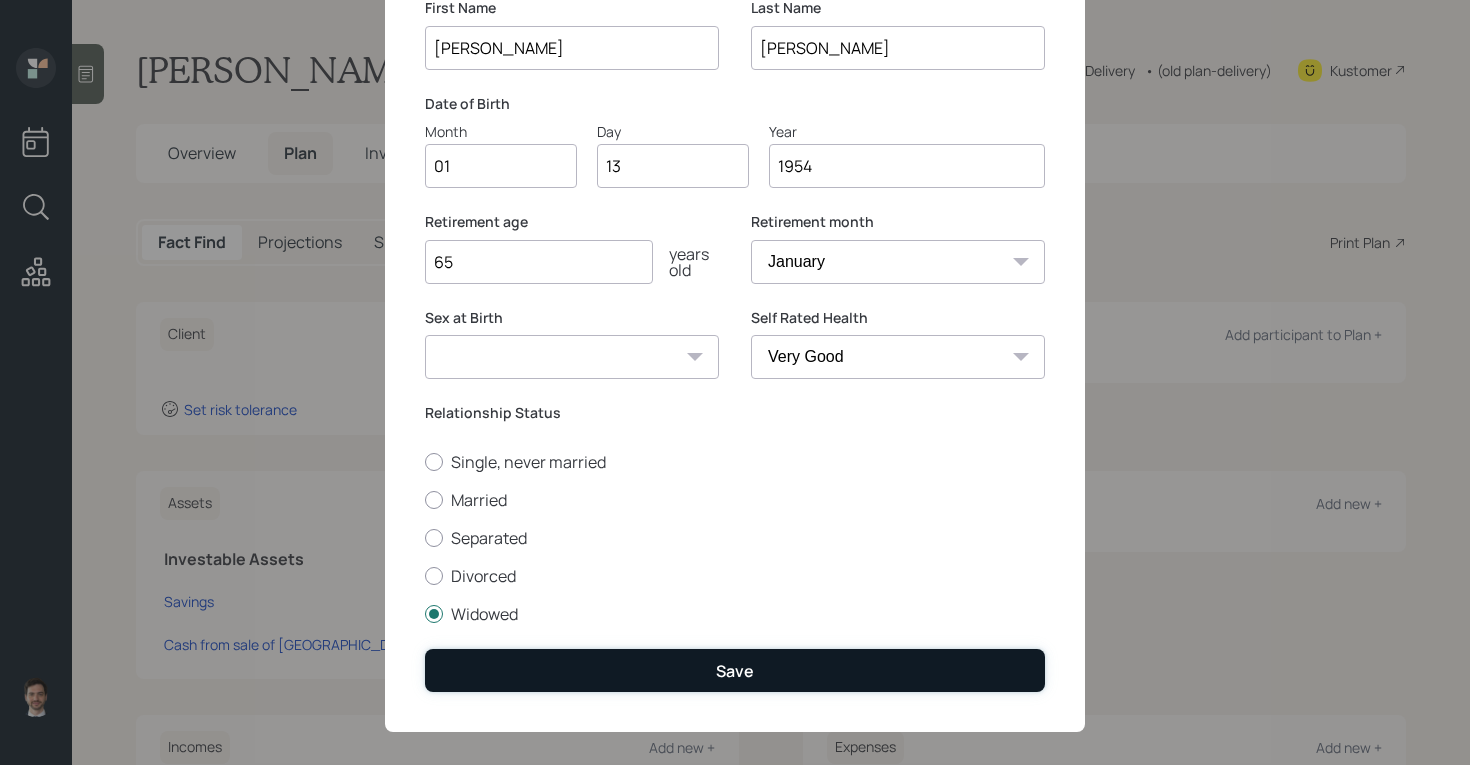 click on "Save" at bounding box center [735, 670] 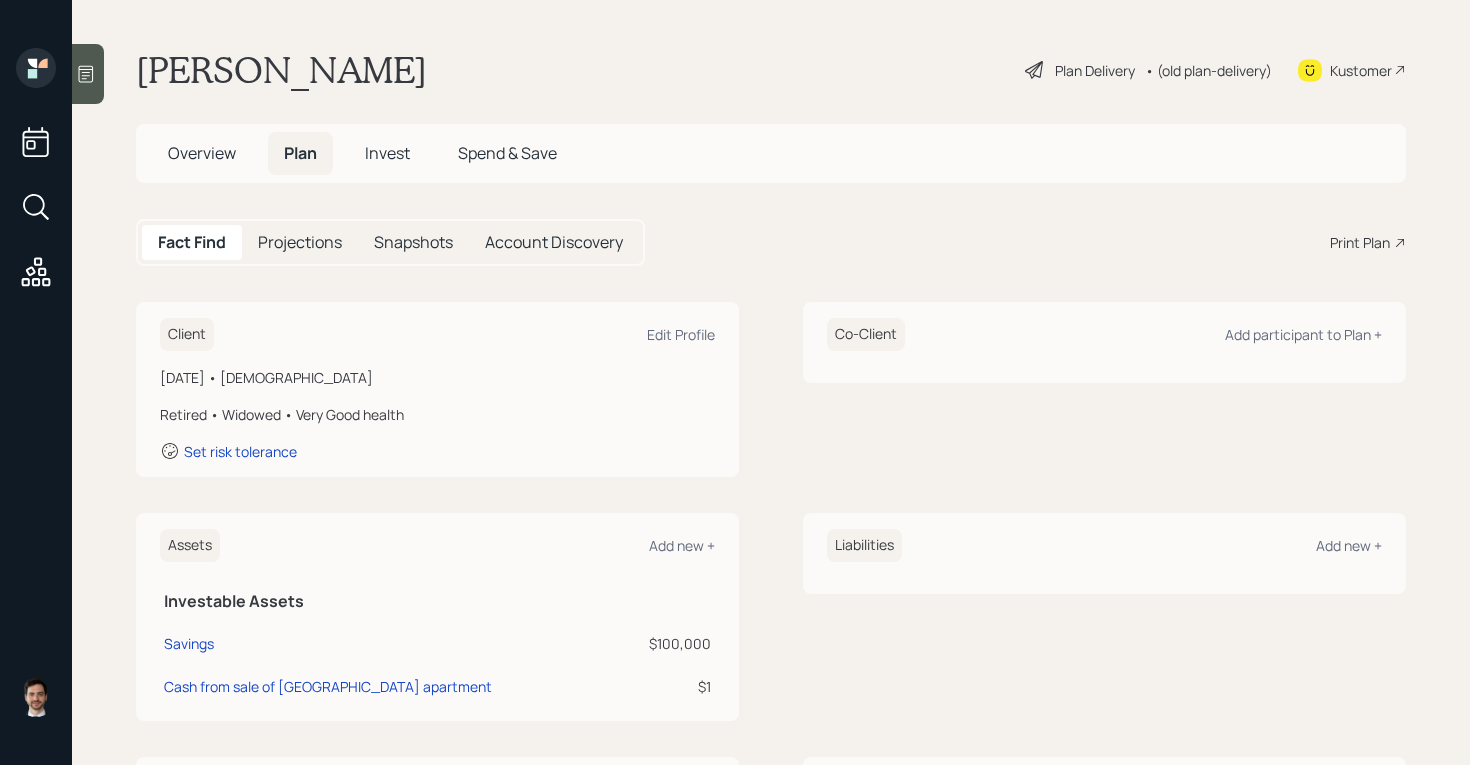 click on "• (old plan-delivery)" at bounding box center [1208, 70] 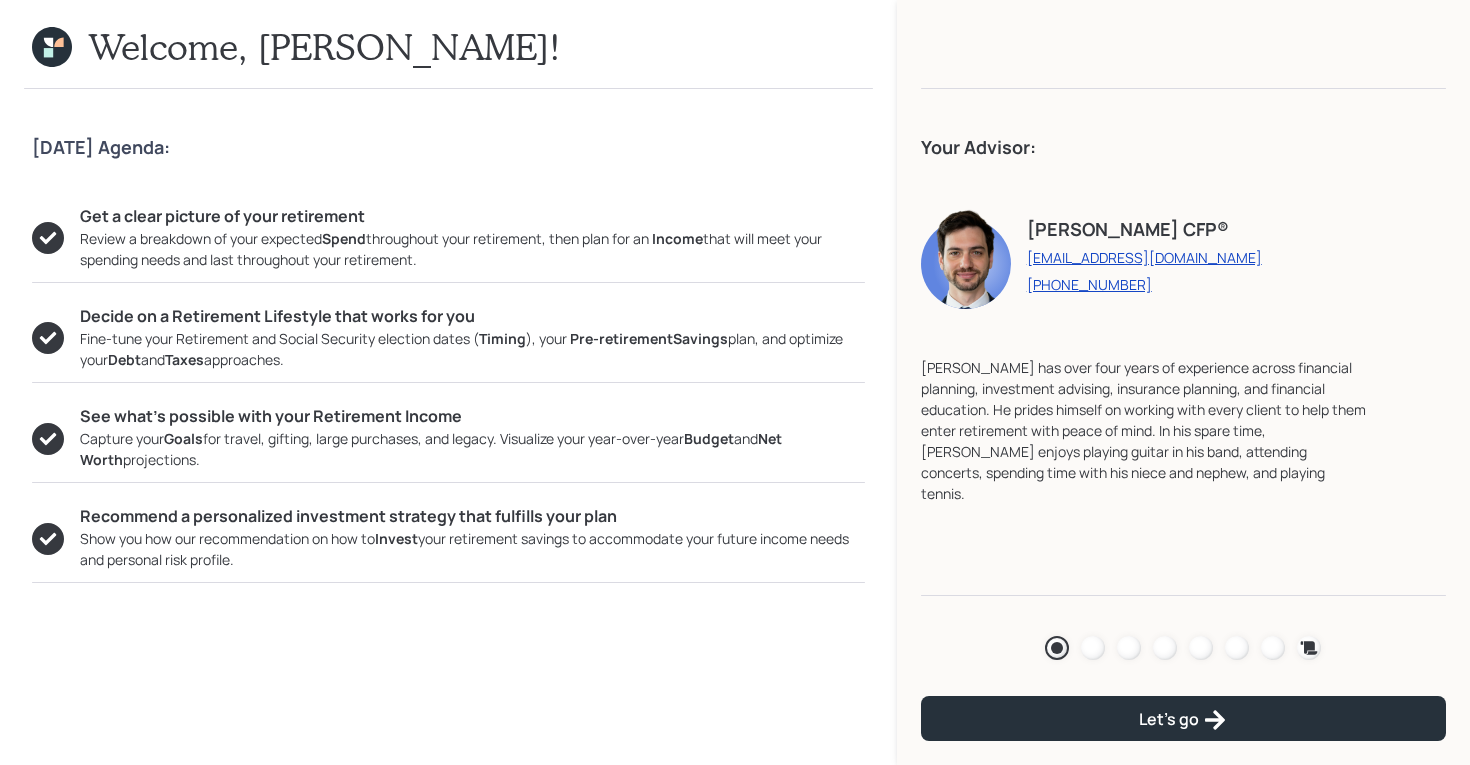 click on "Agenda Review Income Spend Net-worth Budget Taxes Invest" at bounding box center [1183, 648] 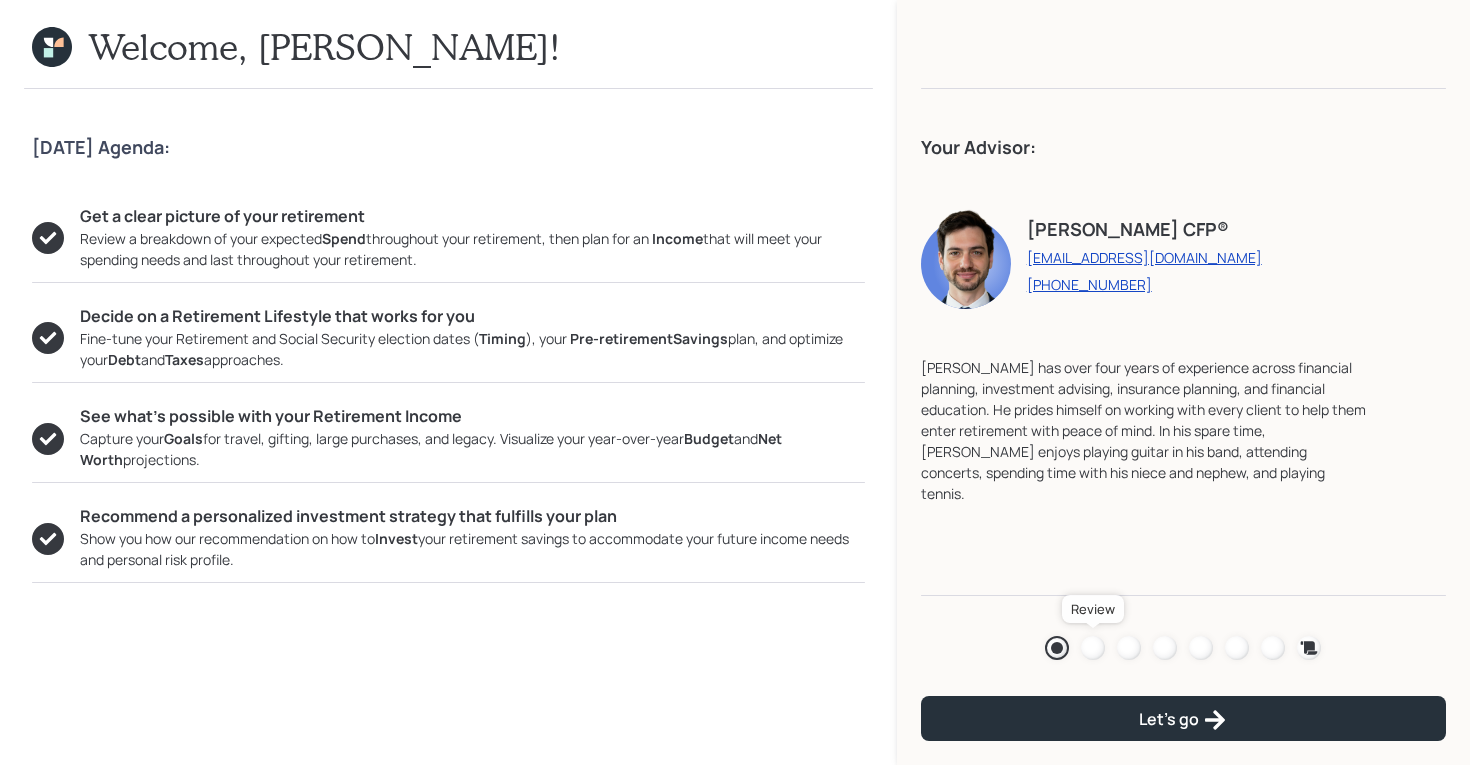 click at bounding box center (1093, 648) 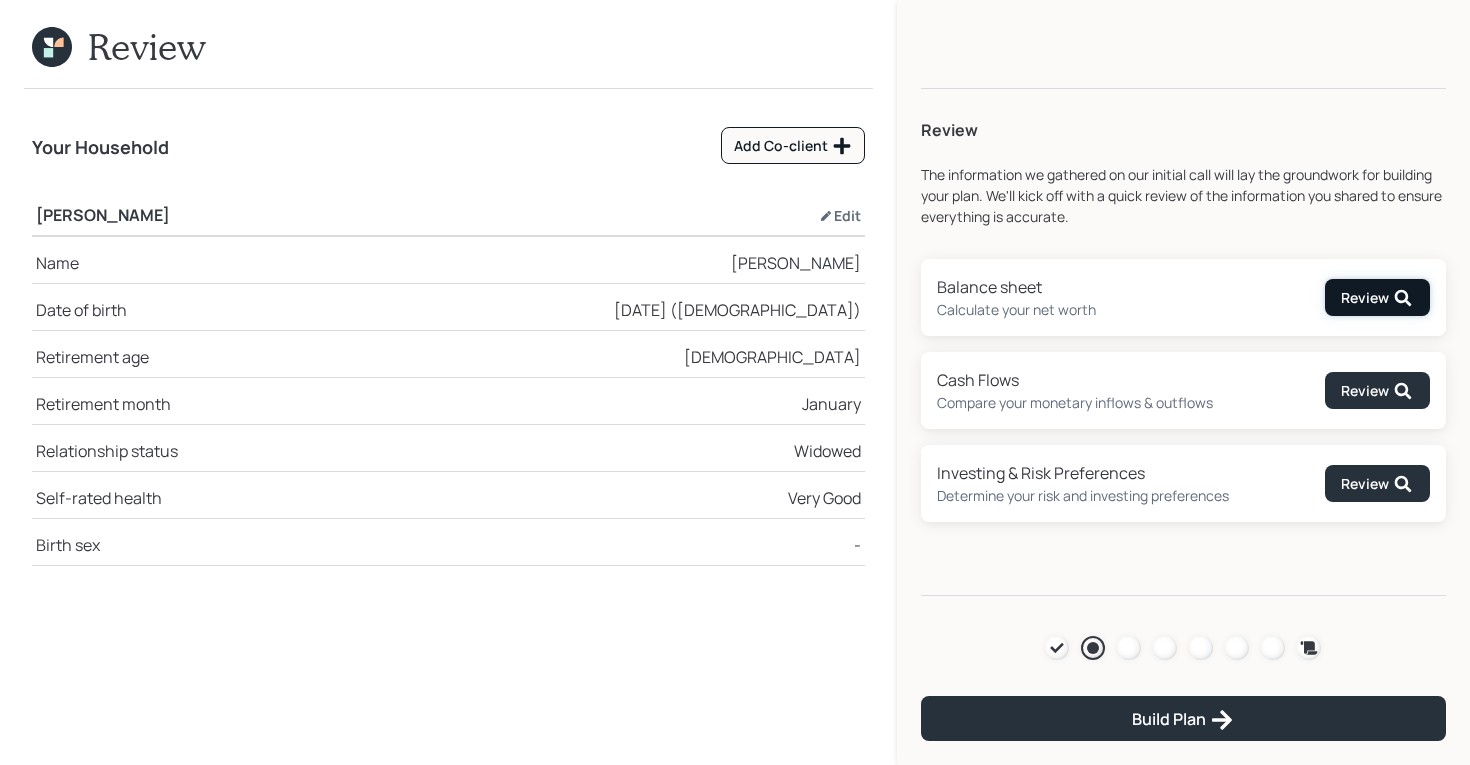 click on "Review" at bounding box center (1377, 298) 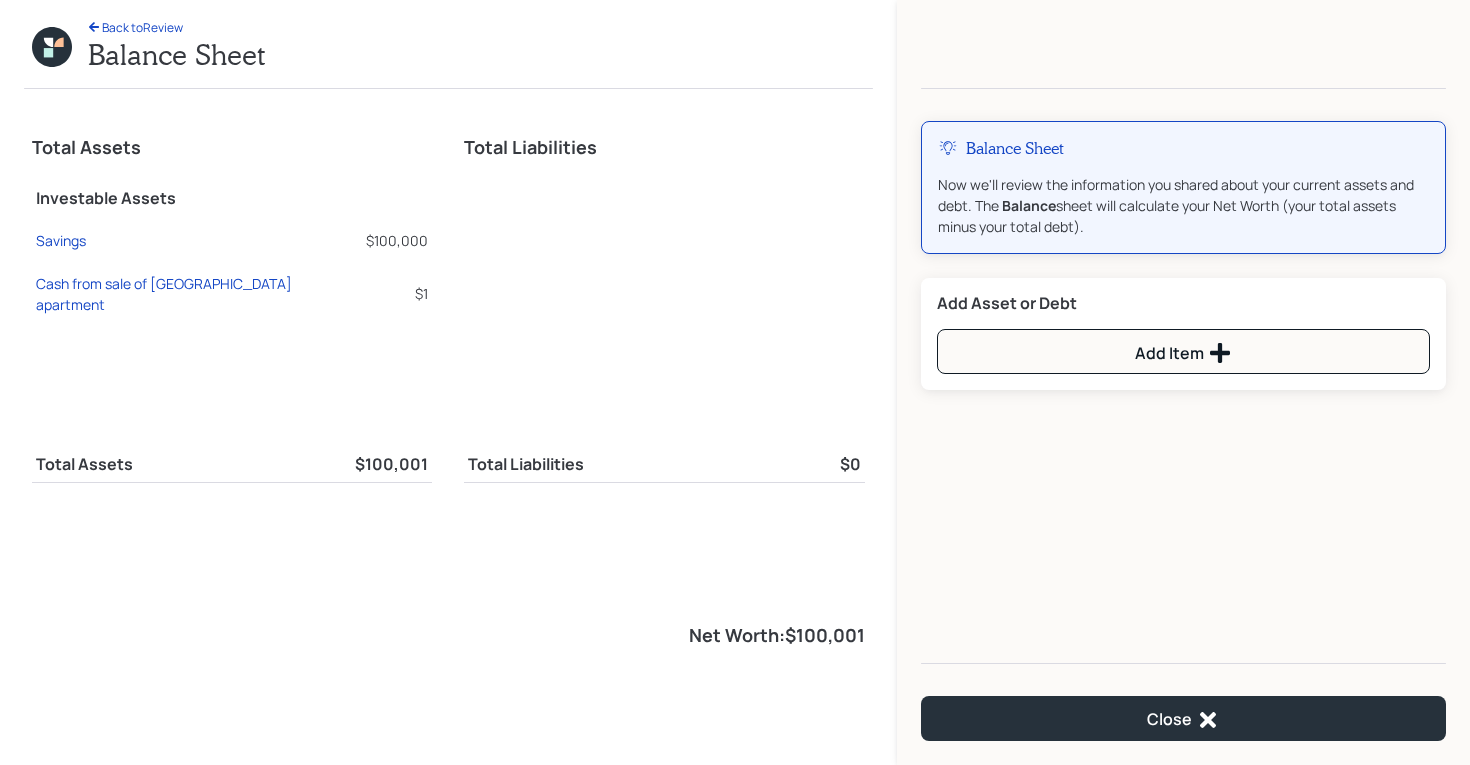 click on "Total Assets Investable Assets Savings $100,000 Cash from sale of [GEOGRAPHIC_DATA] apartment $1" at bounding box center [232, 265] 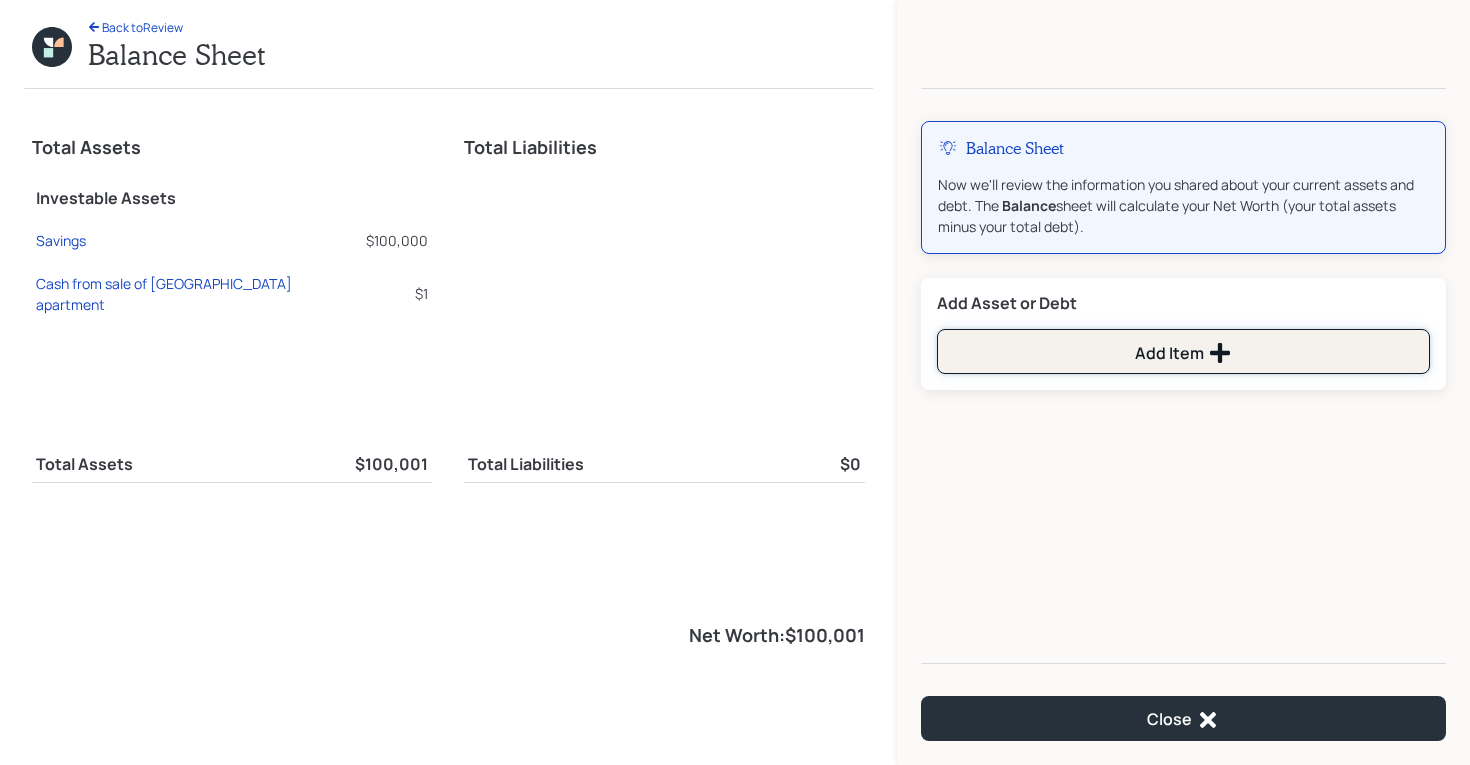 click on "Add Item" at bounding box center [1183, 351] 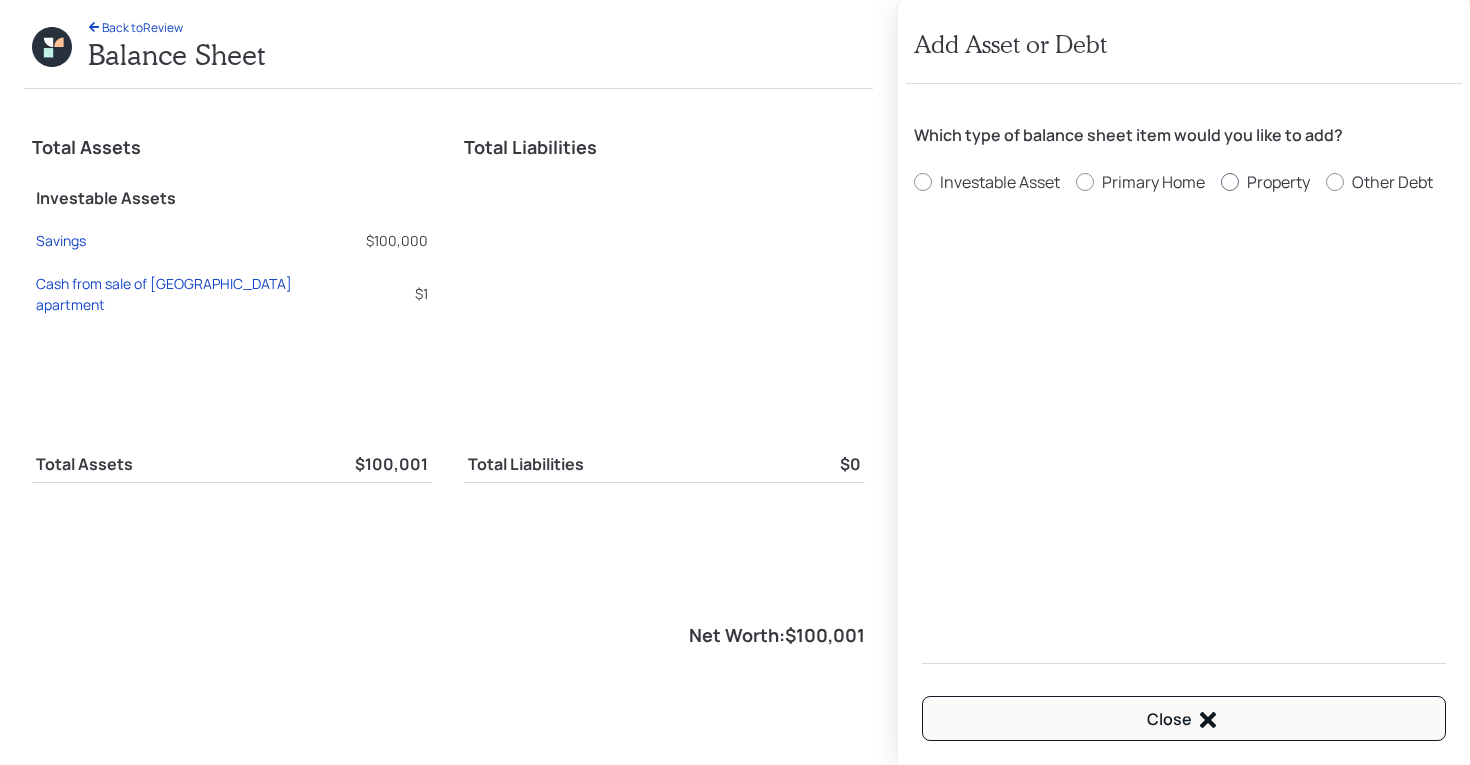 click on "Property" at bounding box center (1278, 182) 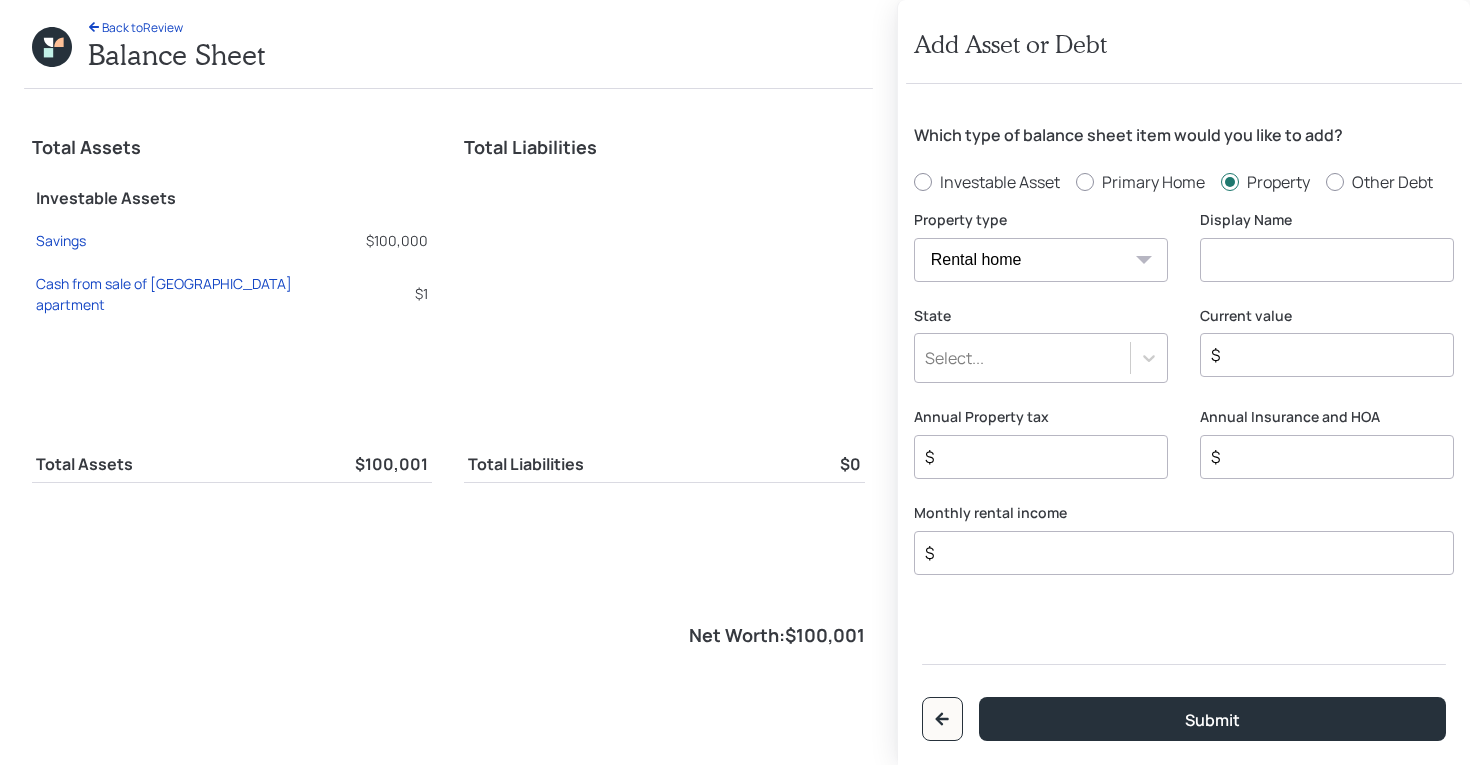 click on "Vacation home Rental home" at bounding box center [1041, 260] 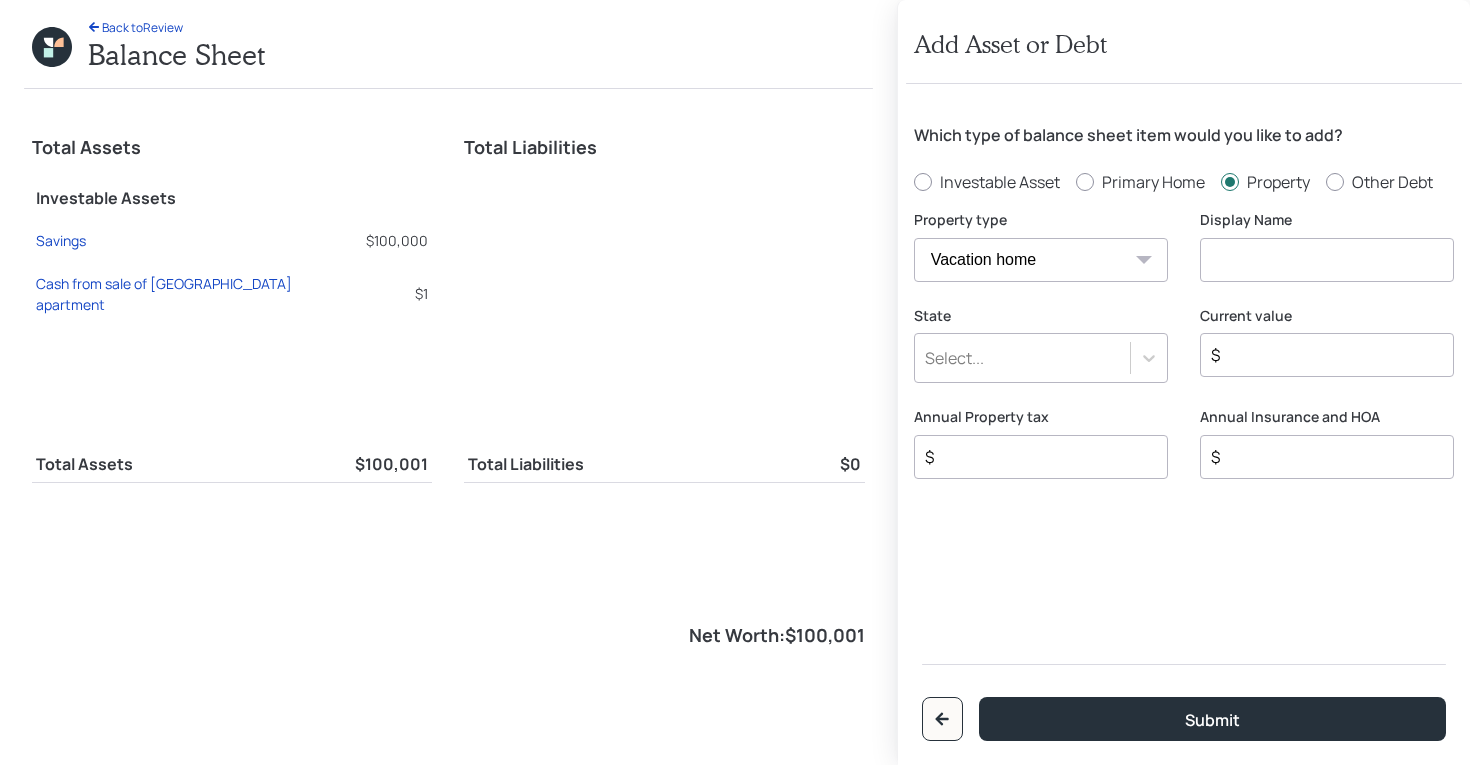 click at bounding box center (1327, 260) 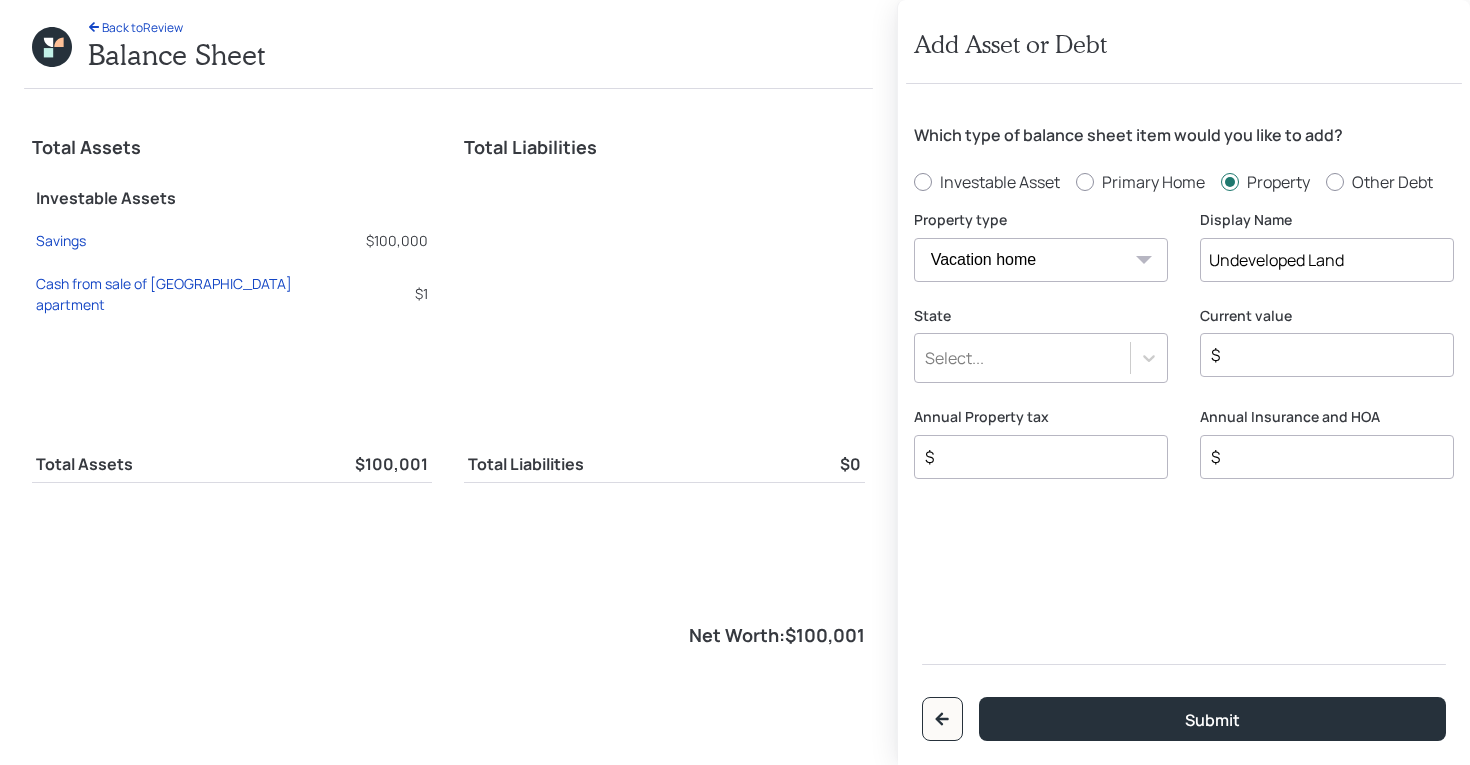 type on "Undeveloped Land" 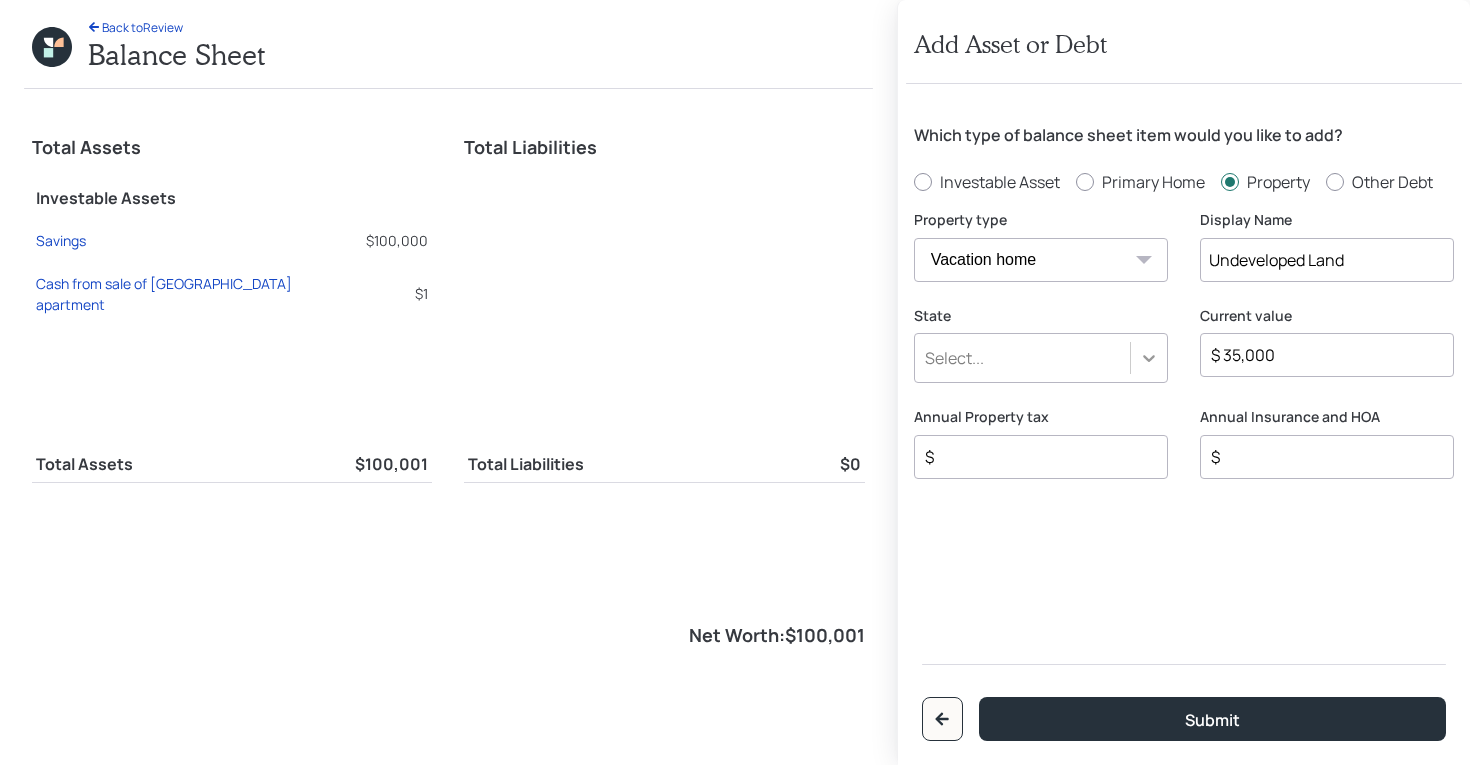type on "$ 35,000" 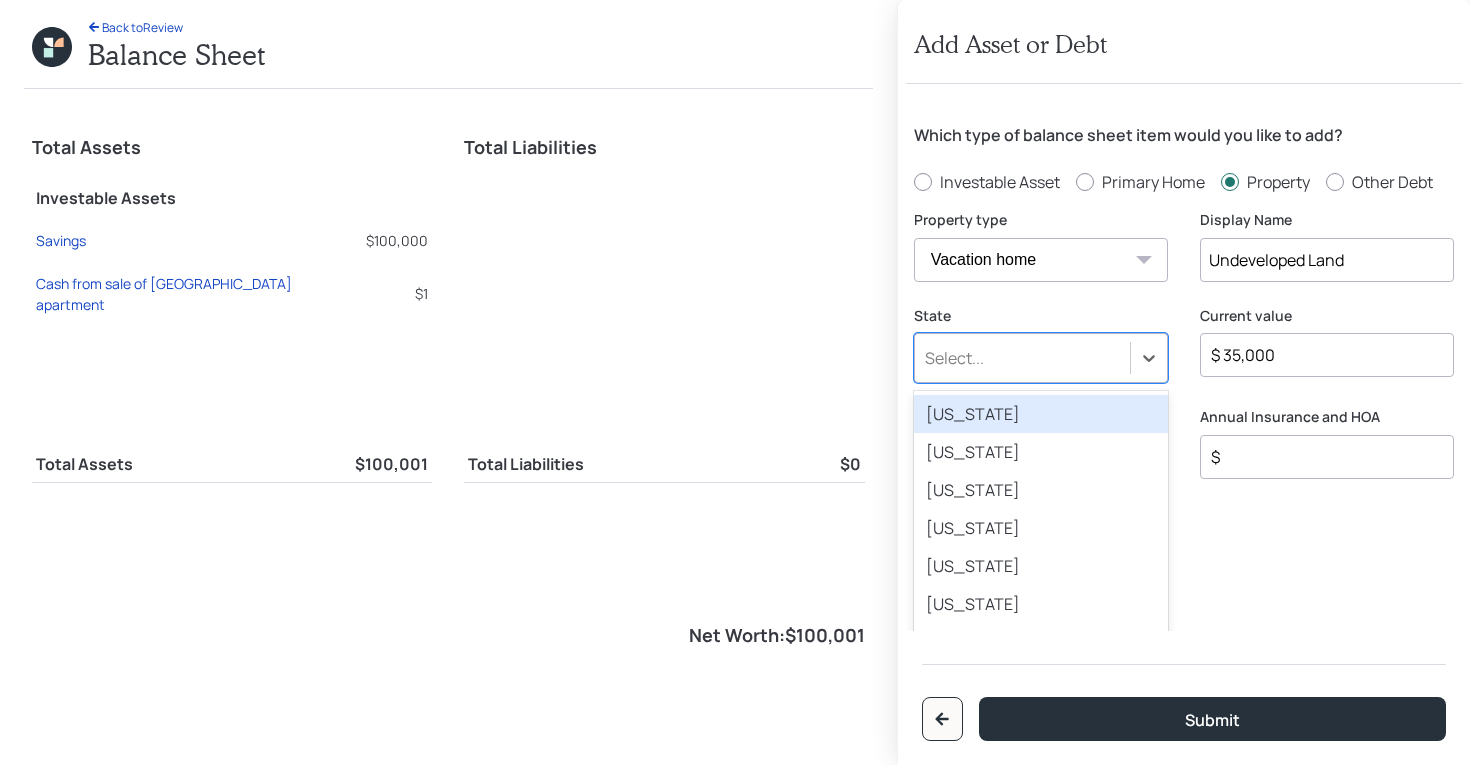 click on "[US_STATE]" at bounding box center [1041, 414] 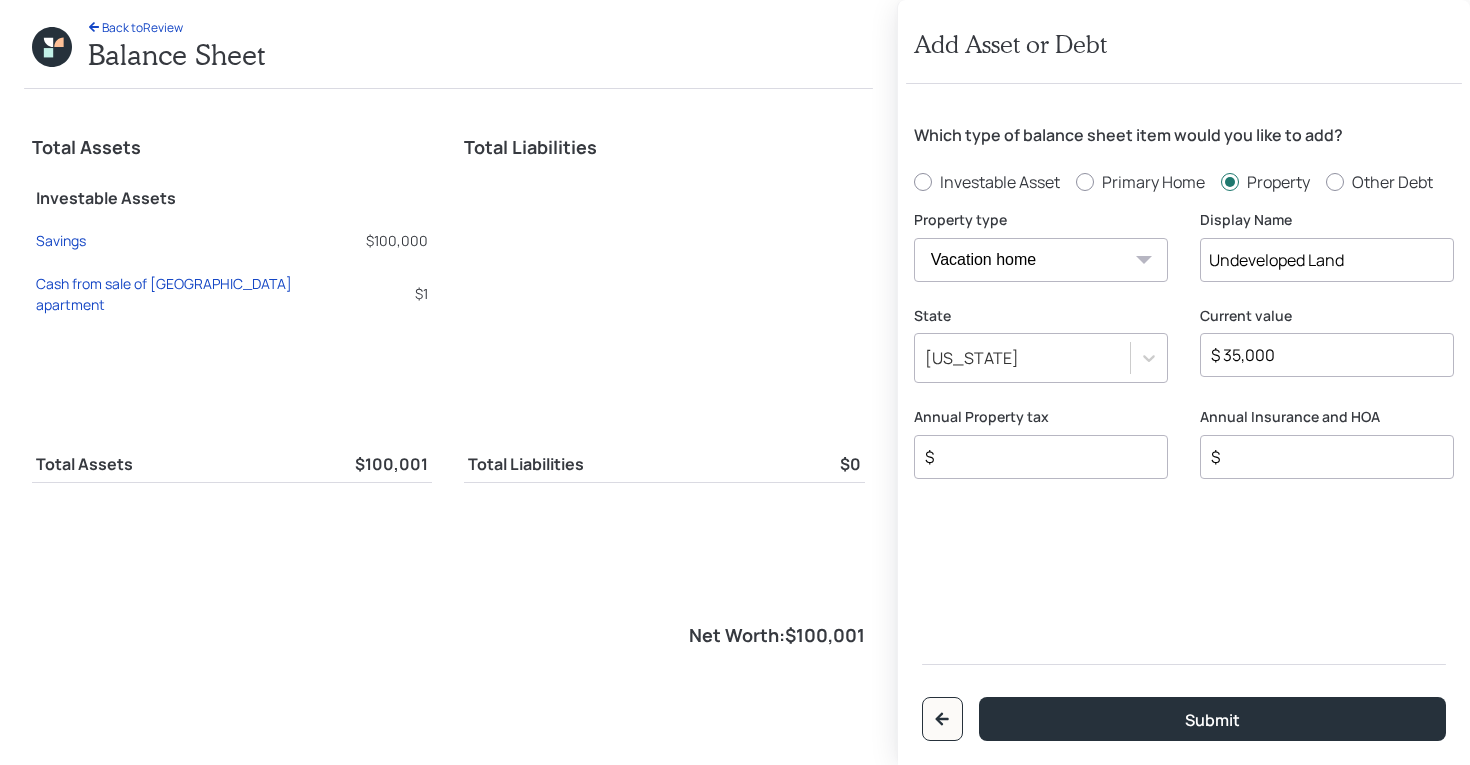 click on "$" at bounding box center (1033, 457) 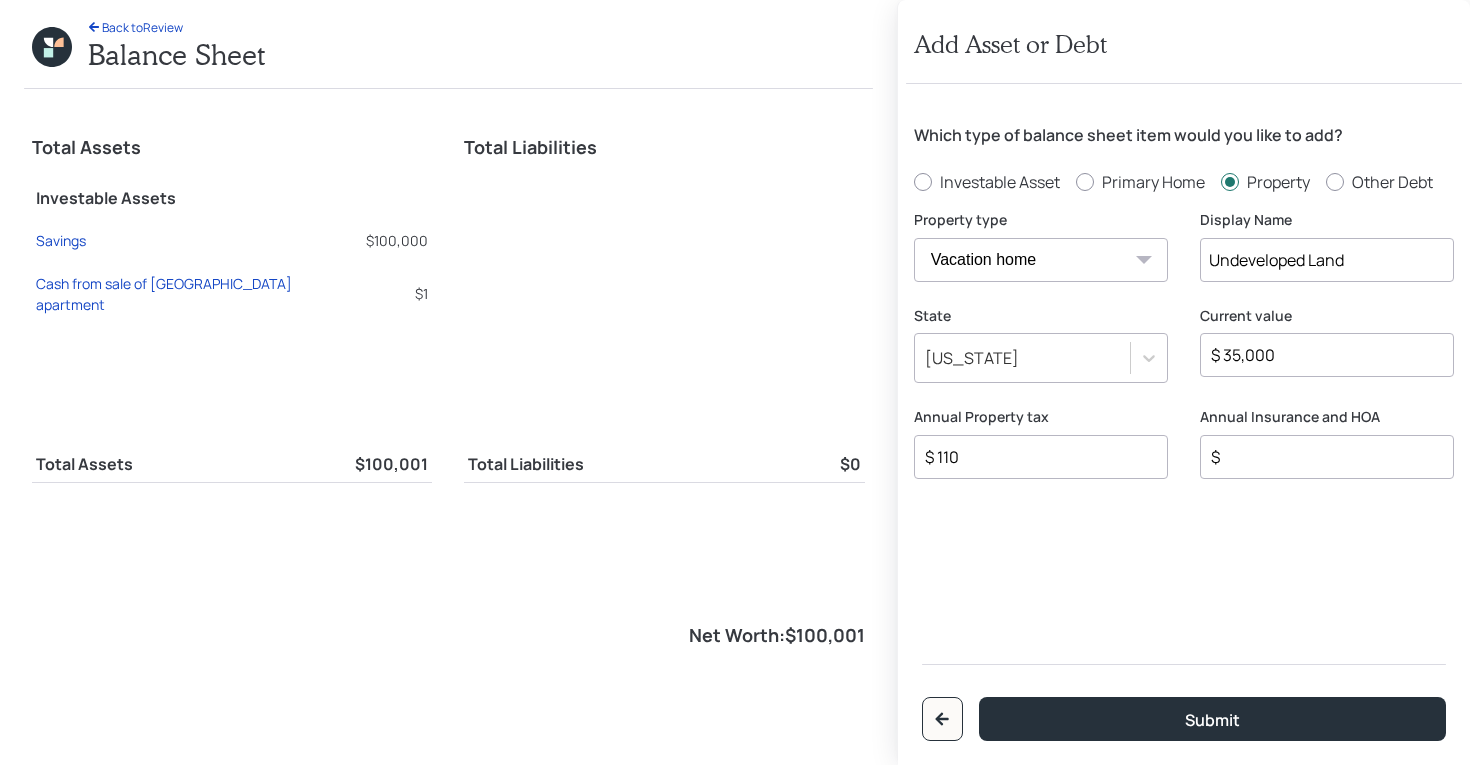 type on "$ 110" 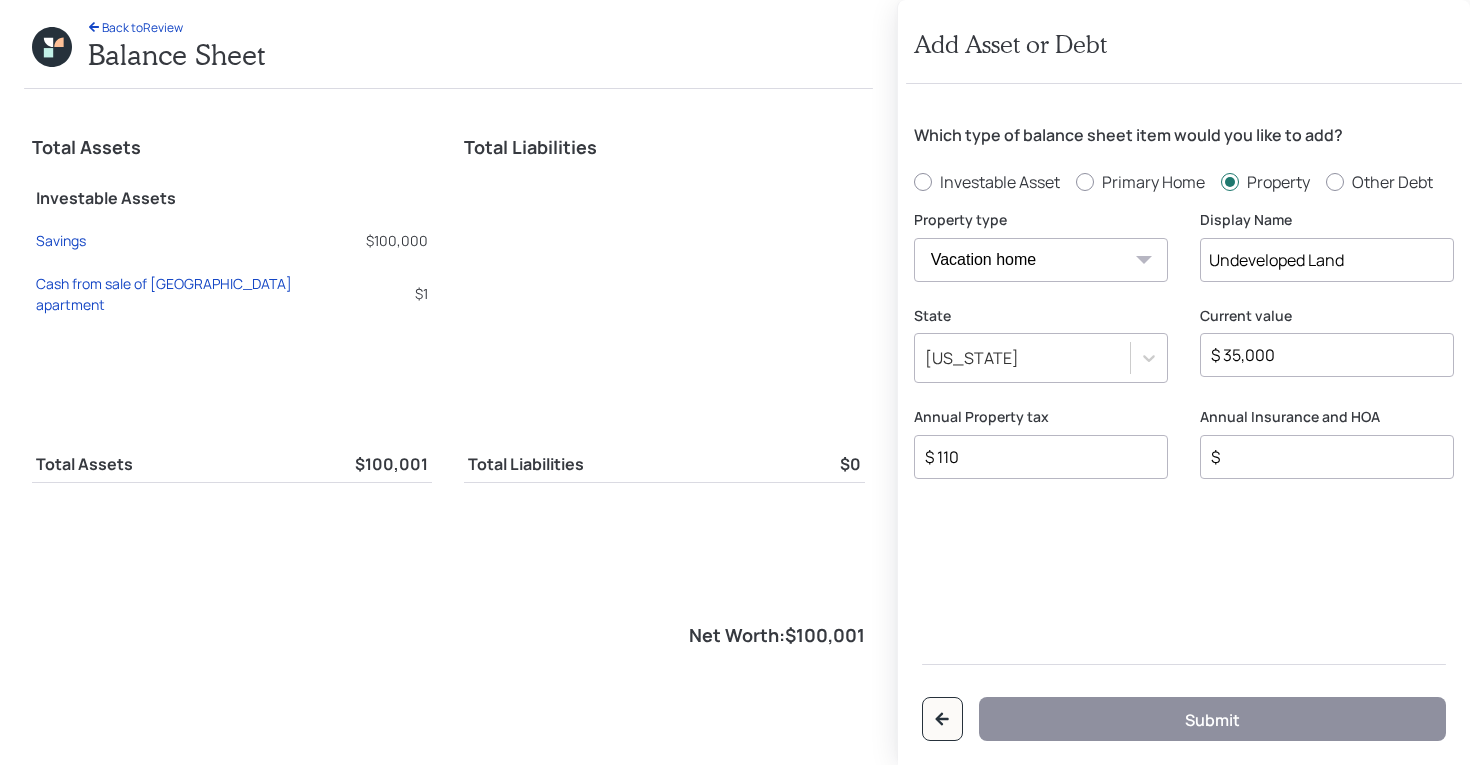 radio on "false" 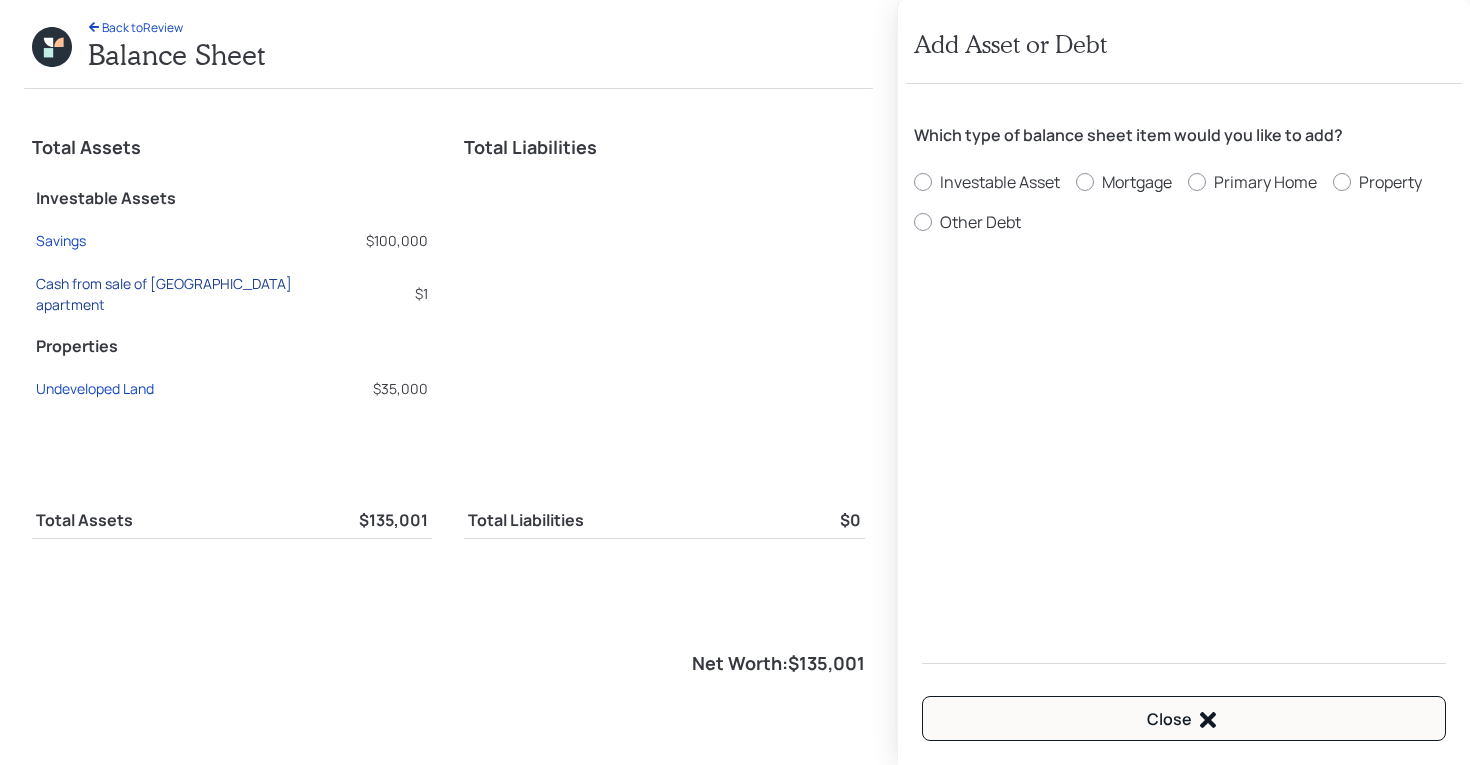 click on "Cash from sale of [GEOGRAPHIC_DATA] apartment" at bounding box center (197, 294) 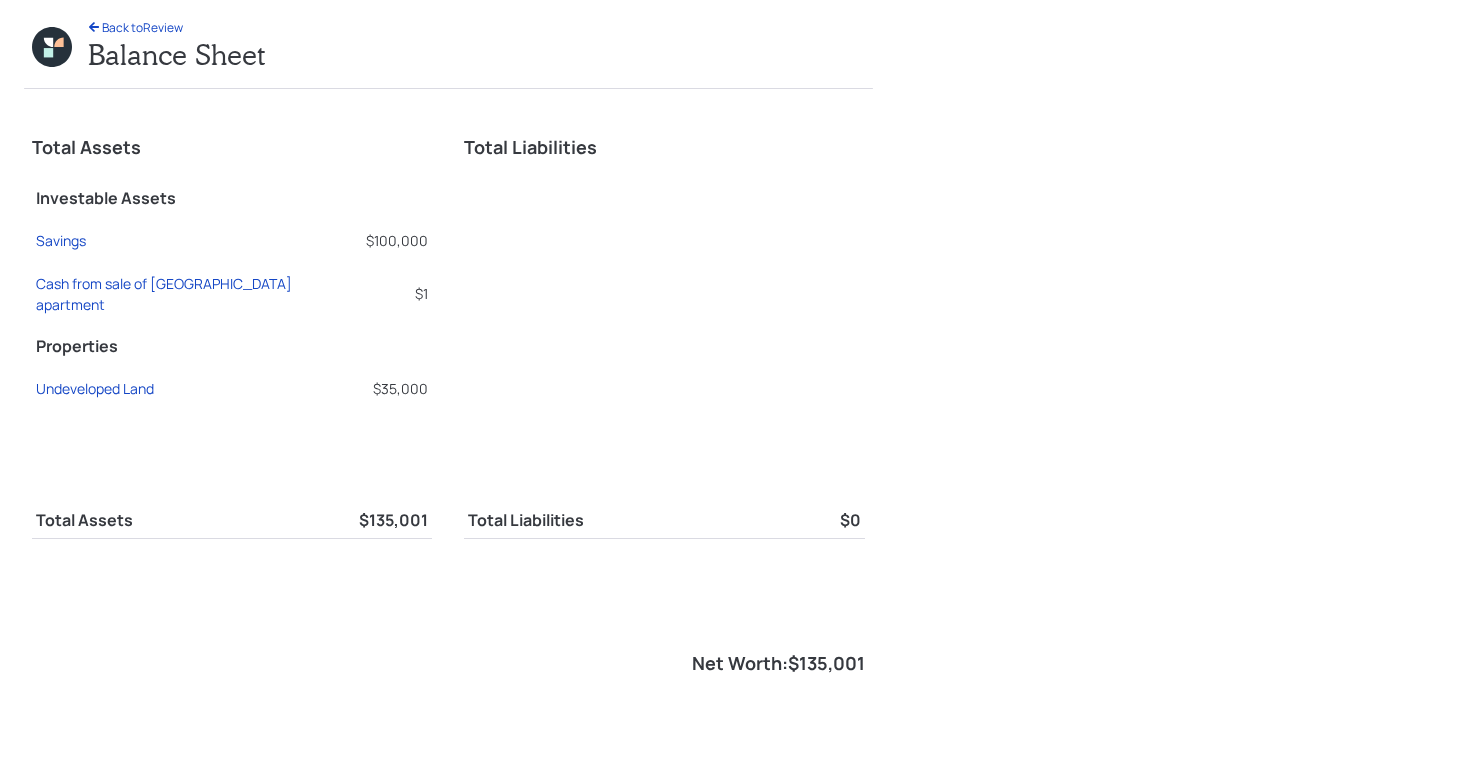 select on "taxable" 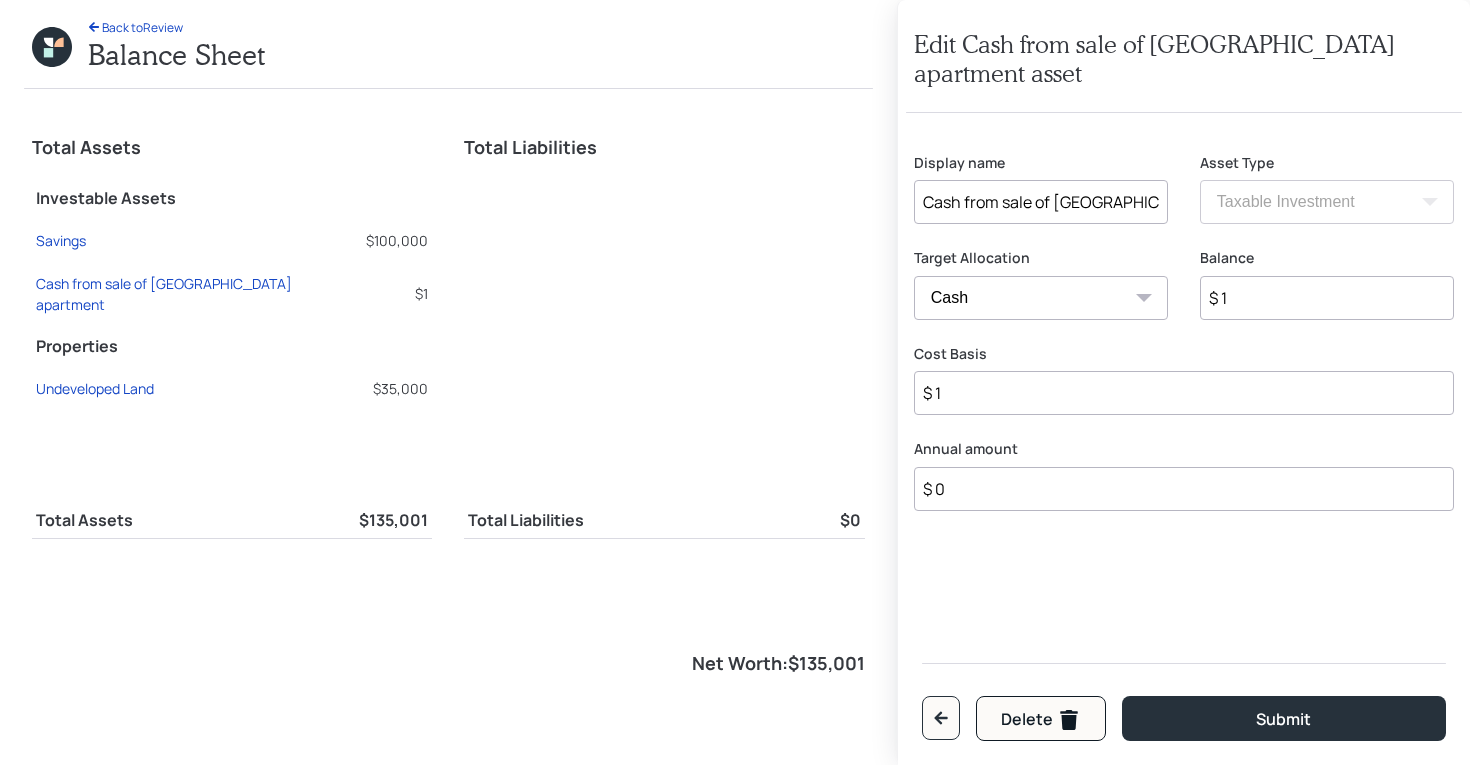 click on "$ 1" at bounding box center [1327, 298] 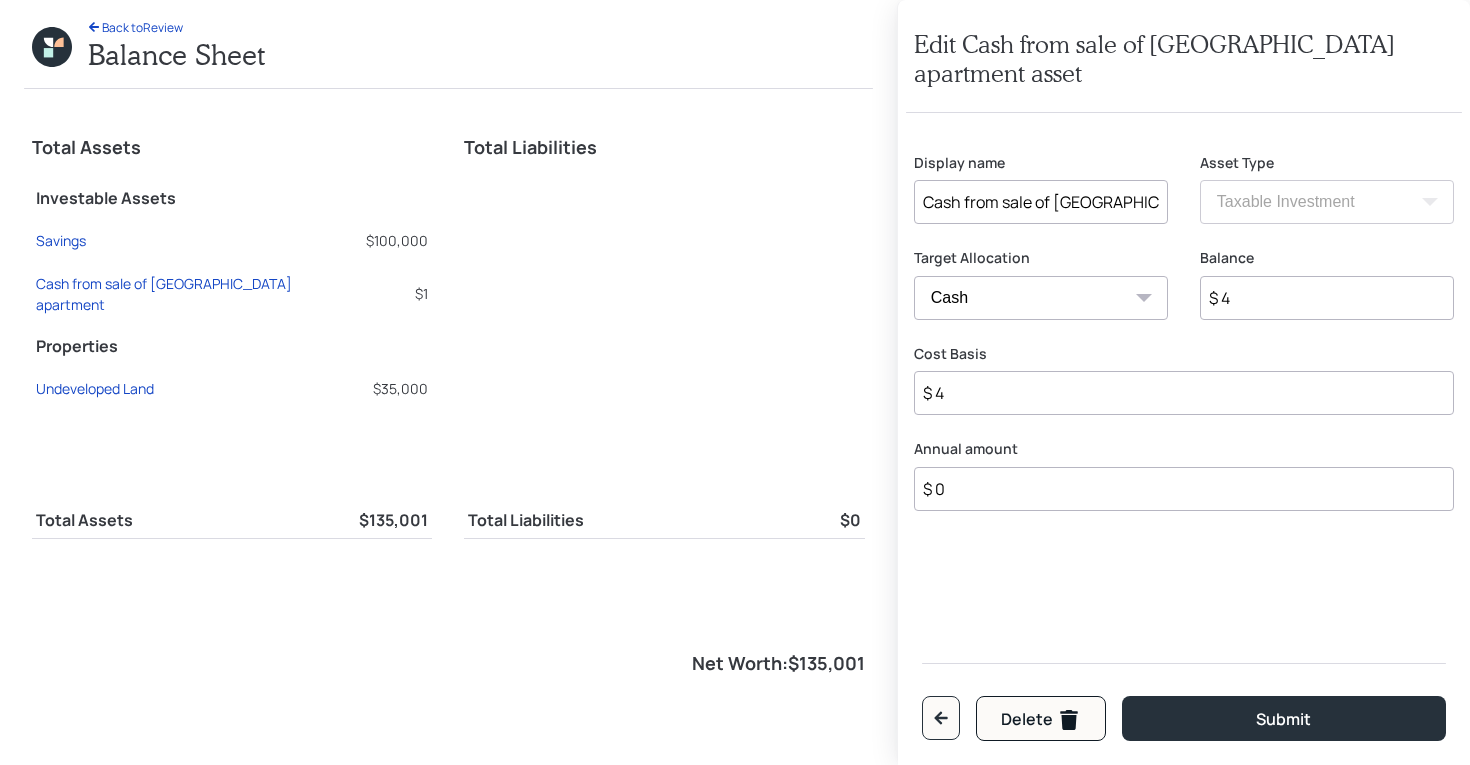 type on "$ 41" 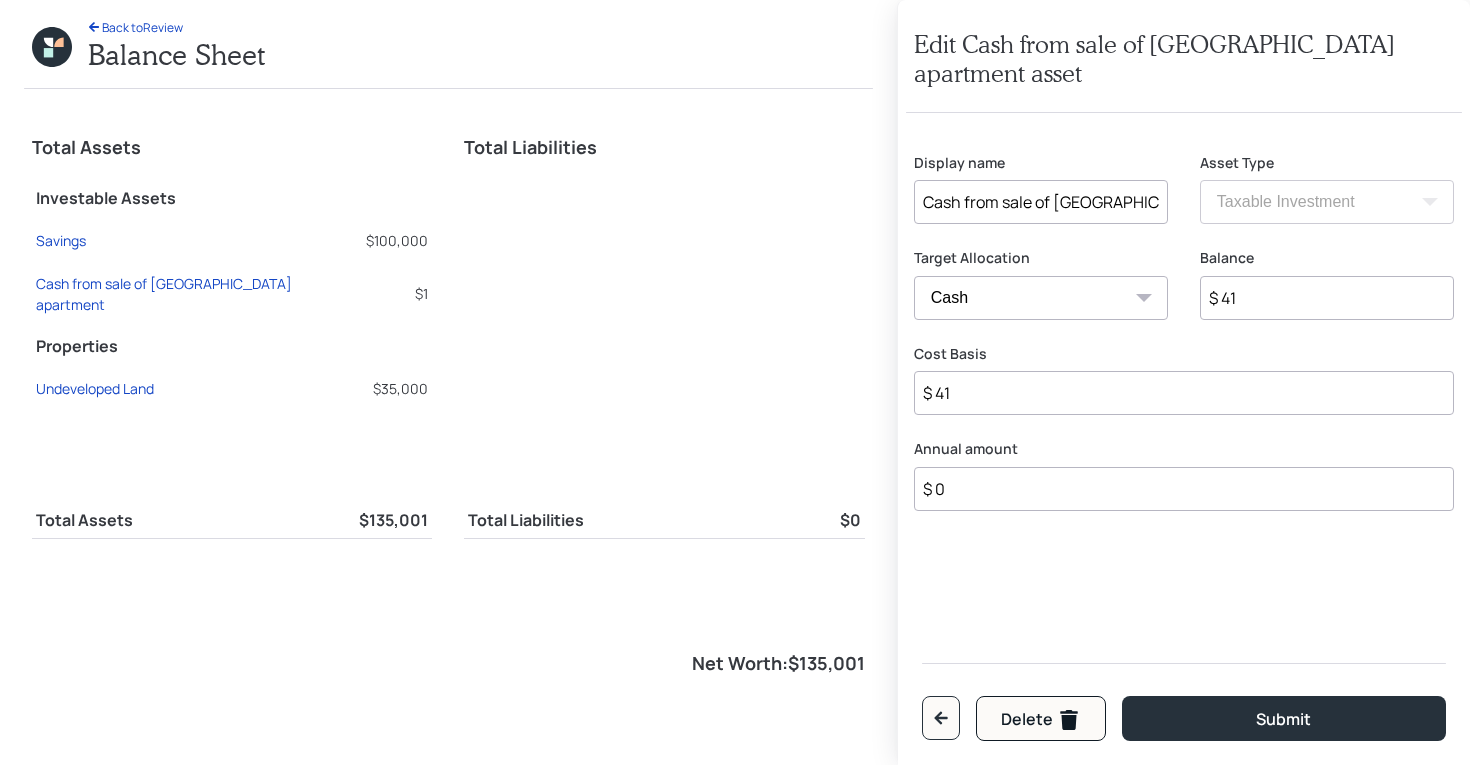 type on "$ 415" 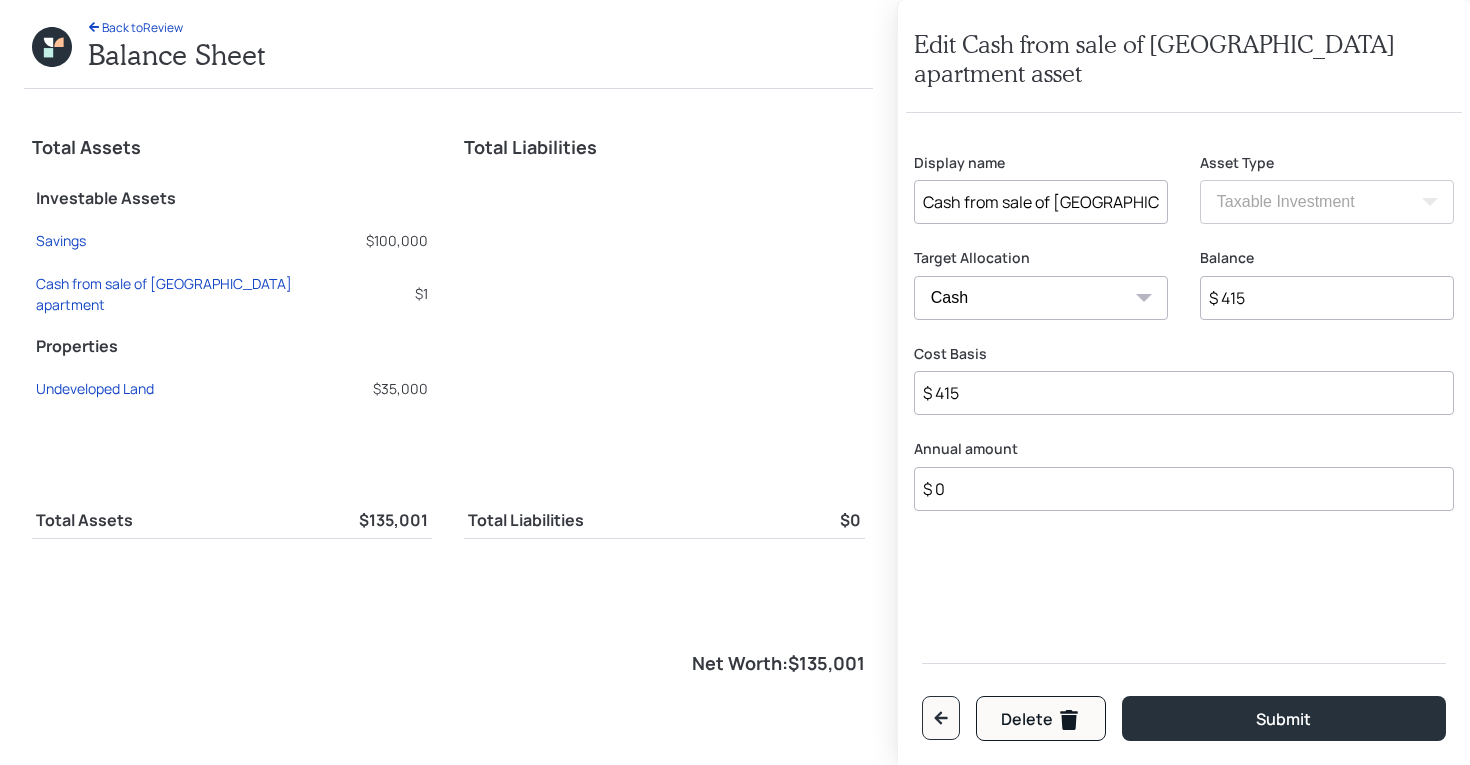 type on "$ 41" 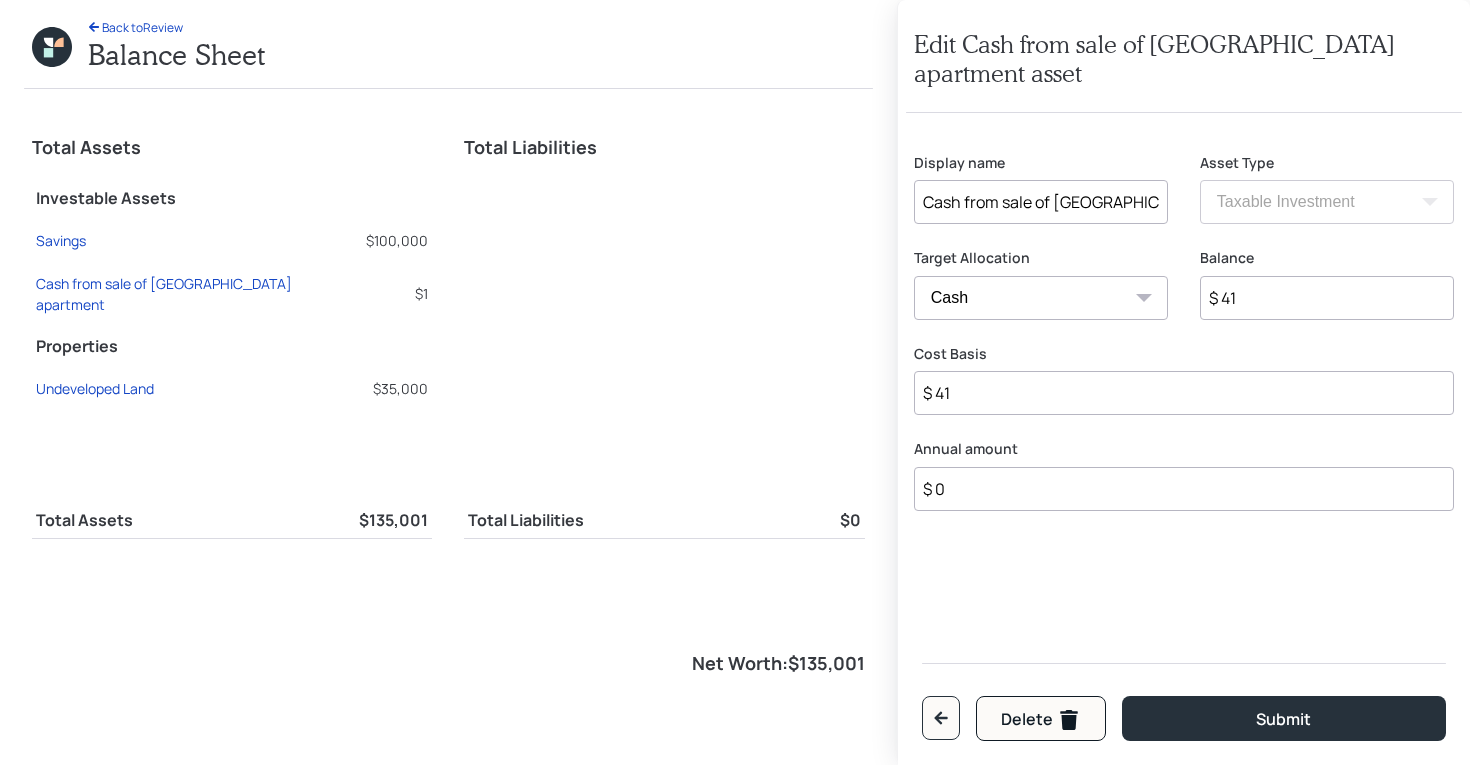 type on "$ 4" 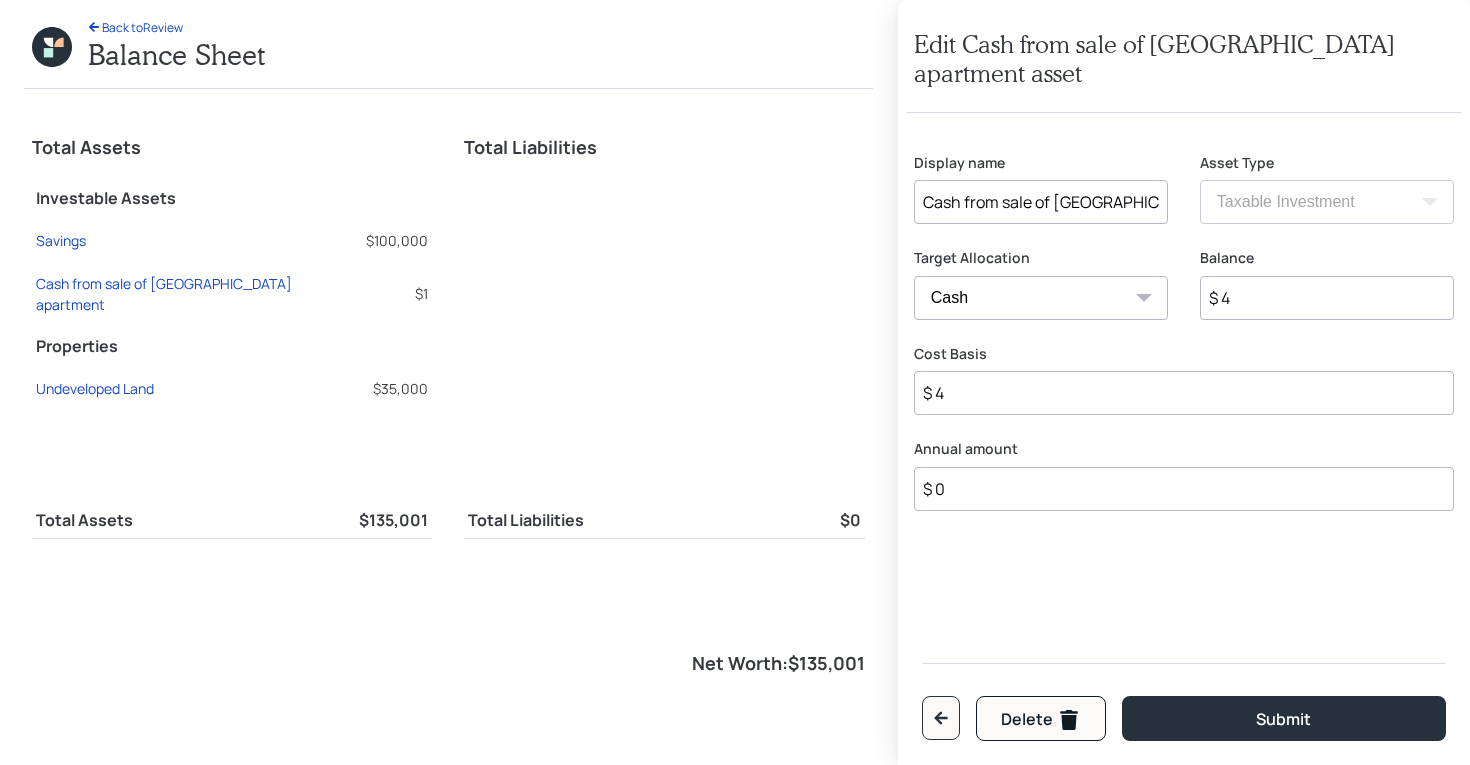type on "$" 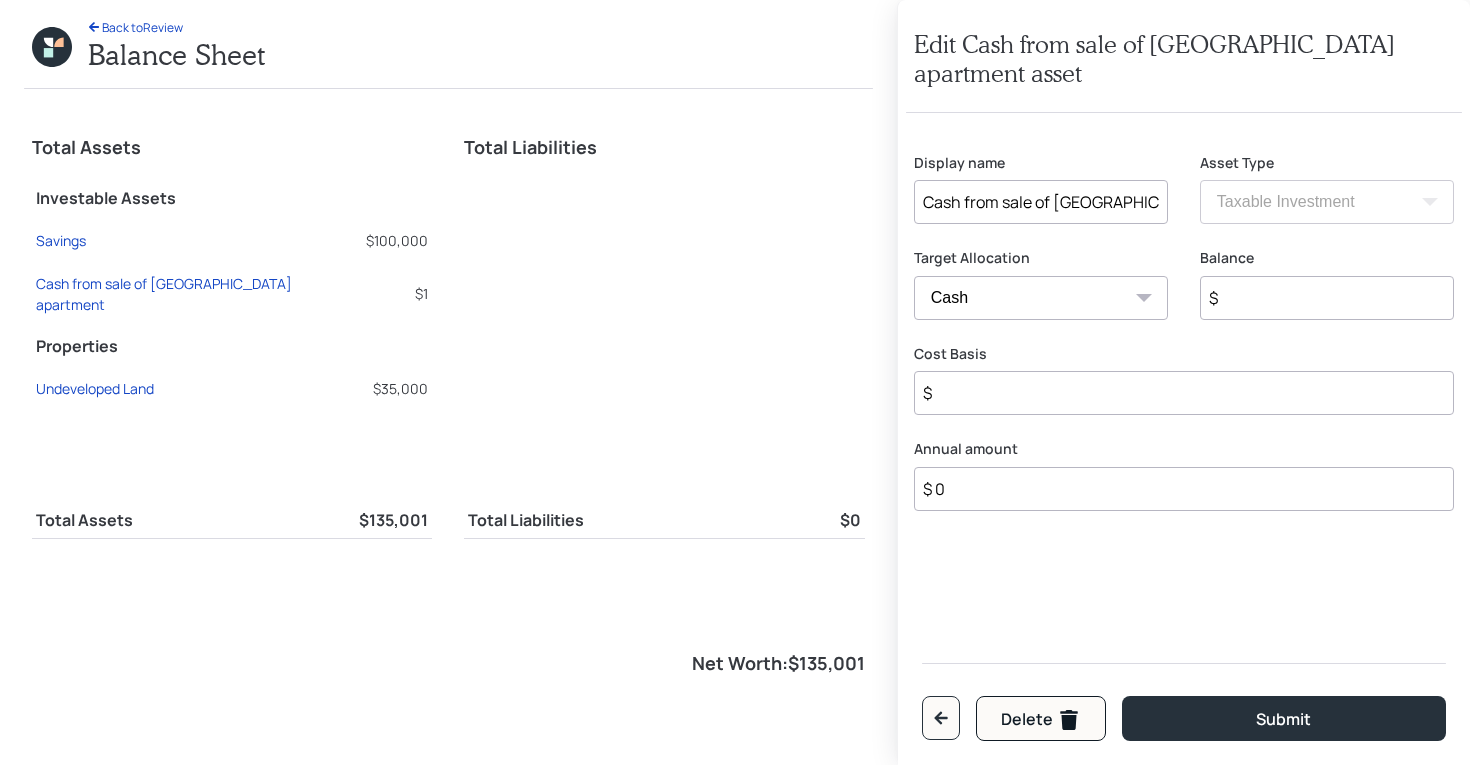 type on "$ 4" 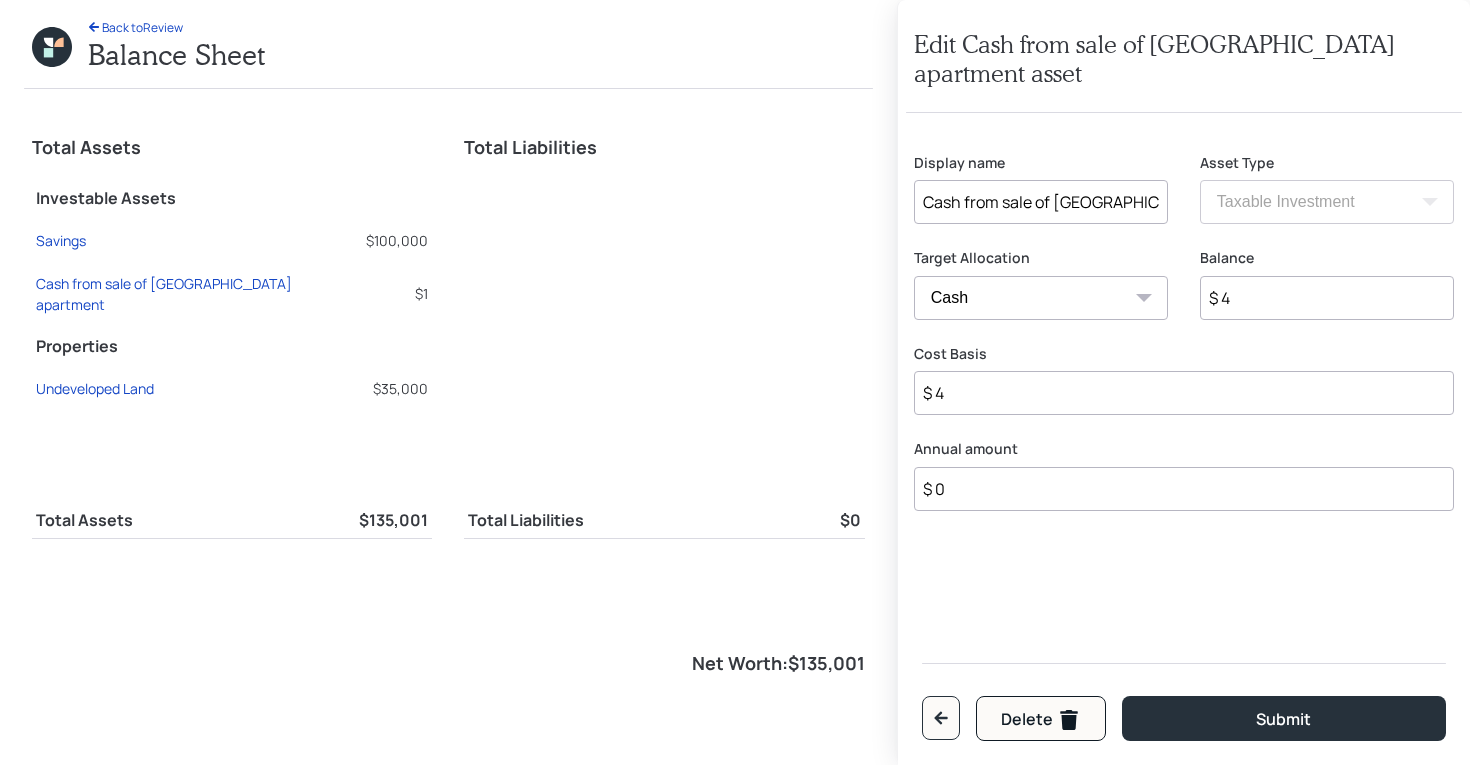 type on "$ 45" 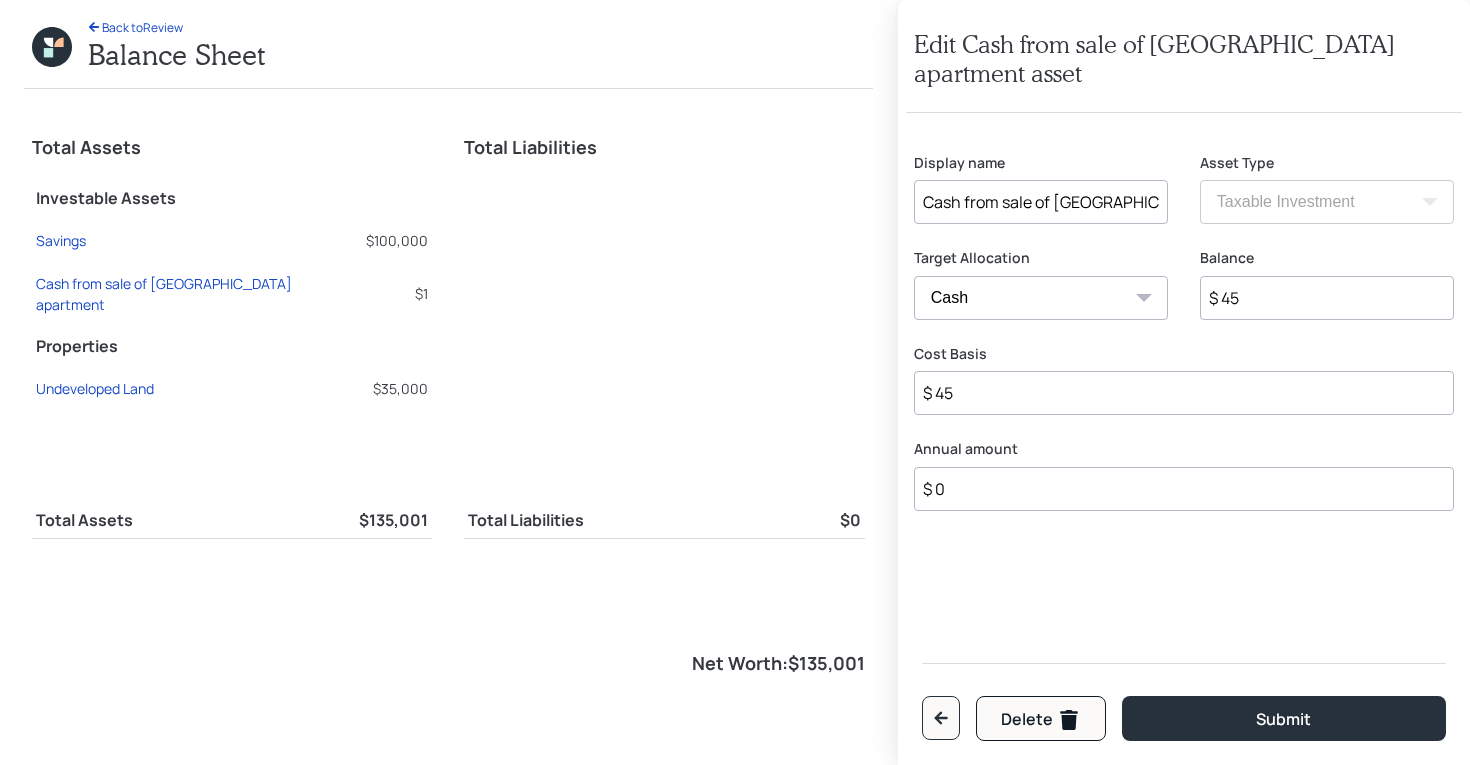 type on "$ 450" 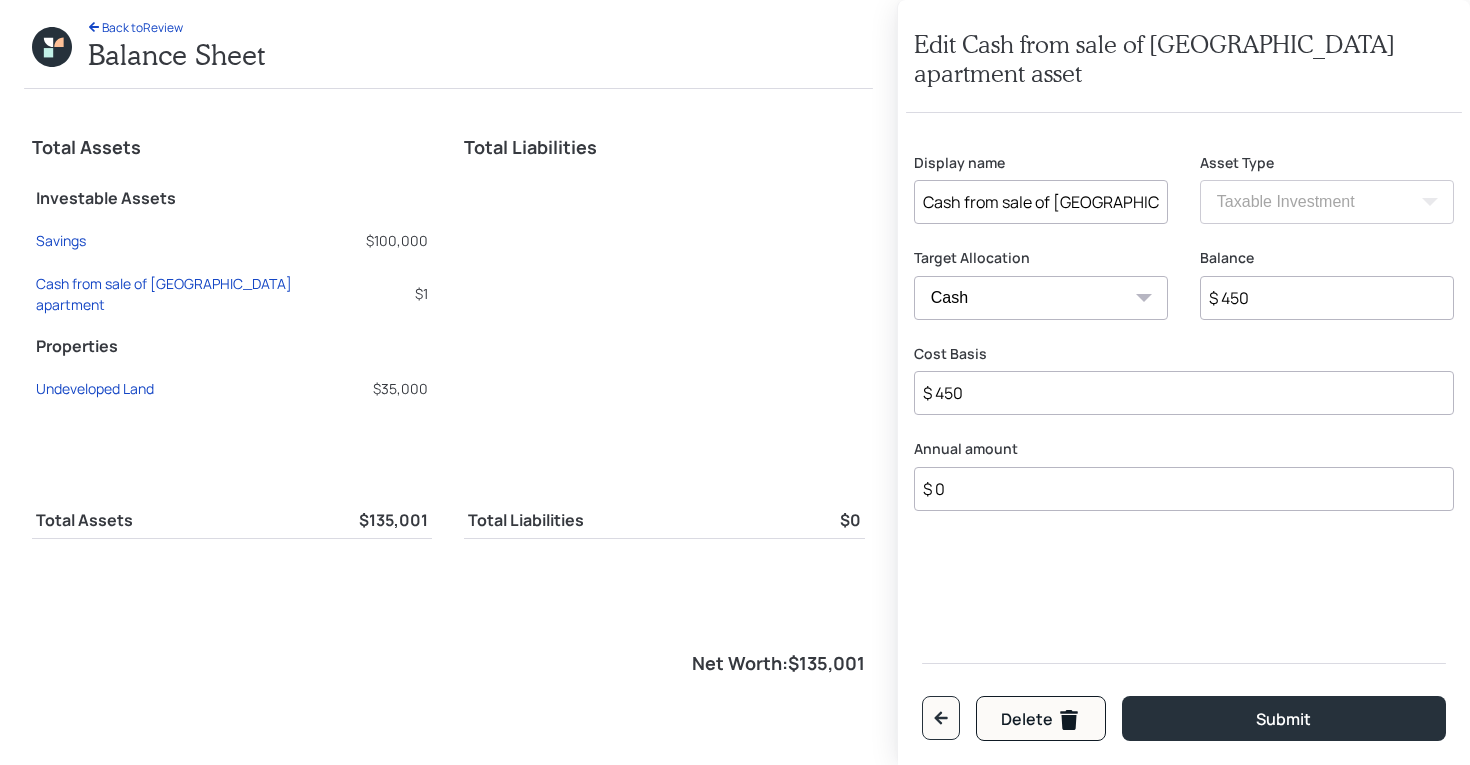 type on "$ 4,500" 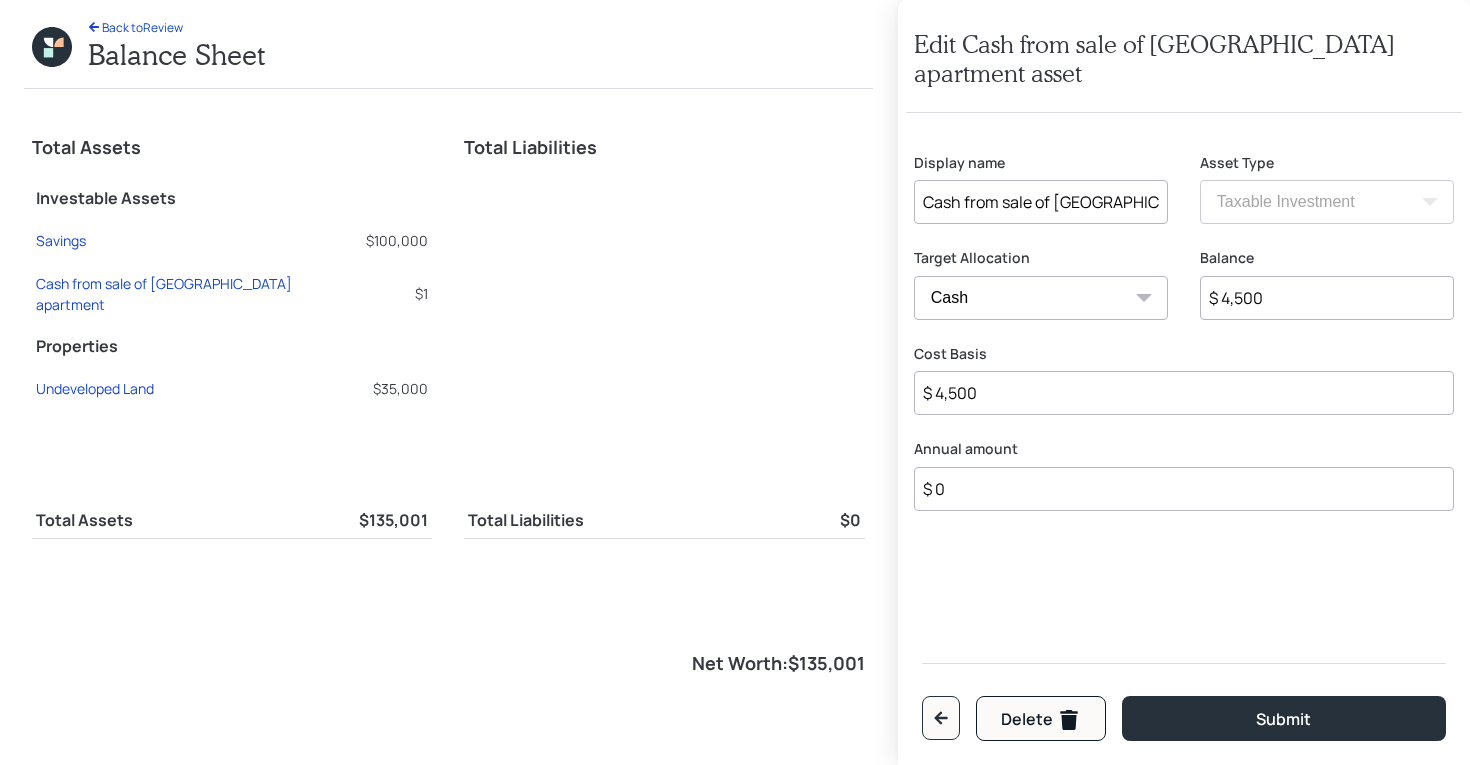 type on "$ 45,000" 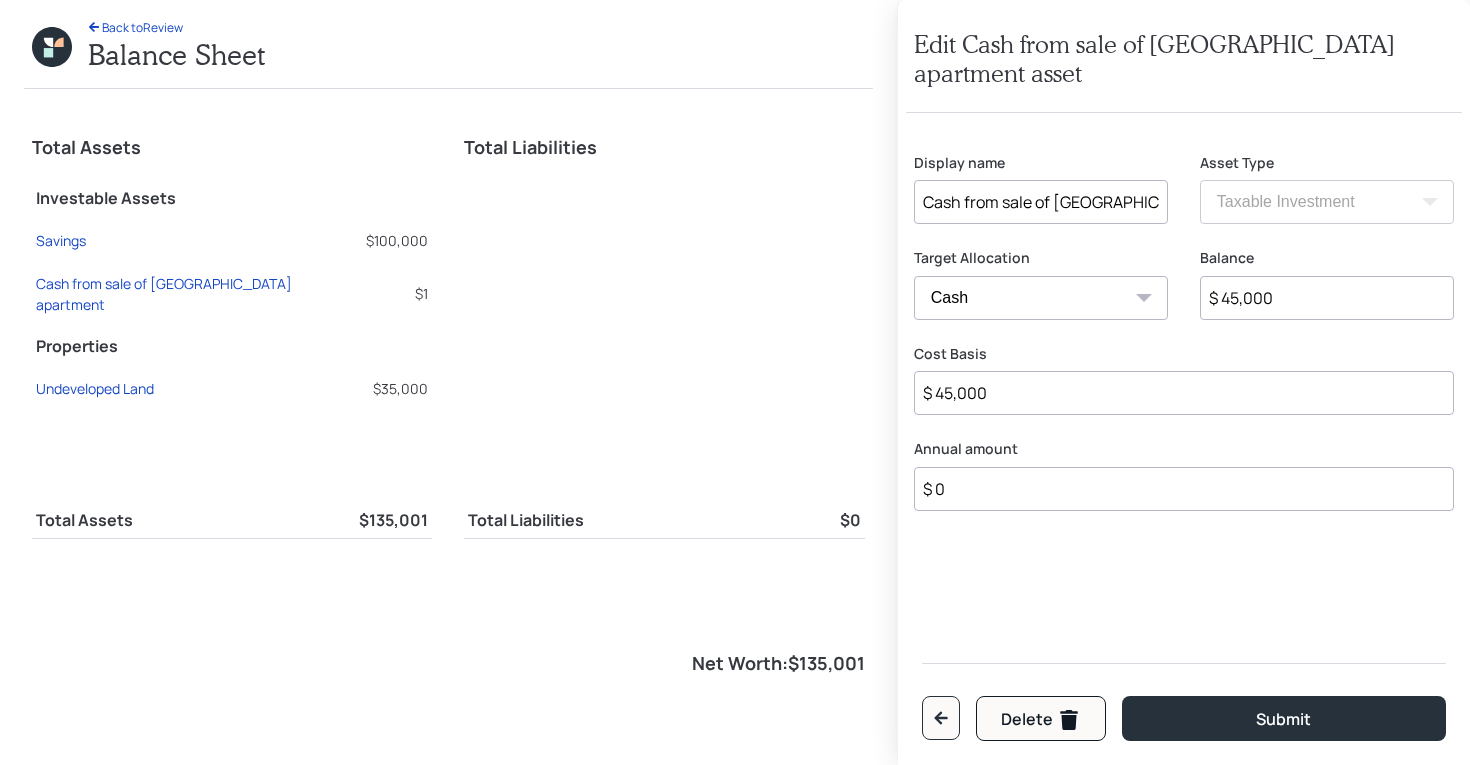 type on "$ 450,000" 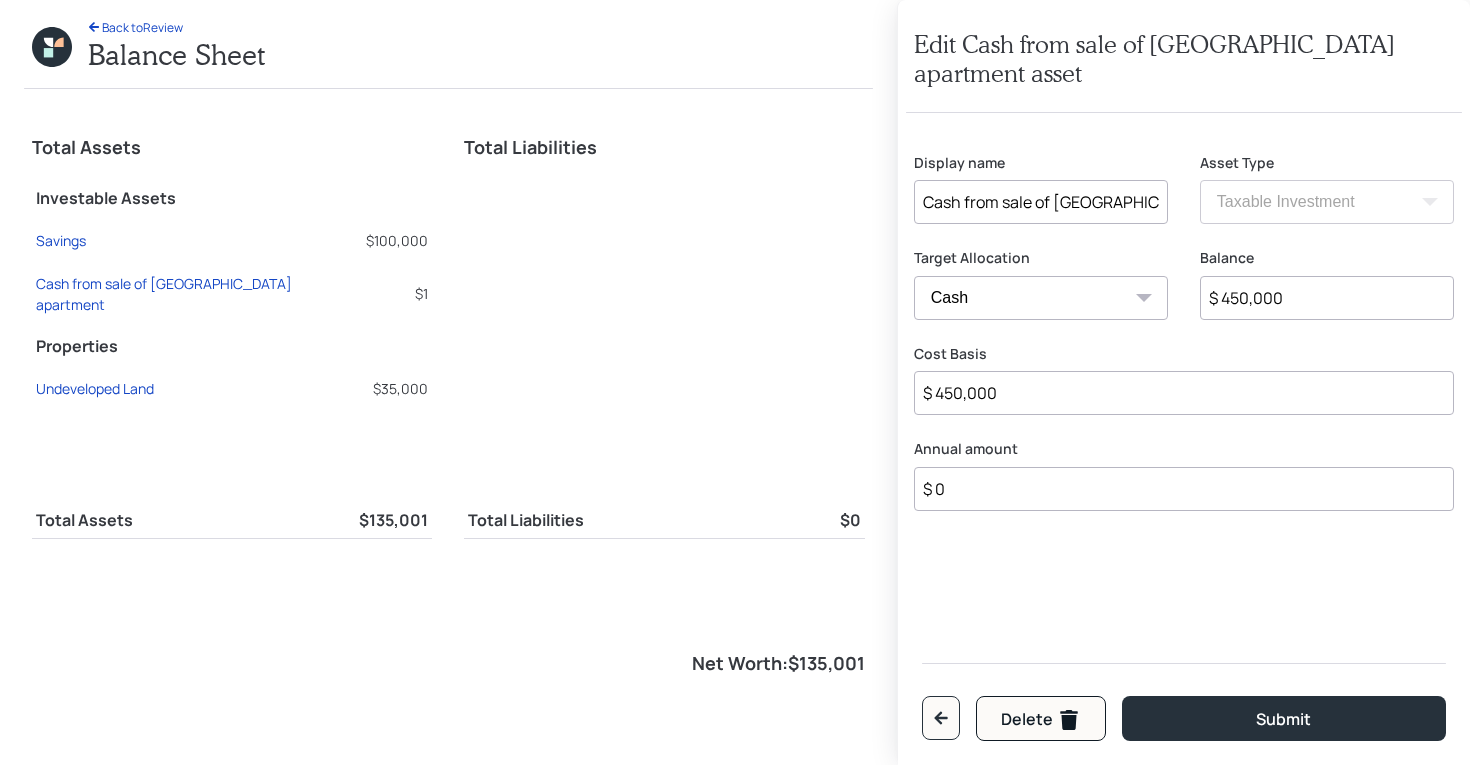 type on "$ 450,000" 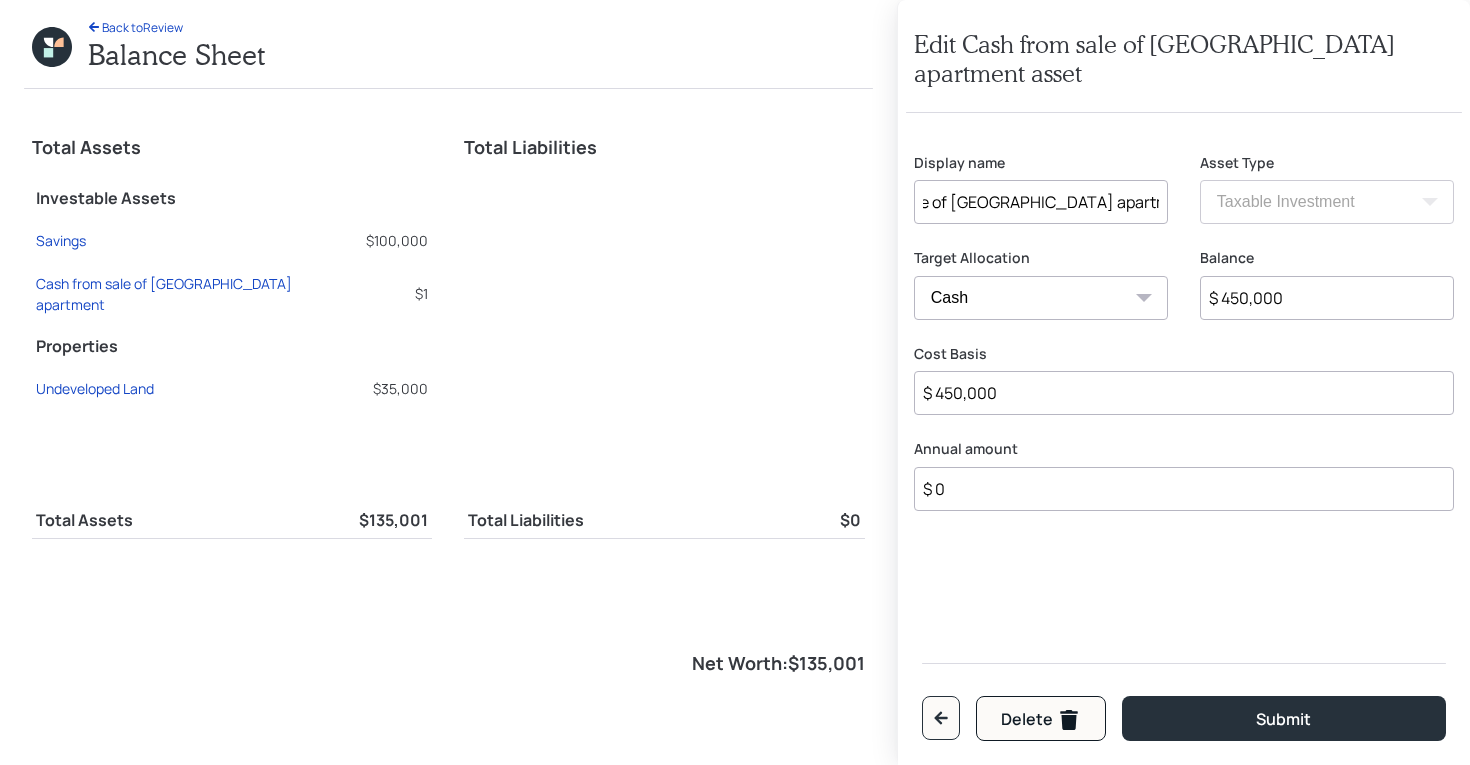 scroll, scrollTop: 0, scrollLeft: 112, axis: horizontal 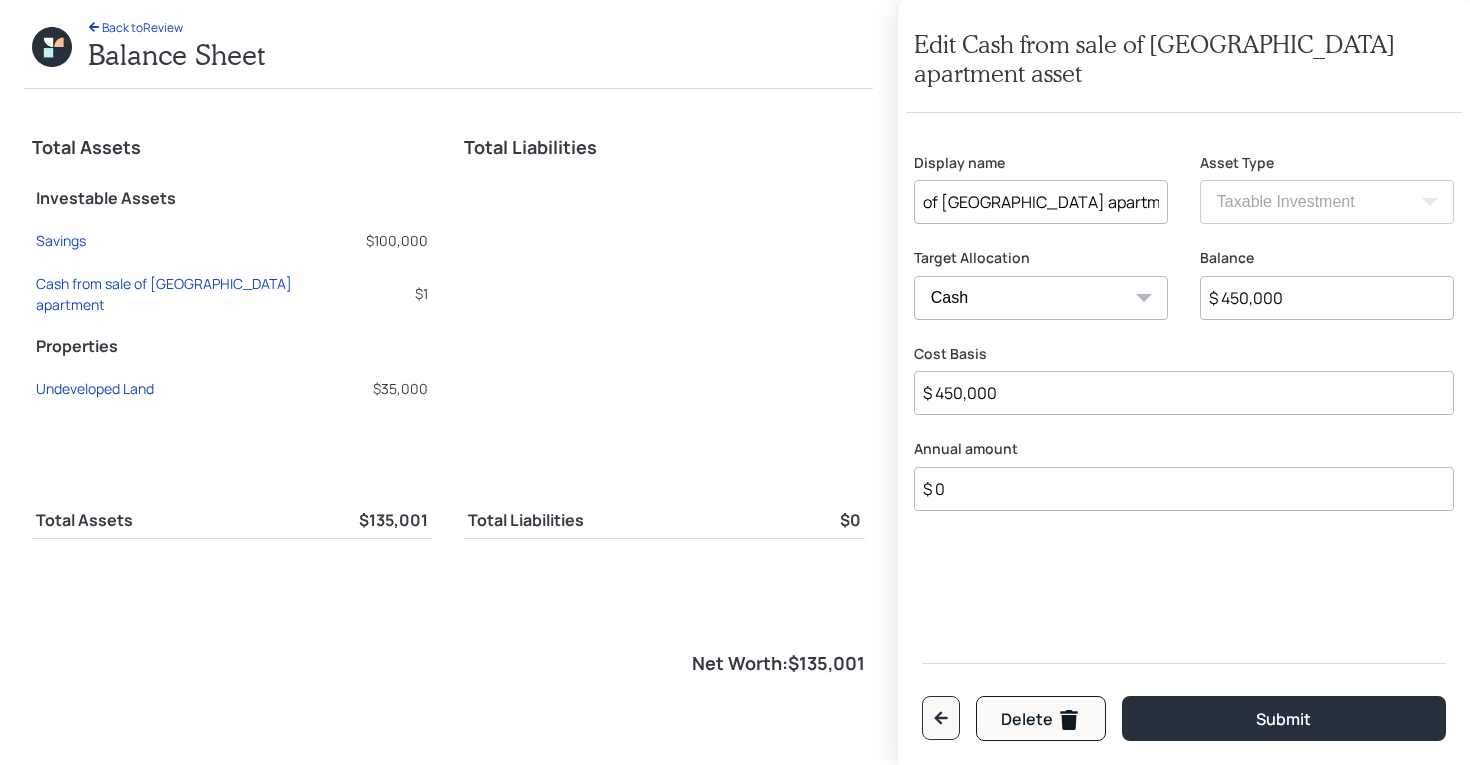 type on "Cash from sale of [GEOGRAPHIC_DATA] apartment/horses" 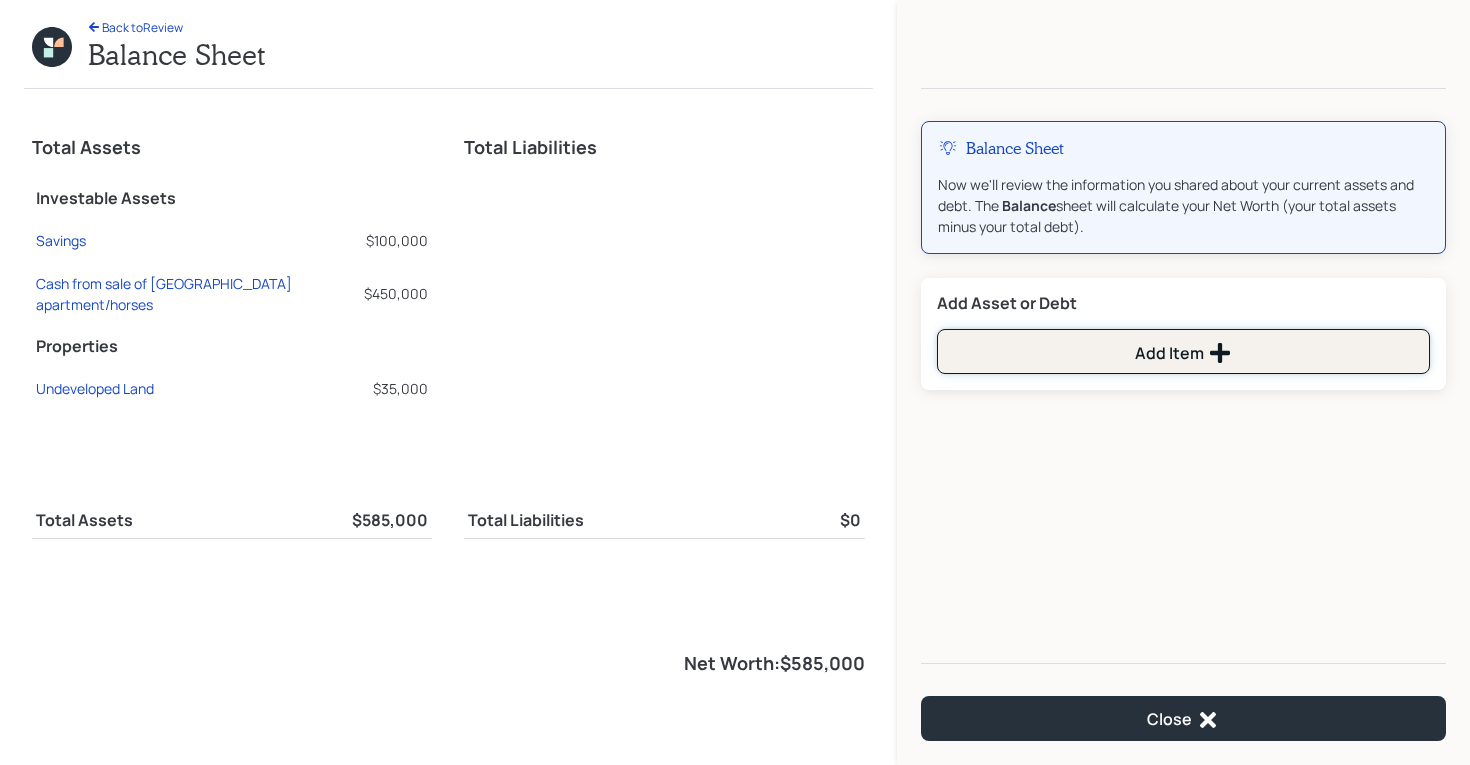click on "Add Item" at bounding box center [1183, 351] 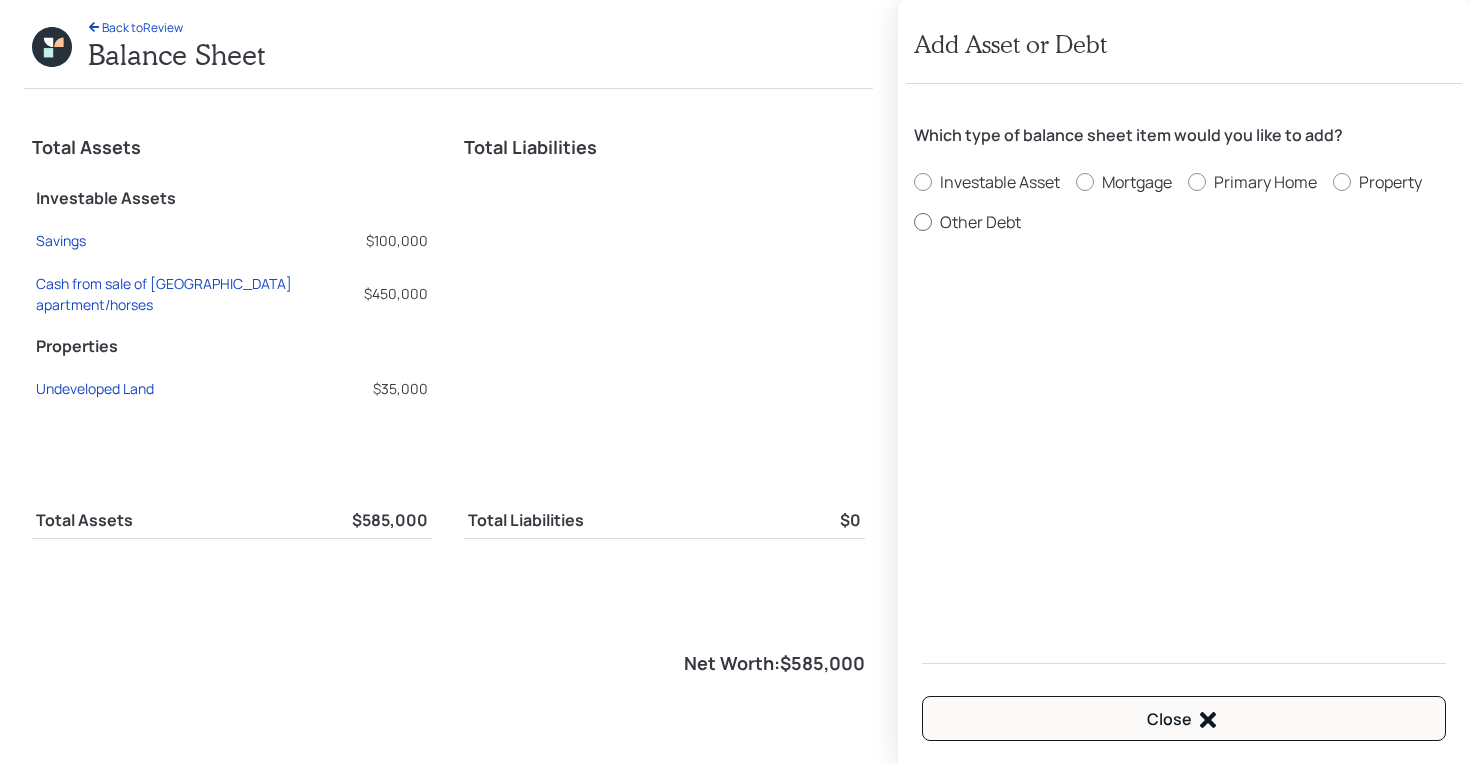 click on "Other Debt" at bounding box center (980, 222) 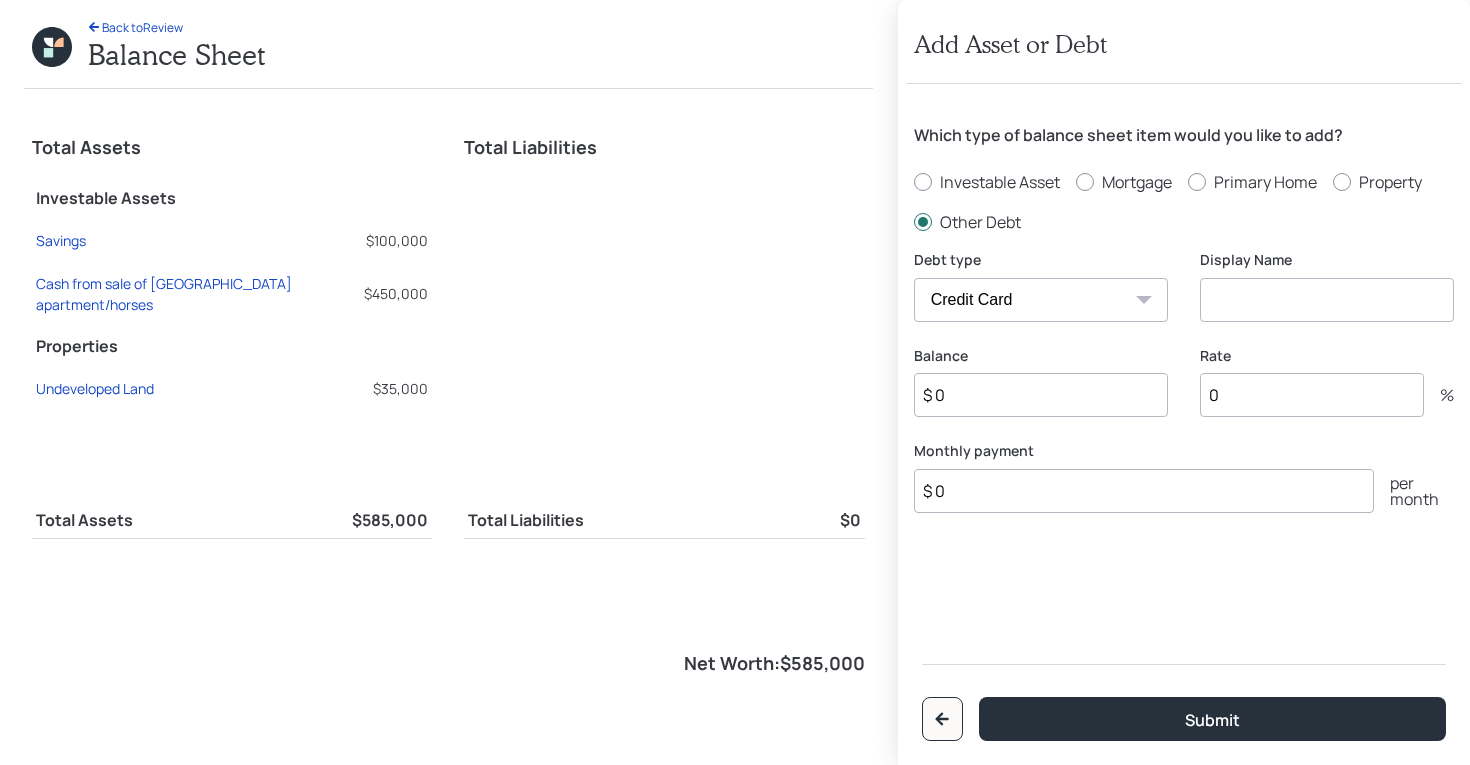drag, startPoint x: 1252, startPoint y: 296, endPoint x: 1252, endPoint y: 264, distance: 32 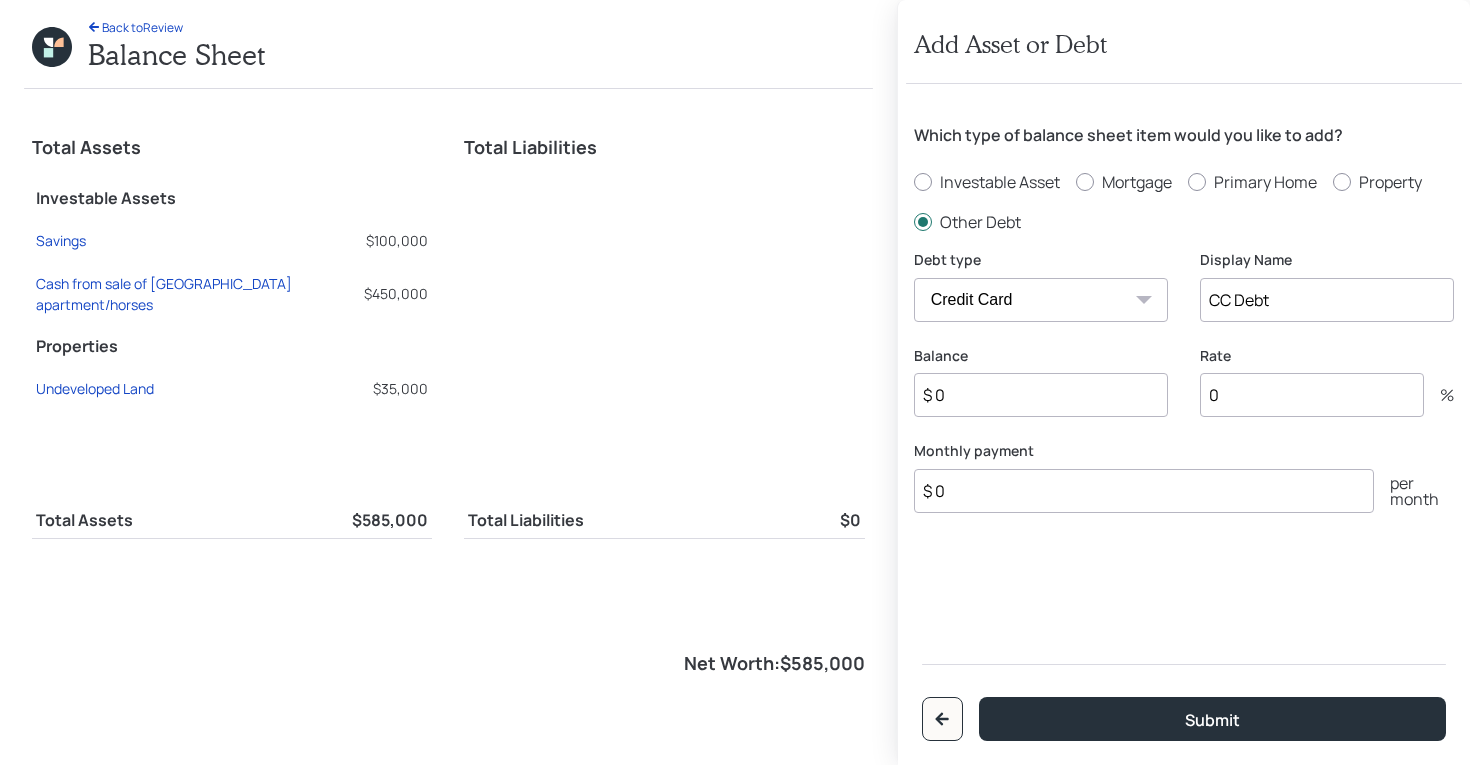 type on "CC Debt" 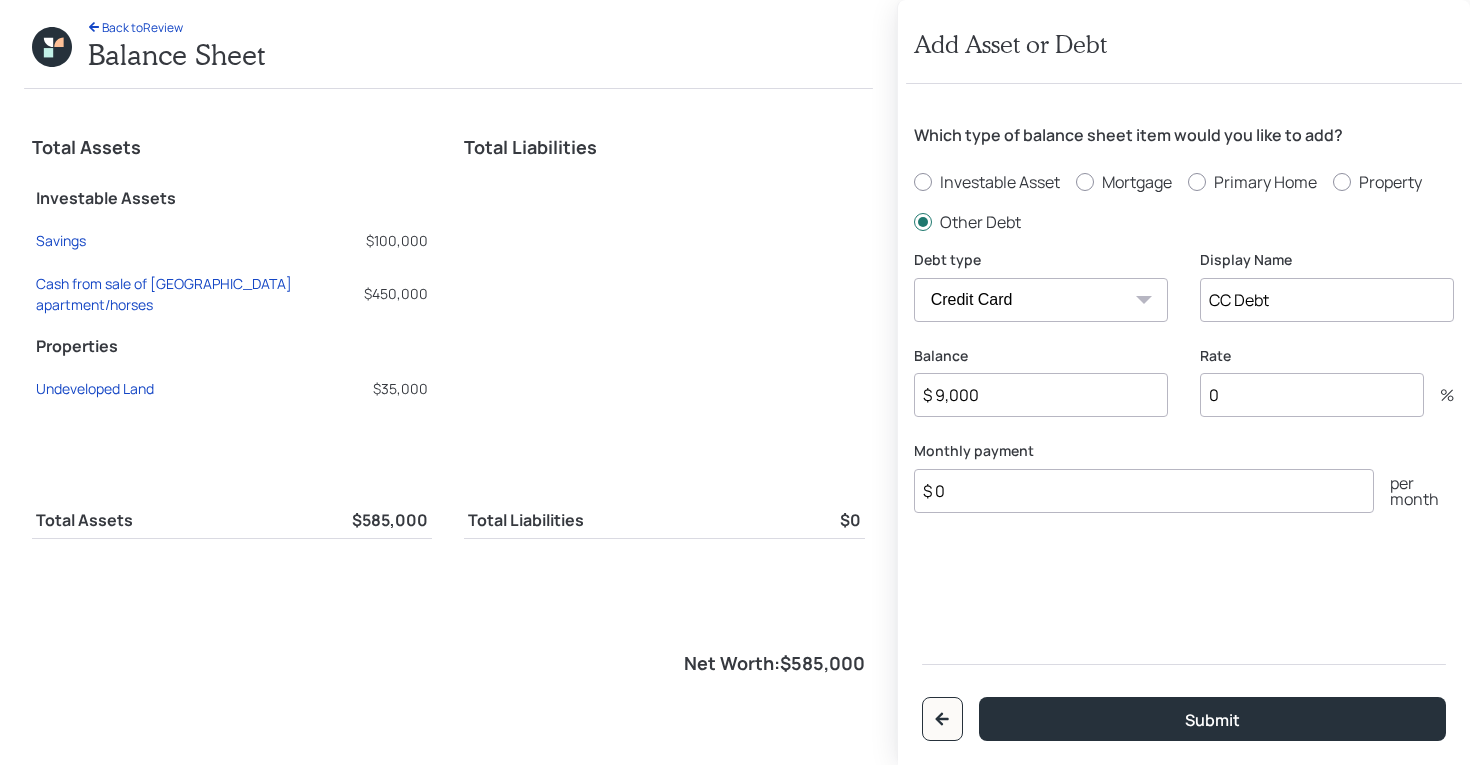 type on "$ 9,000" 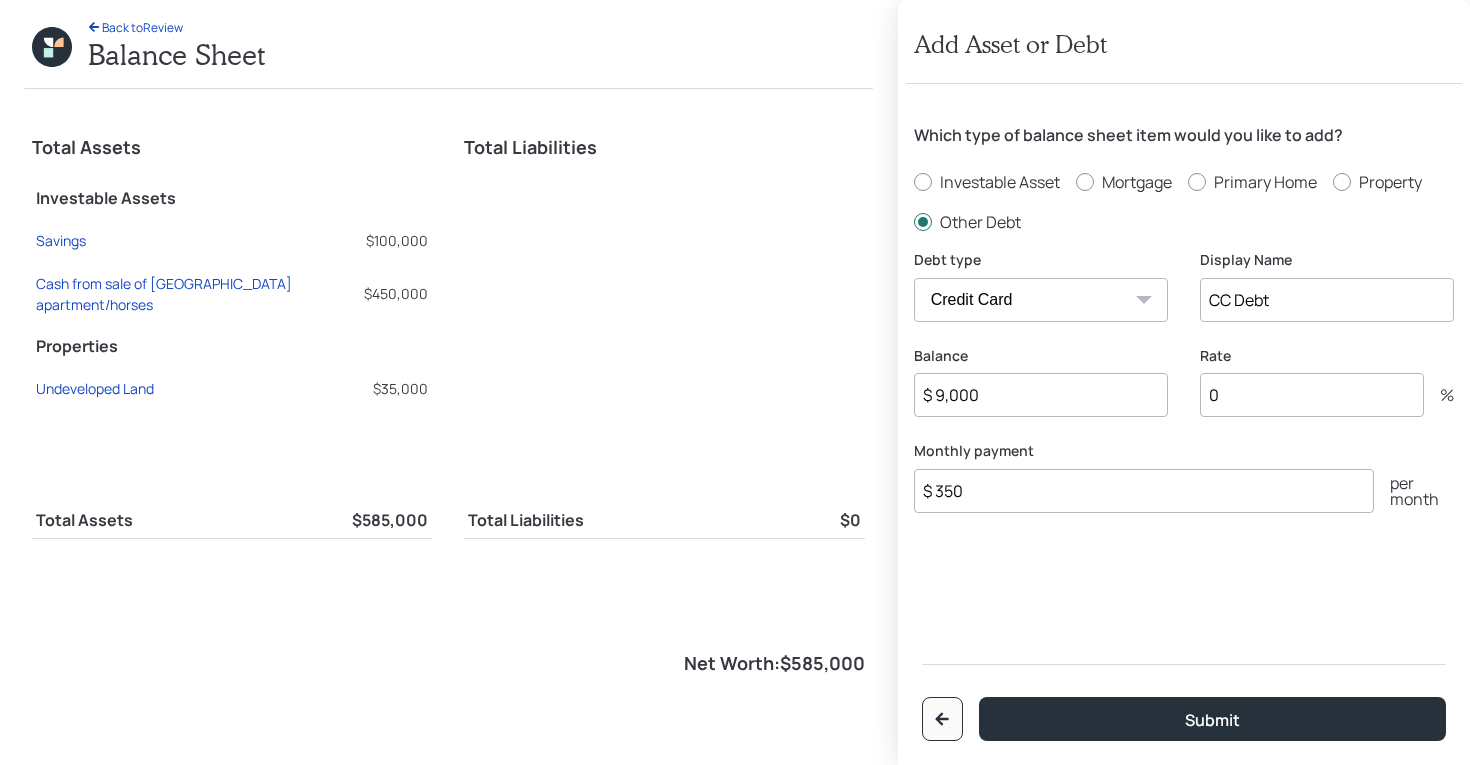 type on "$ 350" 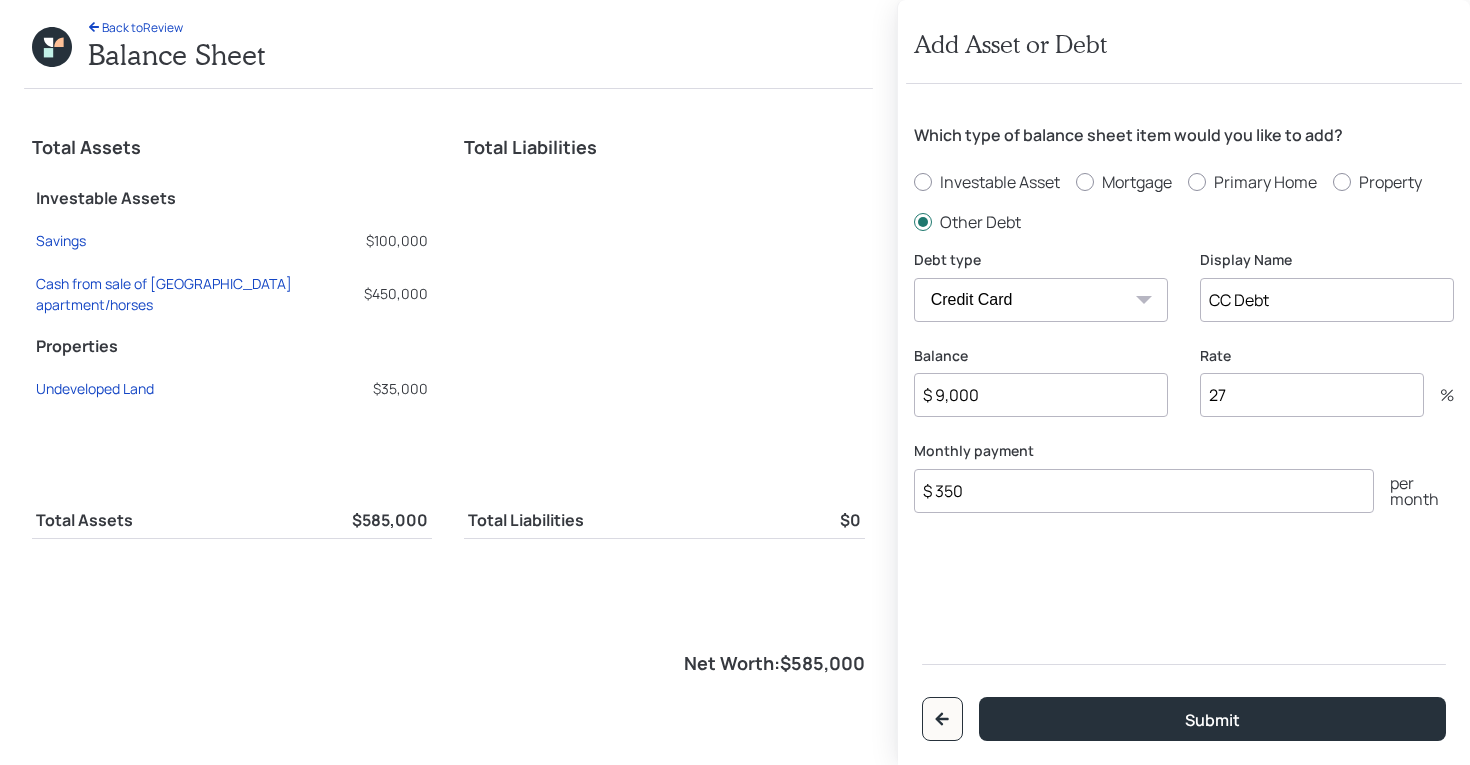 type on "27" 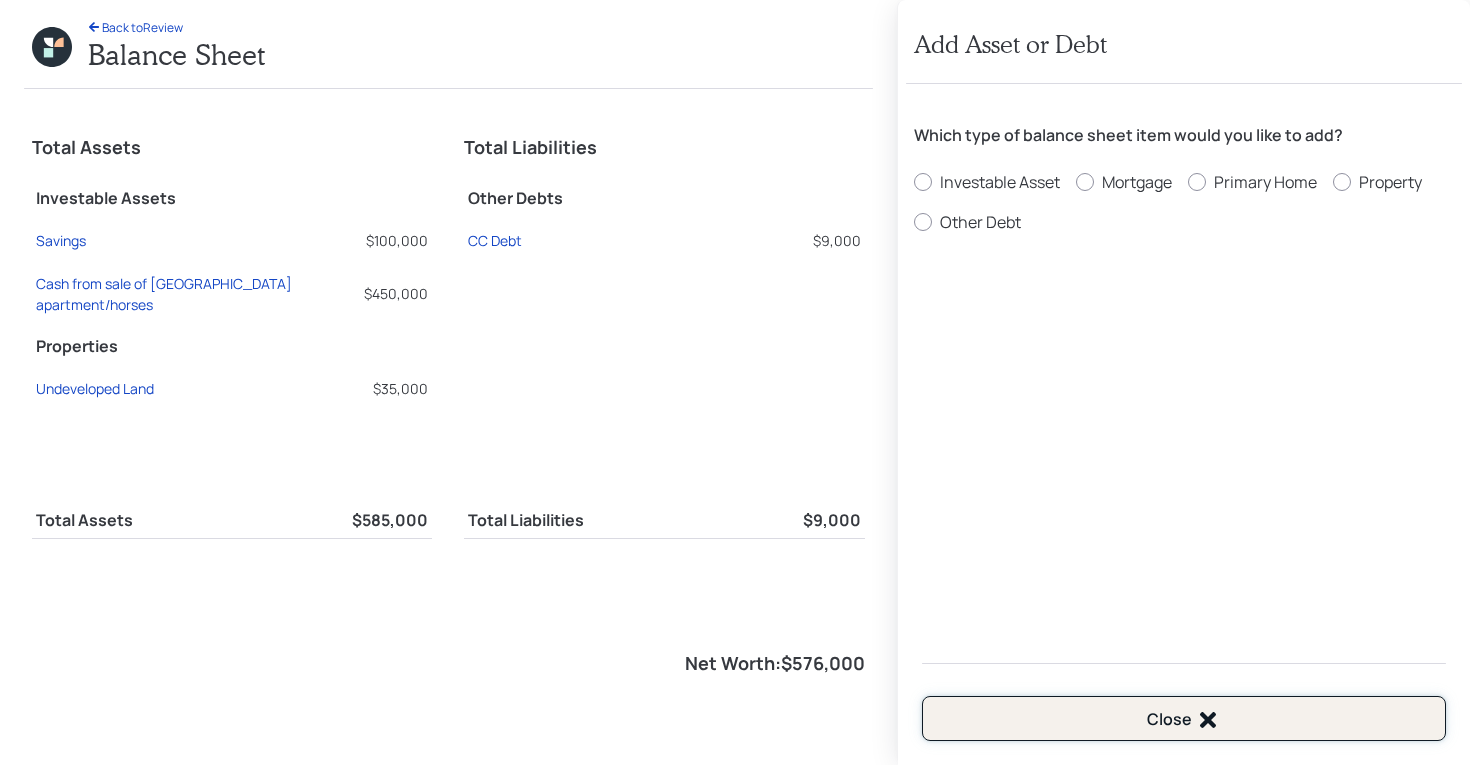 click on "Close" at bounding box center (1184, 718) 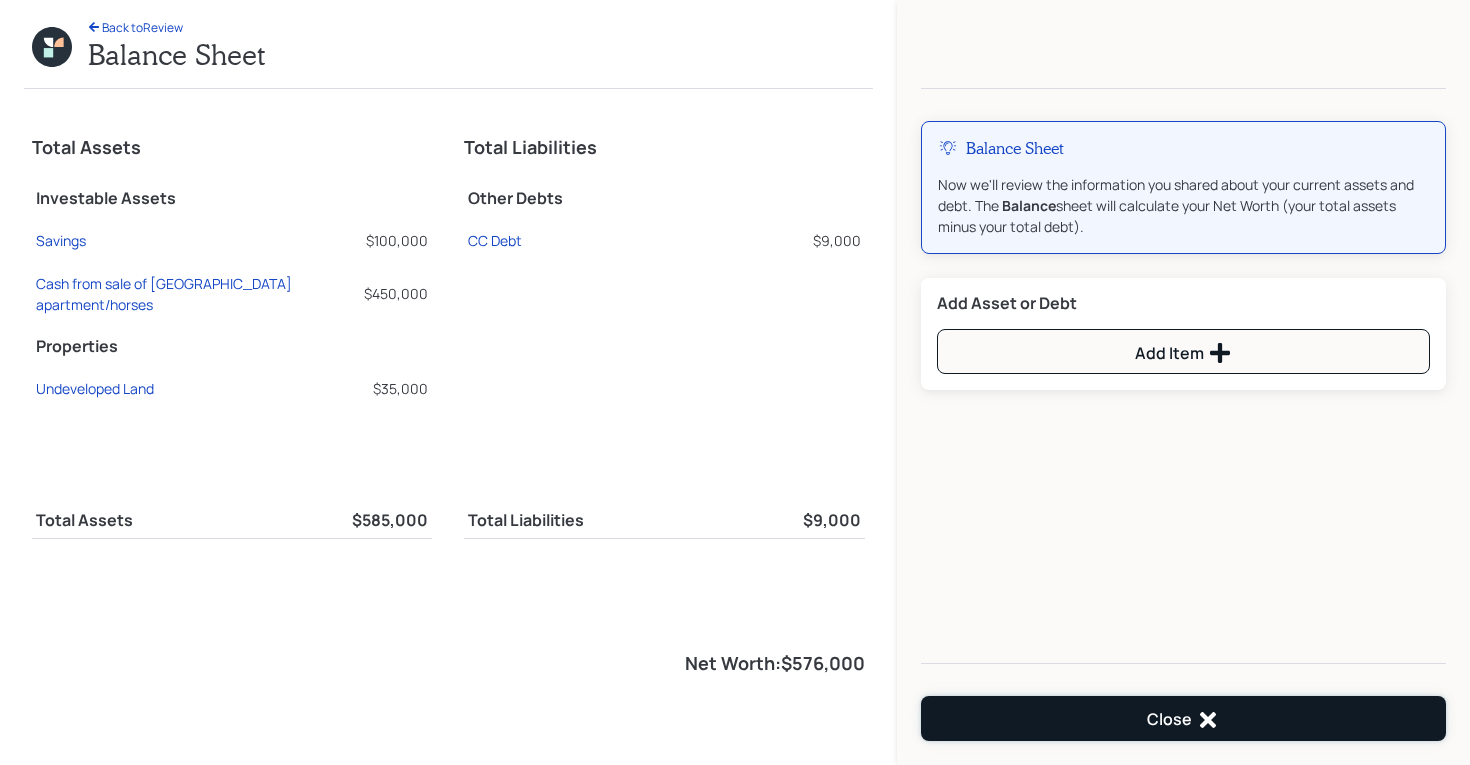 click on "Close" at bounding box center (1183, 720) 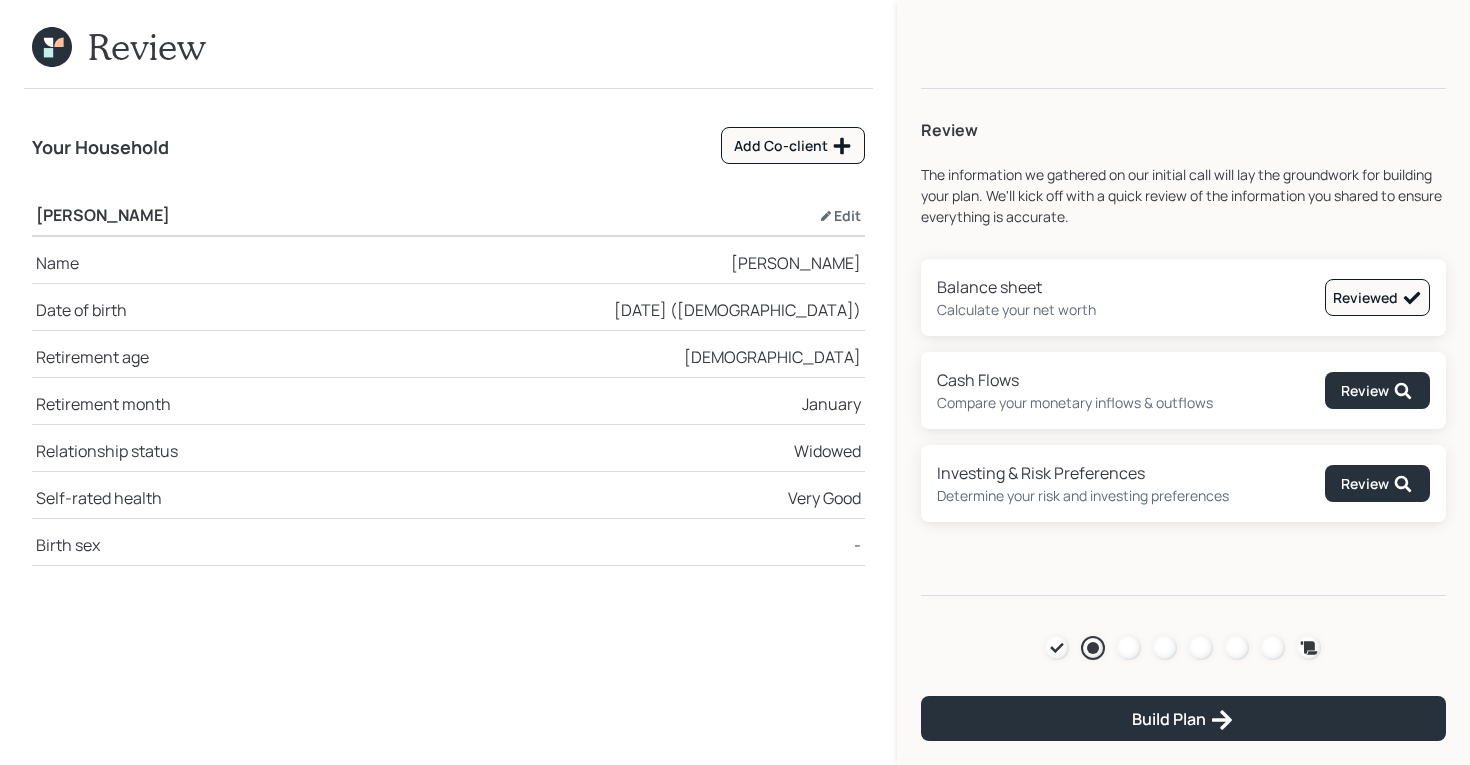click on "Cash Flows Compare your monetary inflows & outflows Review" at bounding box center (1183, 390) 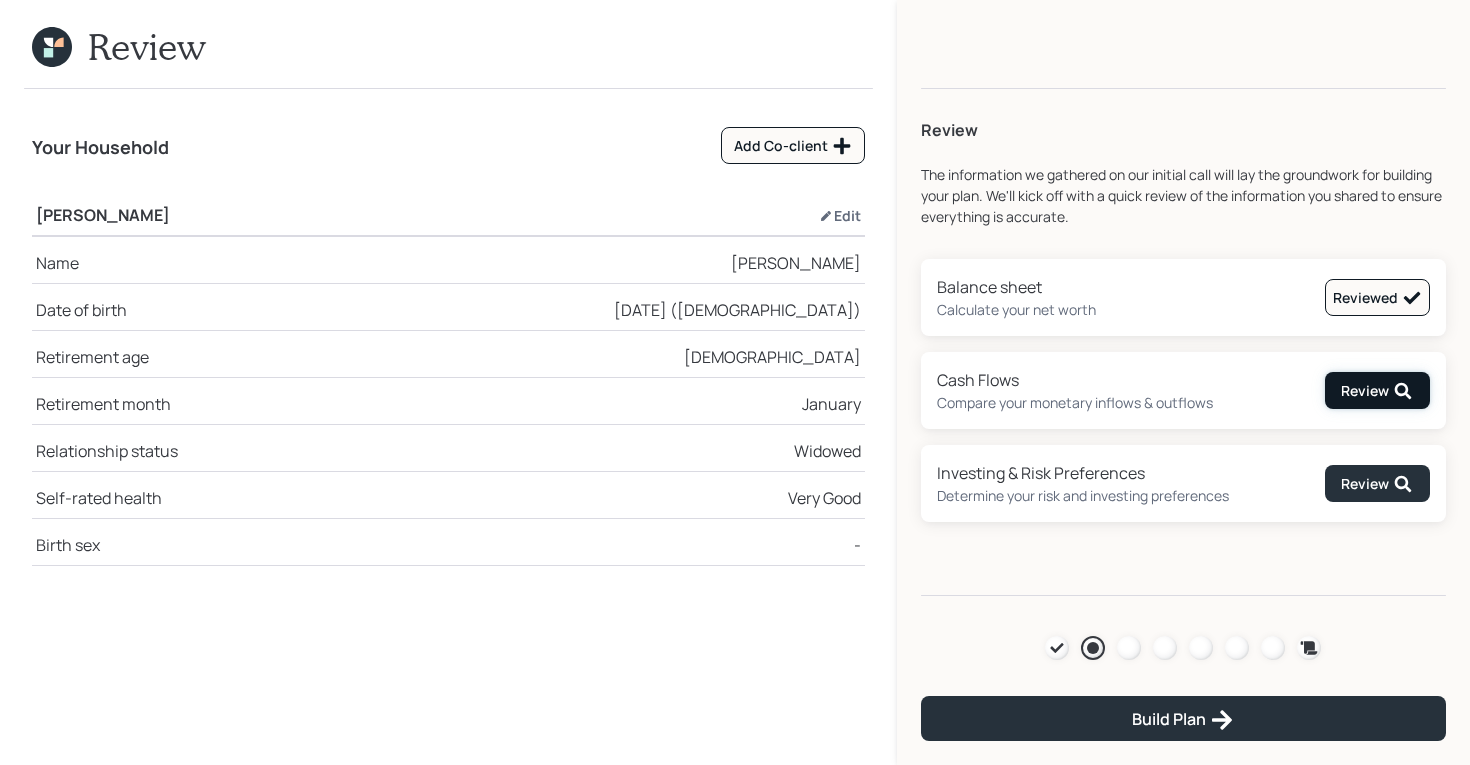 click on "Review" at bounding box center [1377, 391] 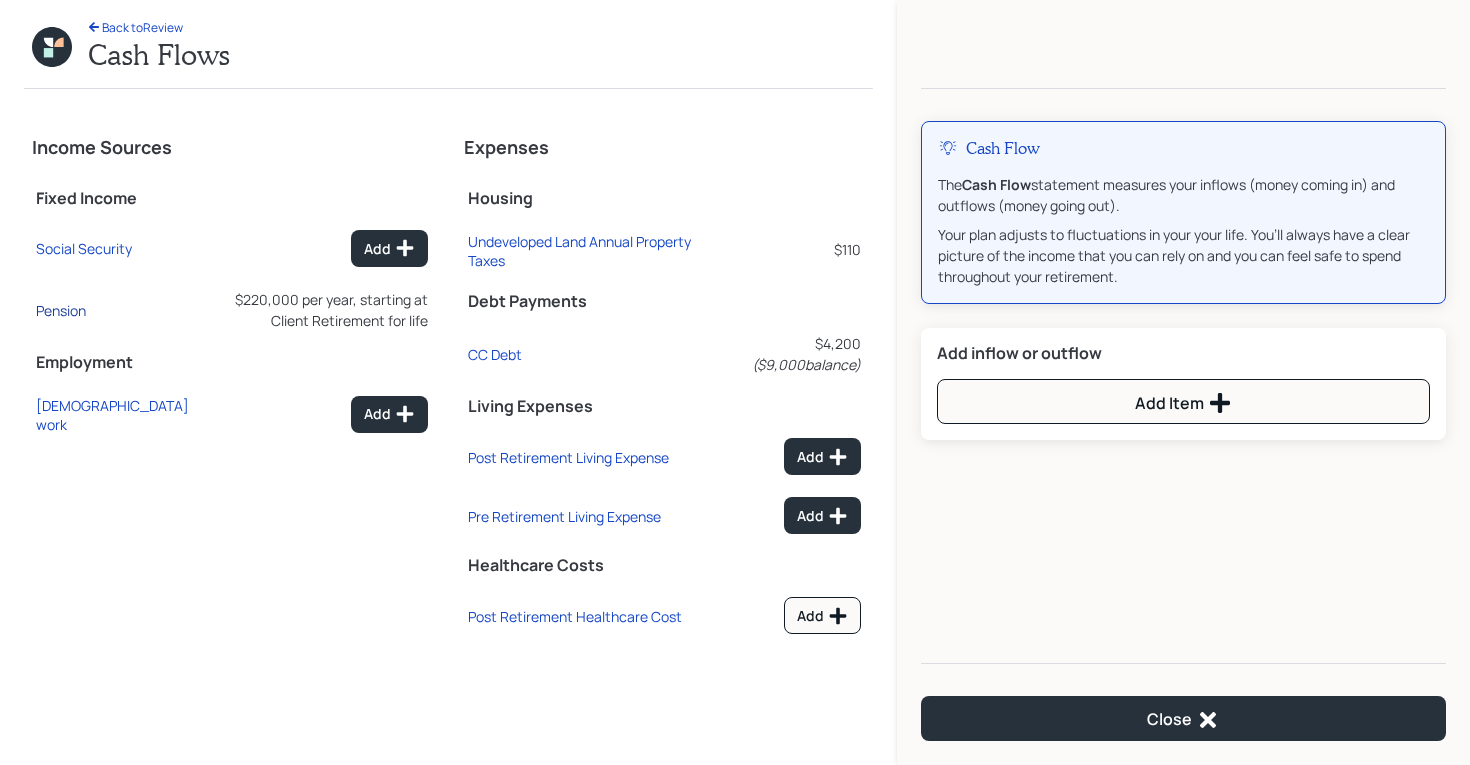 click on "Pension" at bounding box center (61, 310) 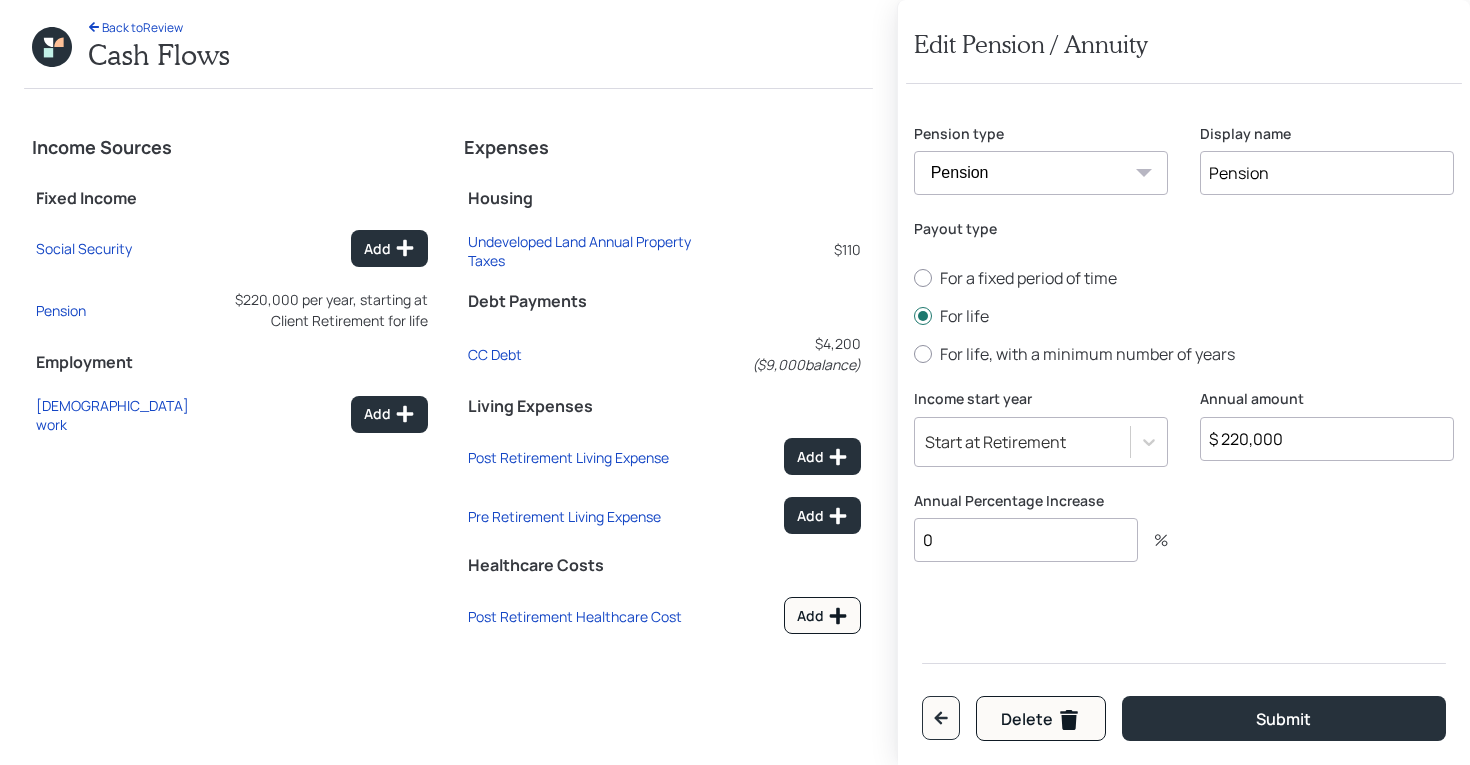 click on "$ 220,000" at bounding box center [1327, 439] 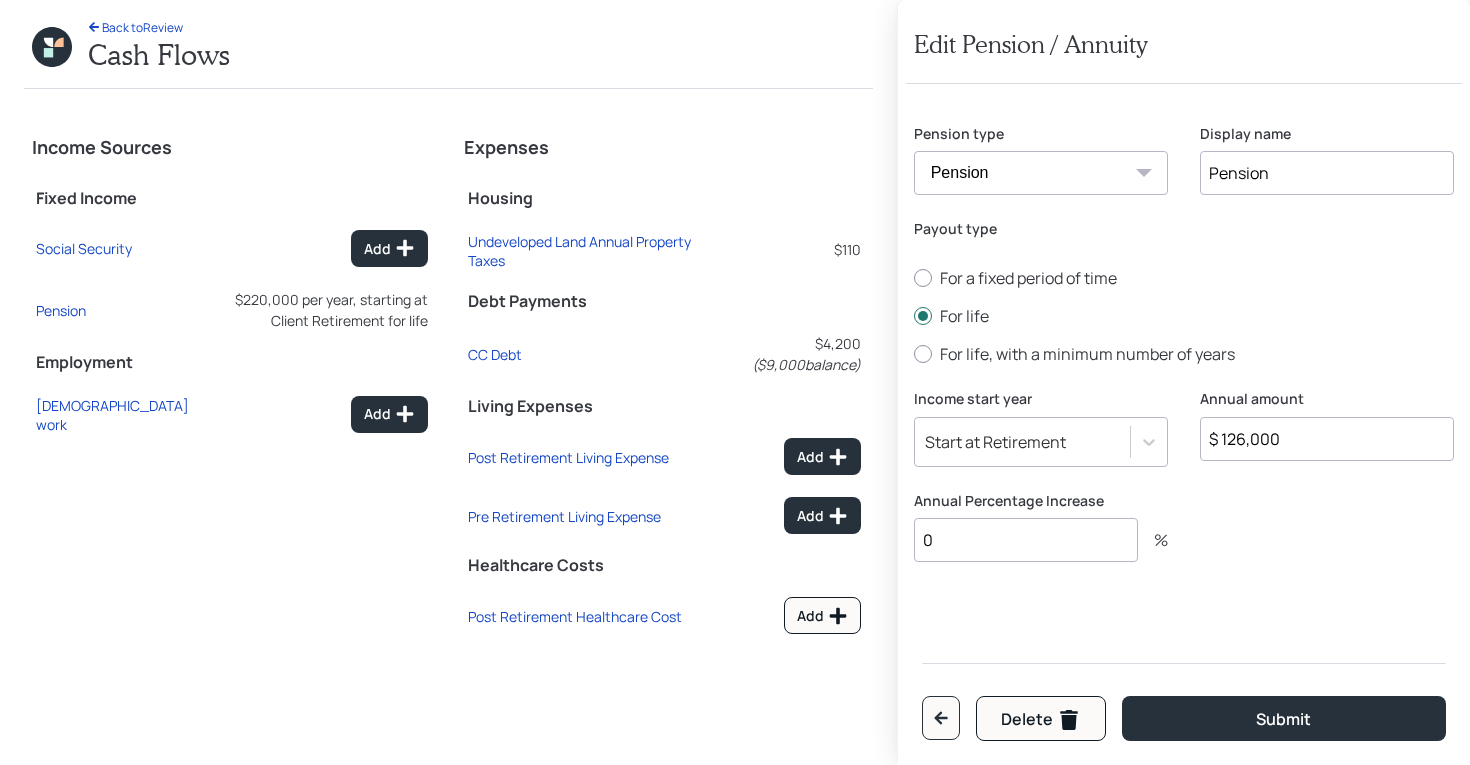 type on "$ 126,000" 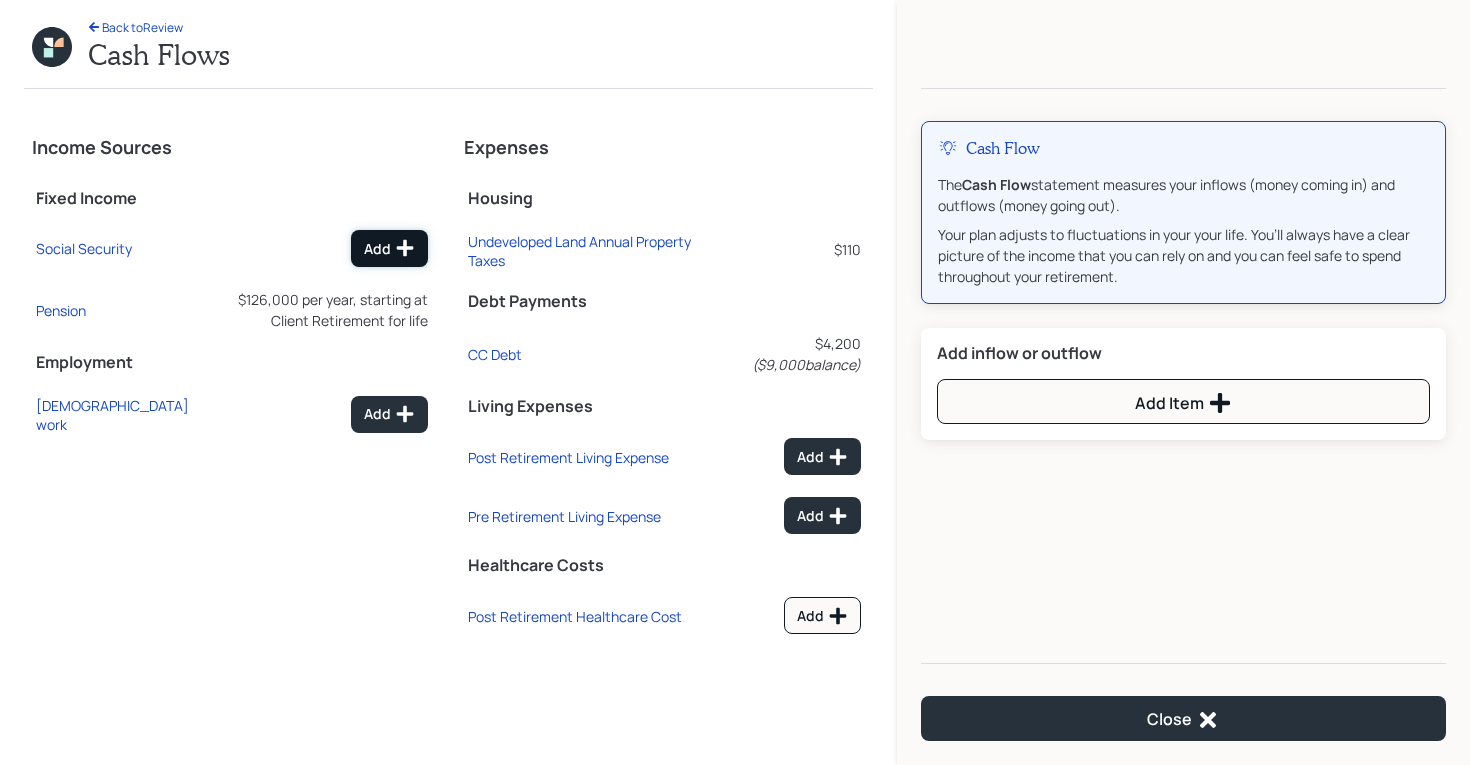 click on "Add" at bounding box center (389, 248) 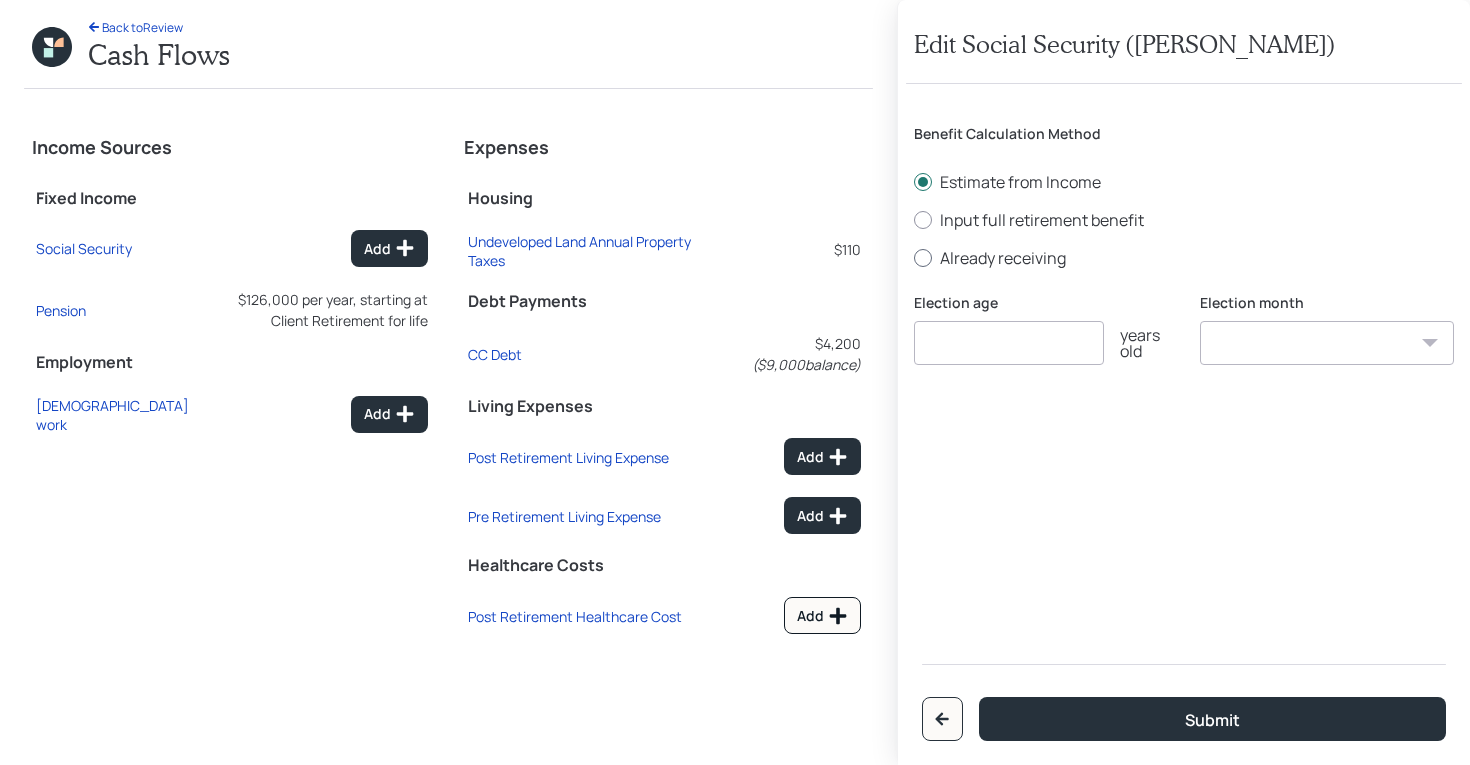 click on "Already receiving" at bounding box center (1184, 258) 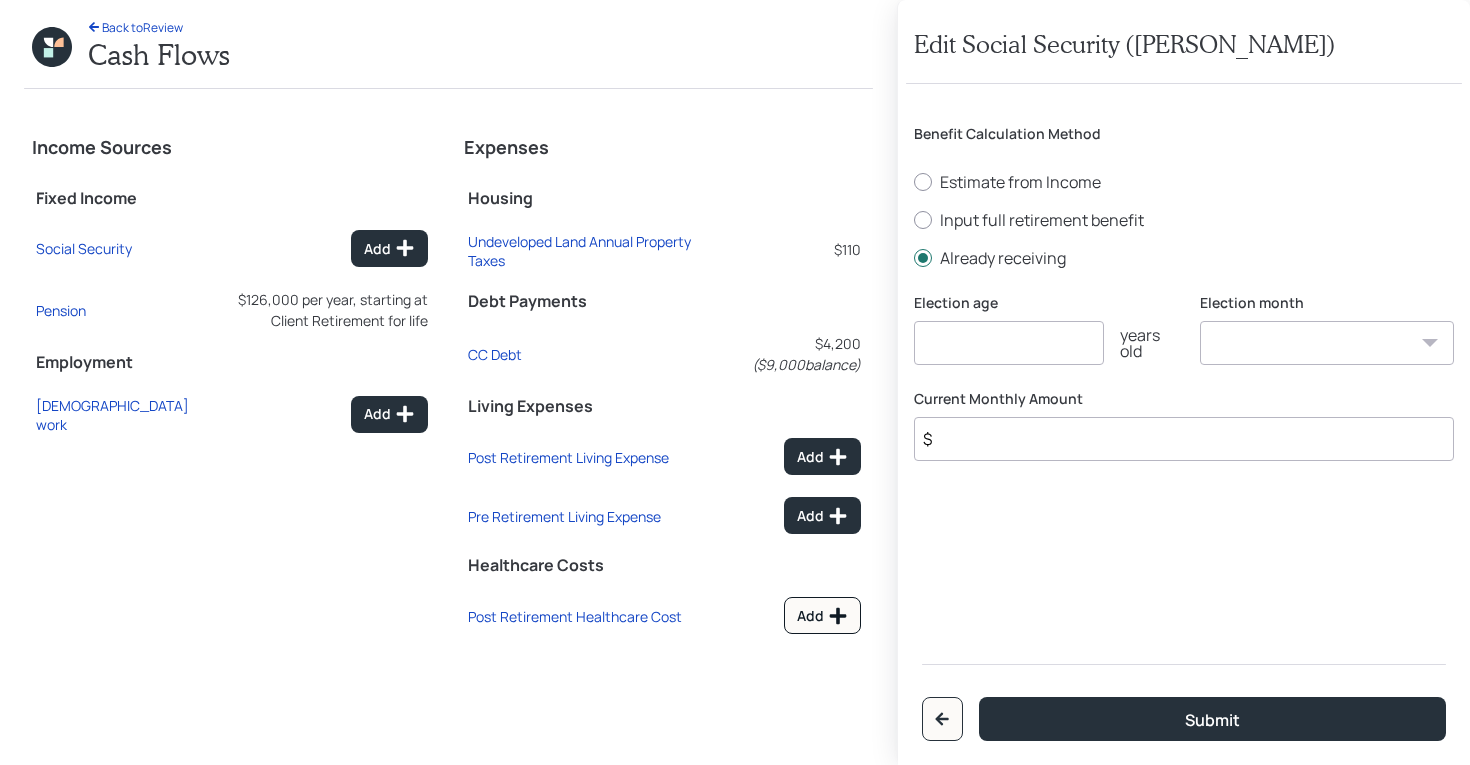 click at bounding box center [1009, 343] 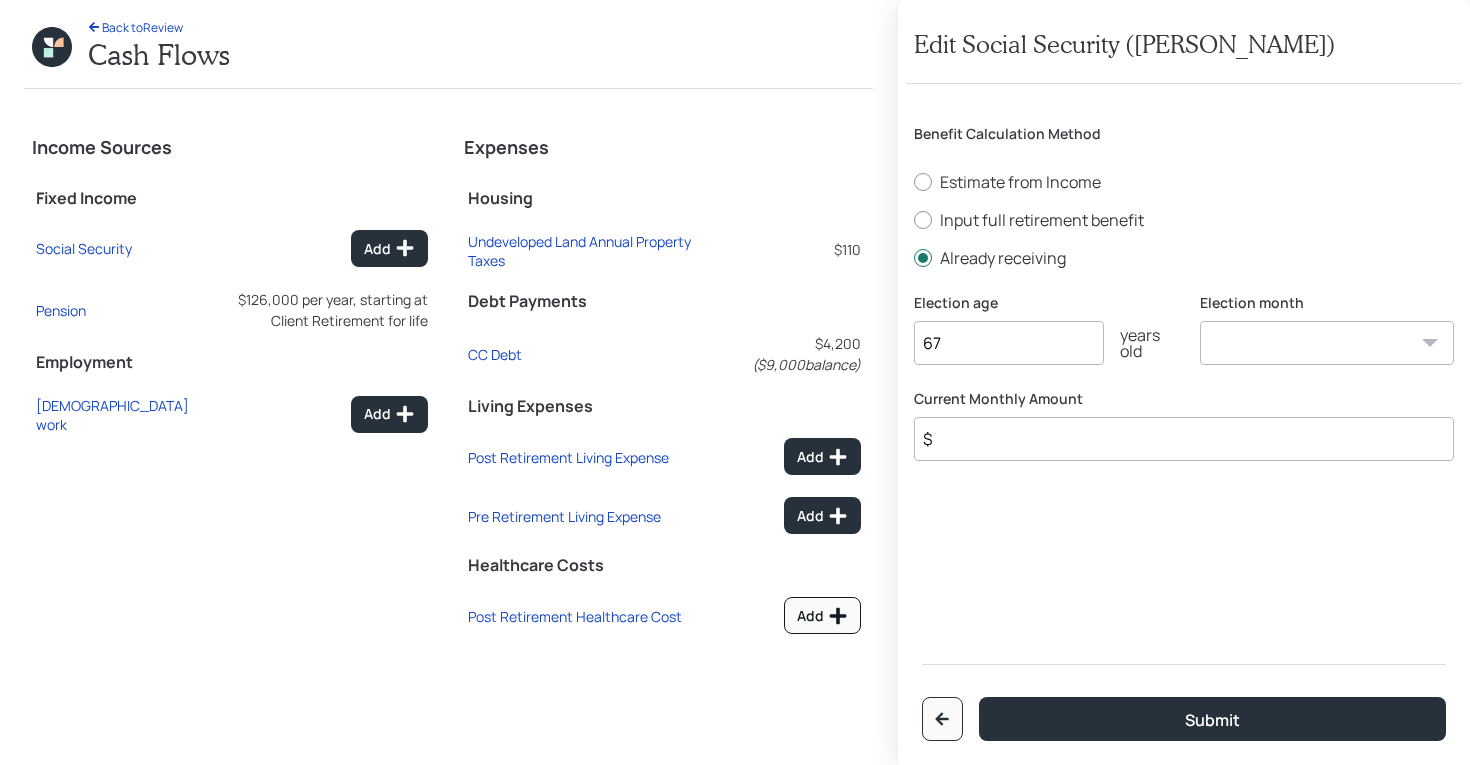 type on "67" 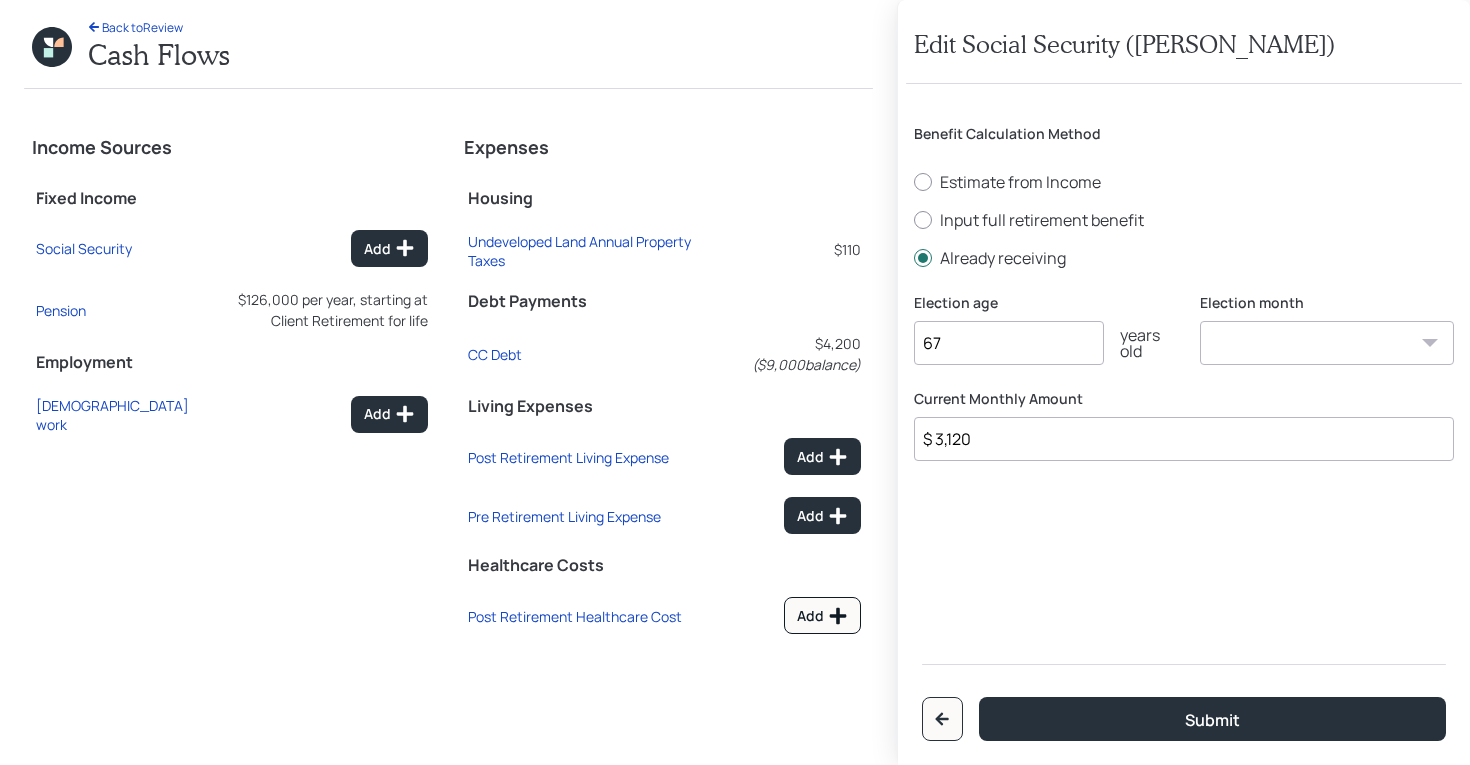 drag, startPoint x: 999, startPoint y: 440, endPoint x: 905, endPoint y: 434, distance: 94.19129 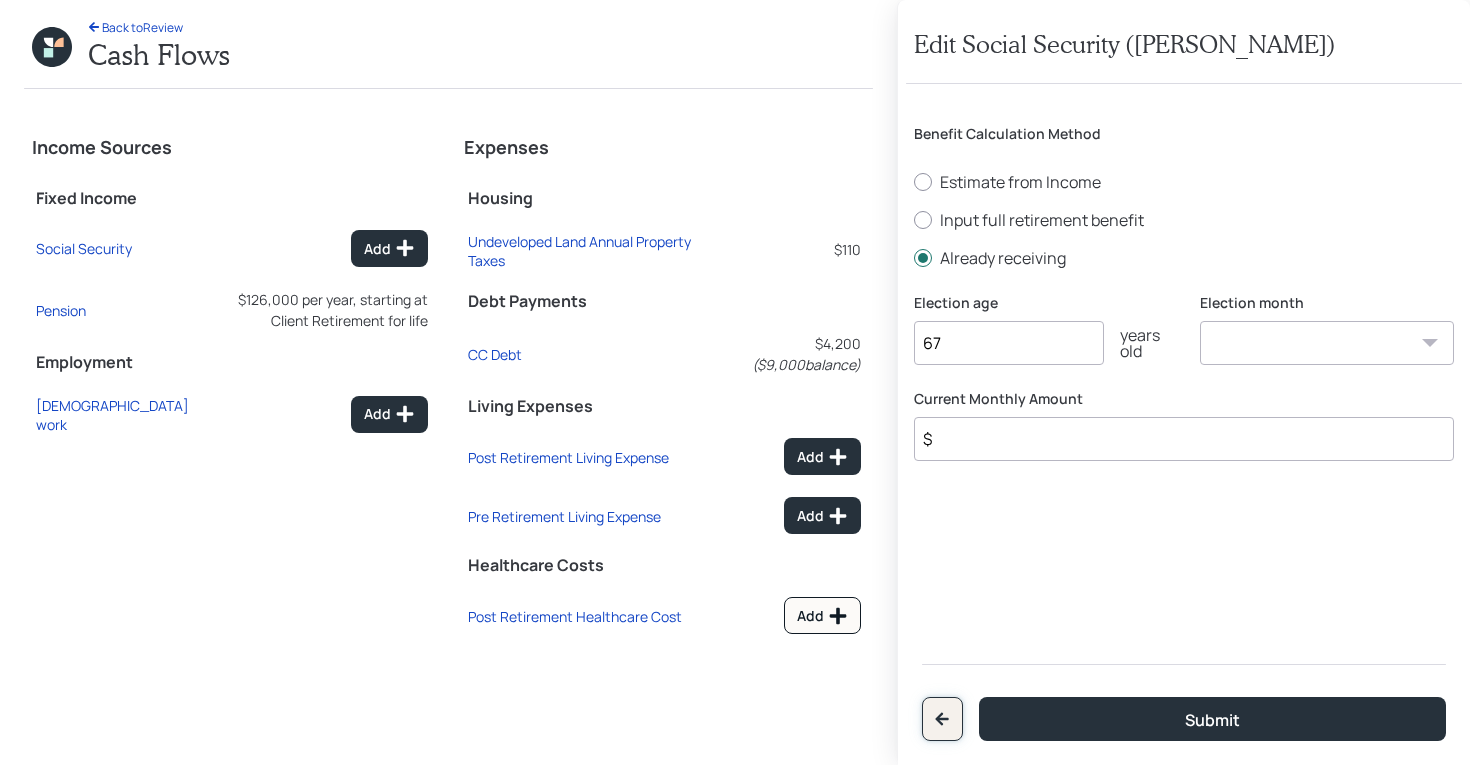 click 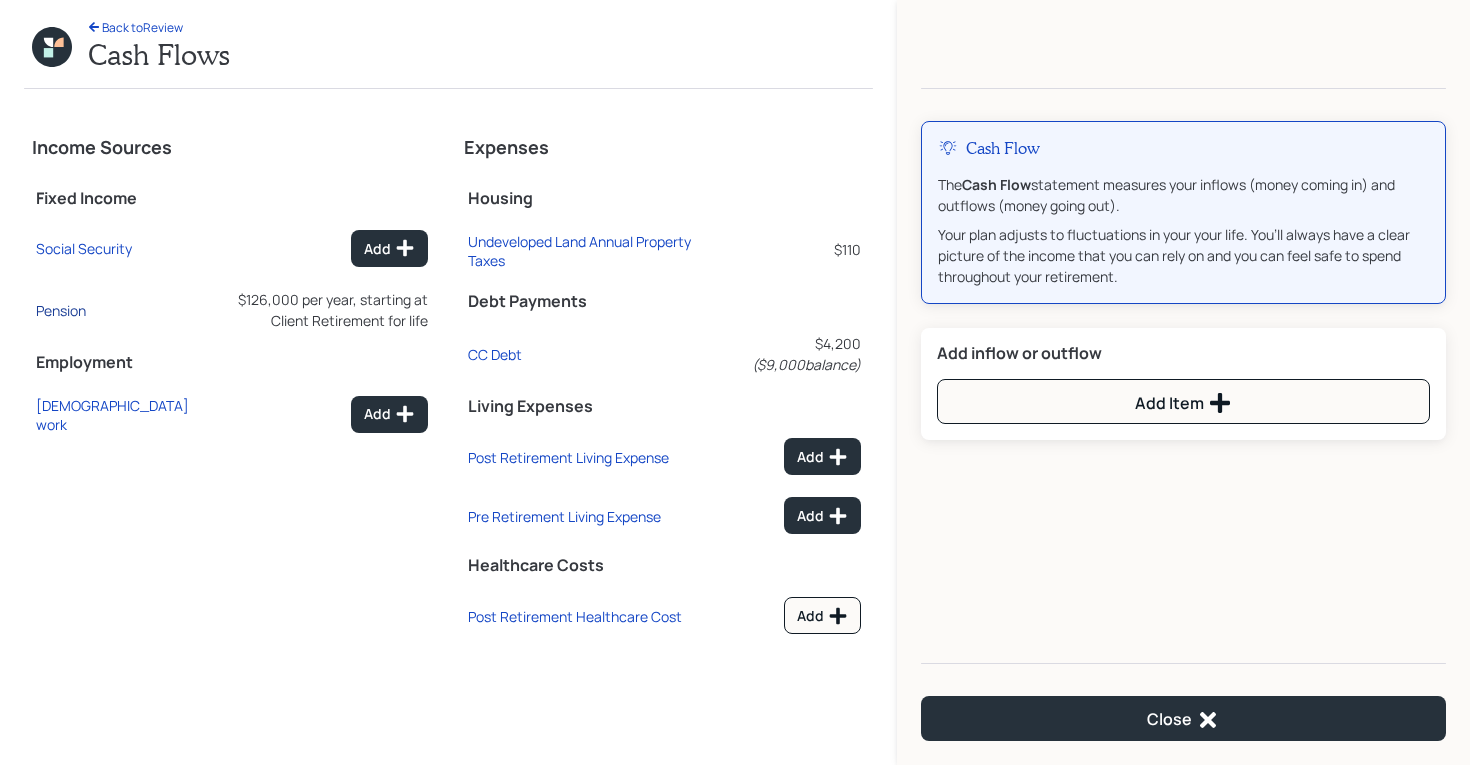 click on "Pension" at bounding box center [61, 310] 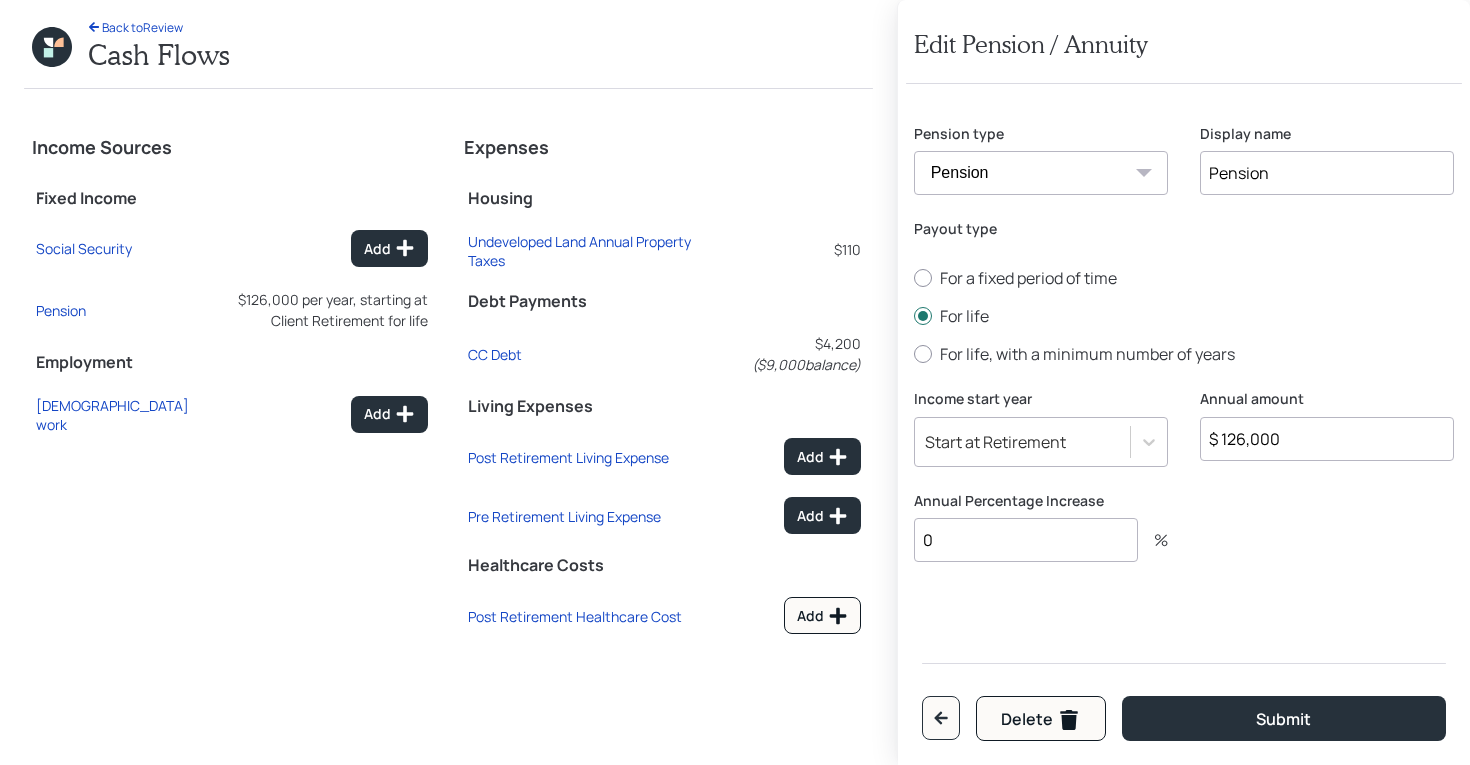 click on "$ 126,000" at bounding box center (1327, 439) 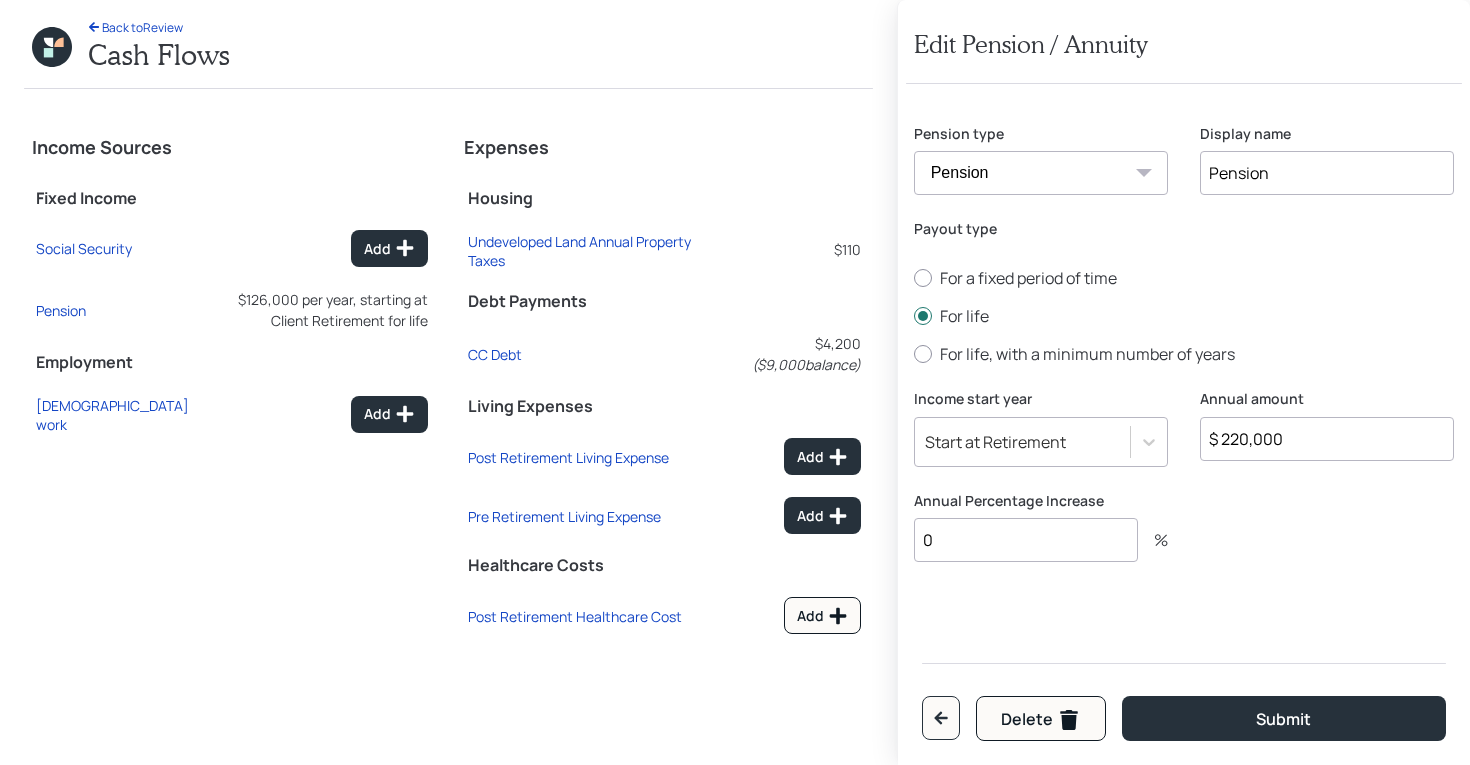 type on "$ 220,000" 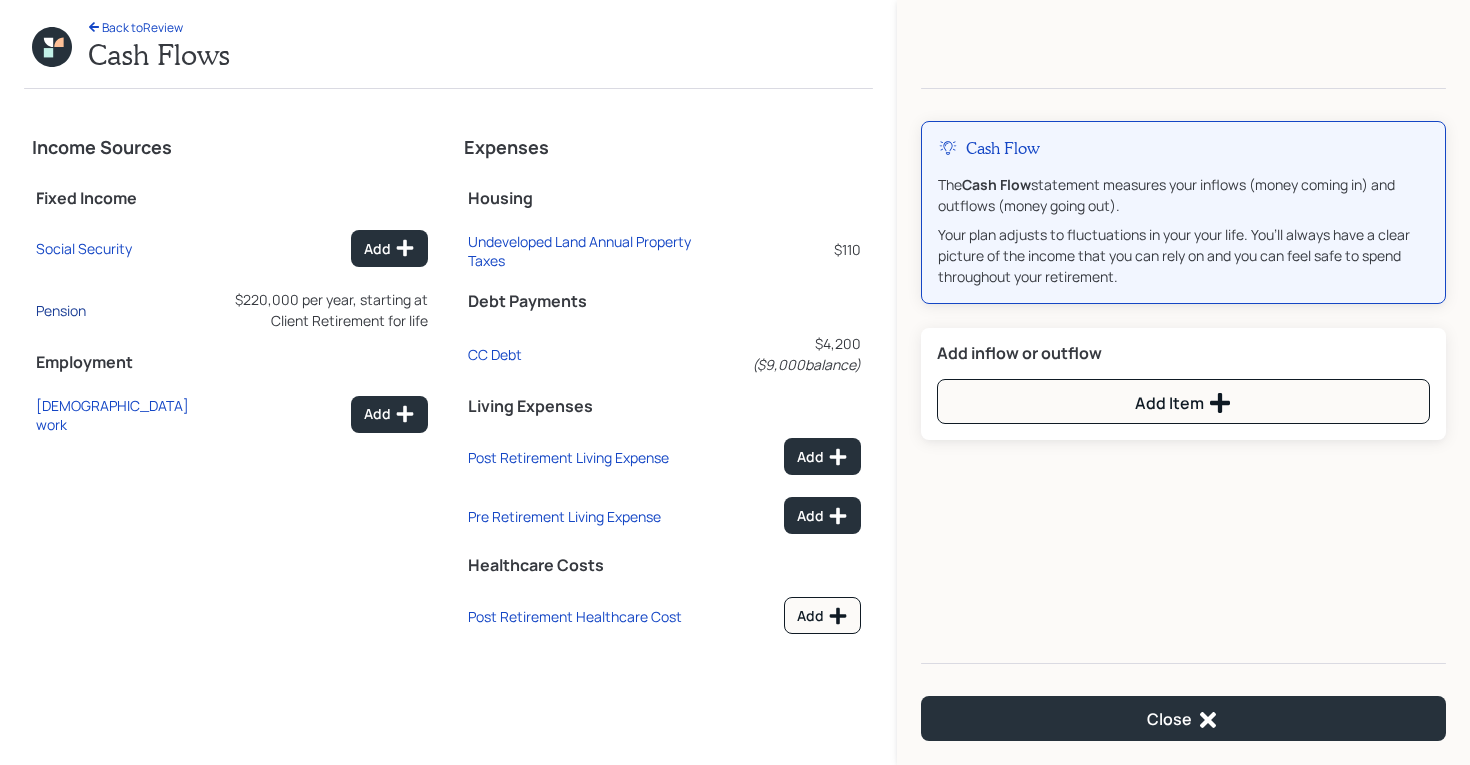 click on "Pension" at bounding box center (61, 310) 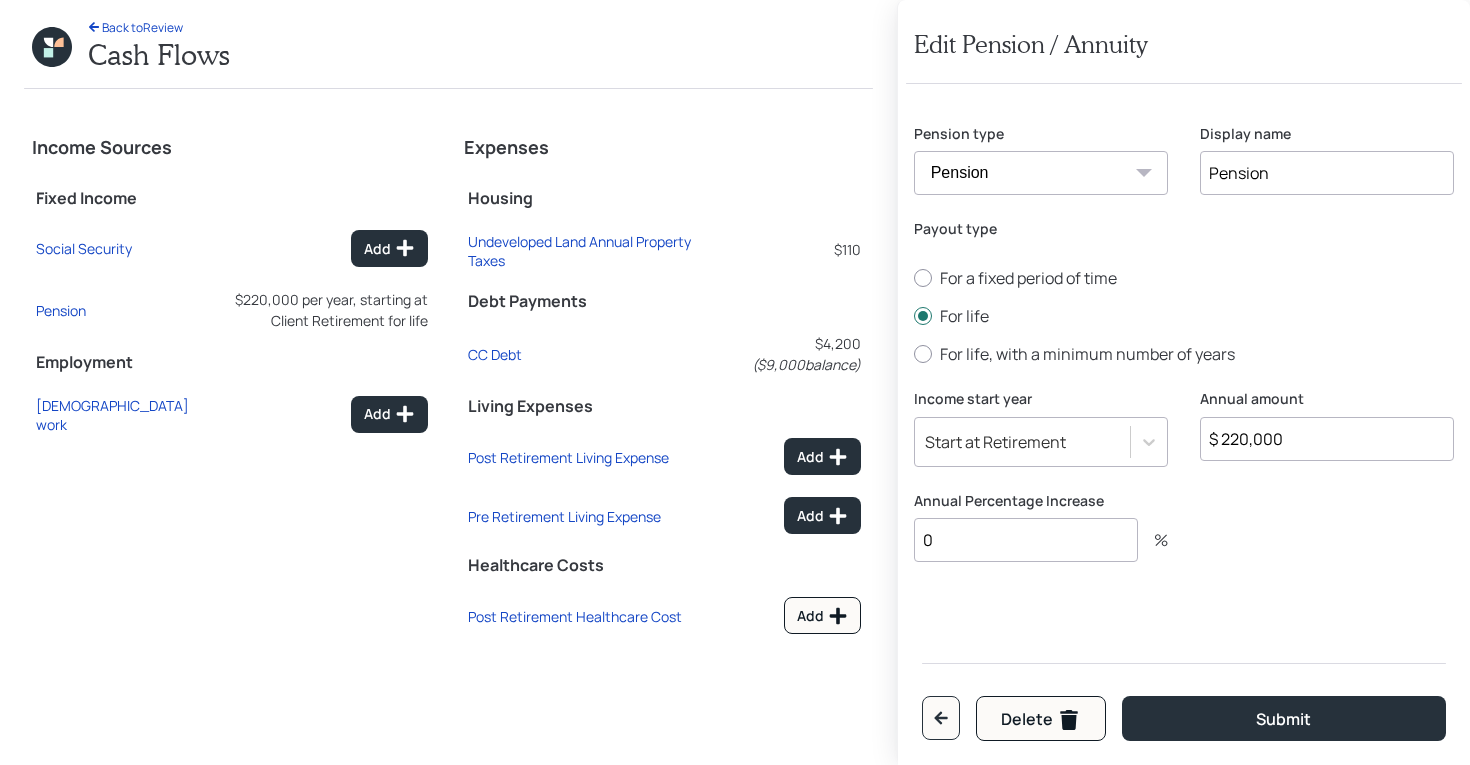 click on "$ 220,000" at bounding box center [1327, 439] 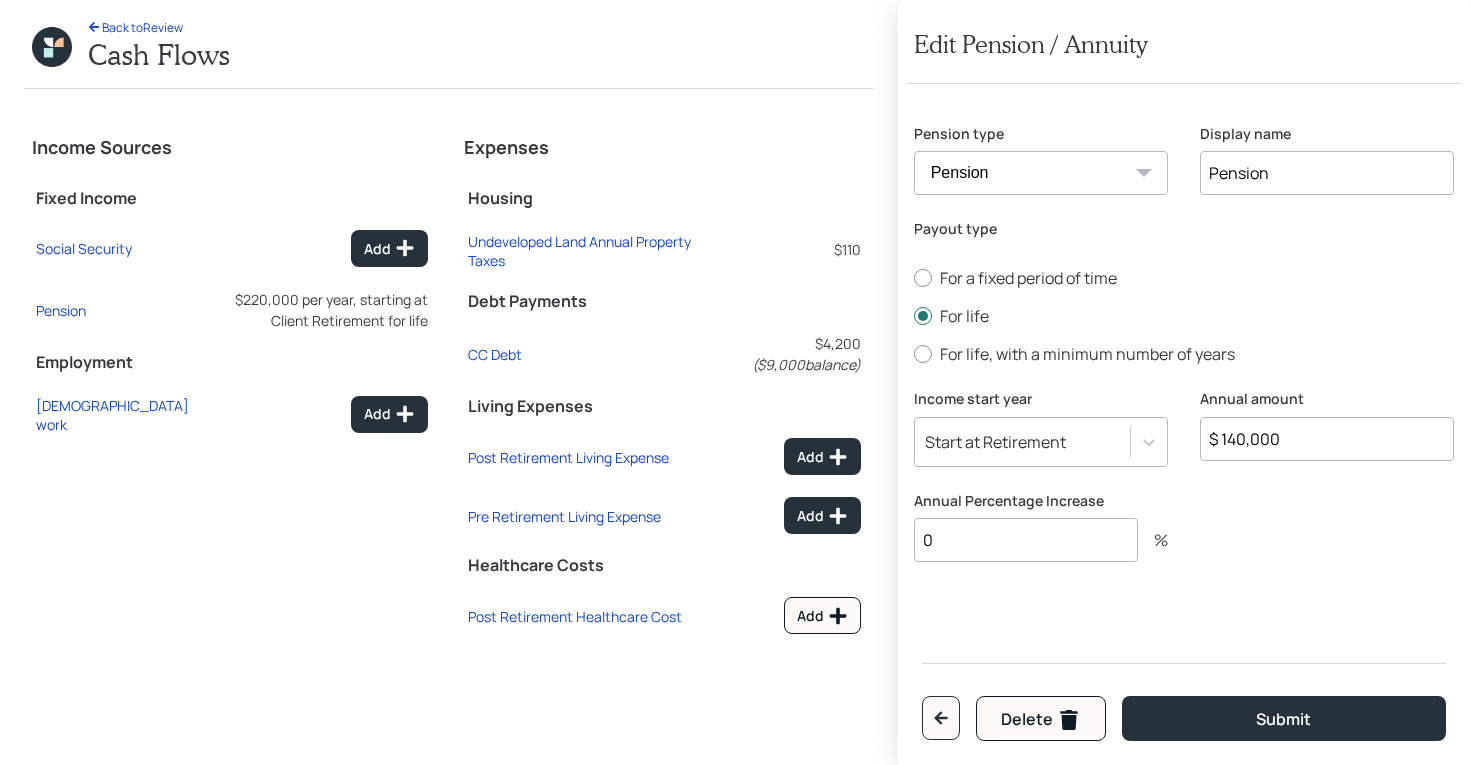 type on "$ 140,000" 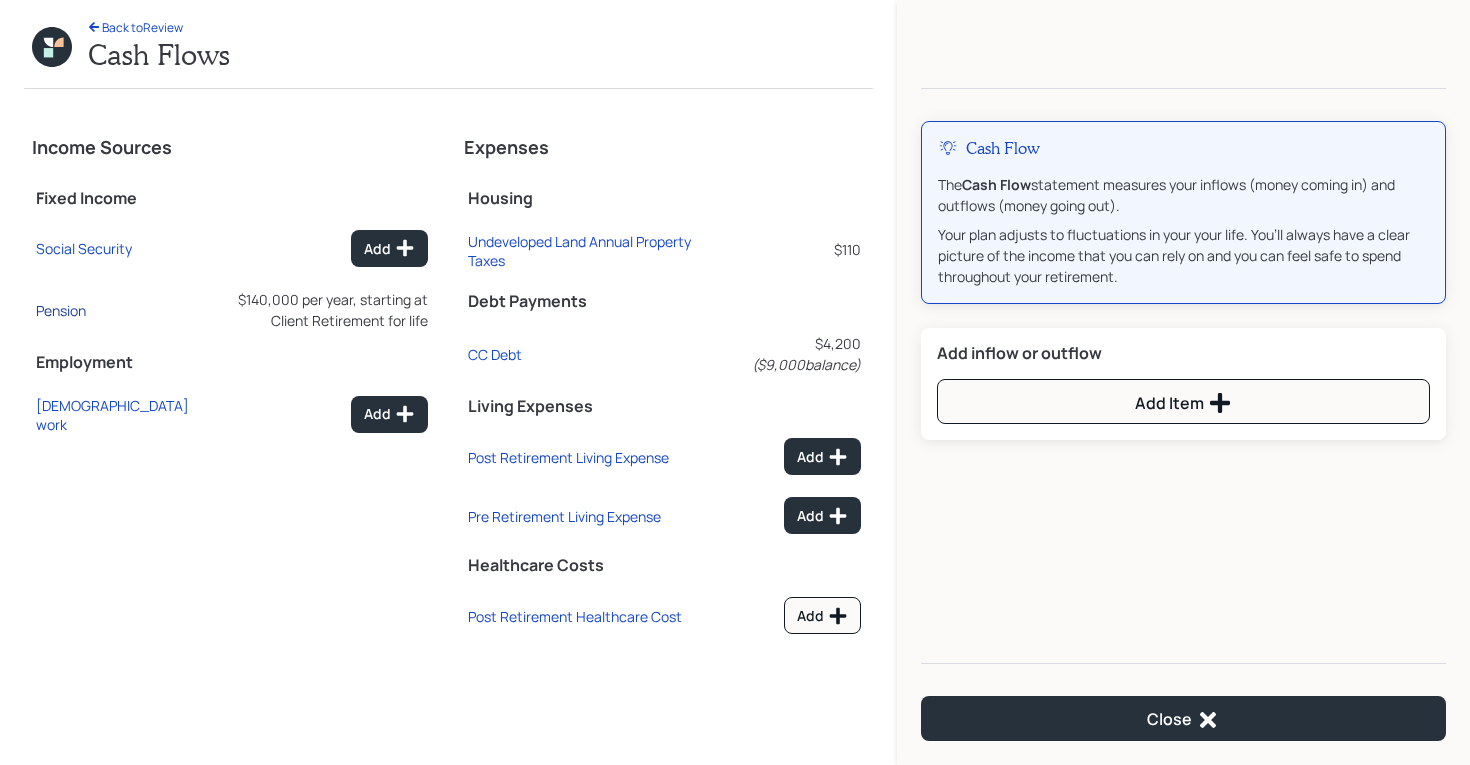 click on "Pension" at bounding box center (61, 310) 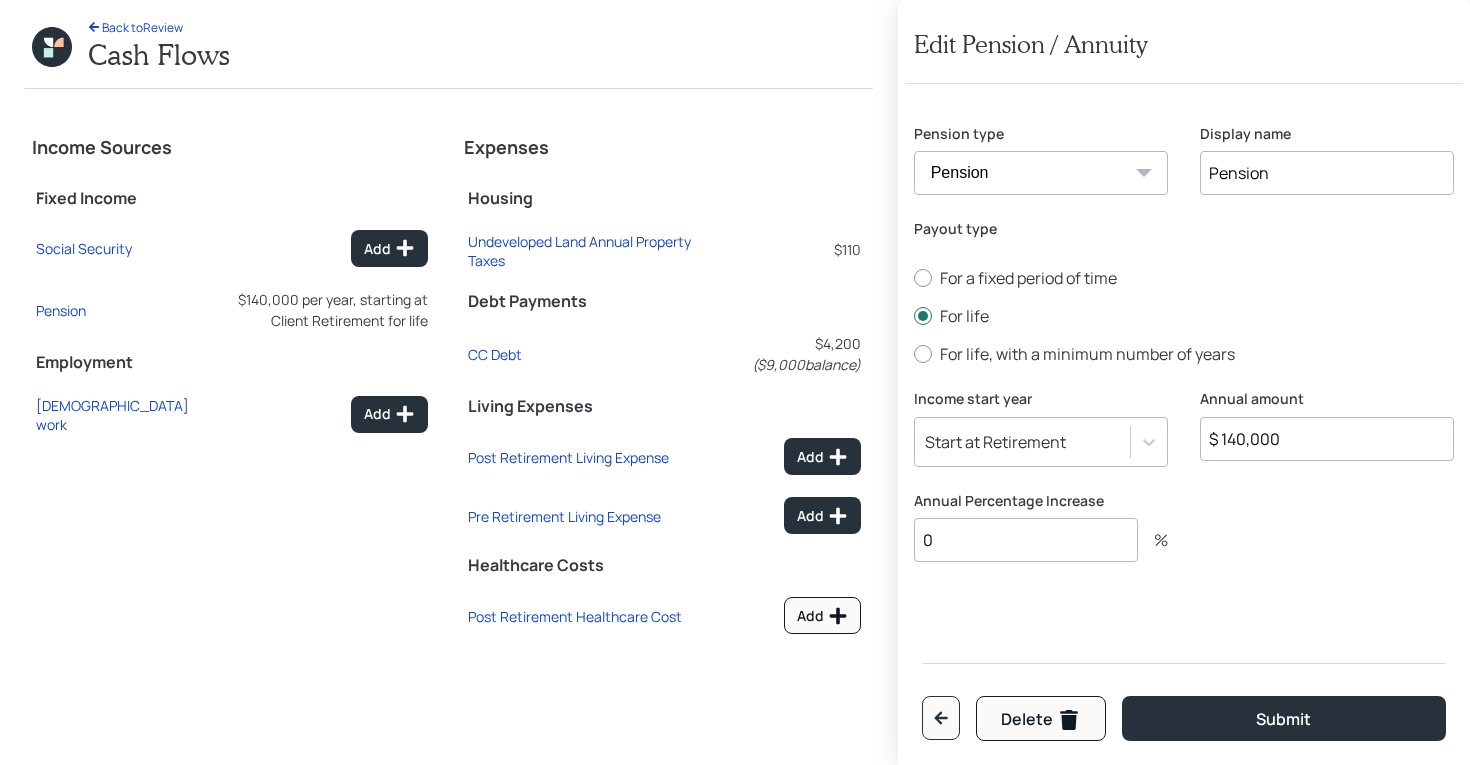 click on "$ 140,000" at bounding box center [1327, 439] 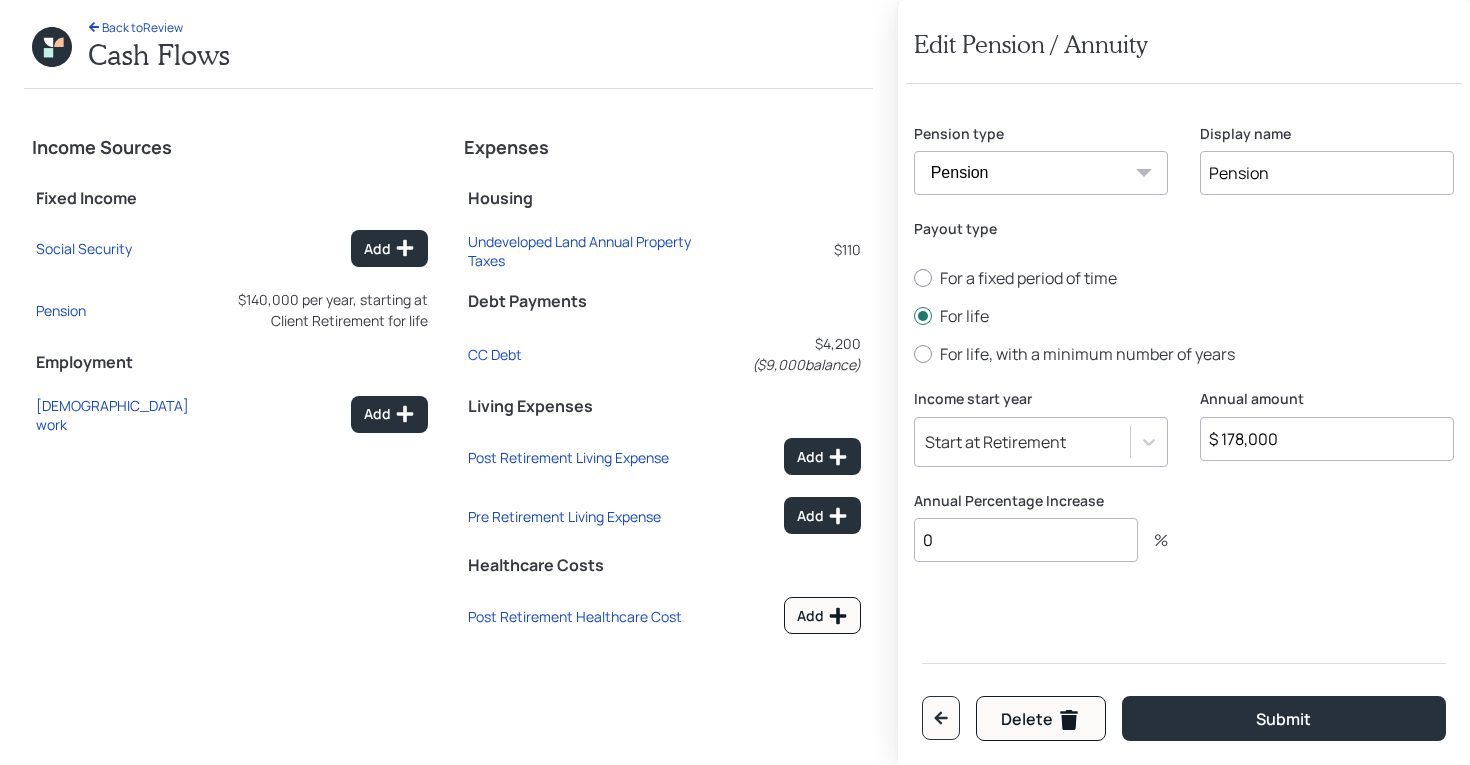 type on "$ 178,000" 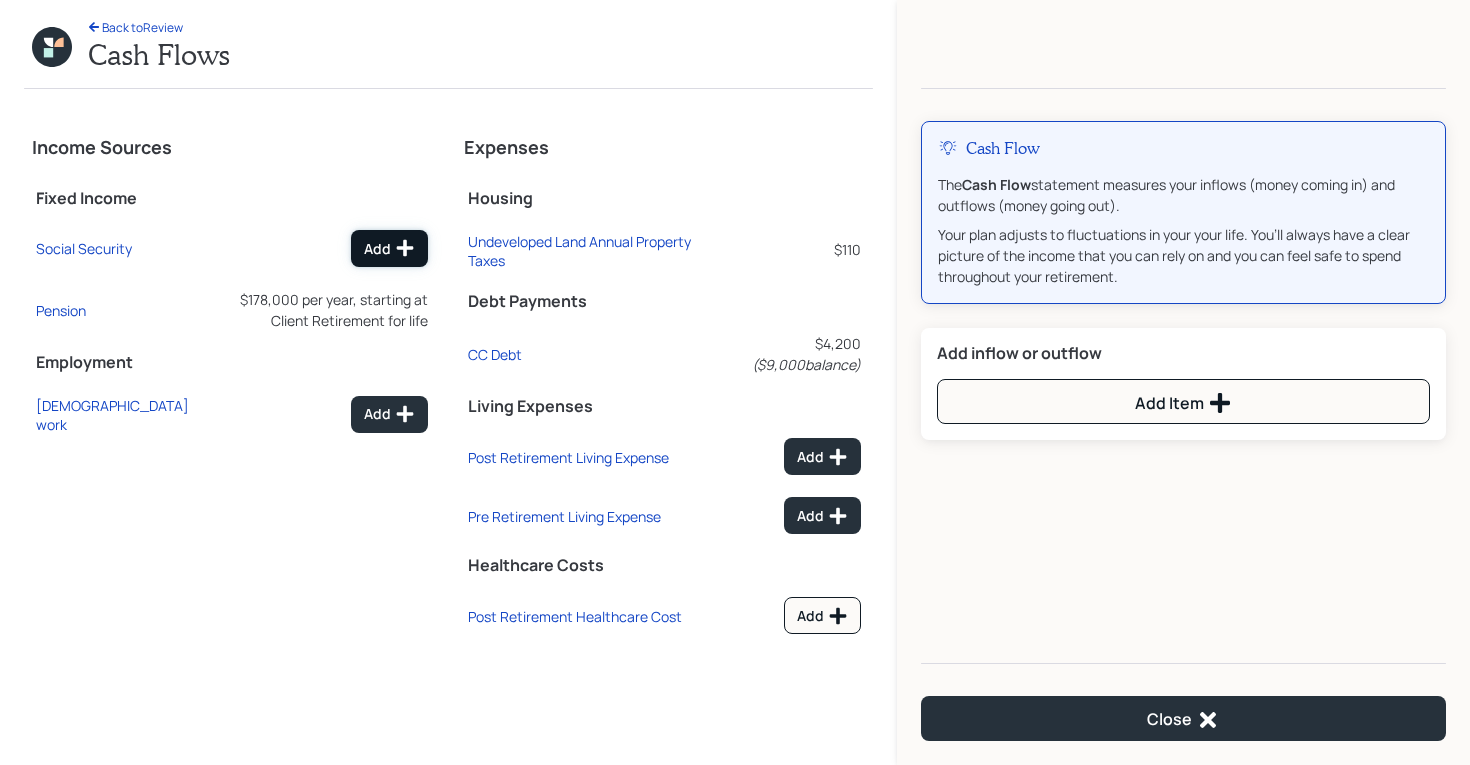 click on "Add" at bounding box center [389, 248] 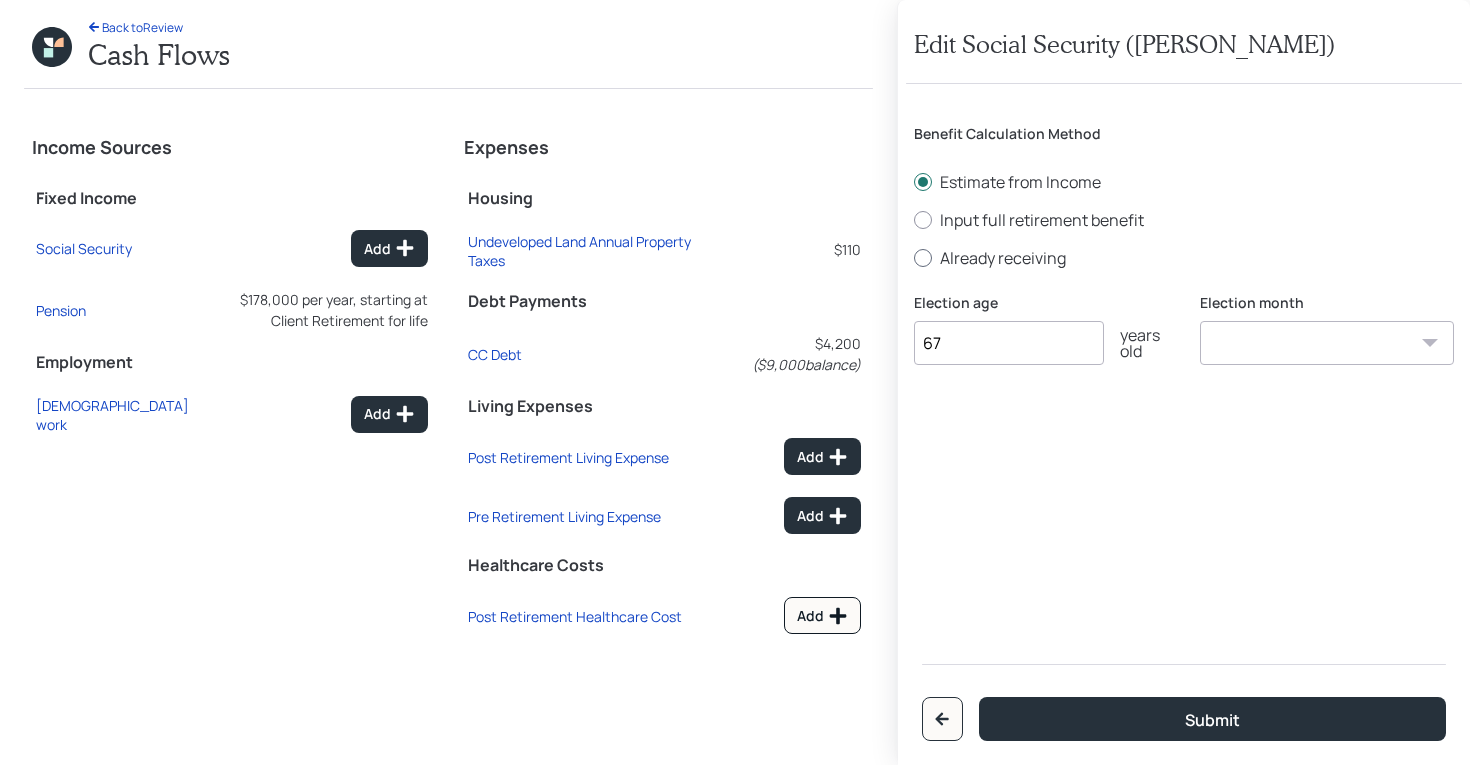 type on "67" 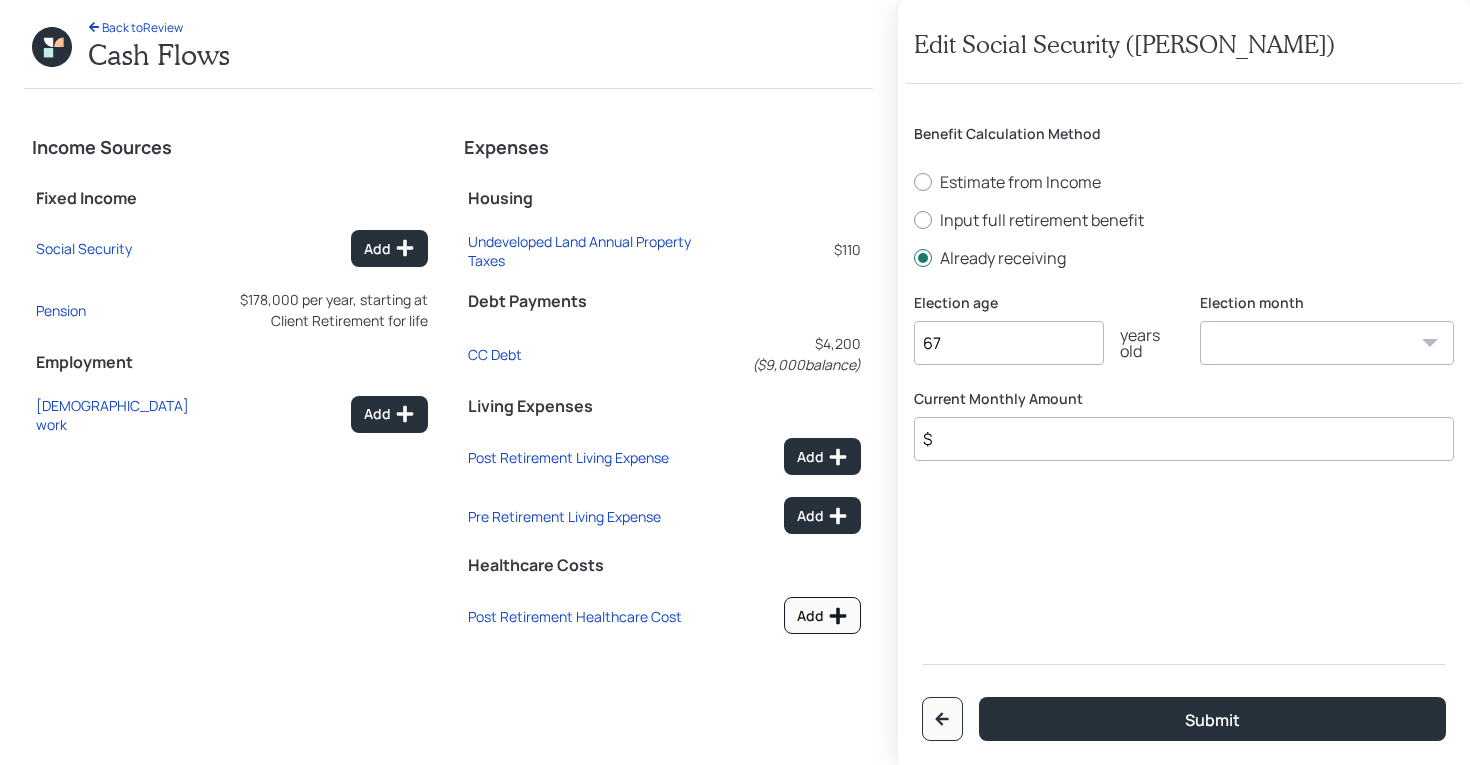 click on "$" at bounding box center (1184, 439) 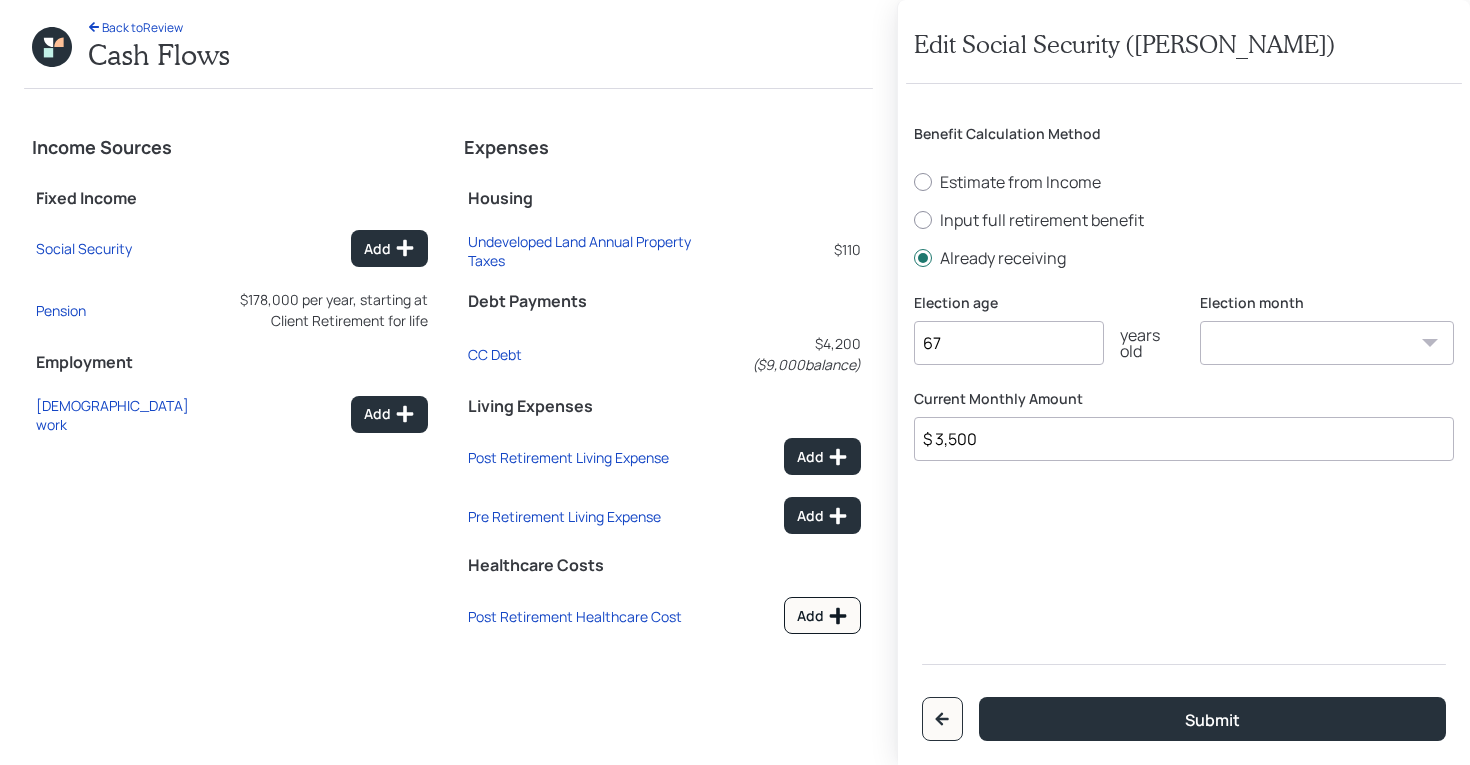 type on "$ 3,500" 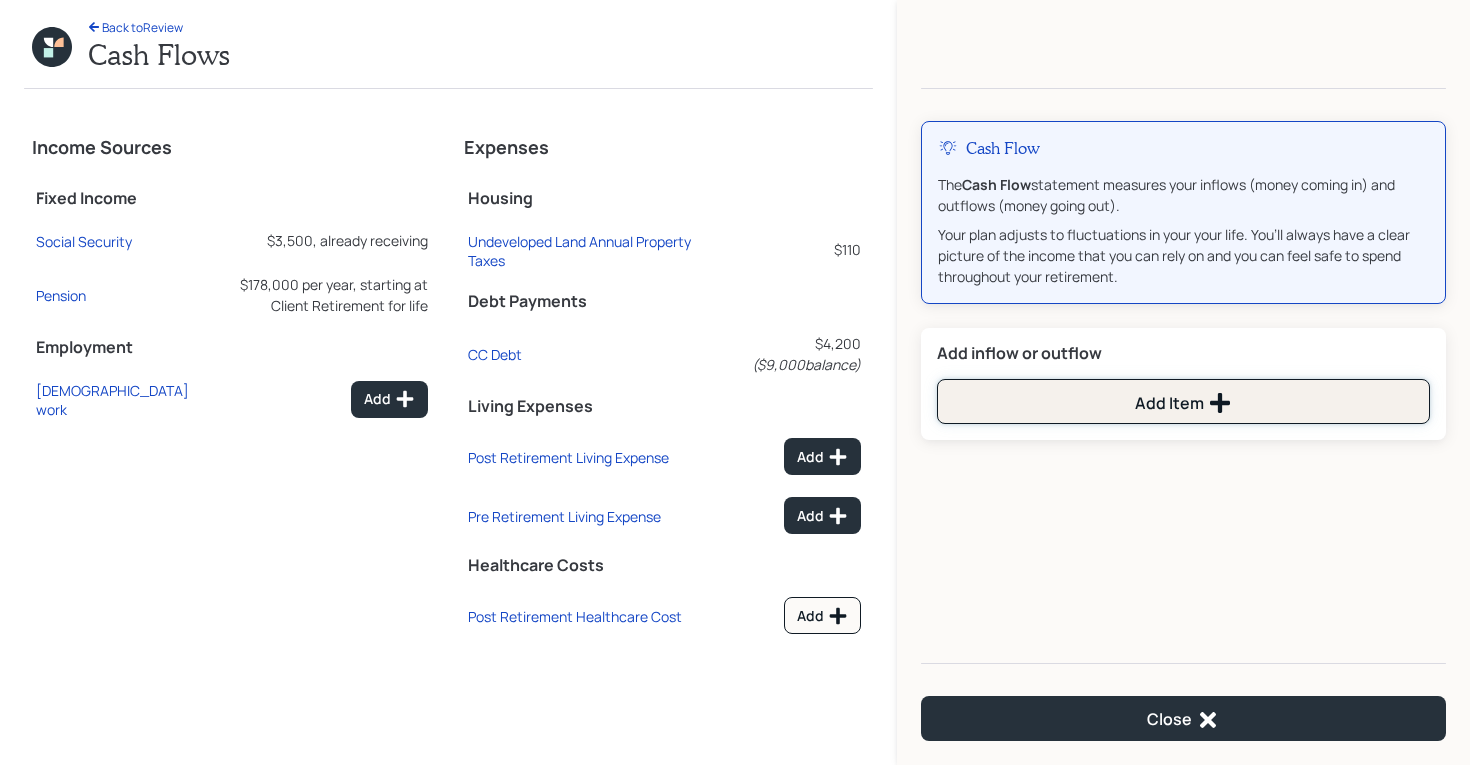 click on "Add Item" at bounding box center [1183, 401] 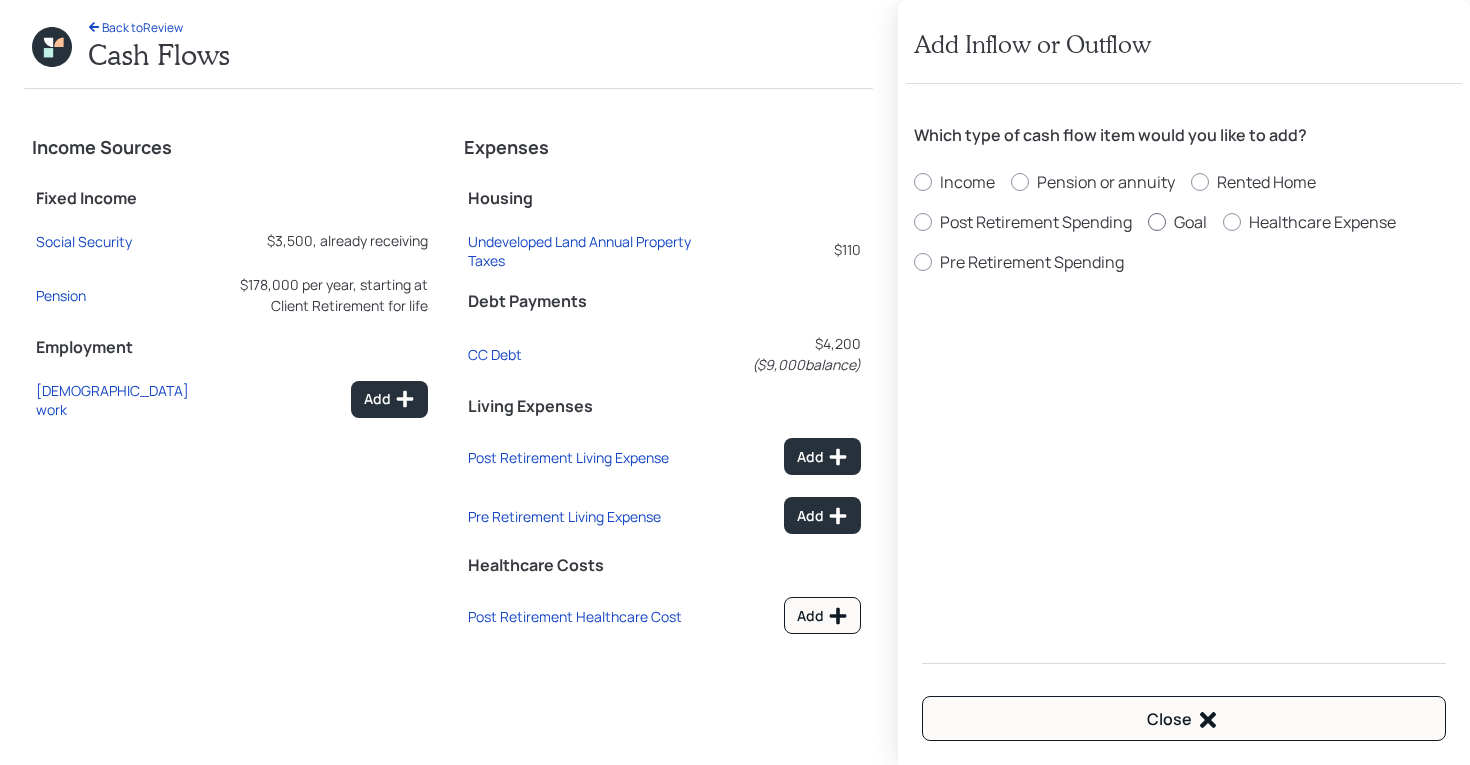 click on "Goal" at bounding box center [1190, 222] 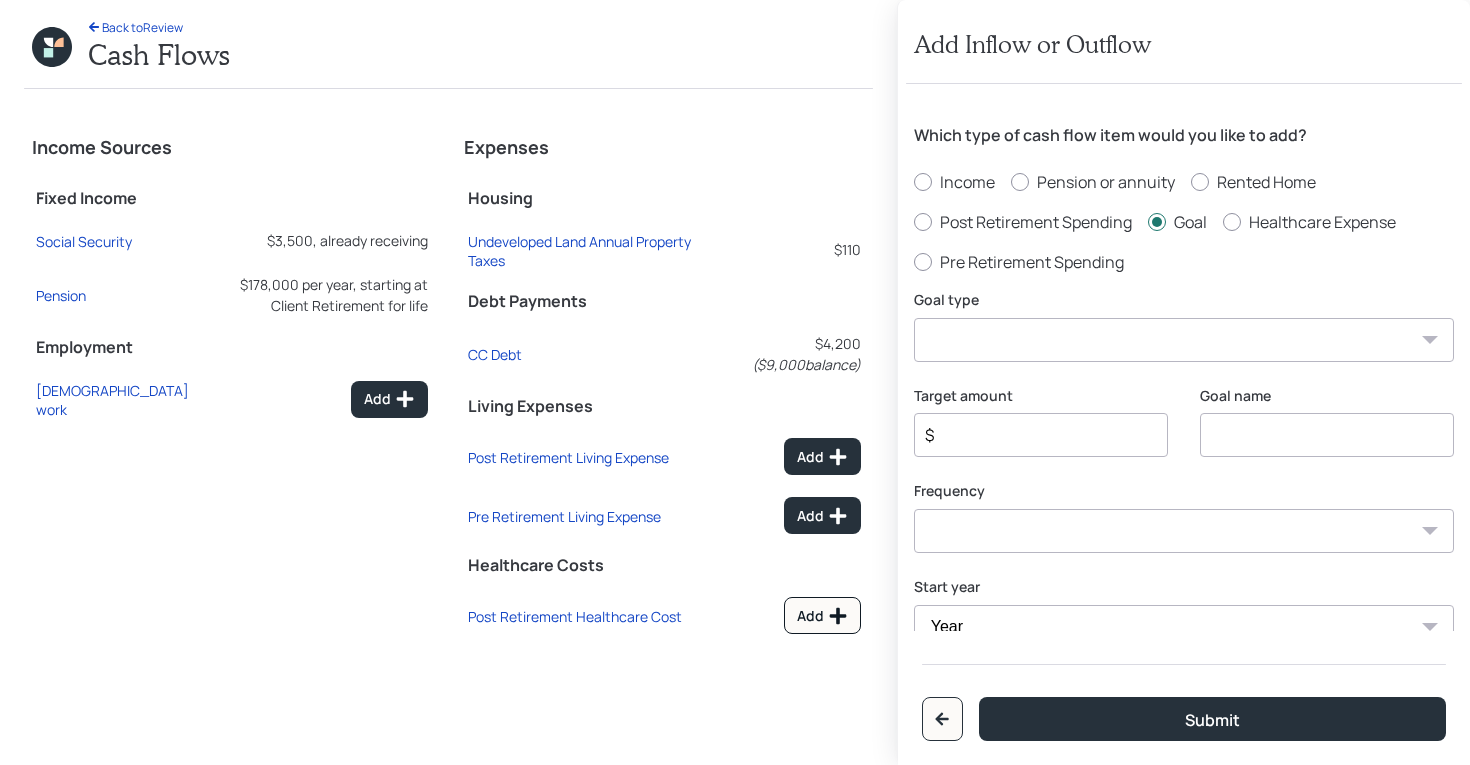 click at bounding box center [1327, 435] 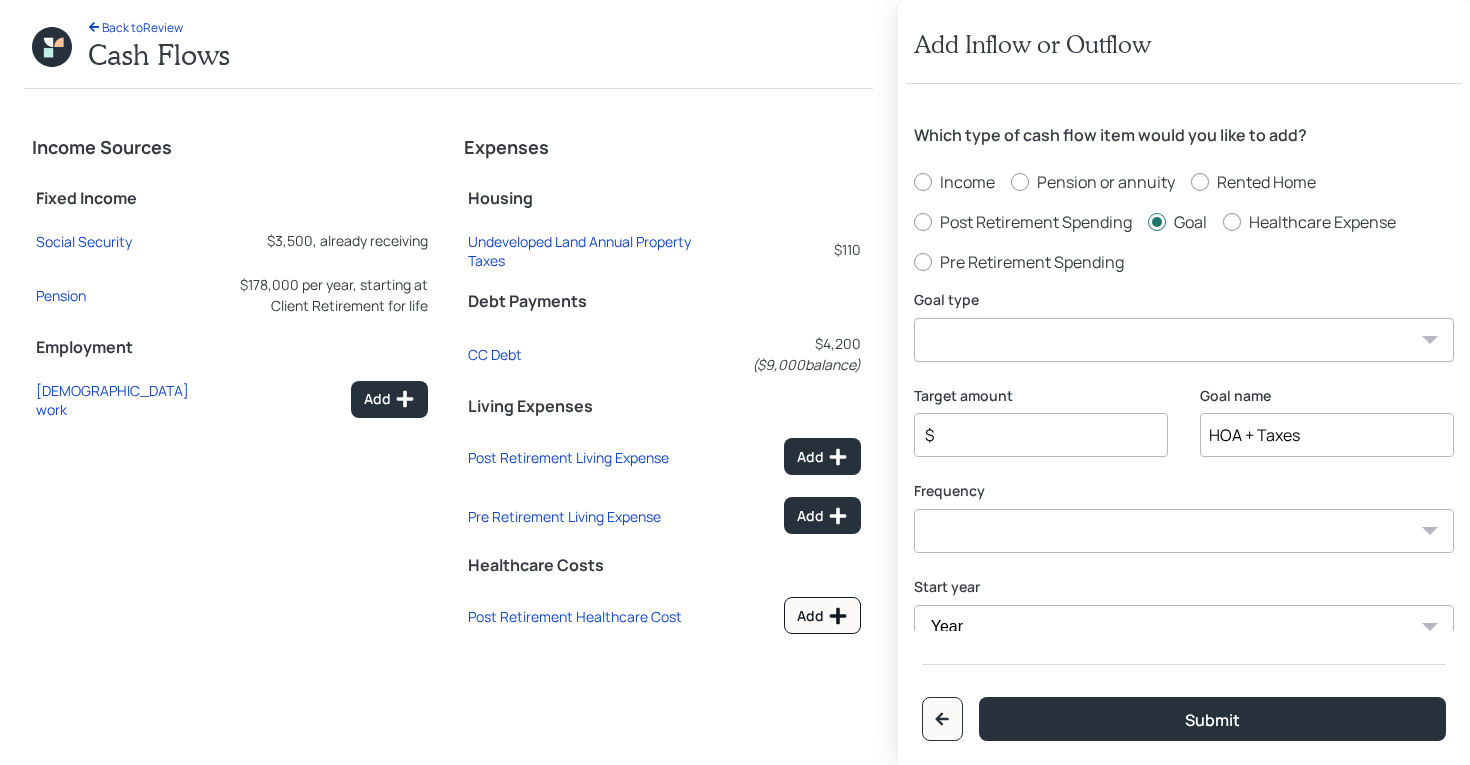 type on "HOA + Taxes" 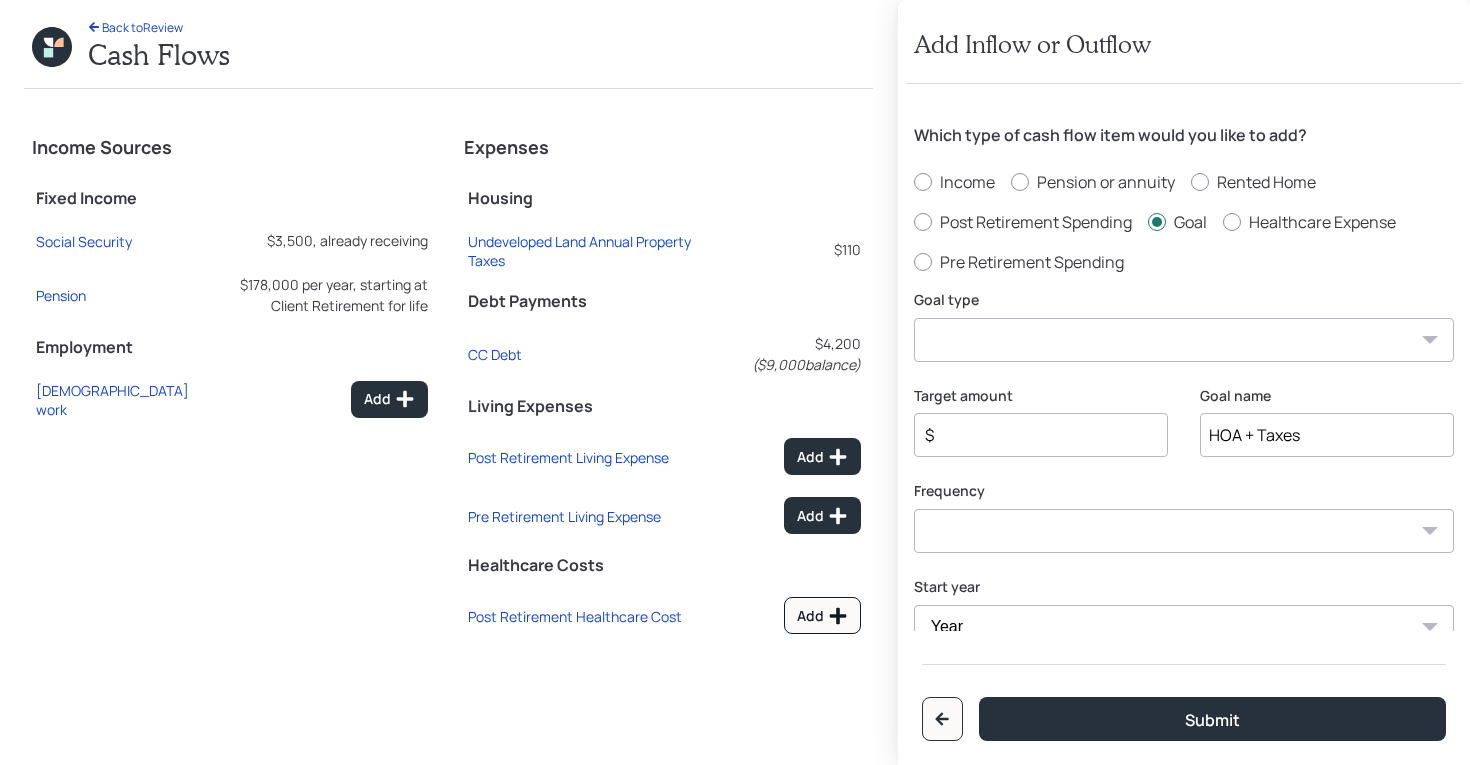 click on "Create an emergency fund Donate to charity Purchase a home Make a purchase Support a dependent Plan for travel Purchase a car Leave an inheritance Other" at bounding box center [1184, 340] 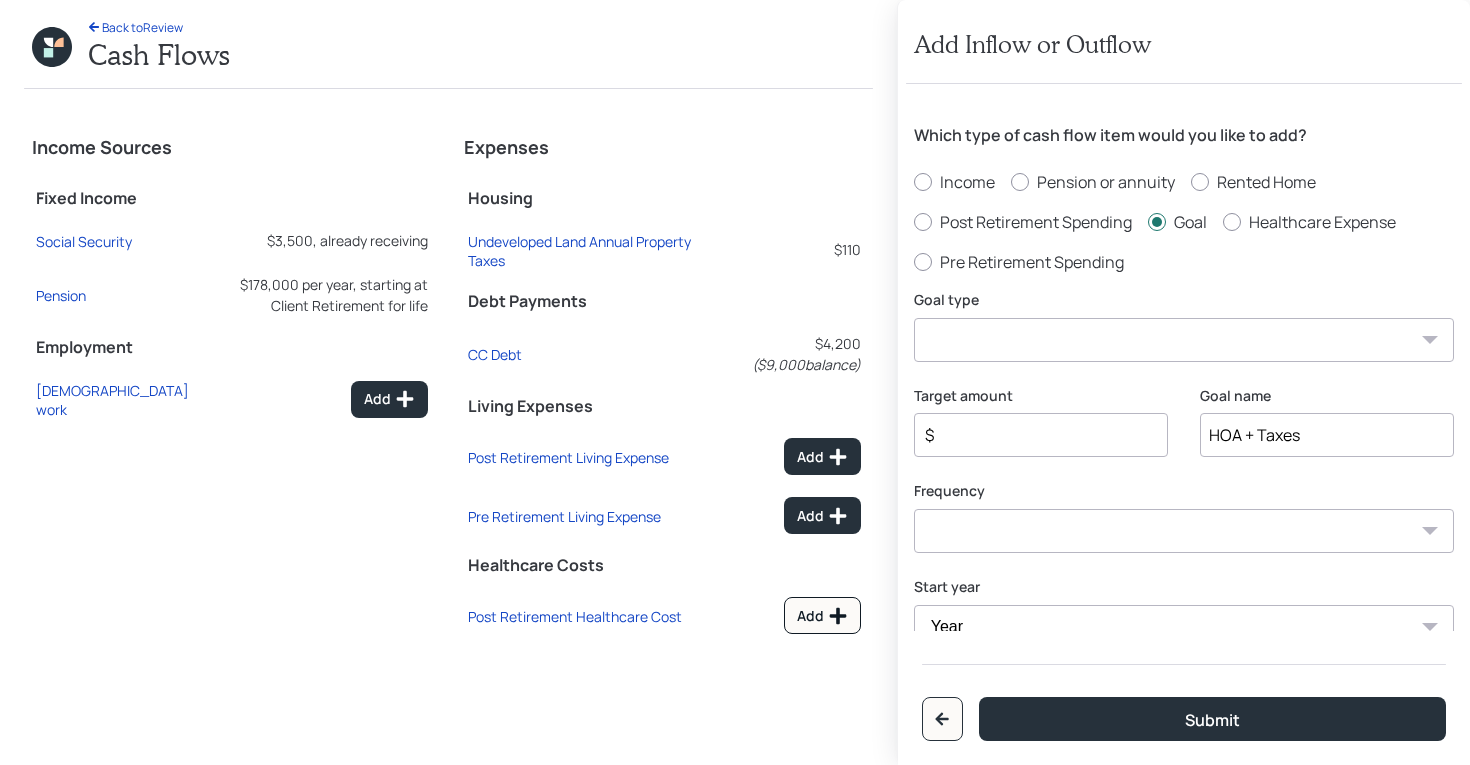 select on "other" 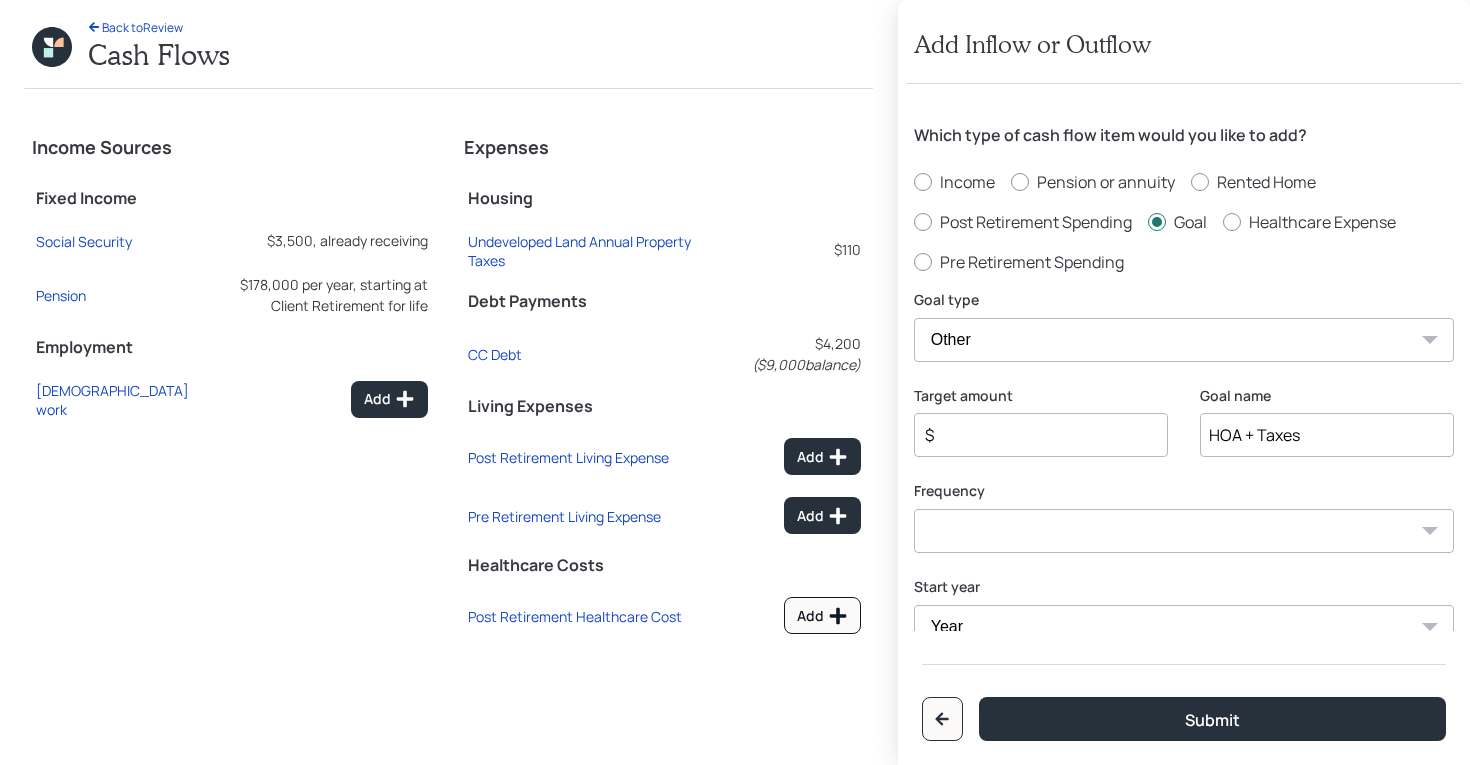 click on "One time Every 1 year Every 2 years Every 3 years Every 4 years Every 5 years Every 6 years Every 7 years Every 8 years Every 9 years" at bounding box center (1184, 531) 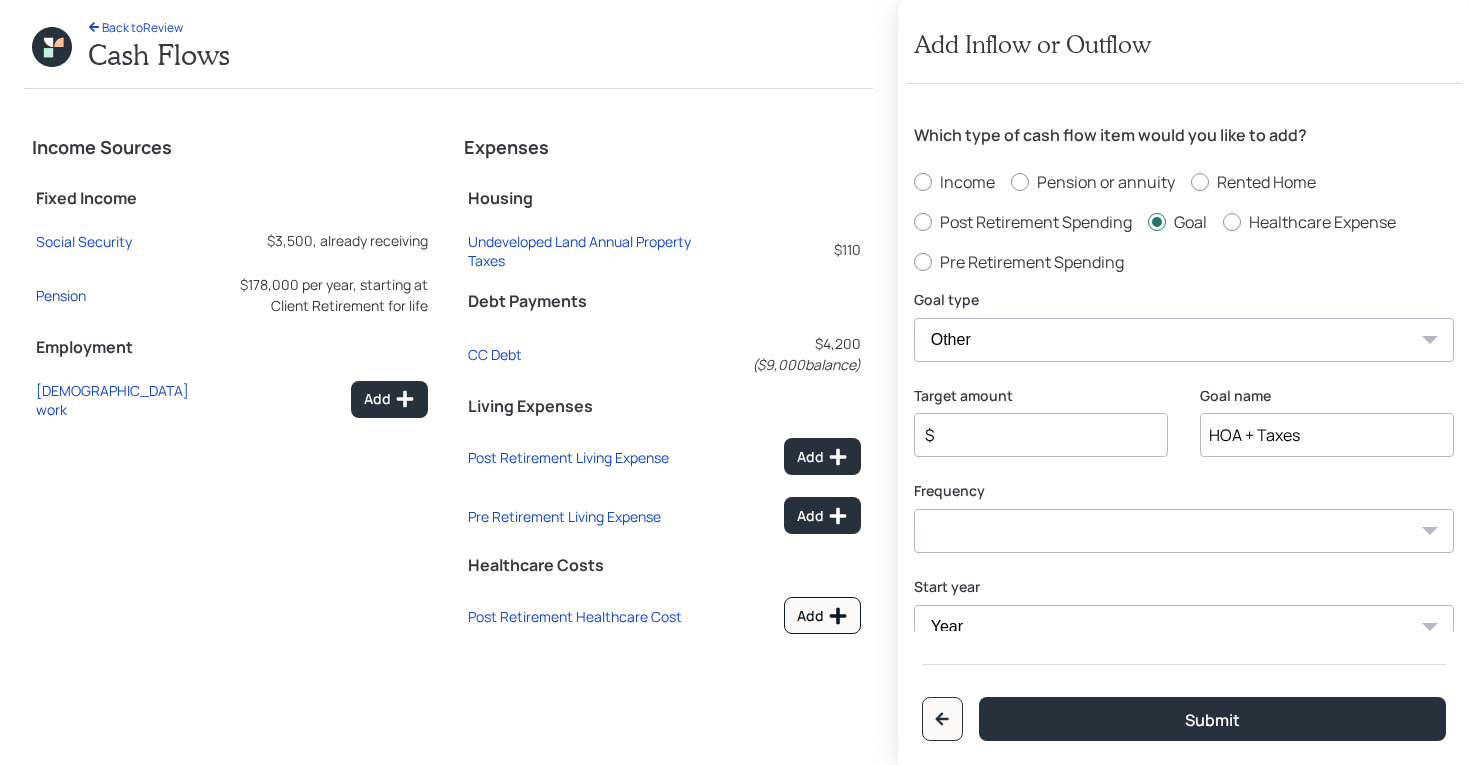 select on "0" 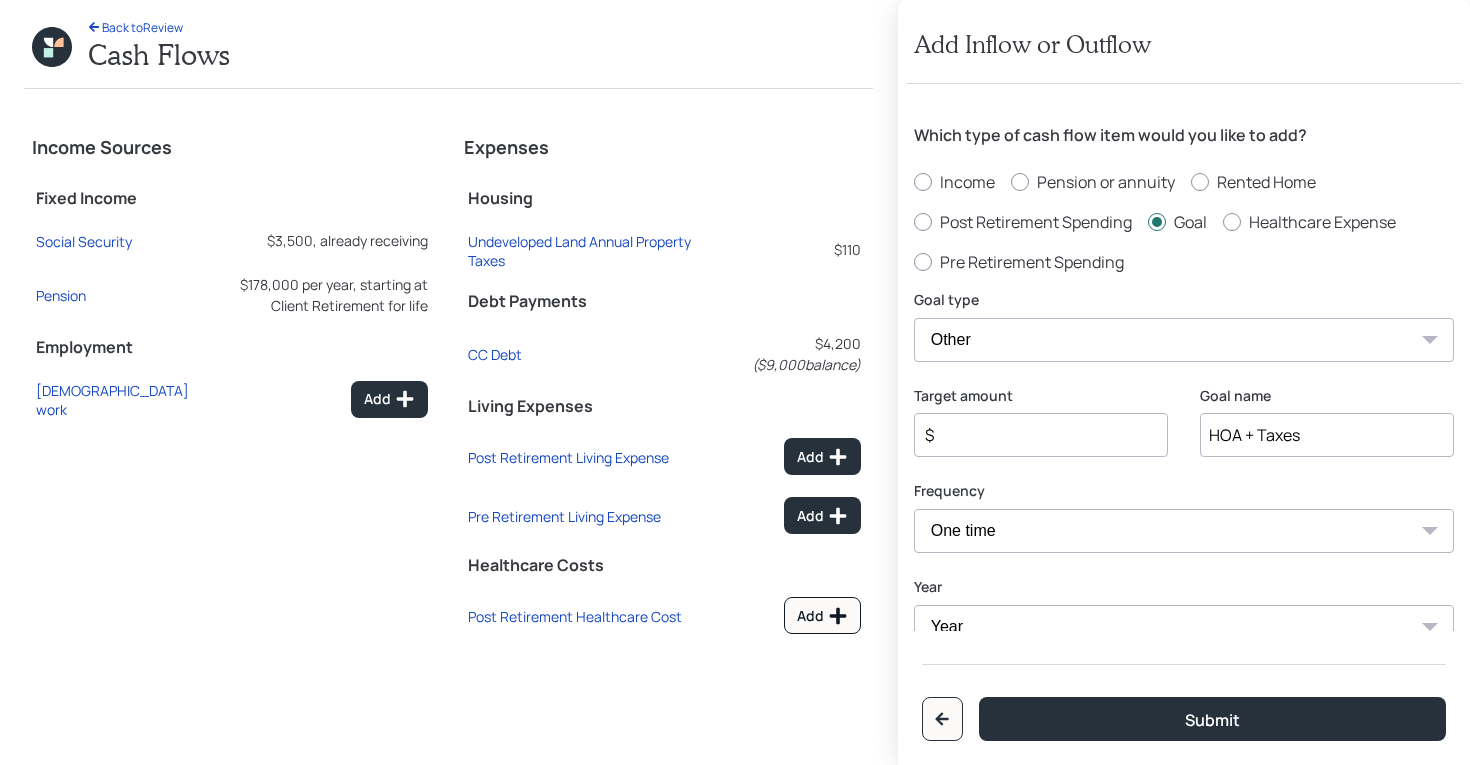 click on "Year [DATE] 2026 2027 2028 2029 2030 2031 2032 2033 2034 2035 2036 2037 2038 2039 2040 2041 2042 2043 2044 2045 2046 2047 2048" at bounding box center (1184, 627) 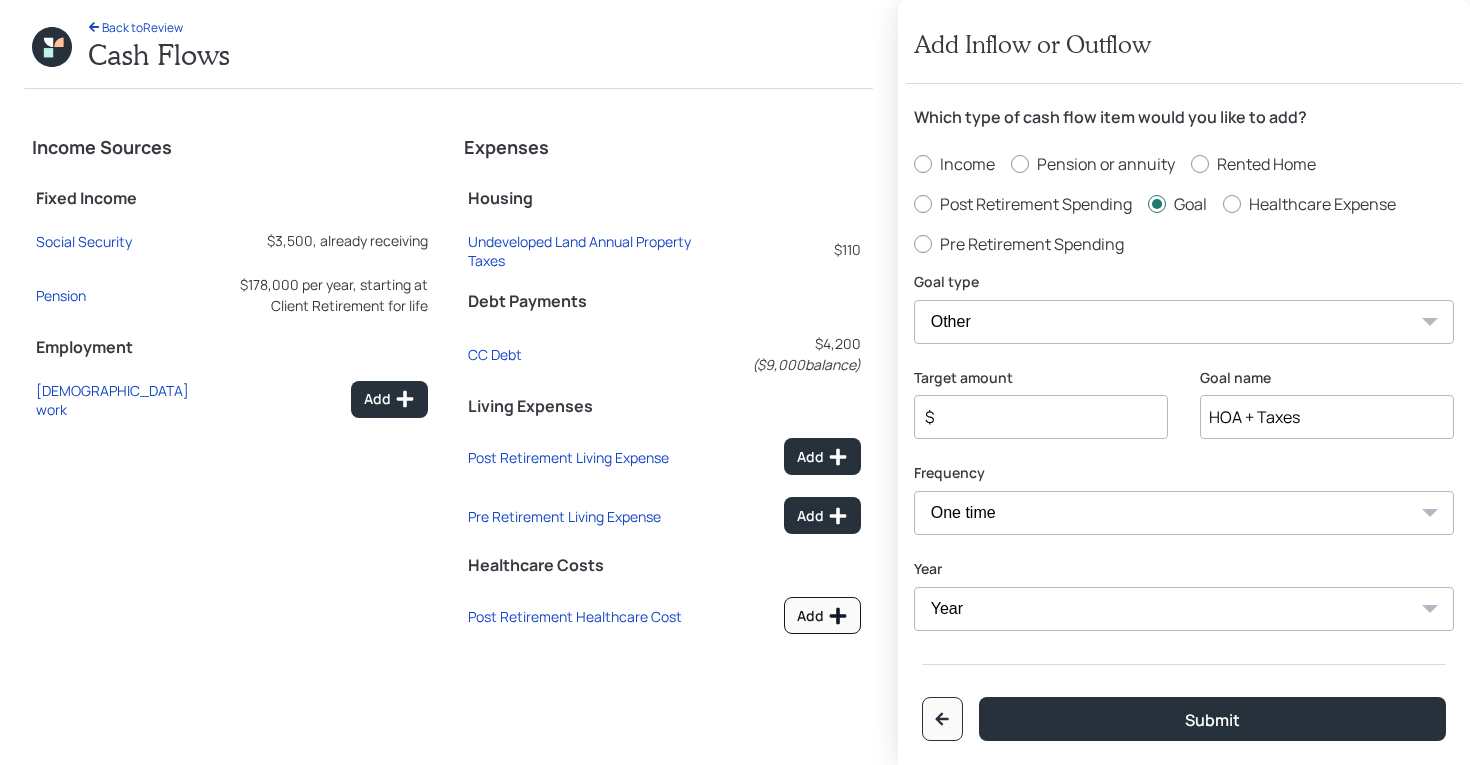 select on "2025" 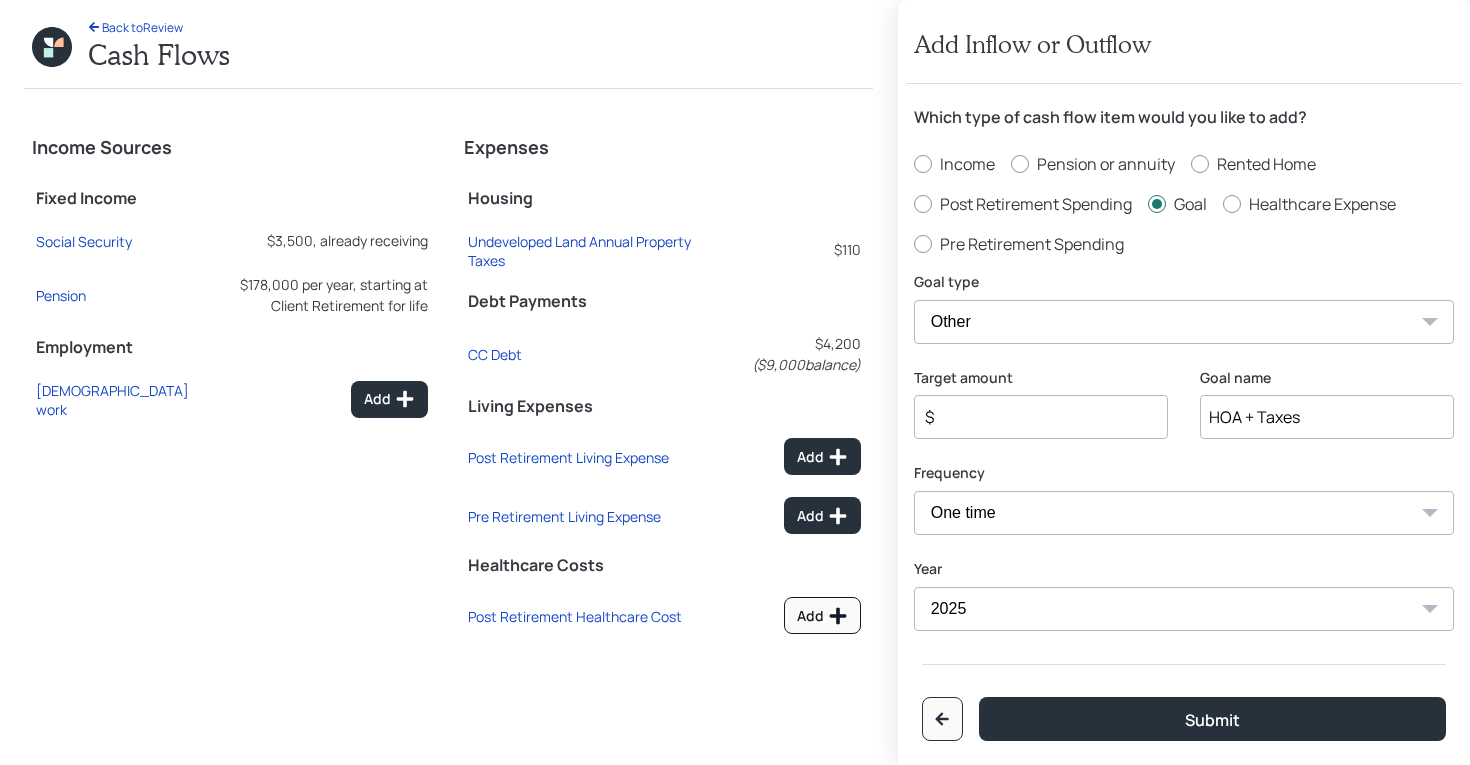 click on "$" at bounding box center [1033, 417] 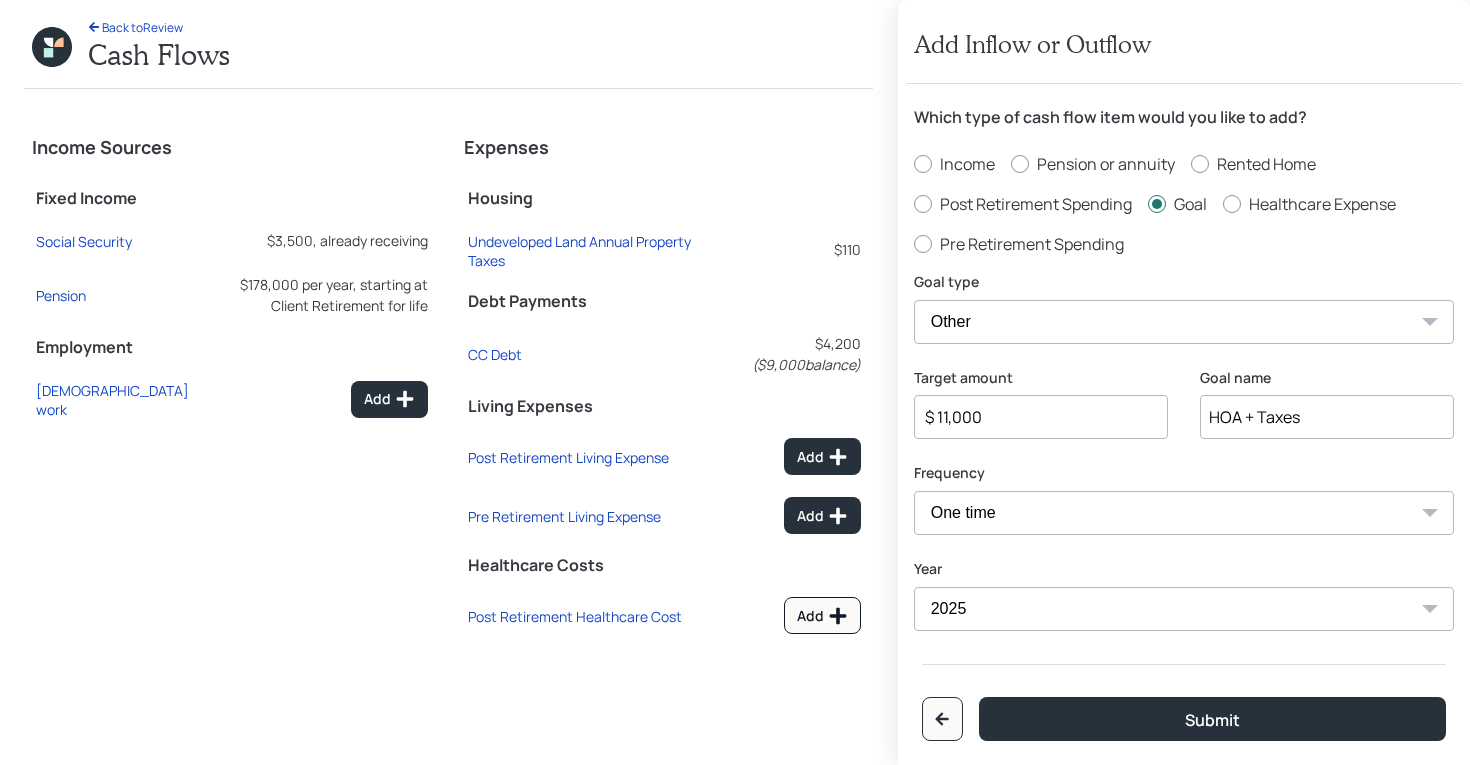 scroll, scrollTop: 41, scrollLeft: 0, axis: vertical 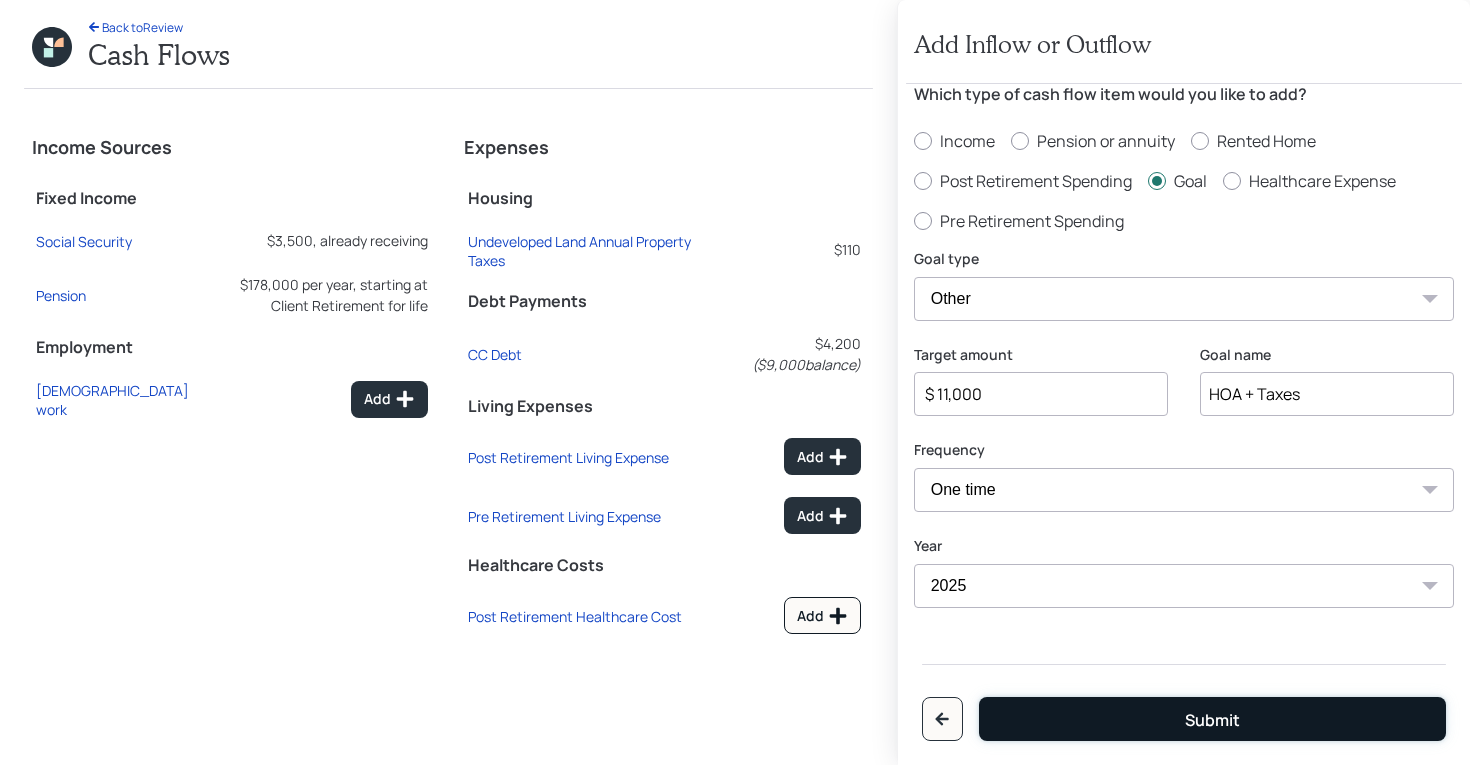 click on "Submit" at bounding box center [1212, 719] 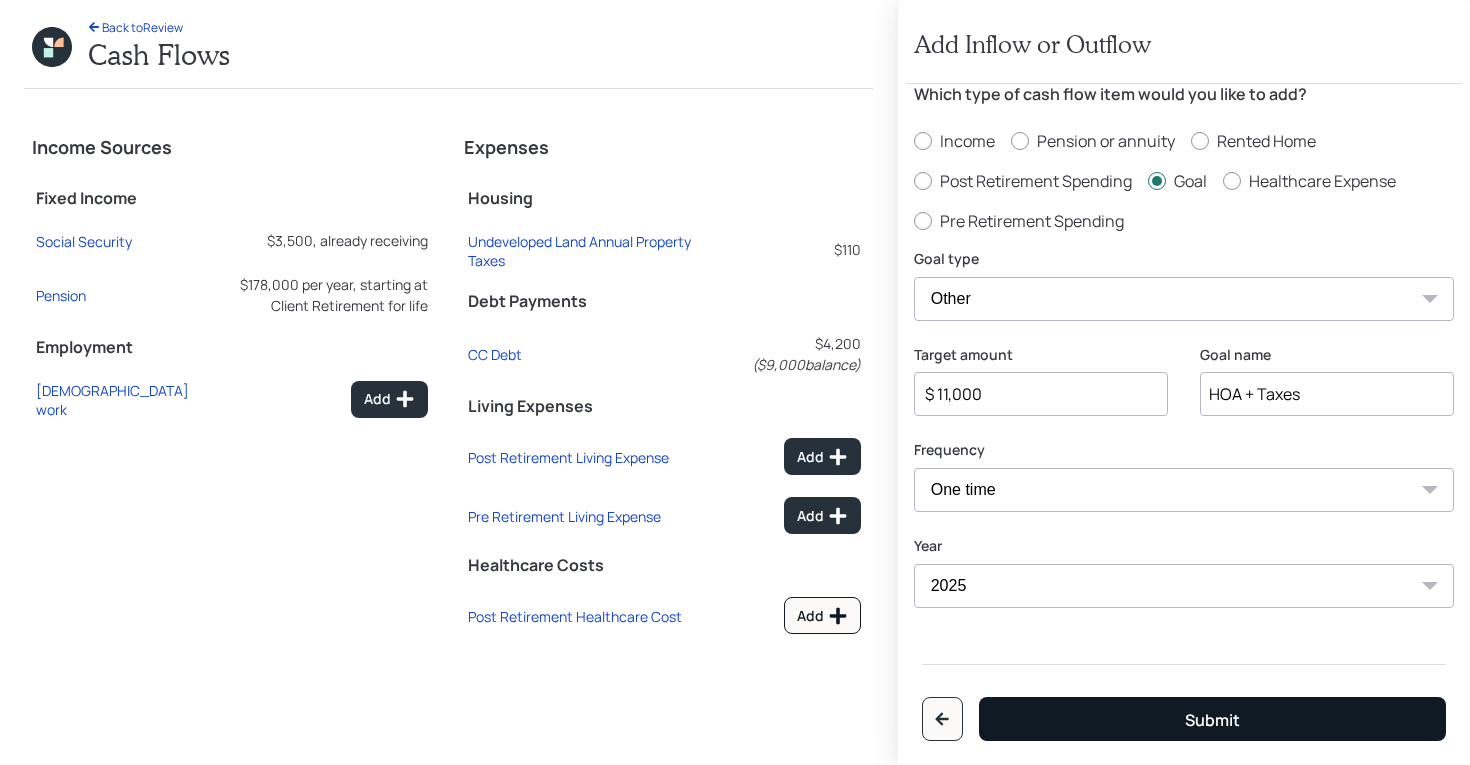 type on "$" 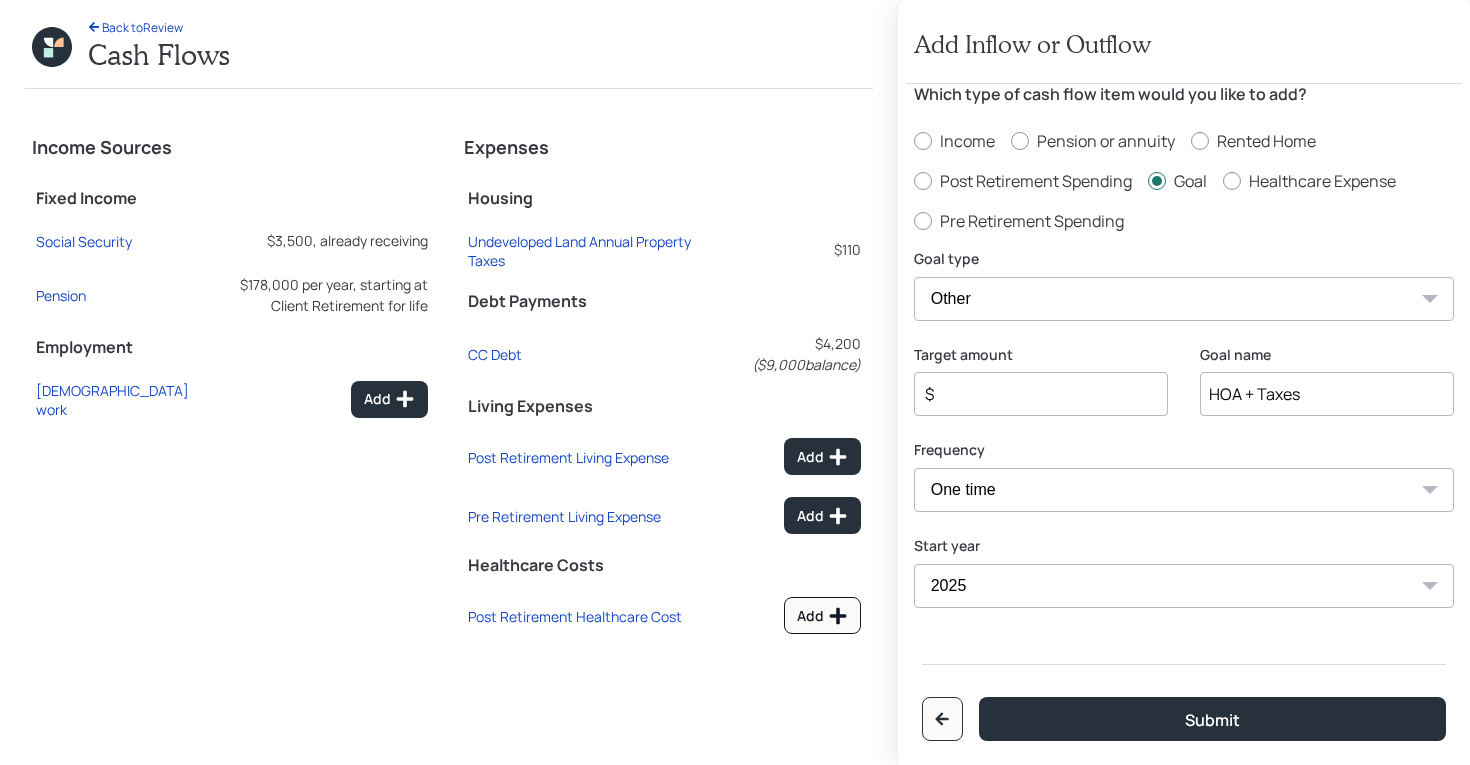 radio on "false" 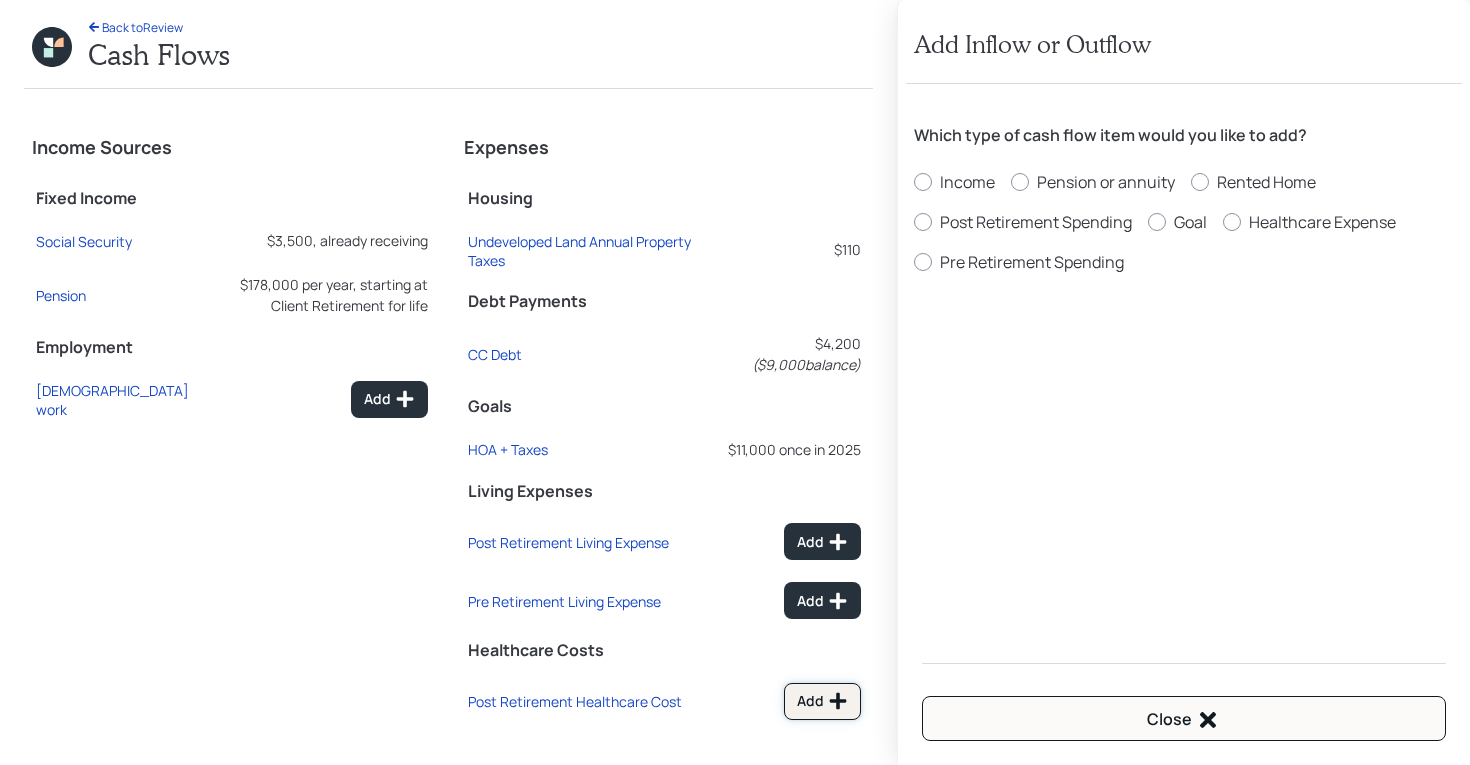 click 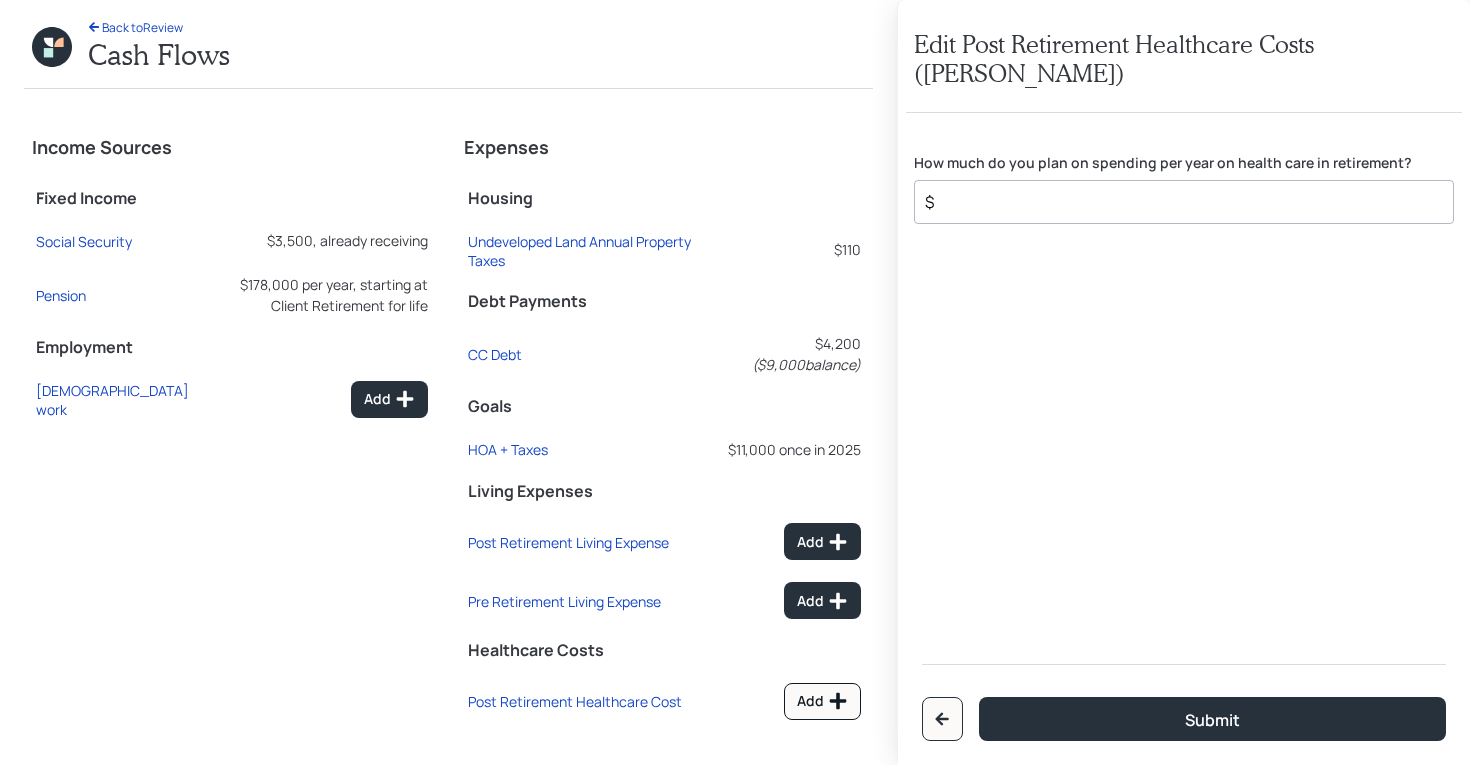 click on "$" at bounding box center [1184, 202] 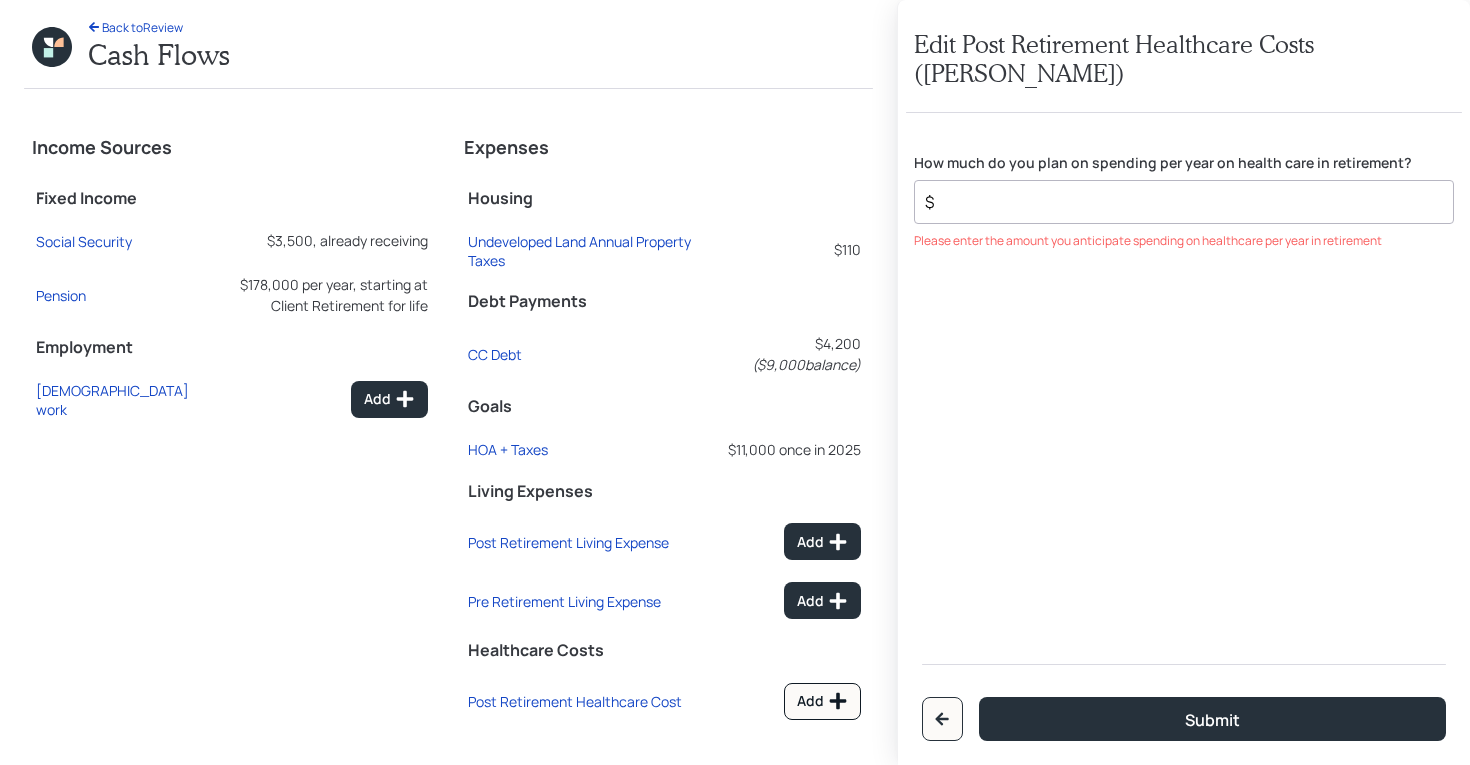 click on "$" at bounding box center [1176, 202] 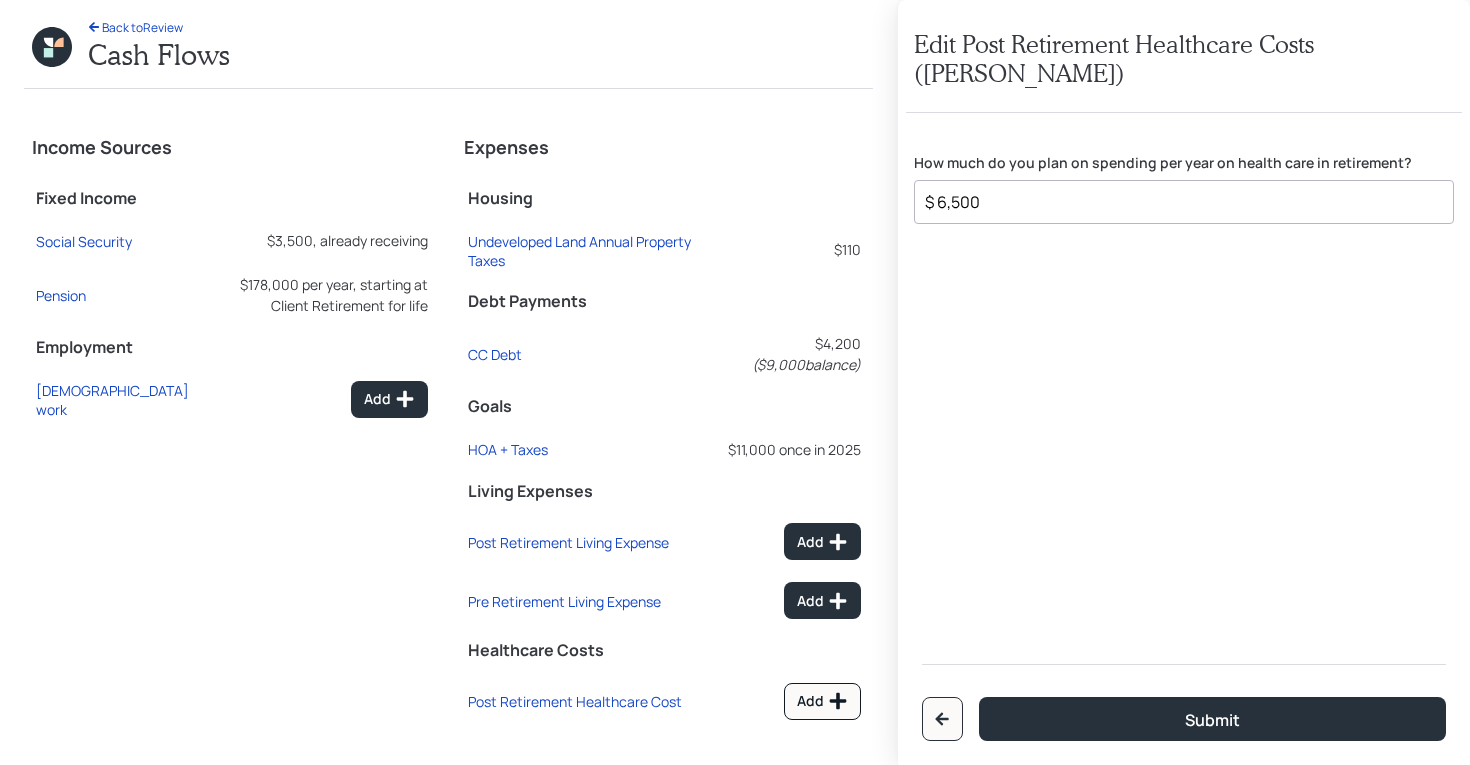 type on "$ 6,500" 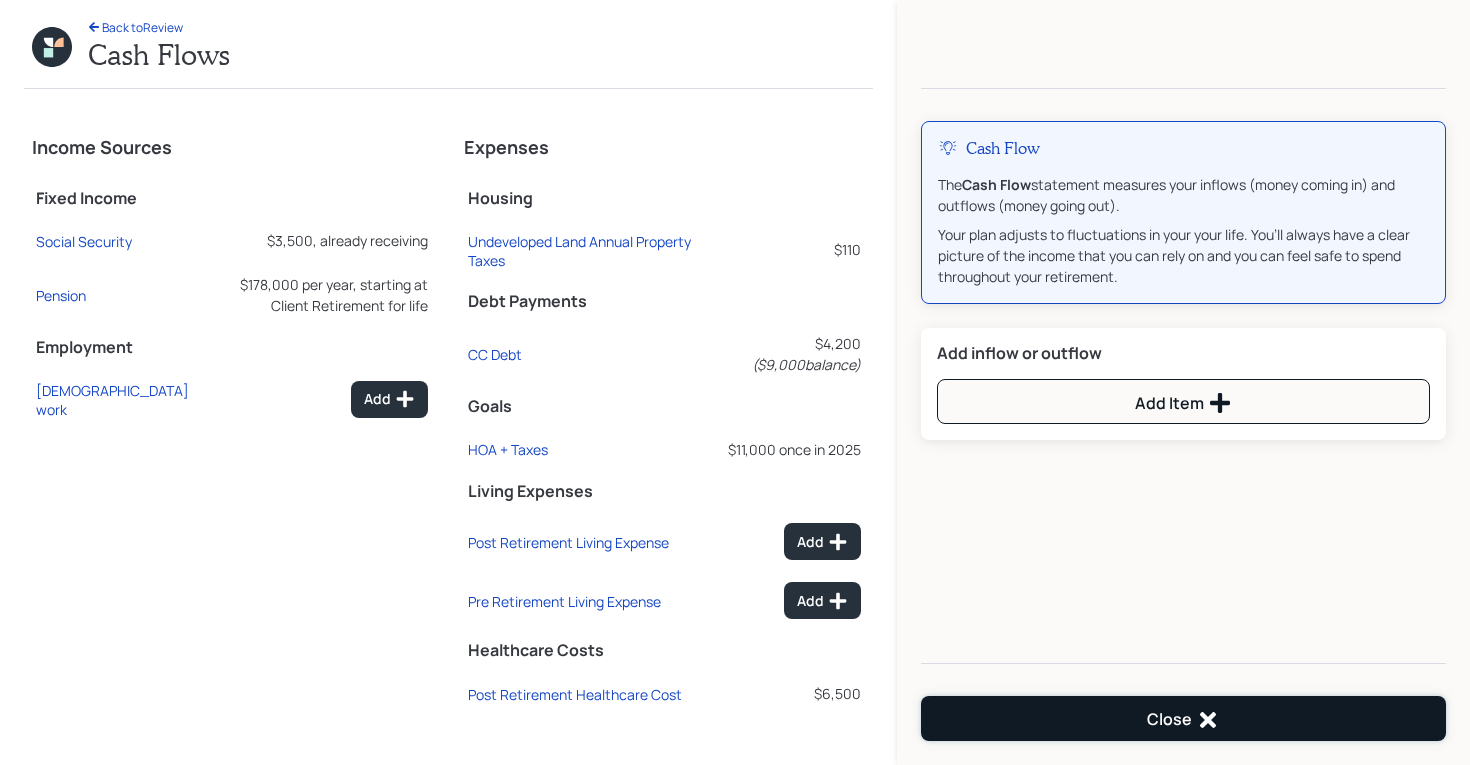 click on "Close" at bounding box center (1183, 718) 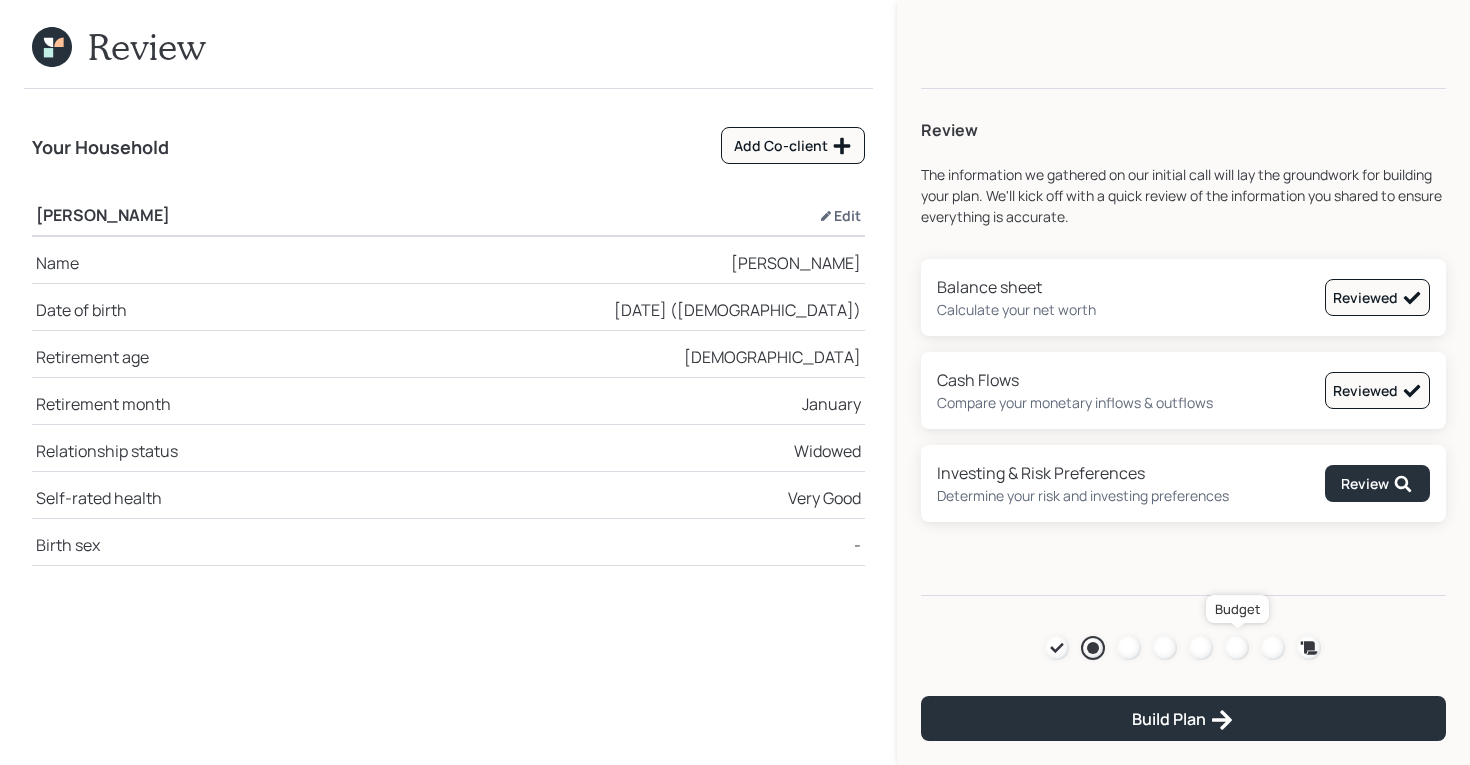 click at bounding box center (1237, 648) 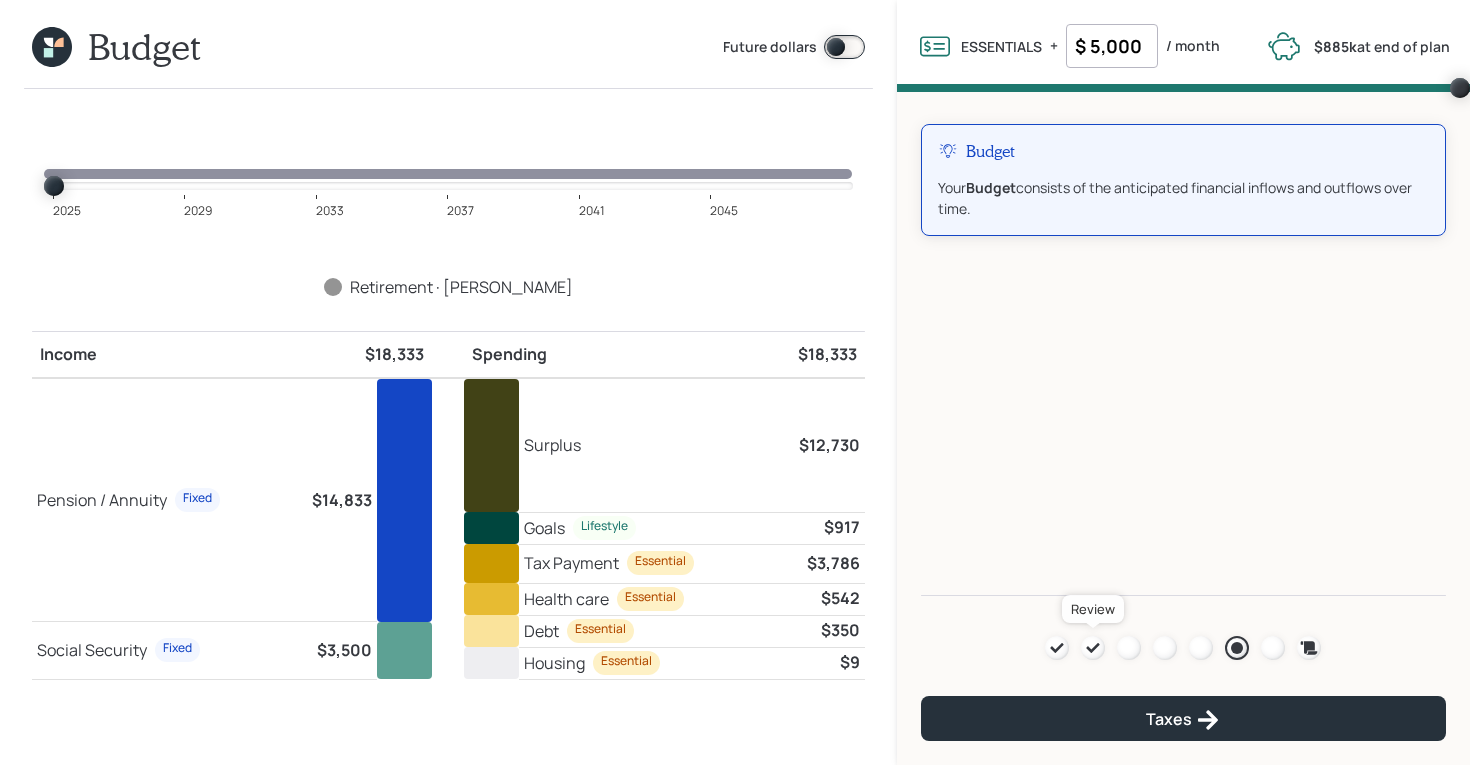 click 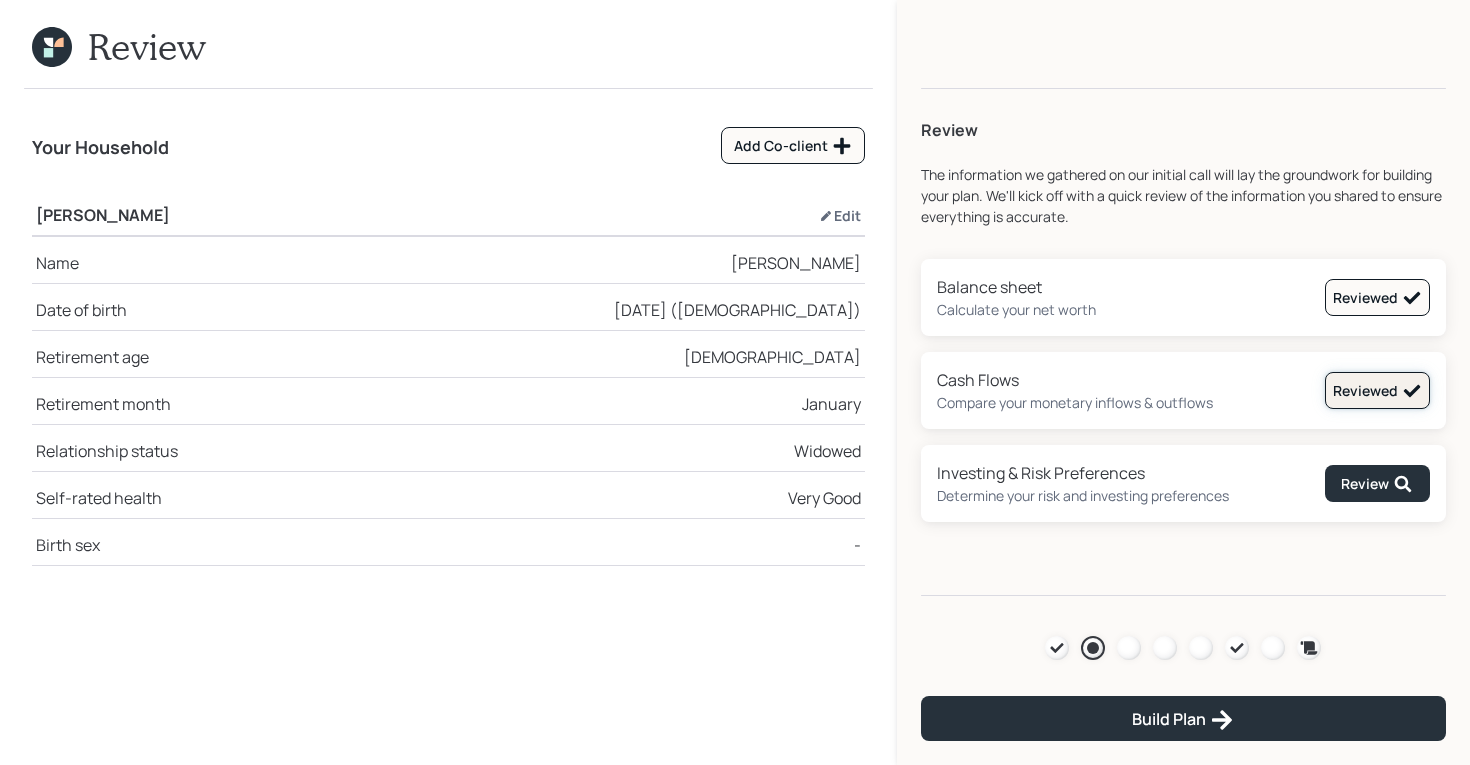 click on "Reviewed" at bounding box center (1377, 391) 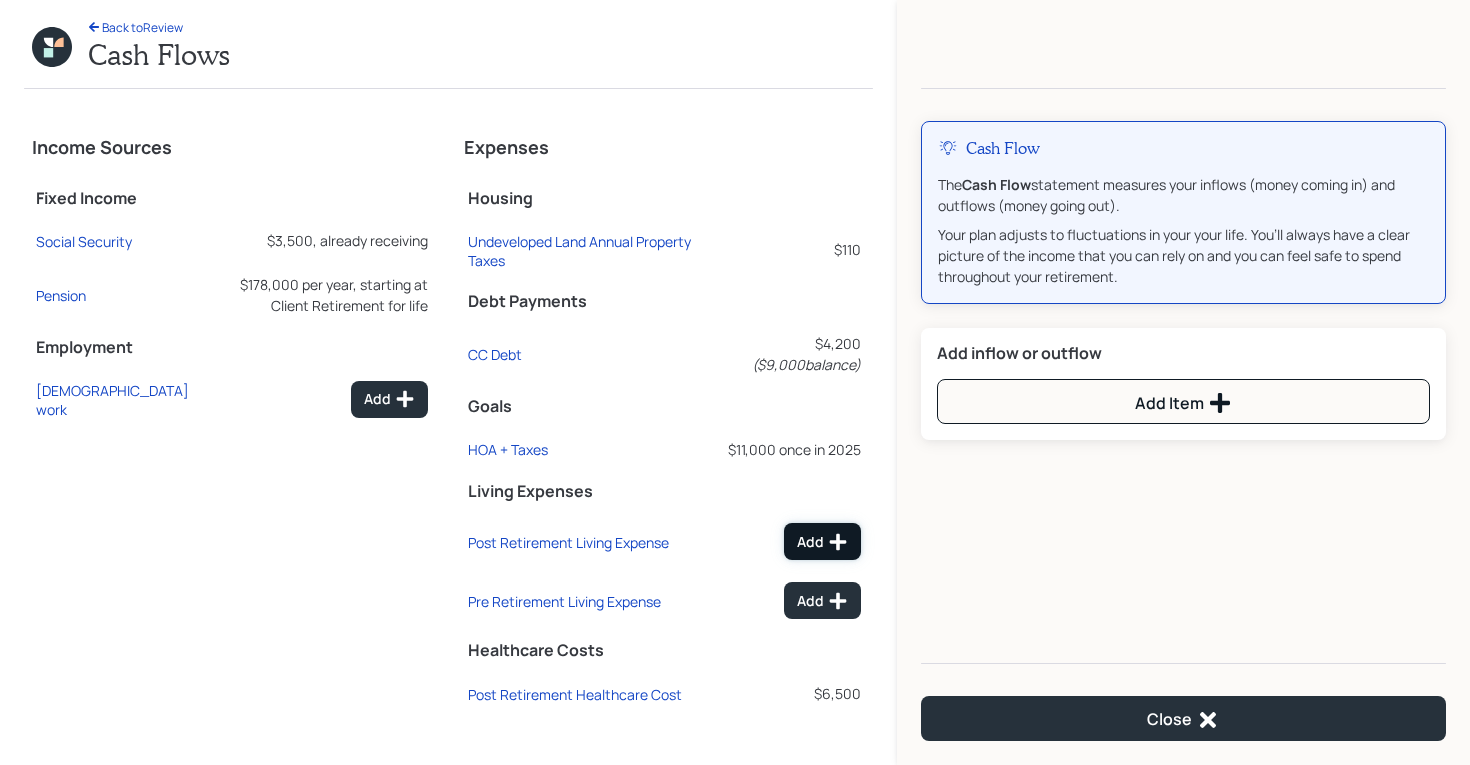 click on "Add" at bounding box center [822, 542] 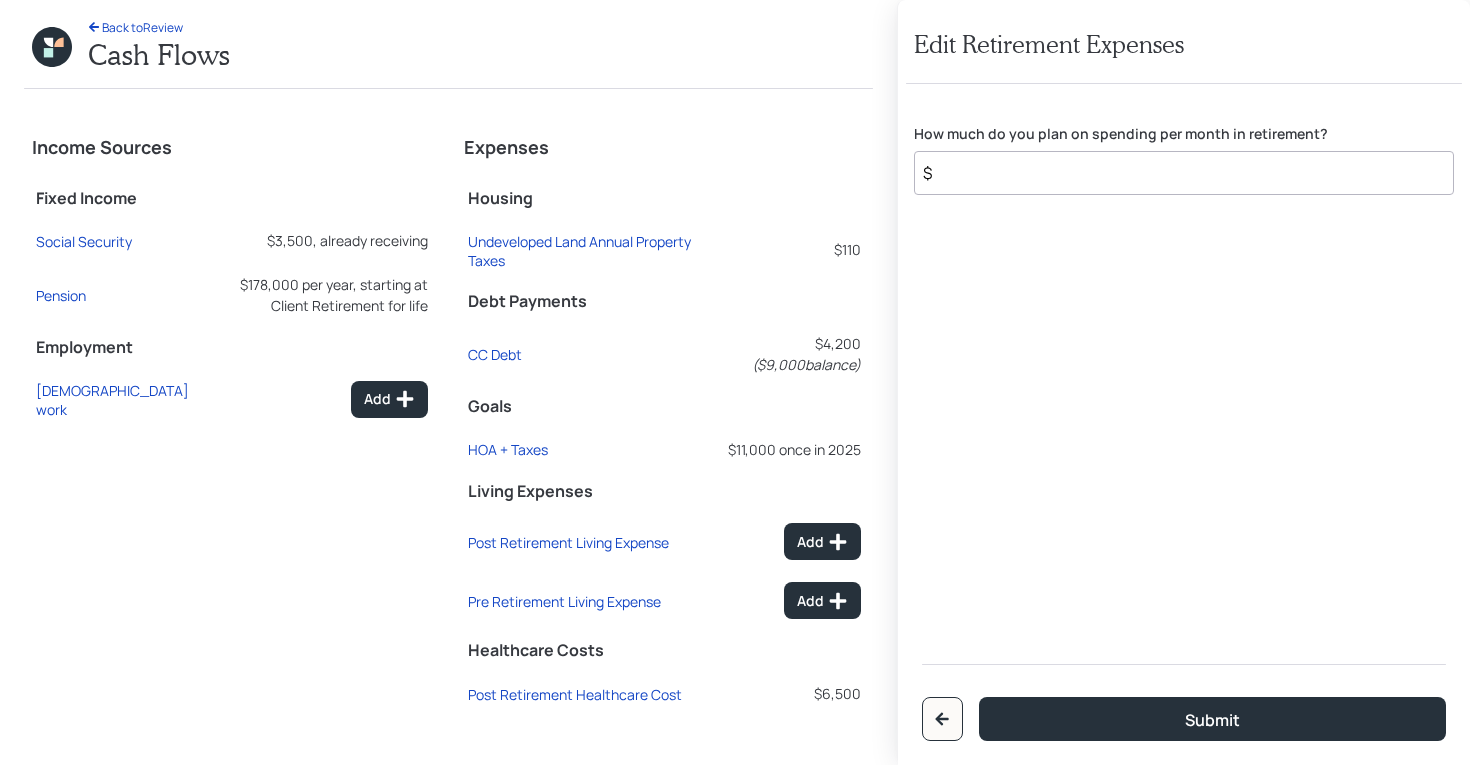 click on "$" at bounding box center [1184, 173] 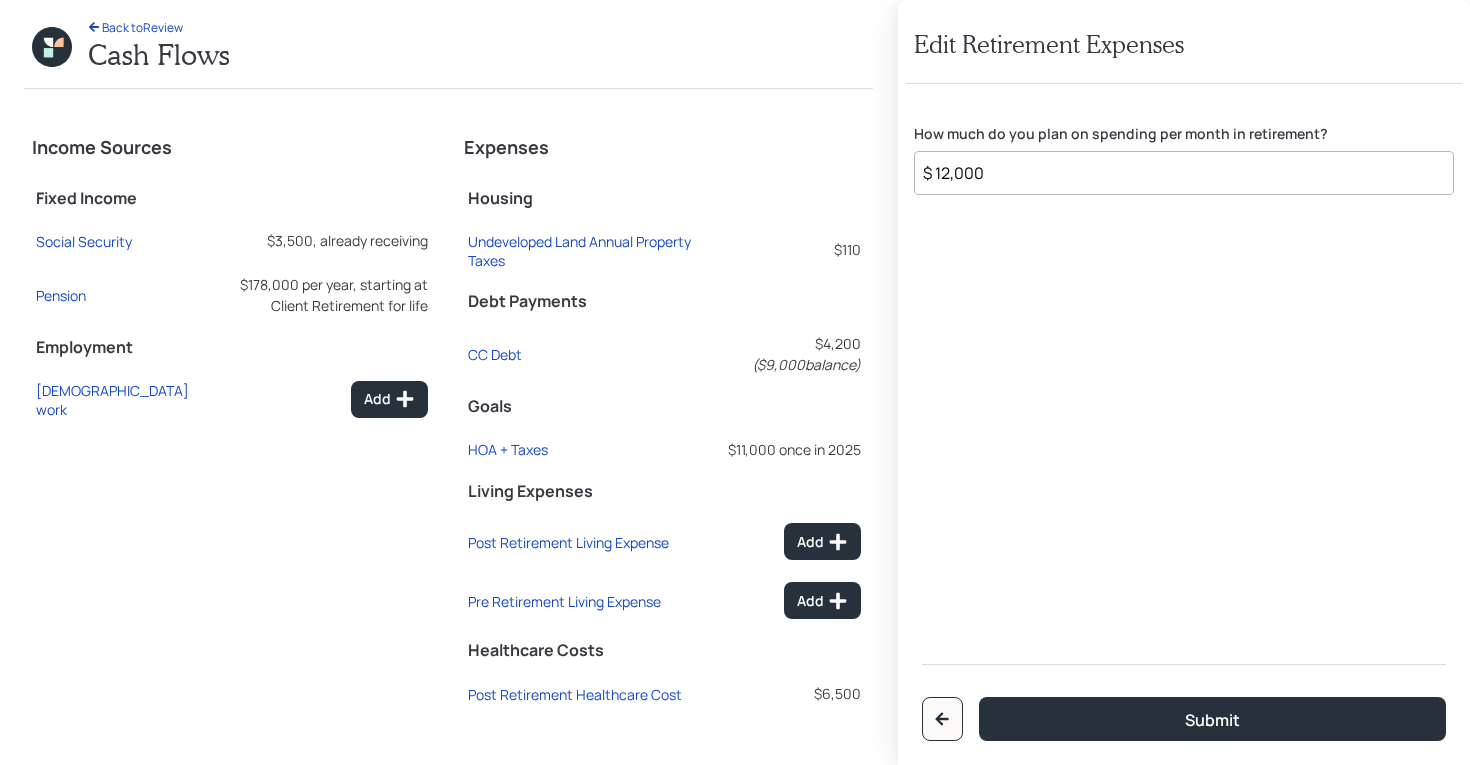 type on "$ 12,000" 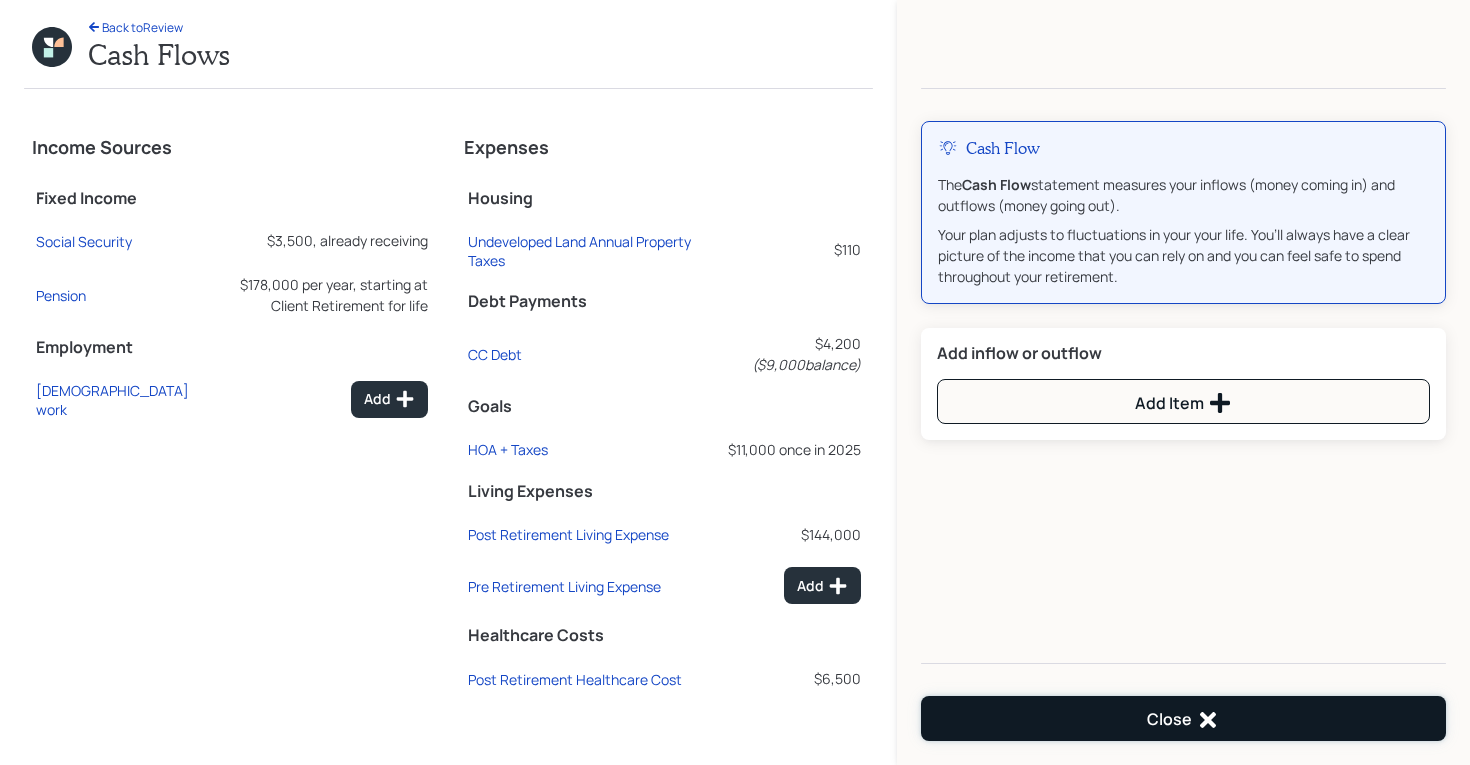 click on "Close" at bounding box center (1183, 718) 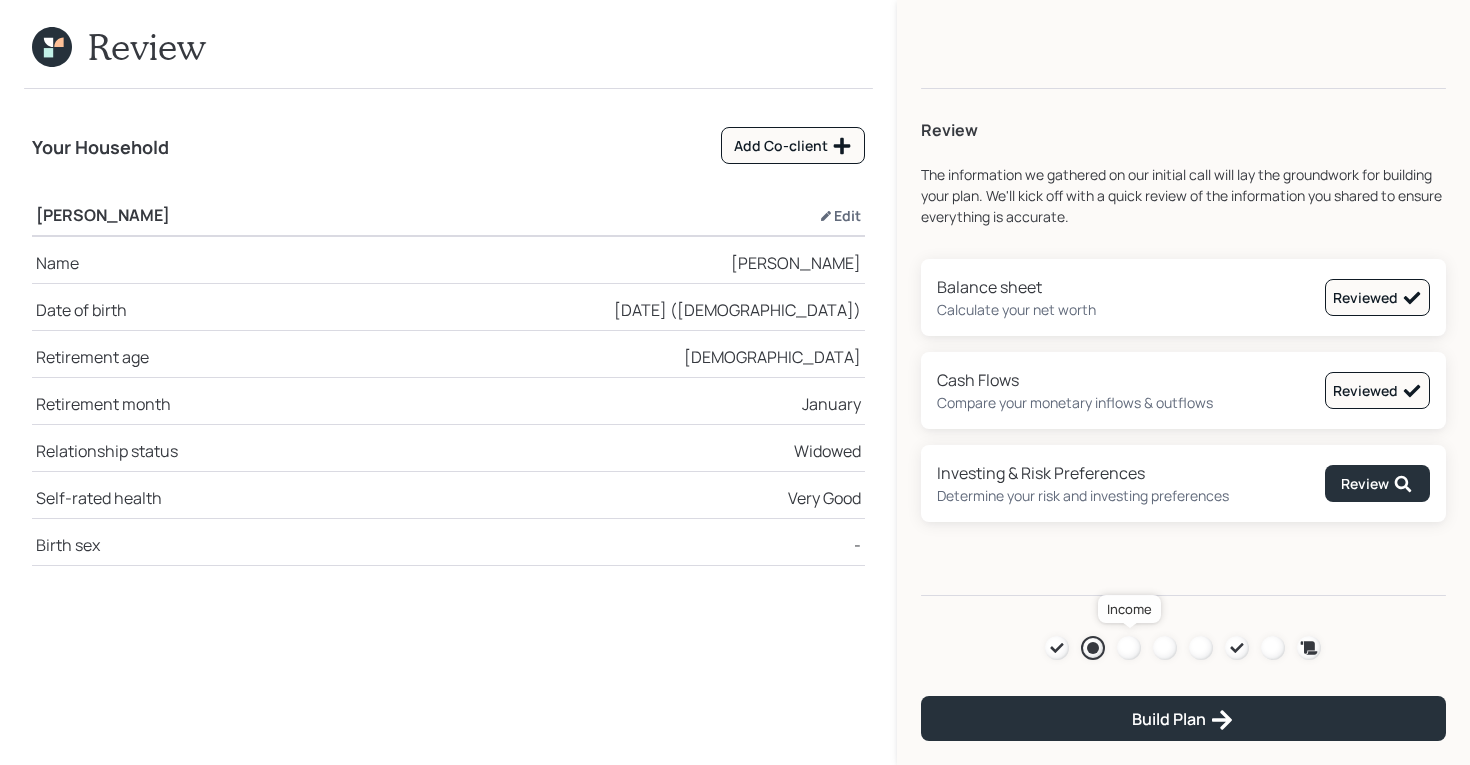 click at bounding box center [1129, 648] 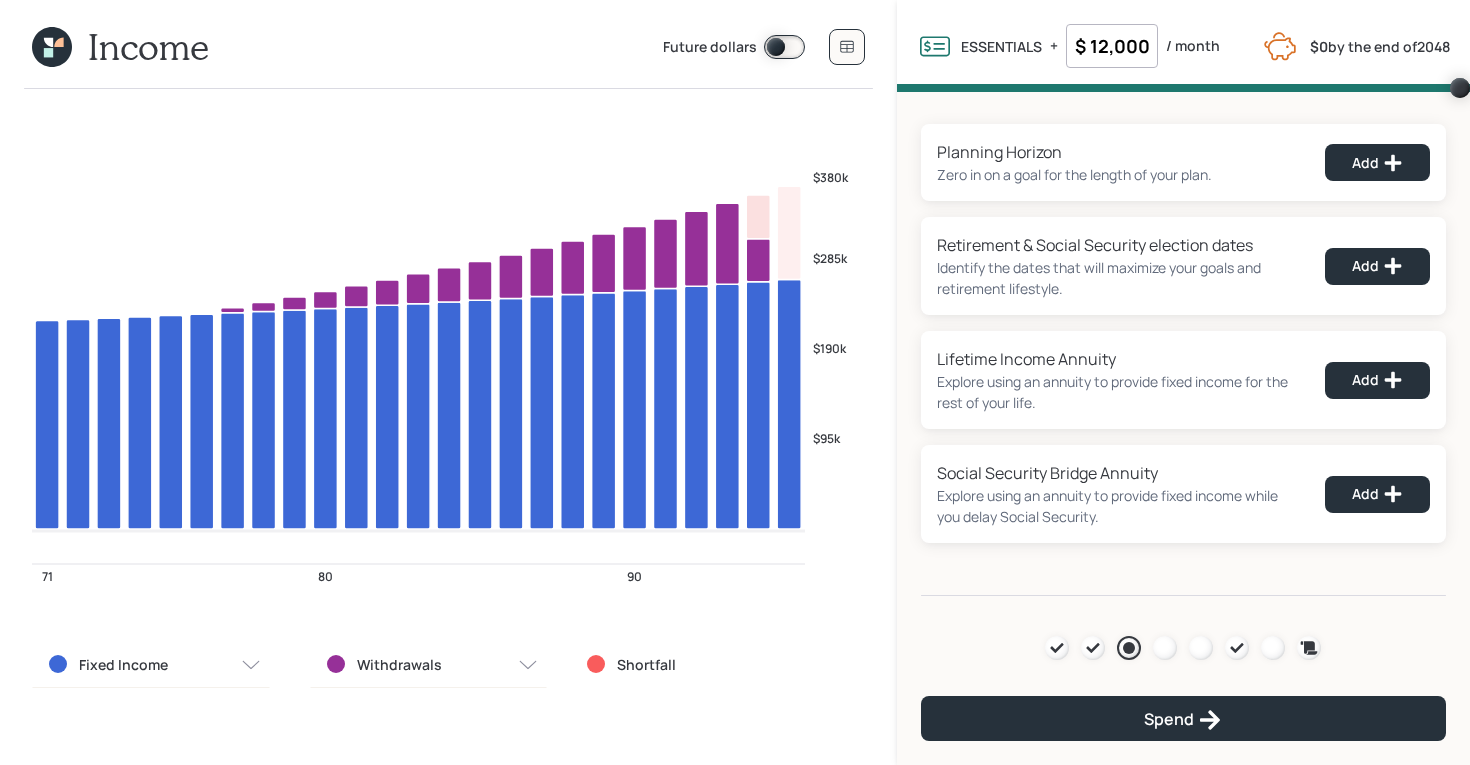 click on "Withdrawals" at bounding box center (429, 665) 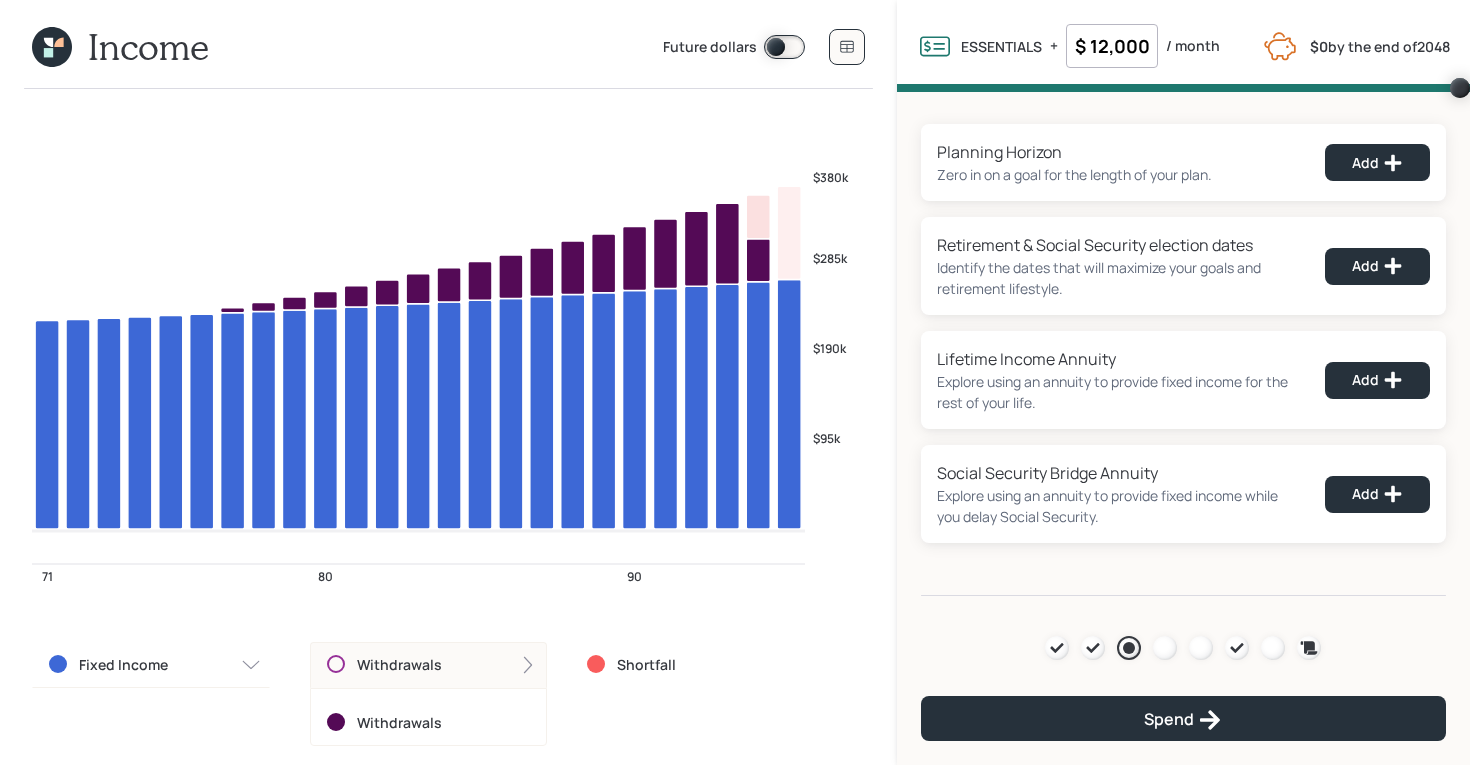 click on "Withdrawals" at bounding box center (429, 665) 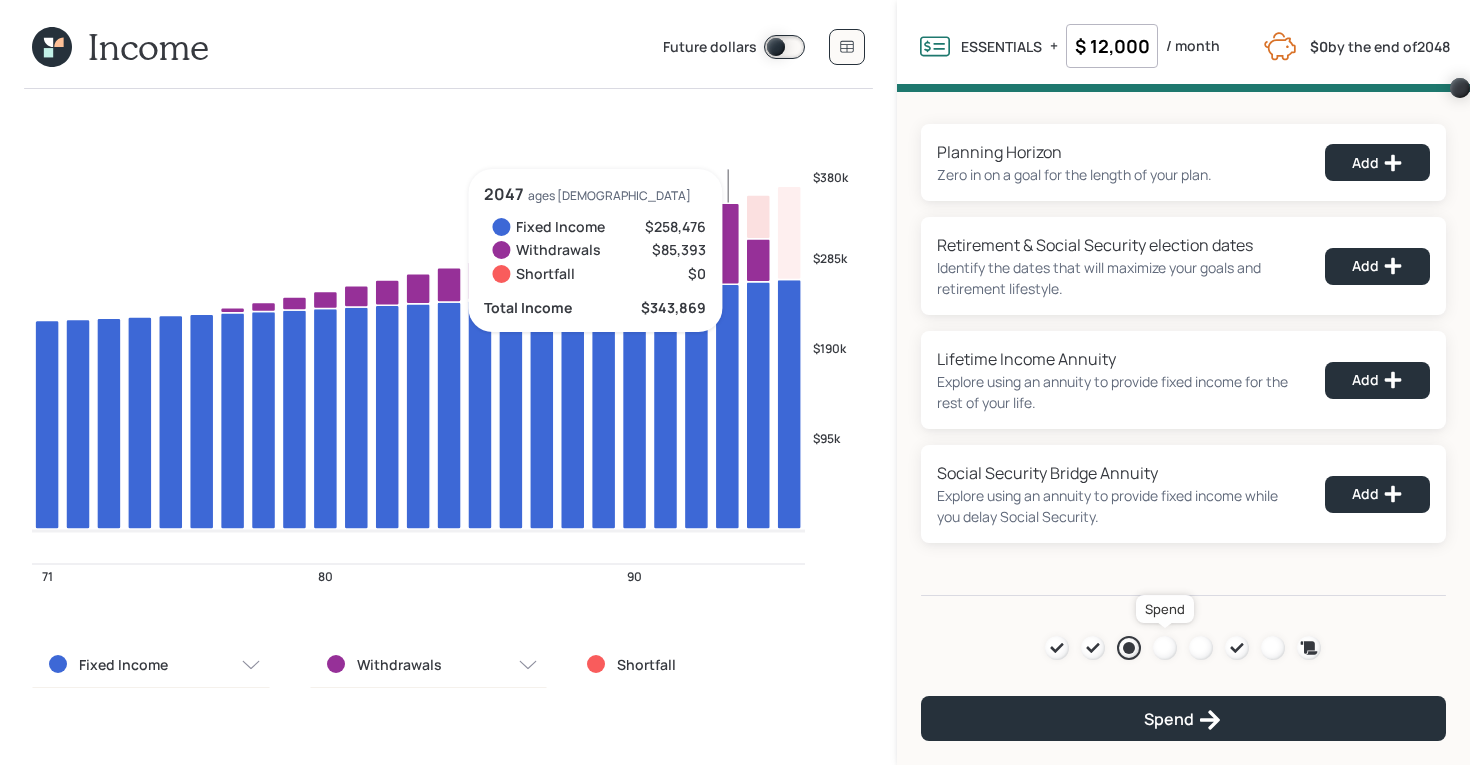 click at bounding box center [1165, 648] 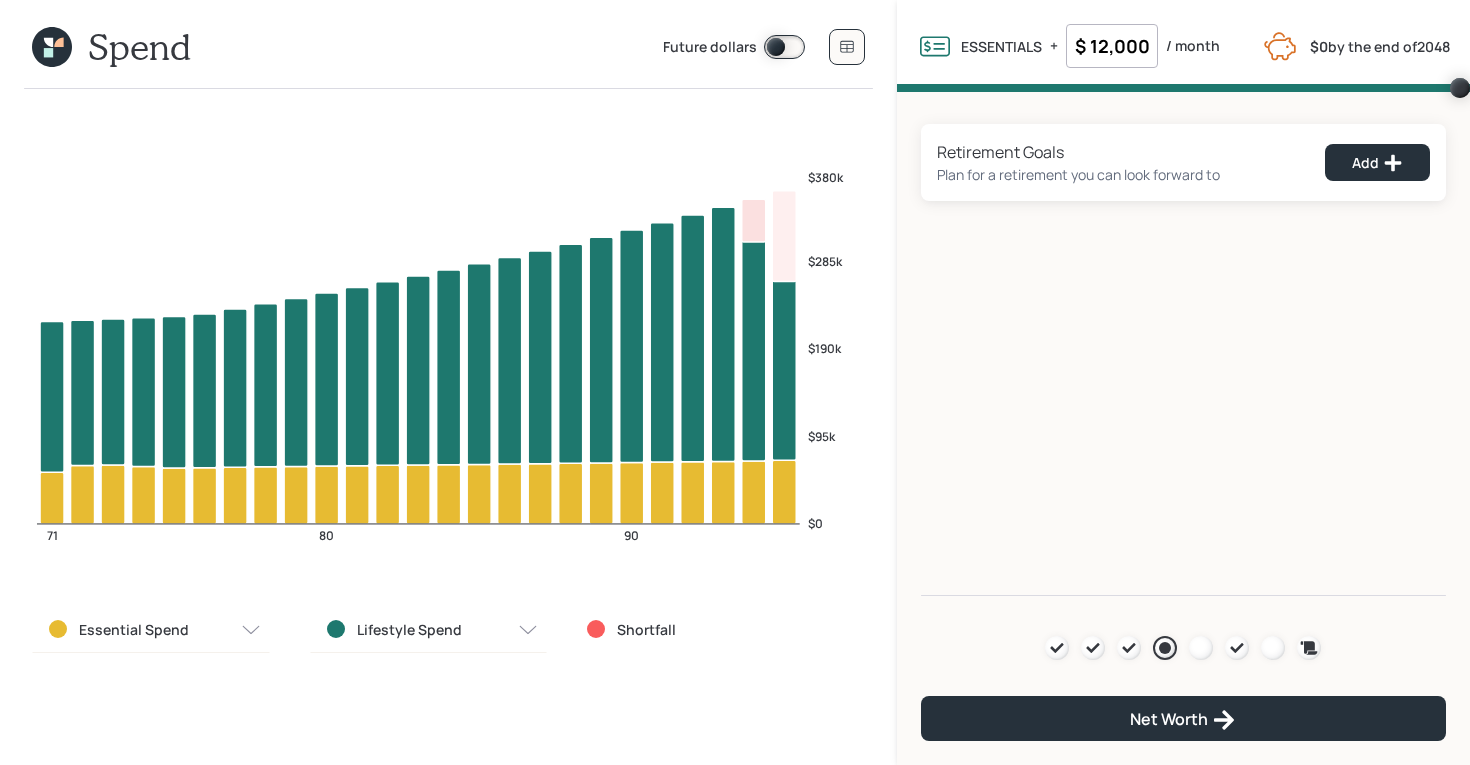 click on "Lifestyle Spend" at bounding box center (409, 630) 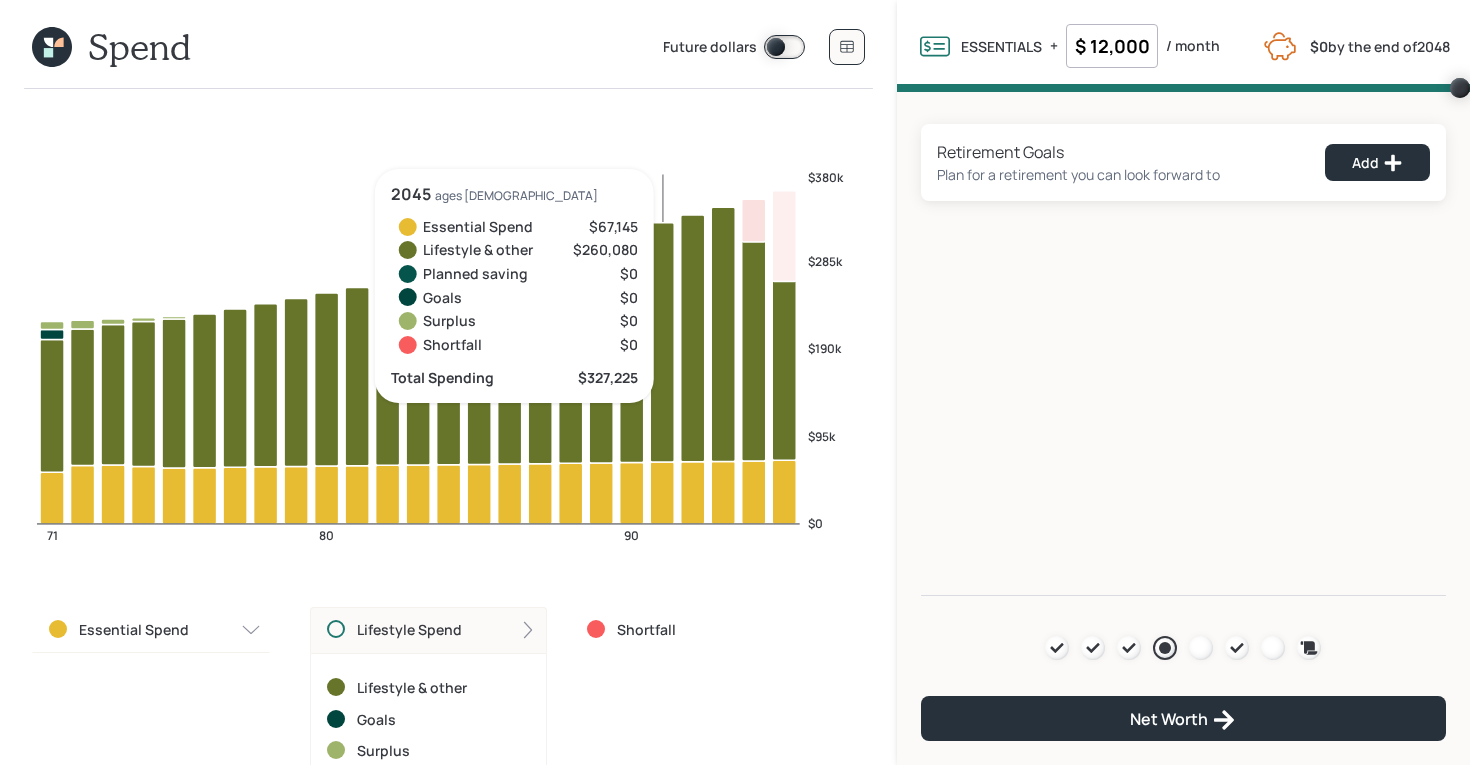 scroll, scrollTop: 65, scrollLeft: 0, axis: vertical 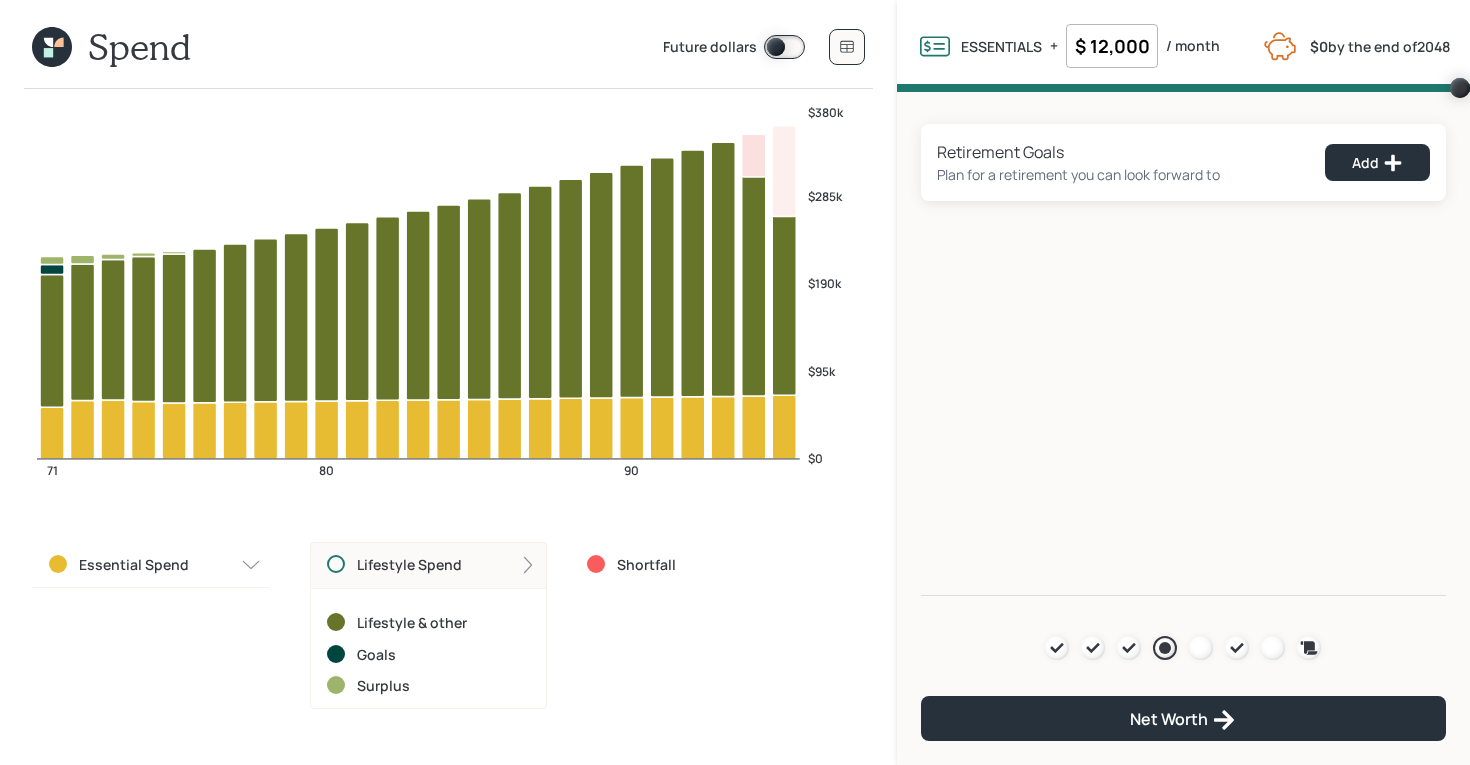 click on "Lifestyle Spend" at bounding box center (429, 565) 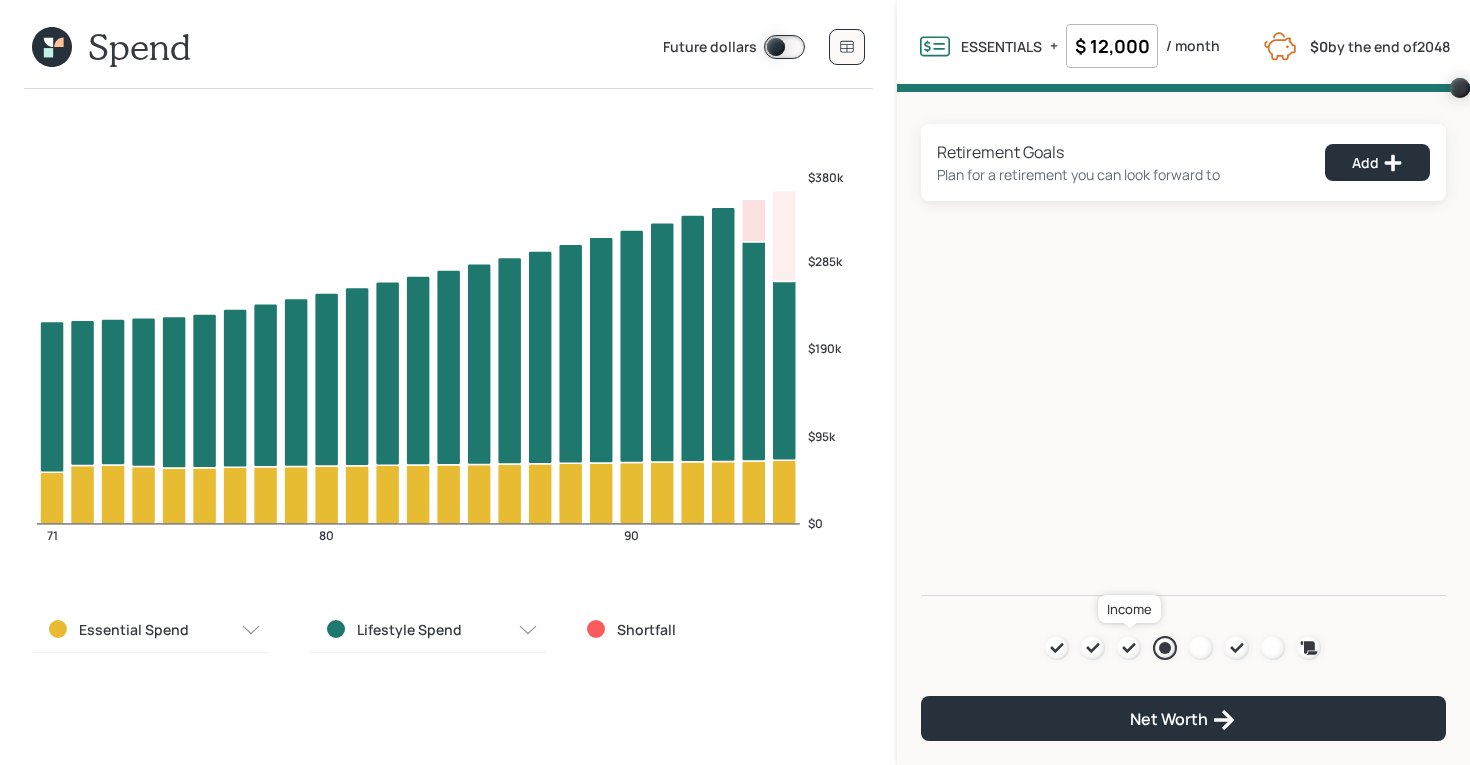 click 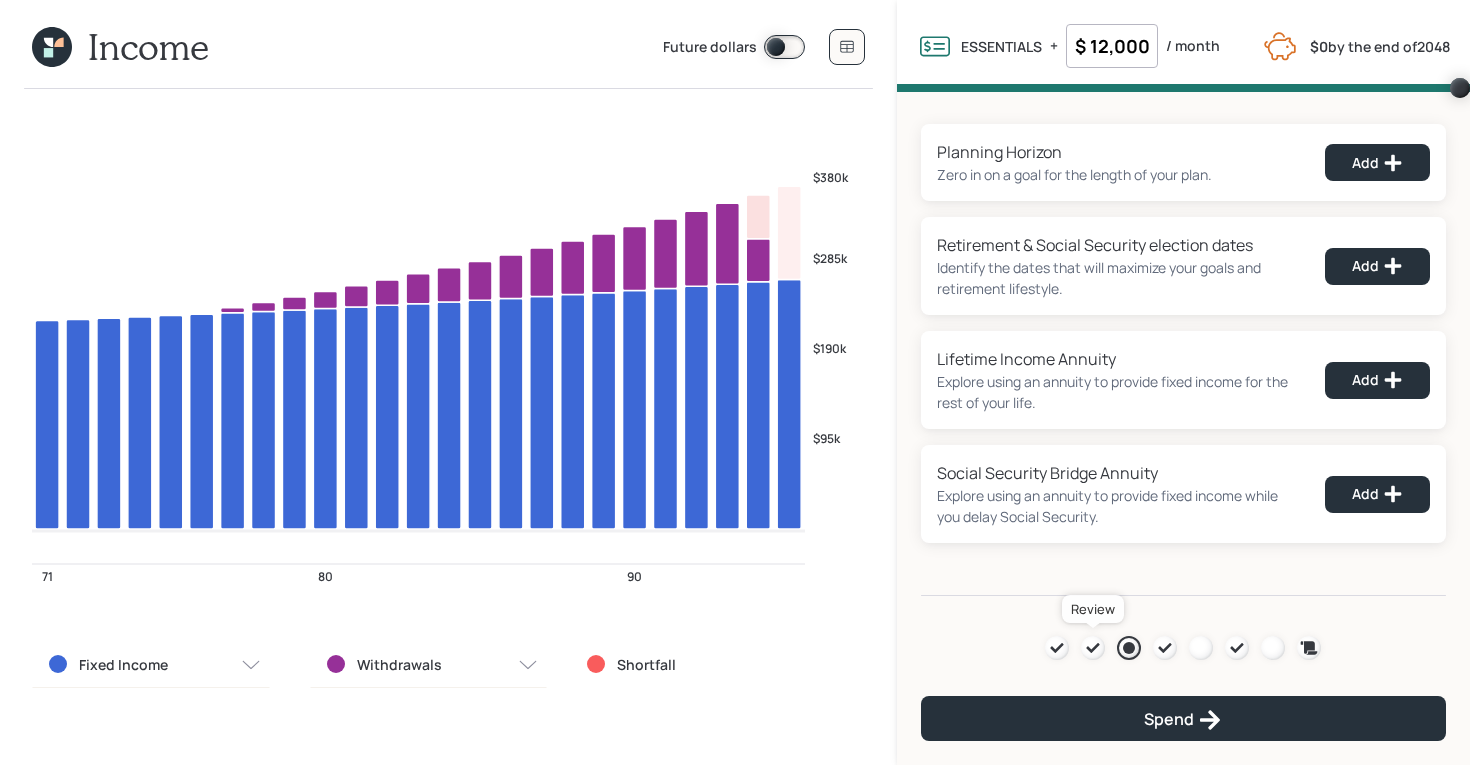 click 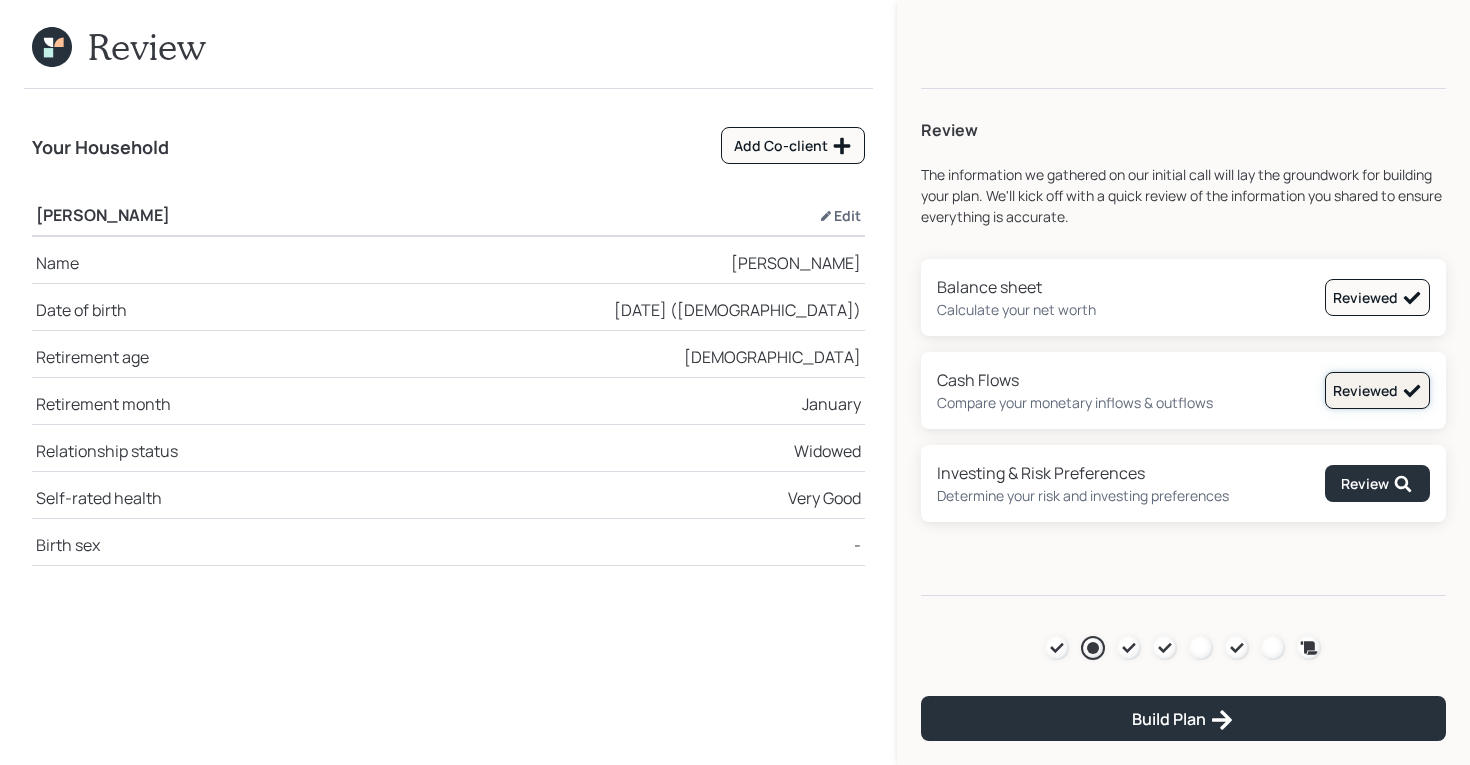 click on "Reviewed" at bounding box center (1377, 391) 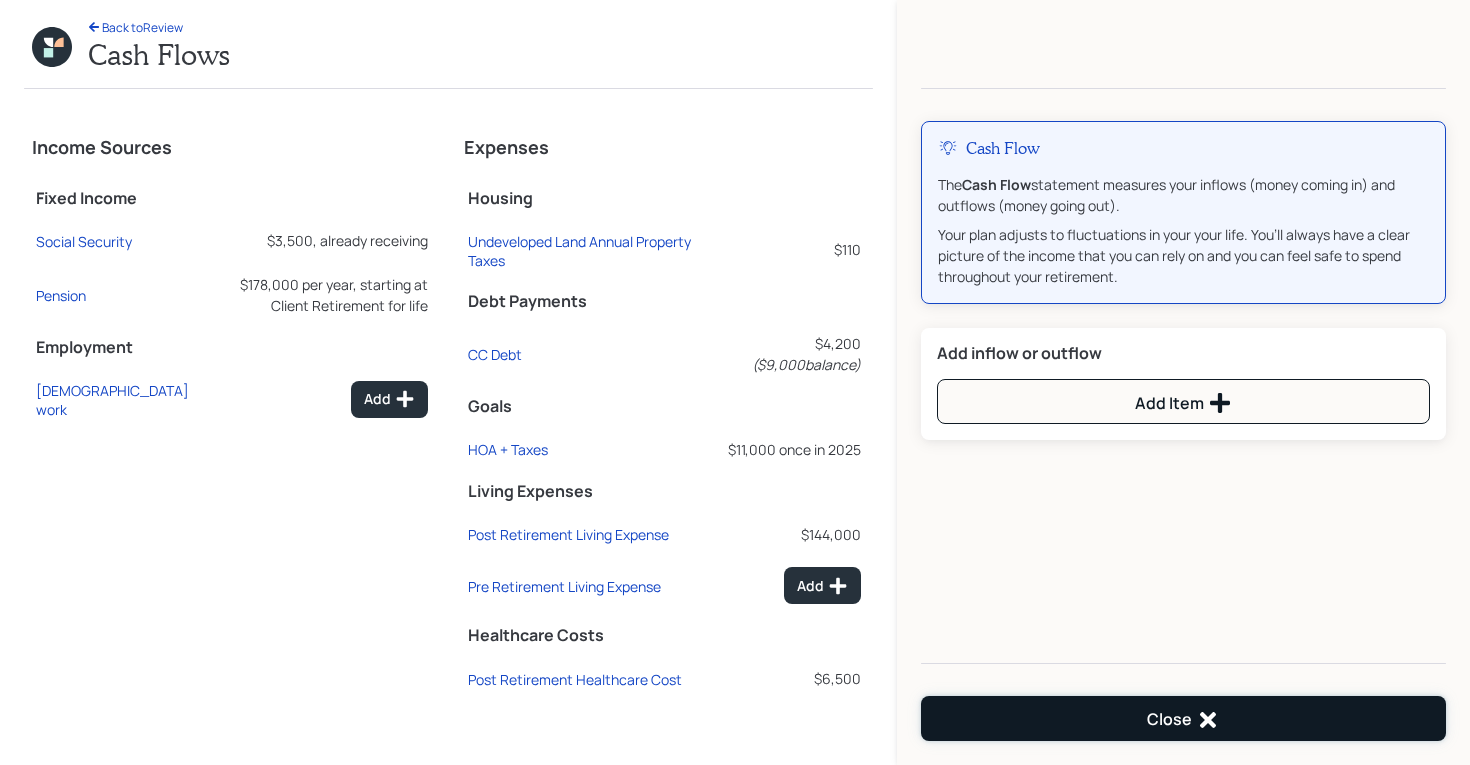 click on "Close" at bounding box center (1183, 718) 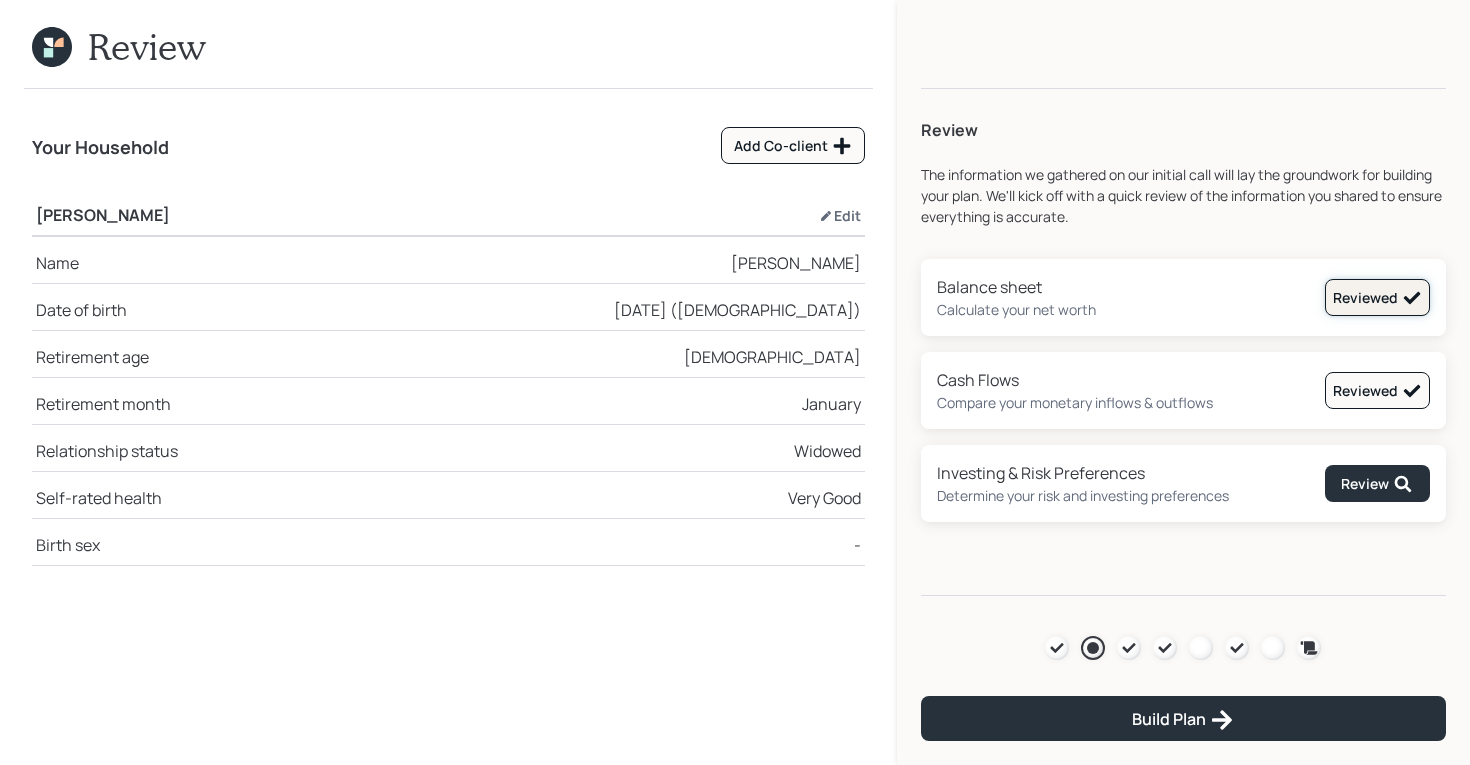 click on "Reviewed" at bounding box center [1377, 298] 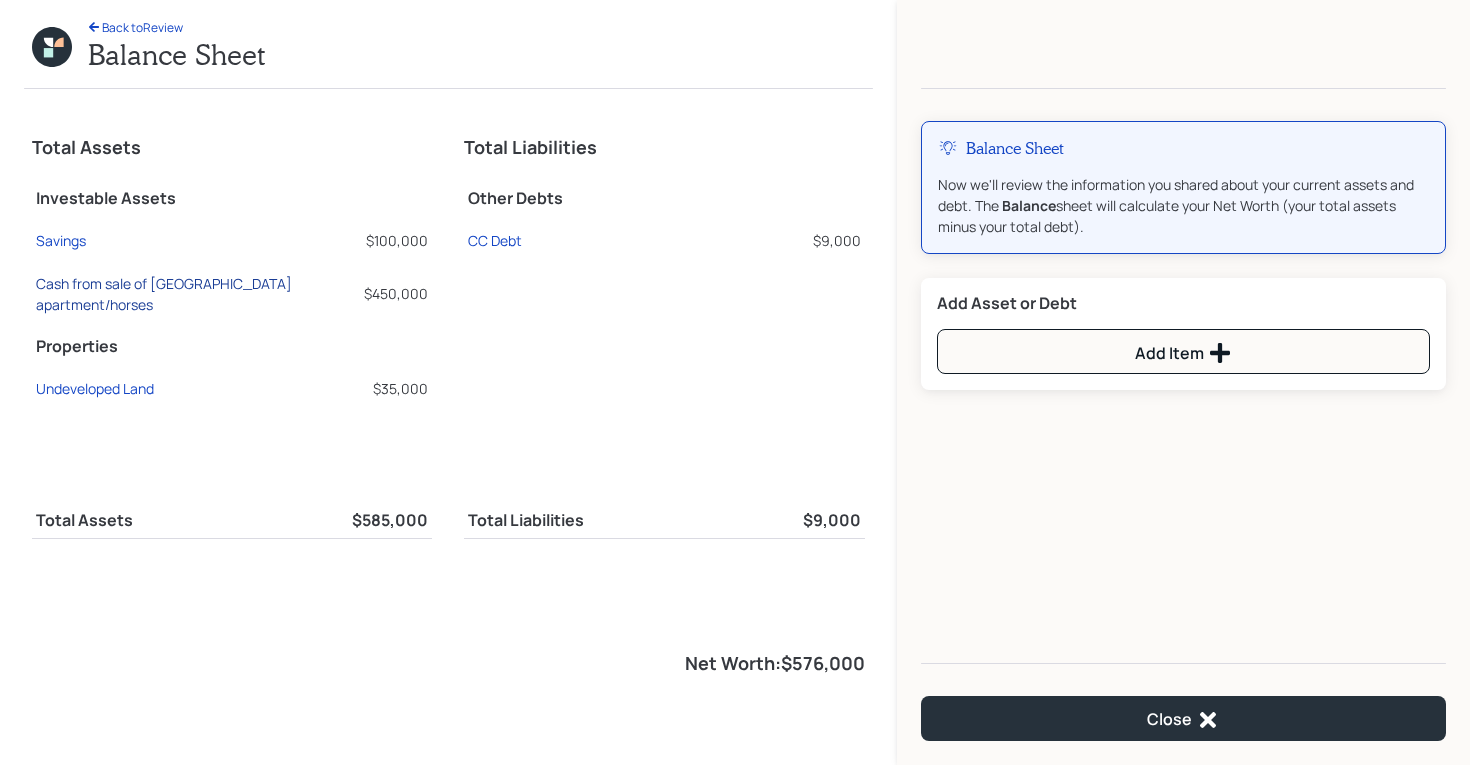 click on "Cash from sale of [GEOGRAPHIC_DATA] apartment/horses" at bounding box center [196, 294] 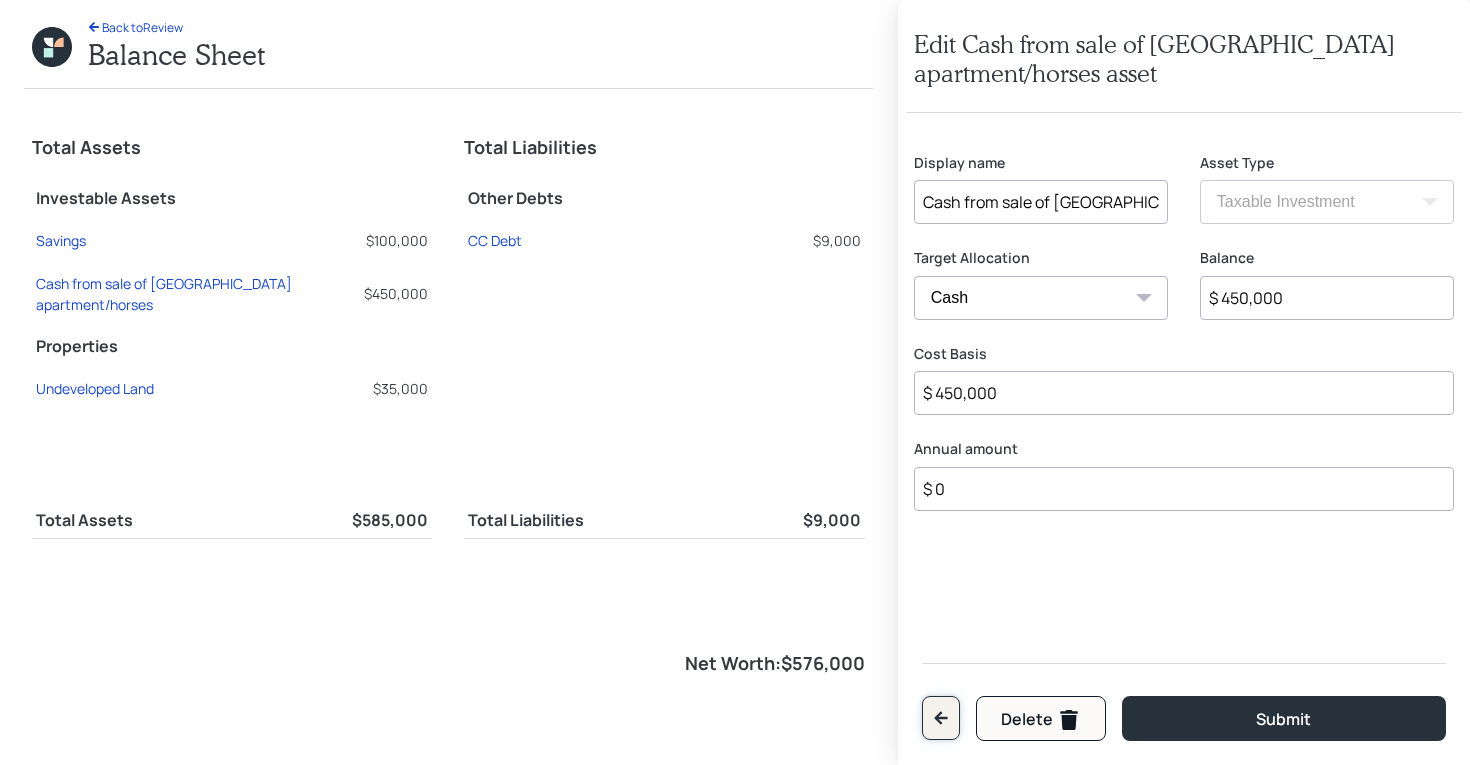 click at bounding box center (941, 718) 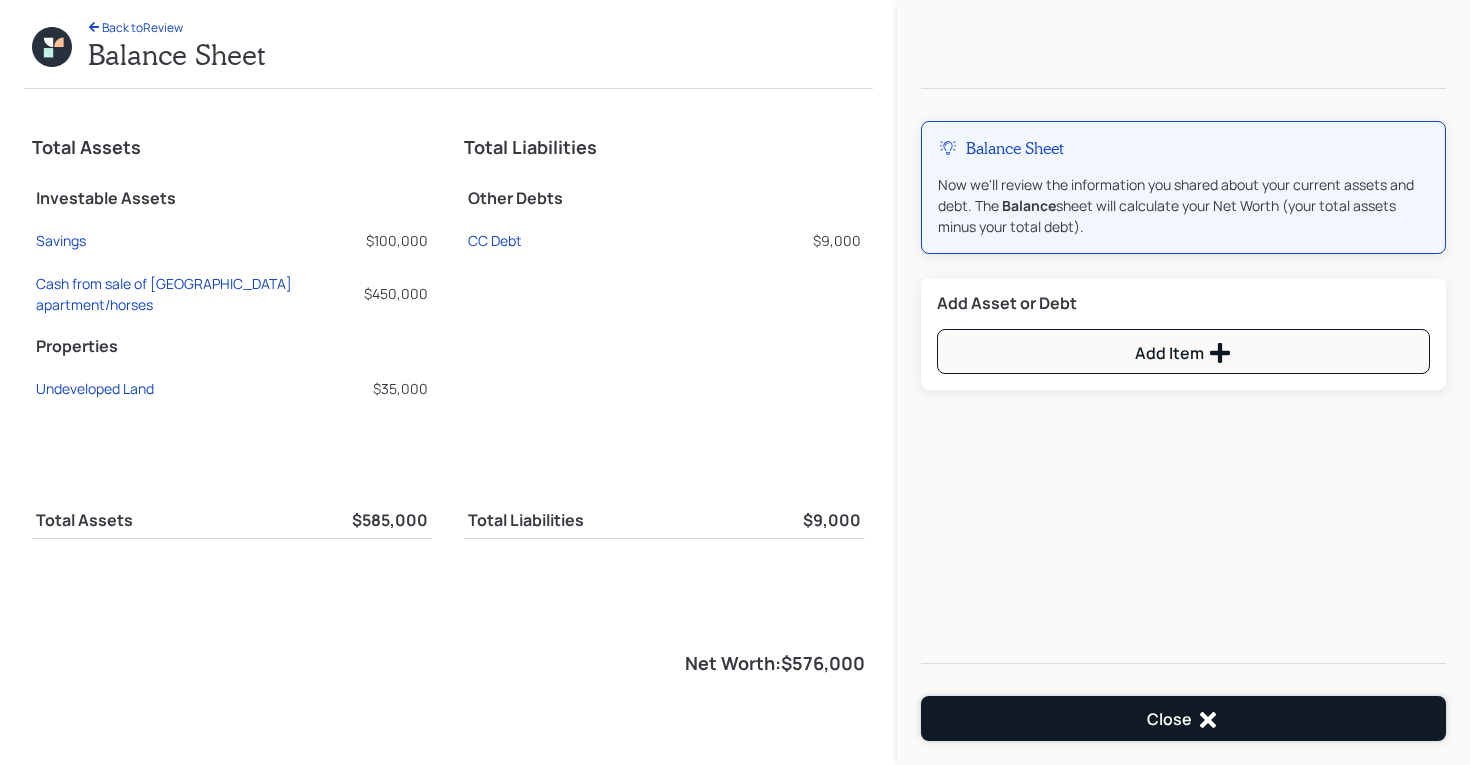 click on "Close" at bounding box center (1183, 718) 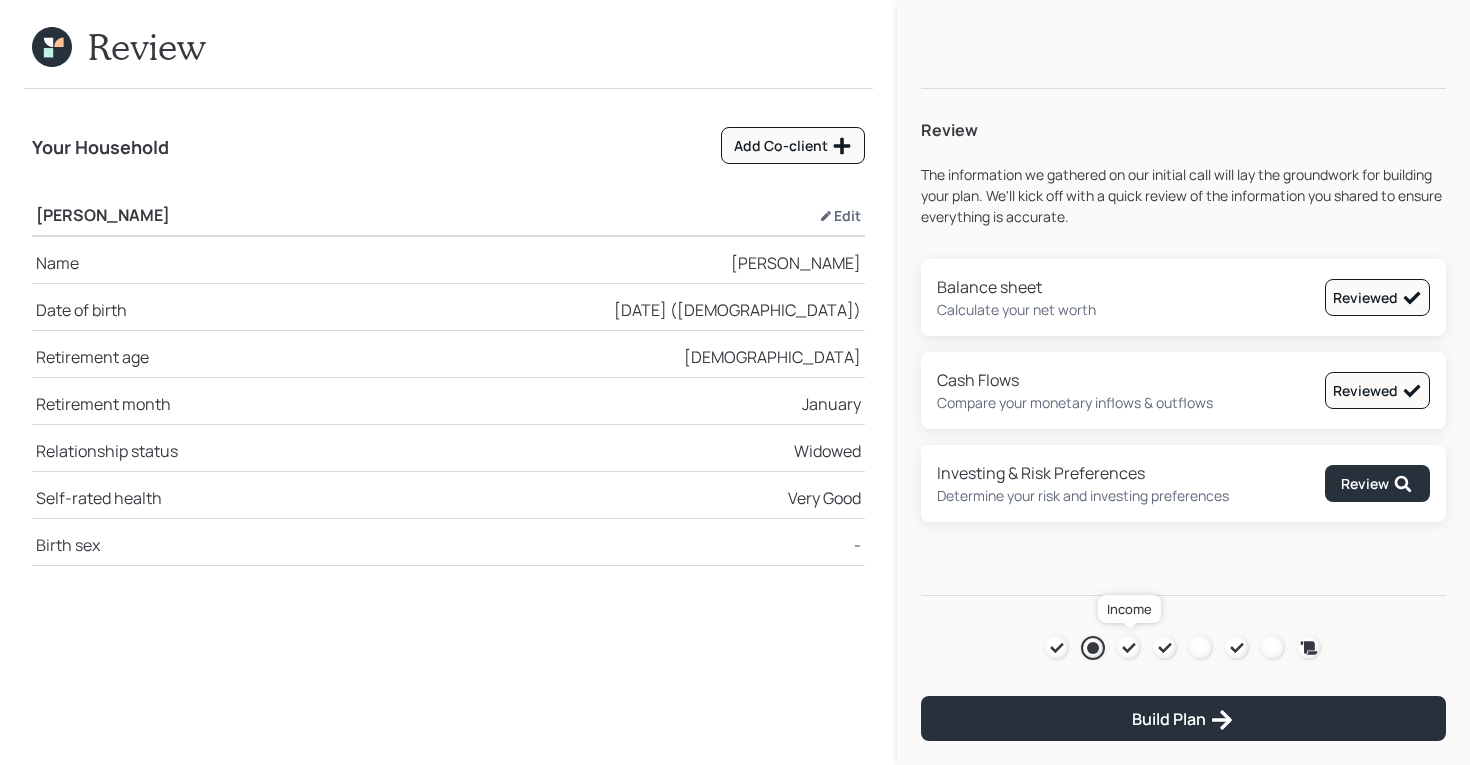 click 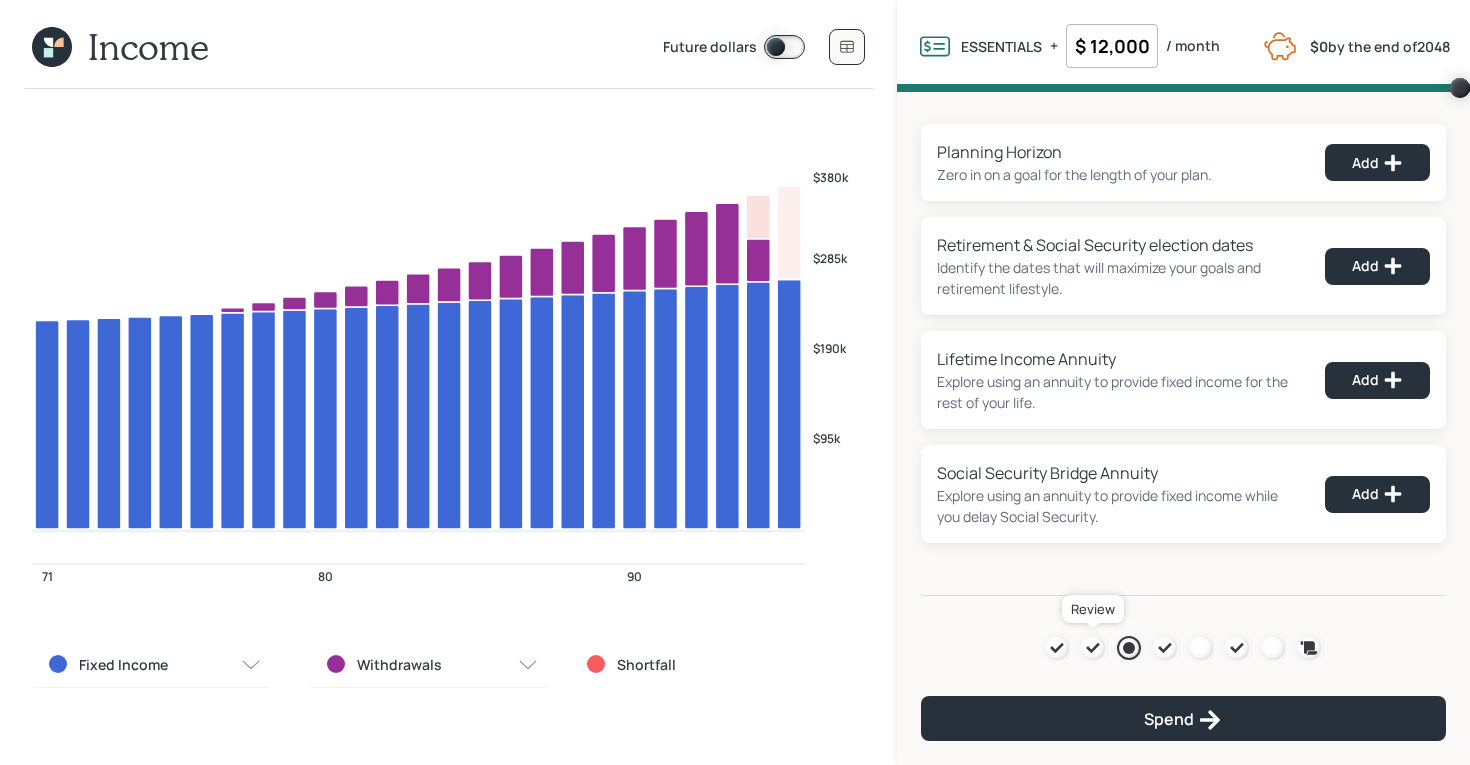 click 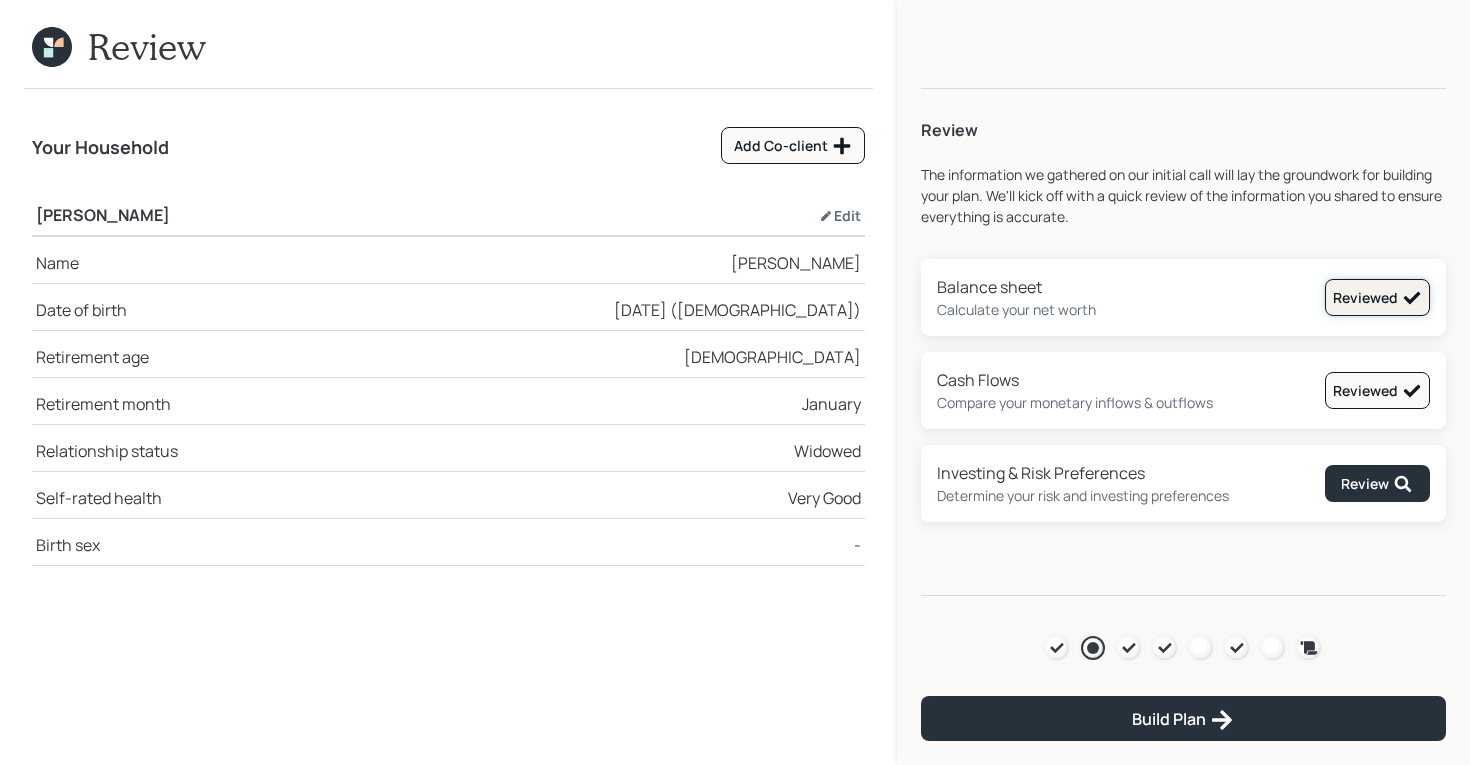 click on "Reviewed" at bounding box center [1377, 298] 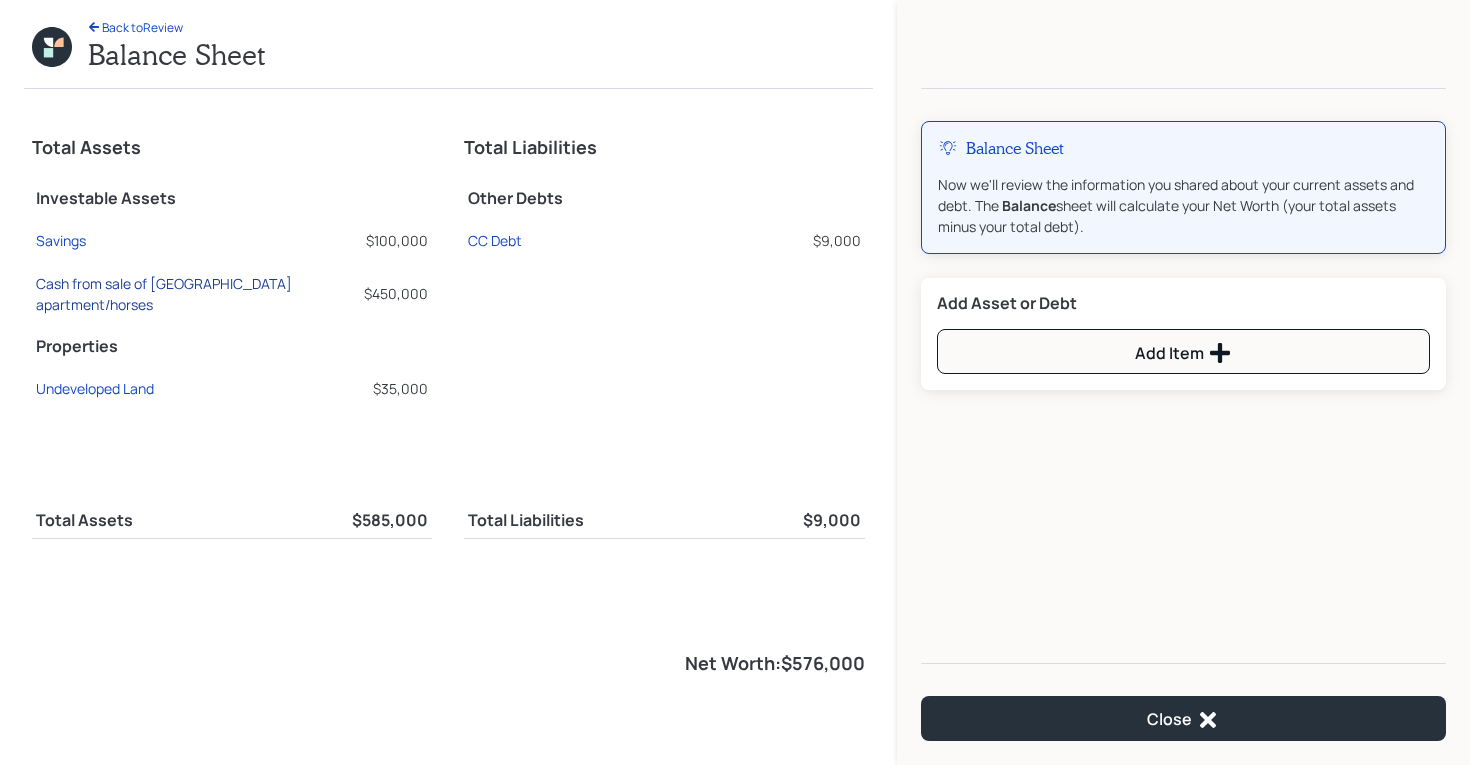 click on "Cash from sale of [GEOGRAPHIC_DATA] apartment/horses" at bounding box center (196, 294) 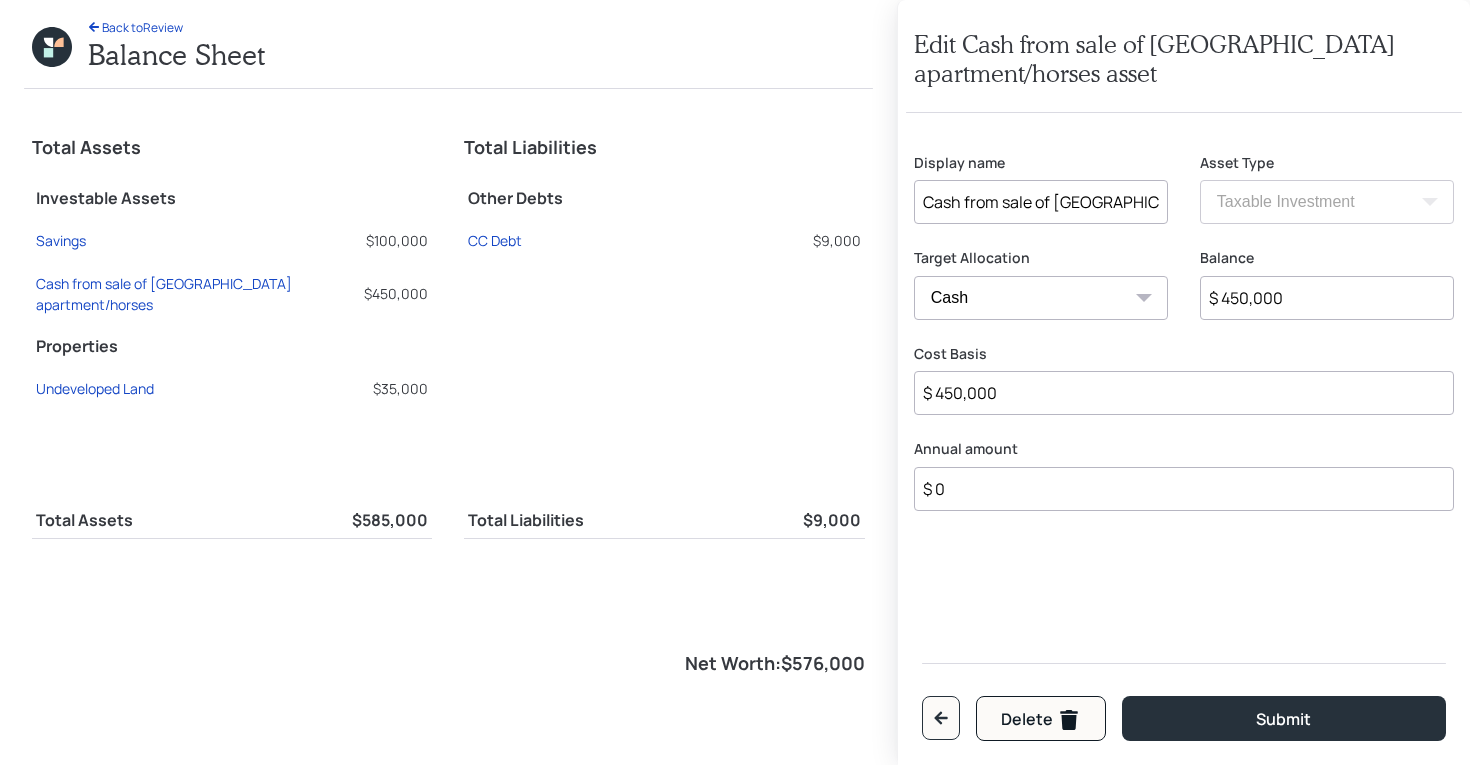 click on "Cash Conservative Balanced Aggressive" at bounding box center (1041, 298) 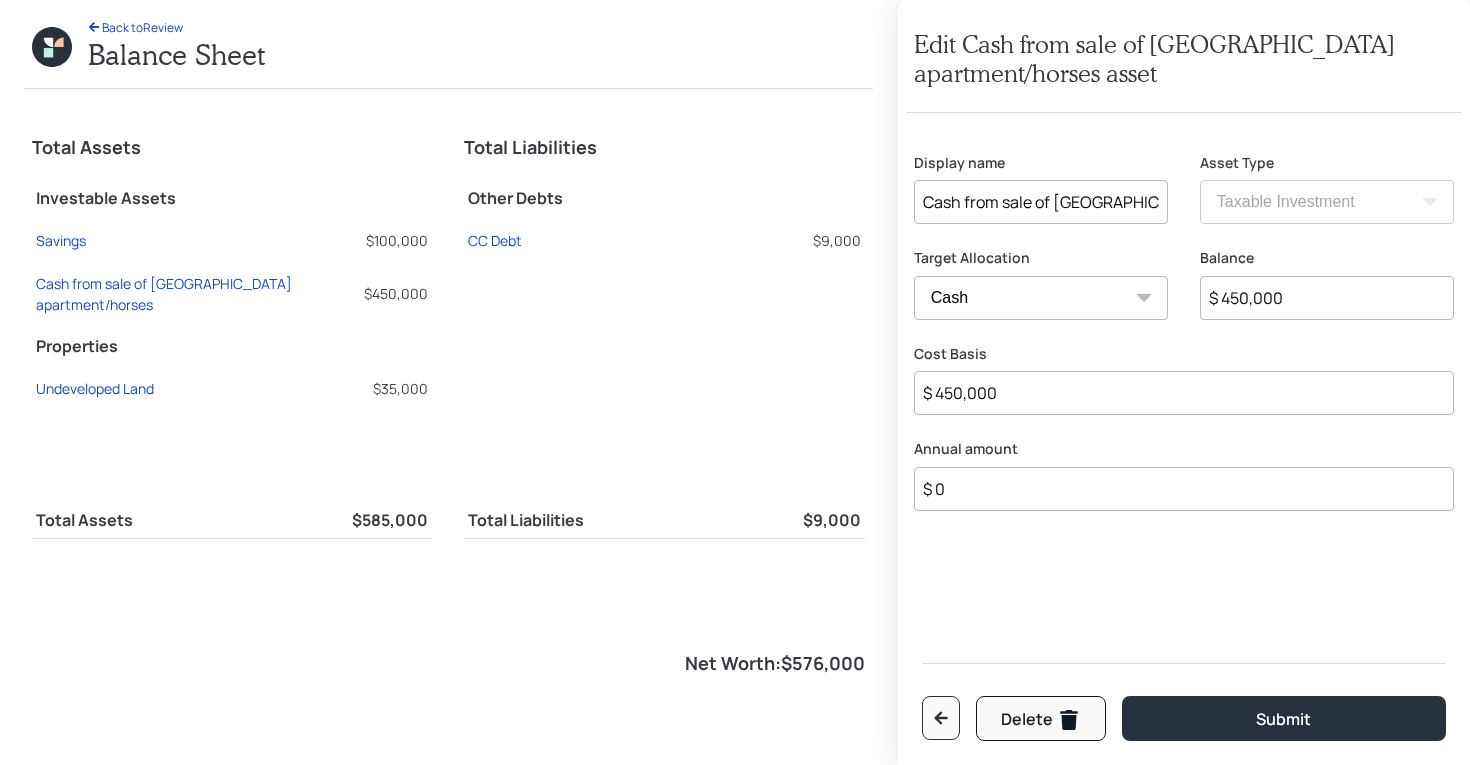 select on "balanced" 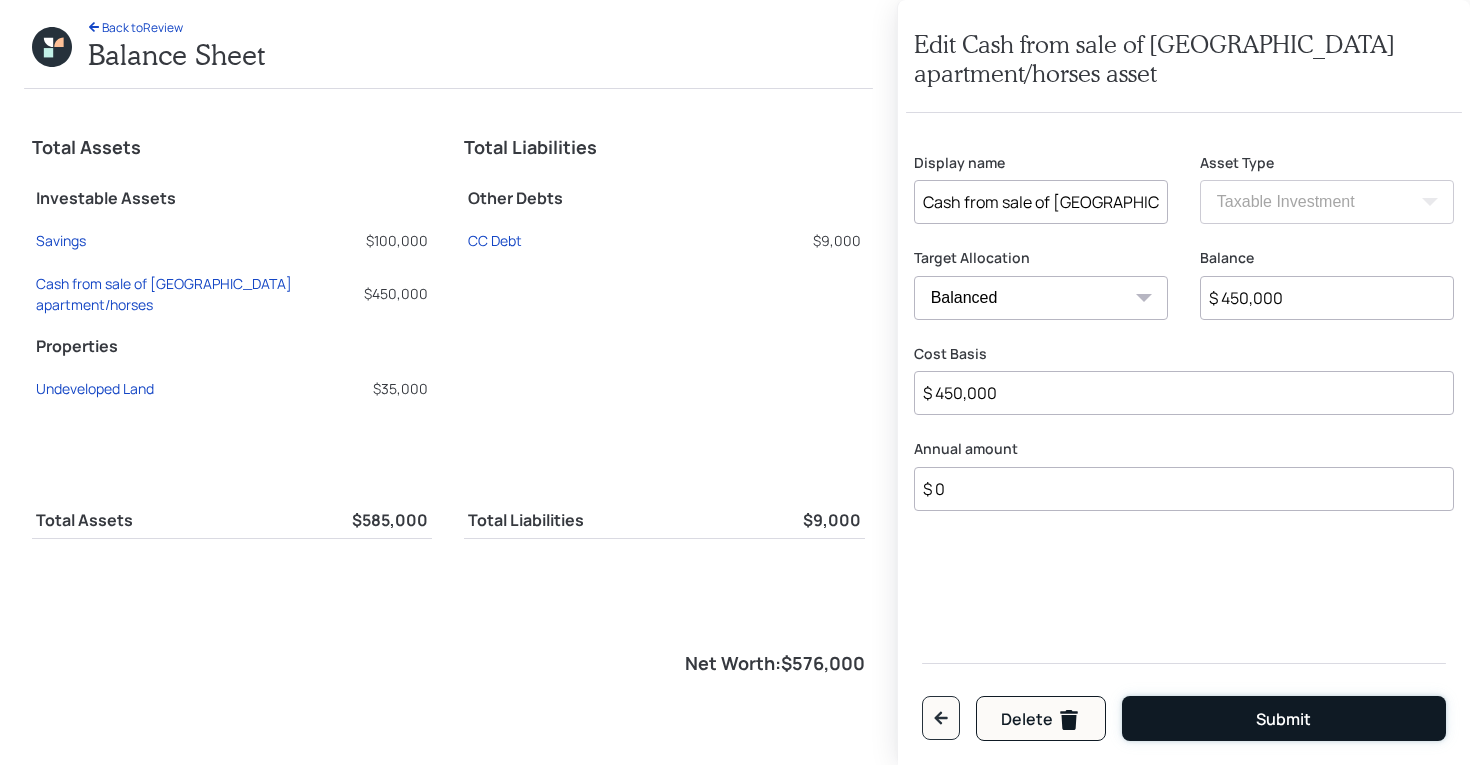 click on "Submit" at bounding box center (1284, 718) 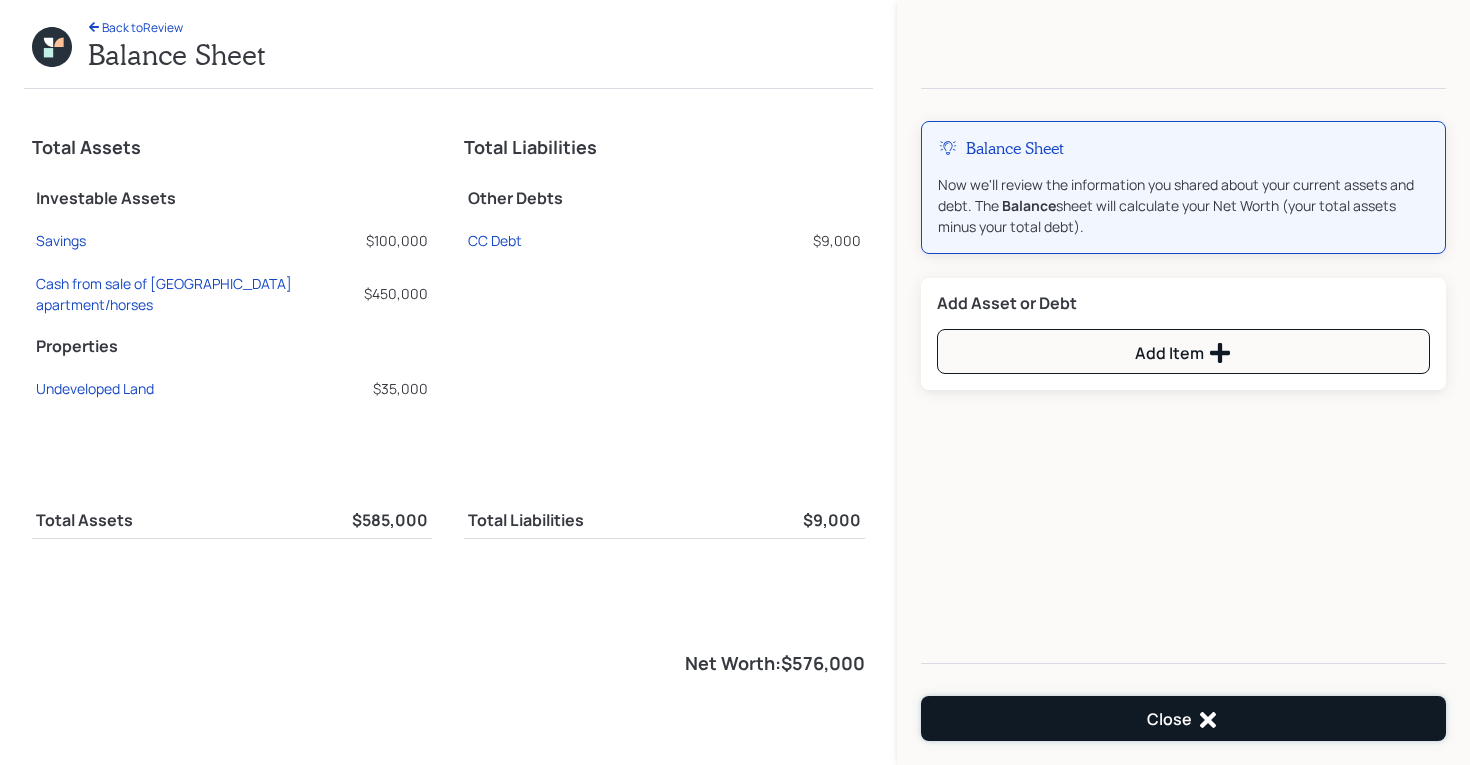 click on "Close" at bounding box center (1183, 718) 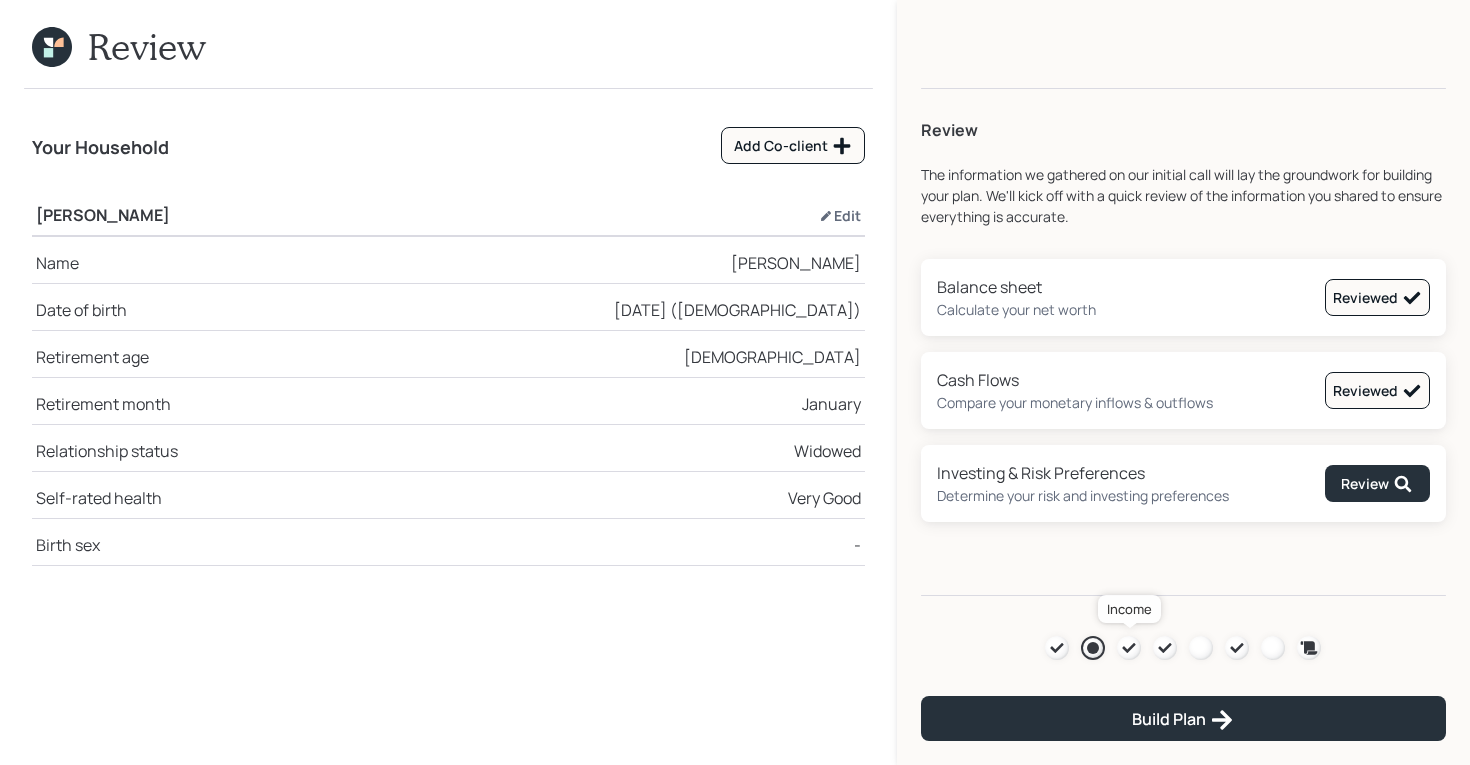 click 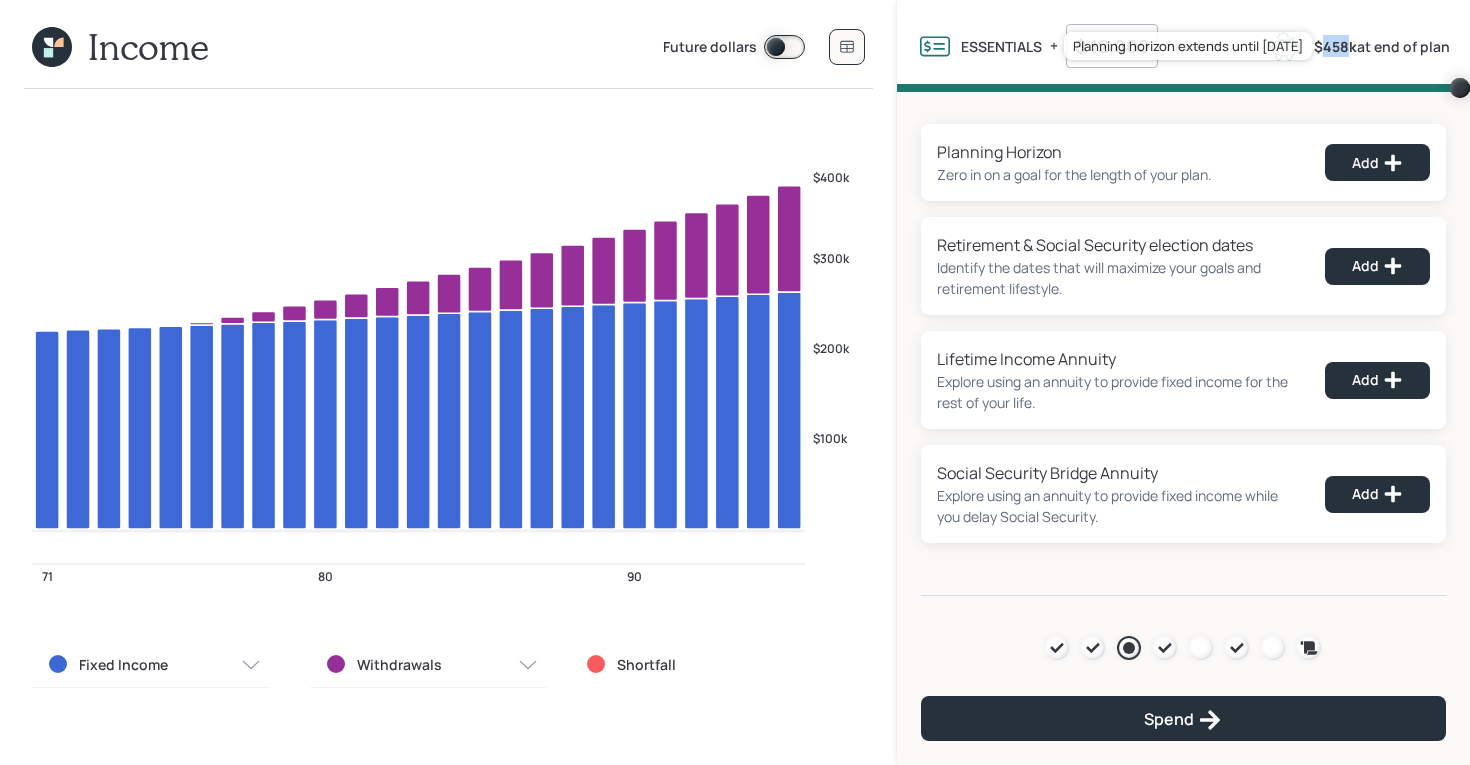drag, startPoint x: 1319, startPoint y: 53, endPoint x: 1349, endPoint y: 52, distance: 30.016663 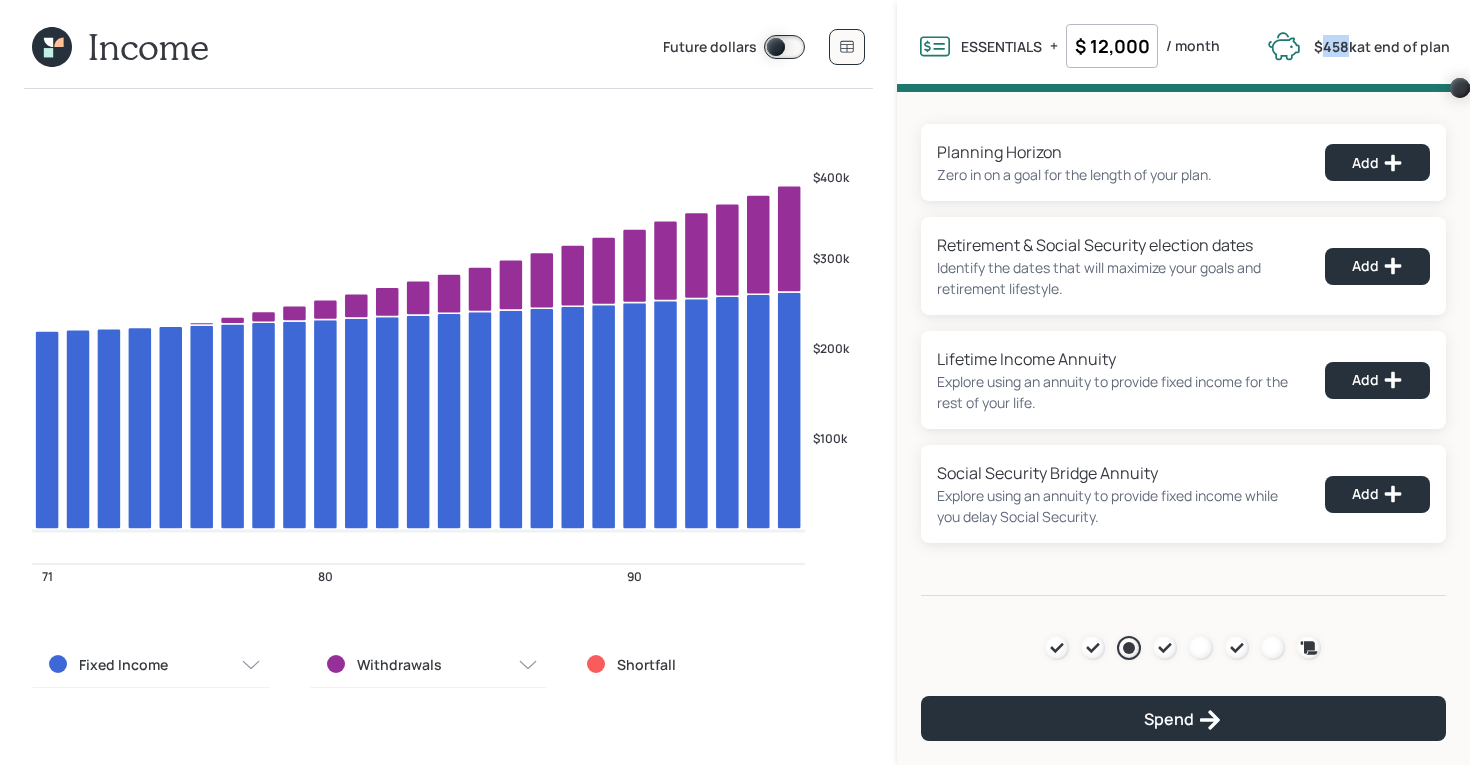 click on "$ 12,000" at bounding box center (1112, 46) 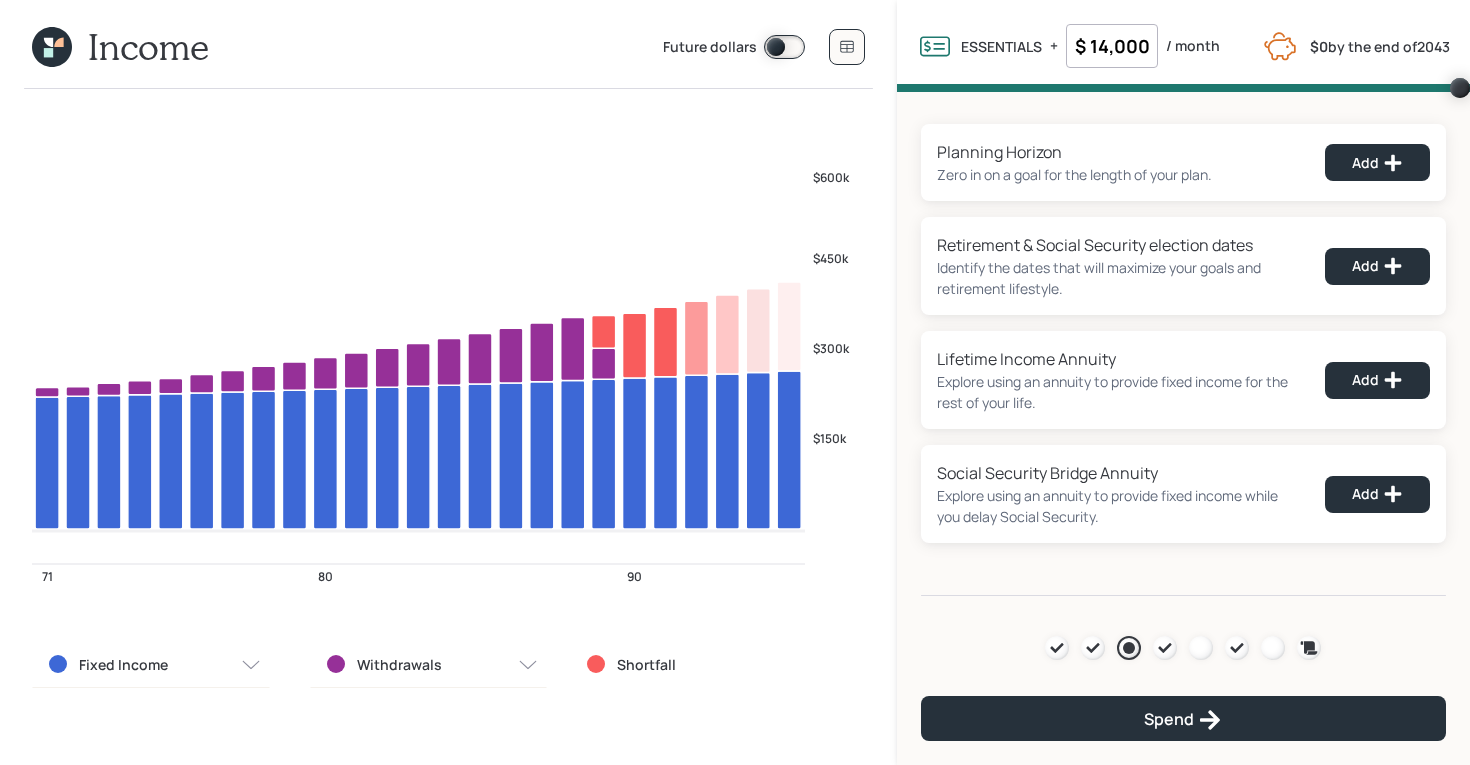 click on "$ 14,000" at bounding box center [1112, 46] 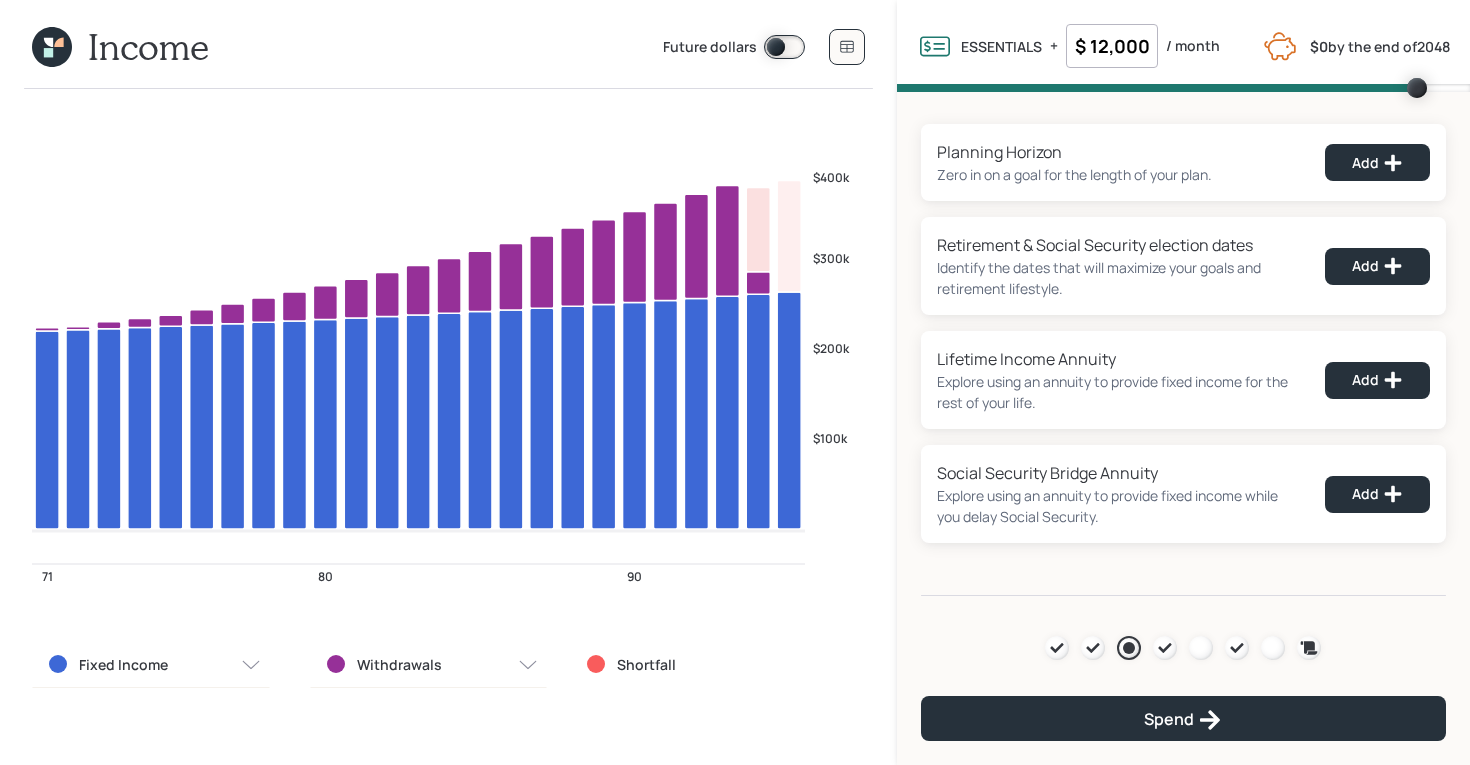 type on "$ 12,000" 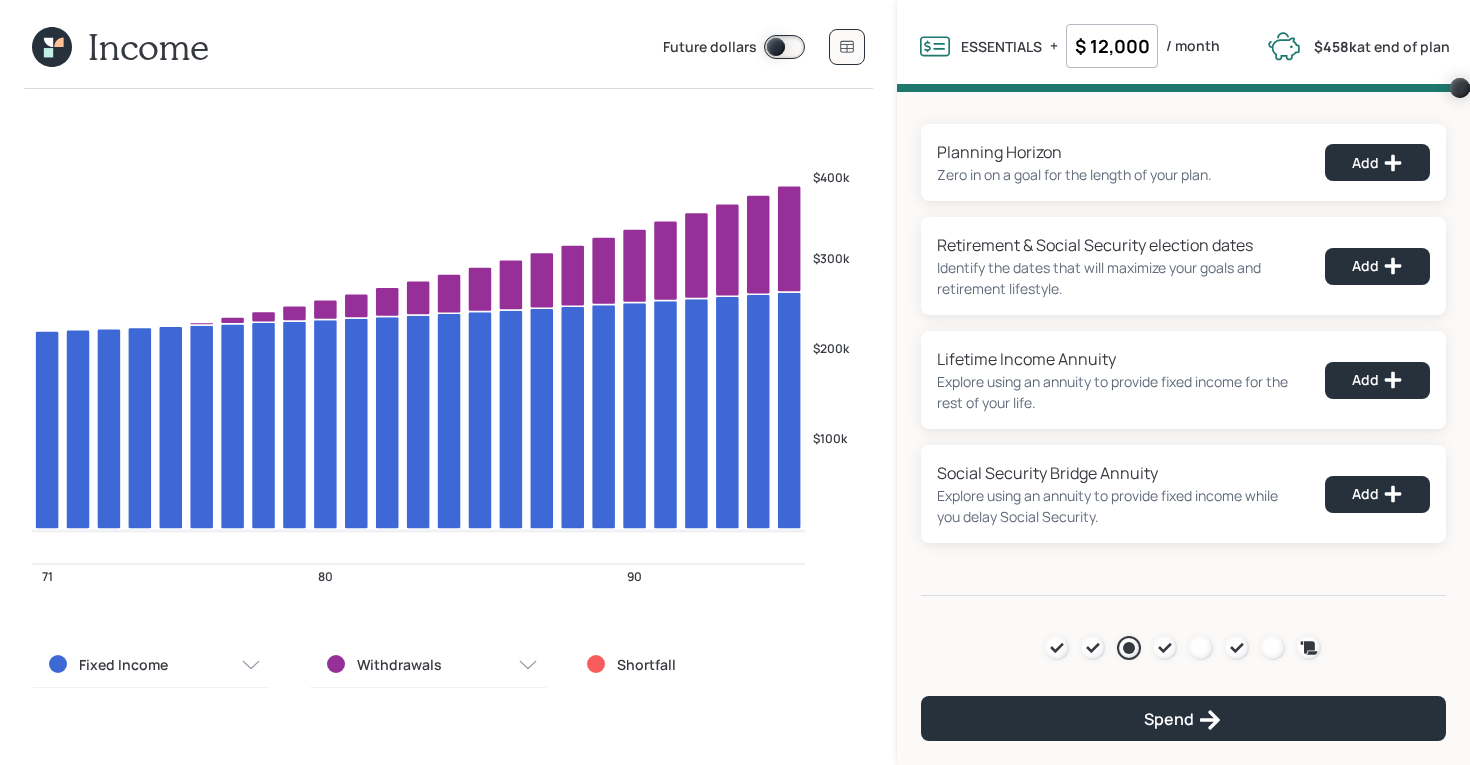 click on "$100k $200k $300k $400k 2 2 71 80 90 Fixed Income Withdrawals Shortfall" at bounding box center [448, 427] 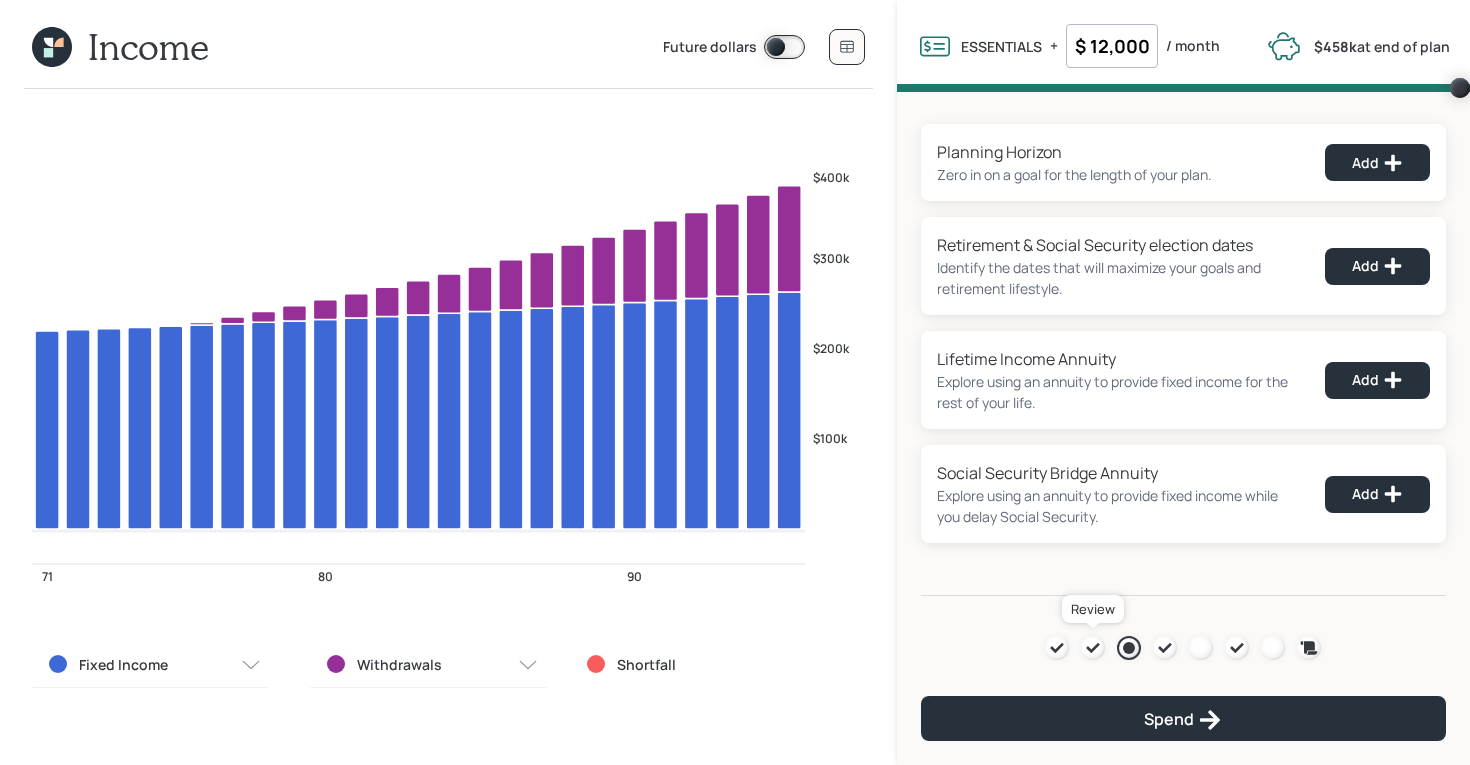 click 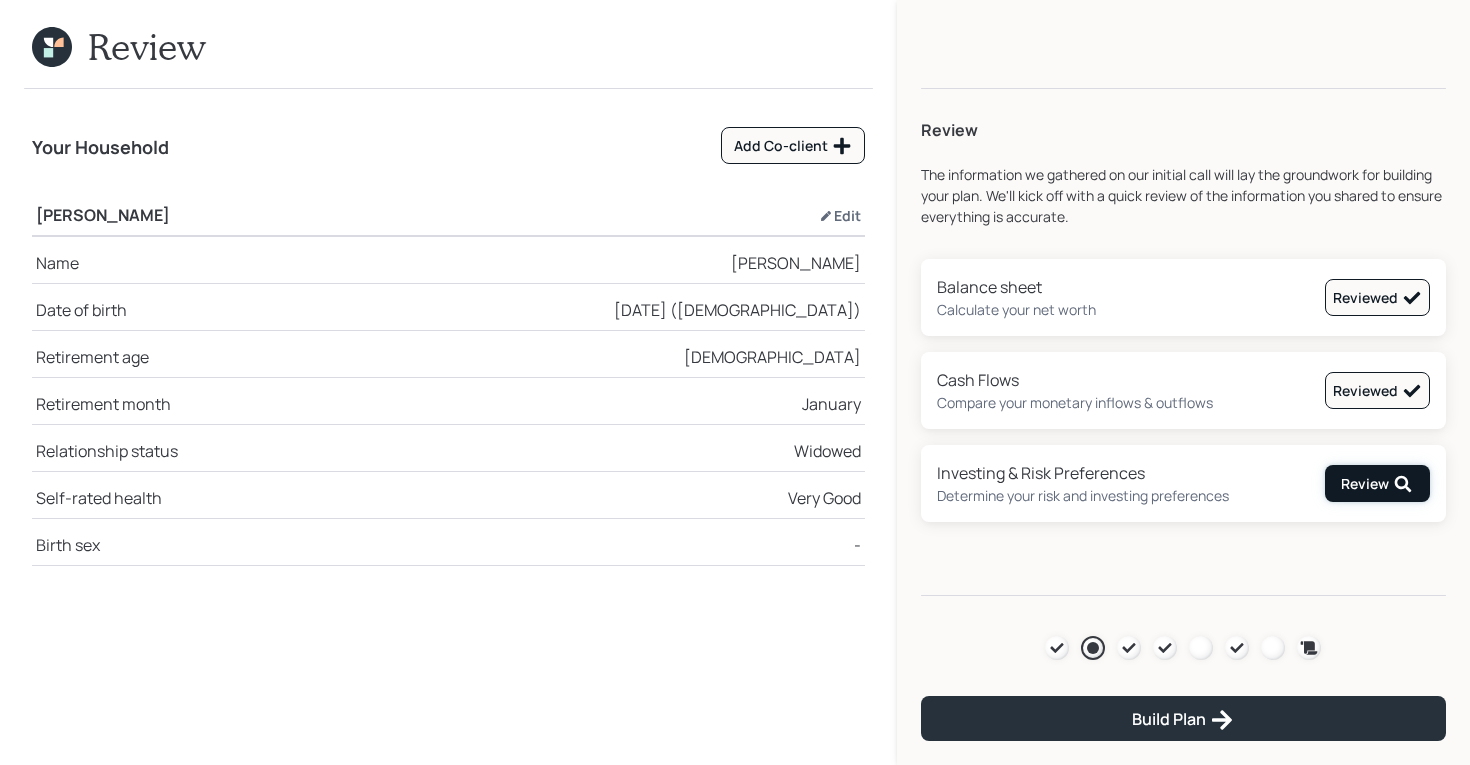 click on "Review" at bounding box center (1377, 484) 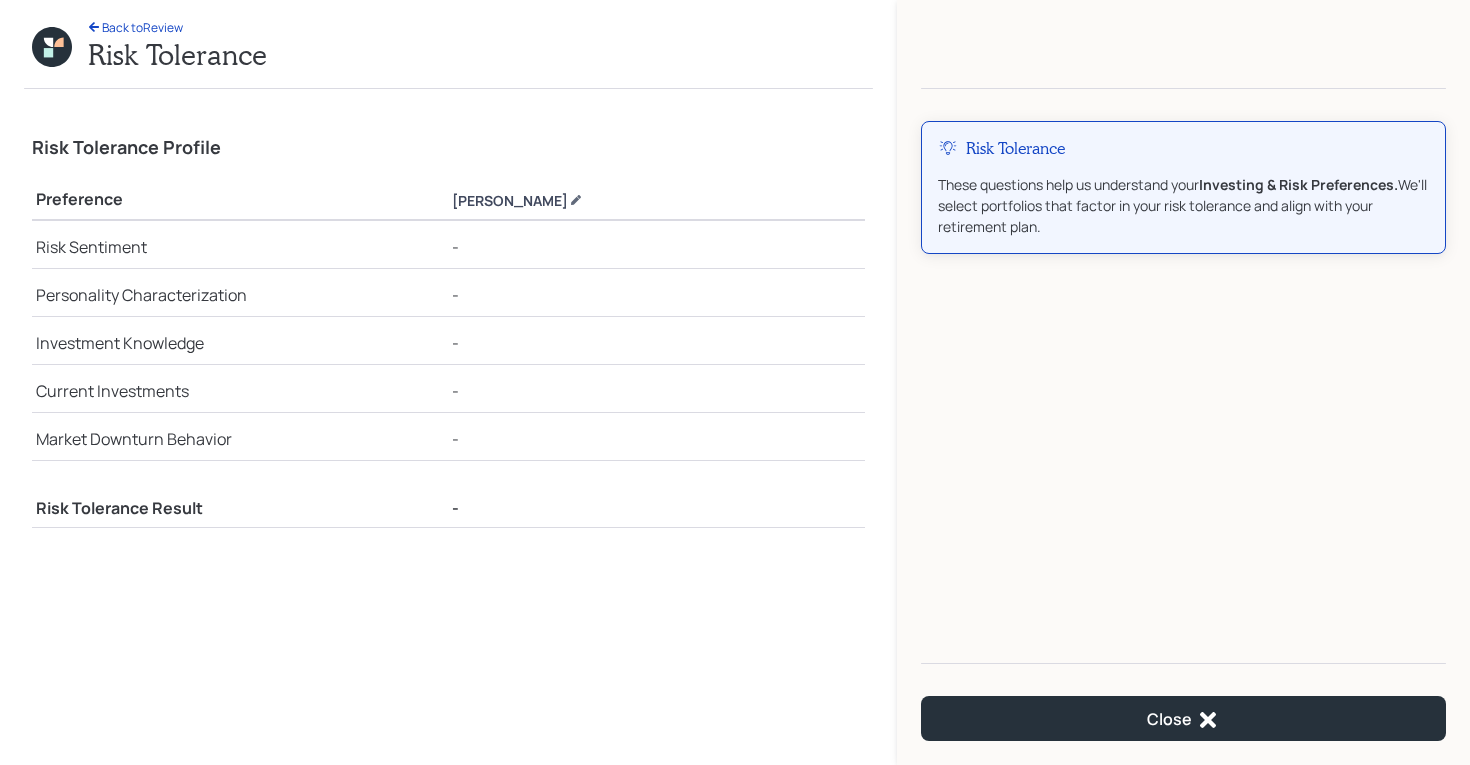 click on "[PERSON_NAME]" at bounding box center (517, 200) 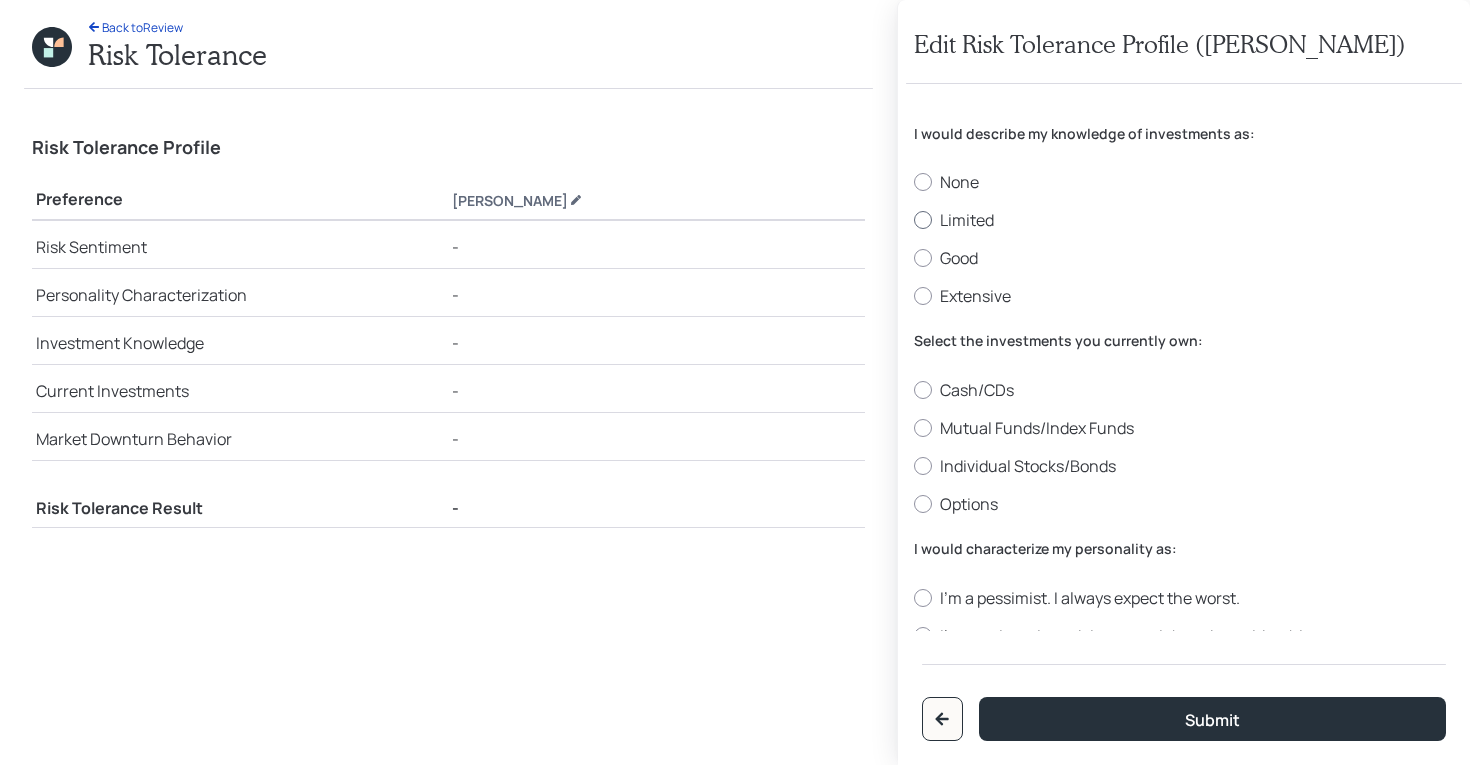 click on "Limited" at bounding box center [1184, 220] 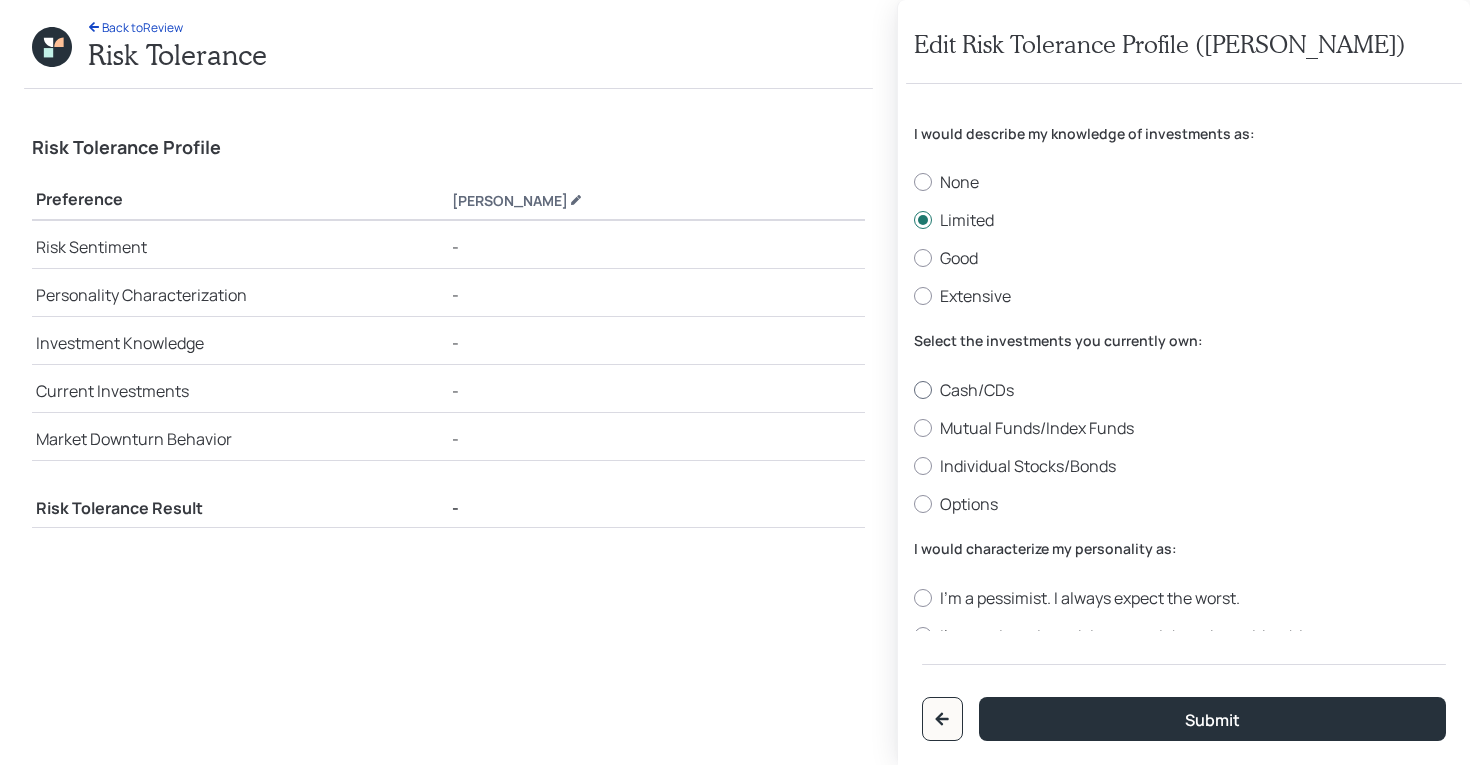 click on "Cash/CDs" at bounding box center [1184, 390] 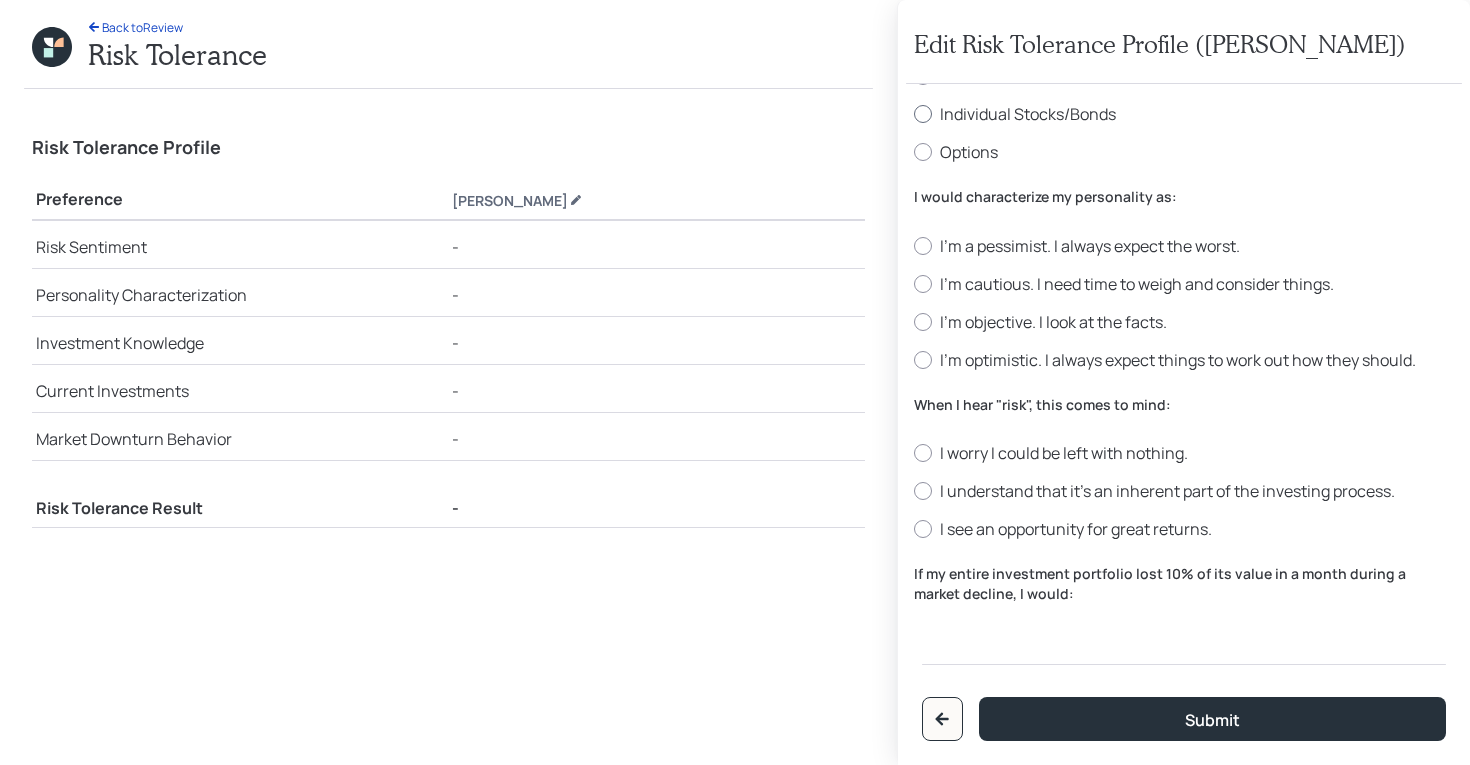 scroll, scrollTop: 358, scrollLeft: 0, axis: vertical 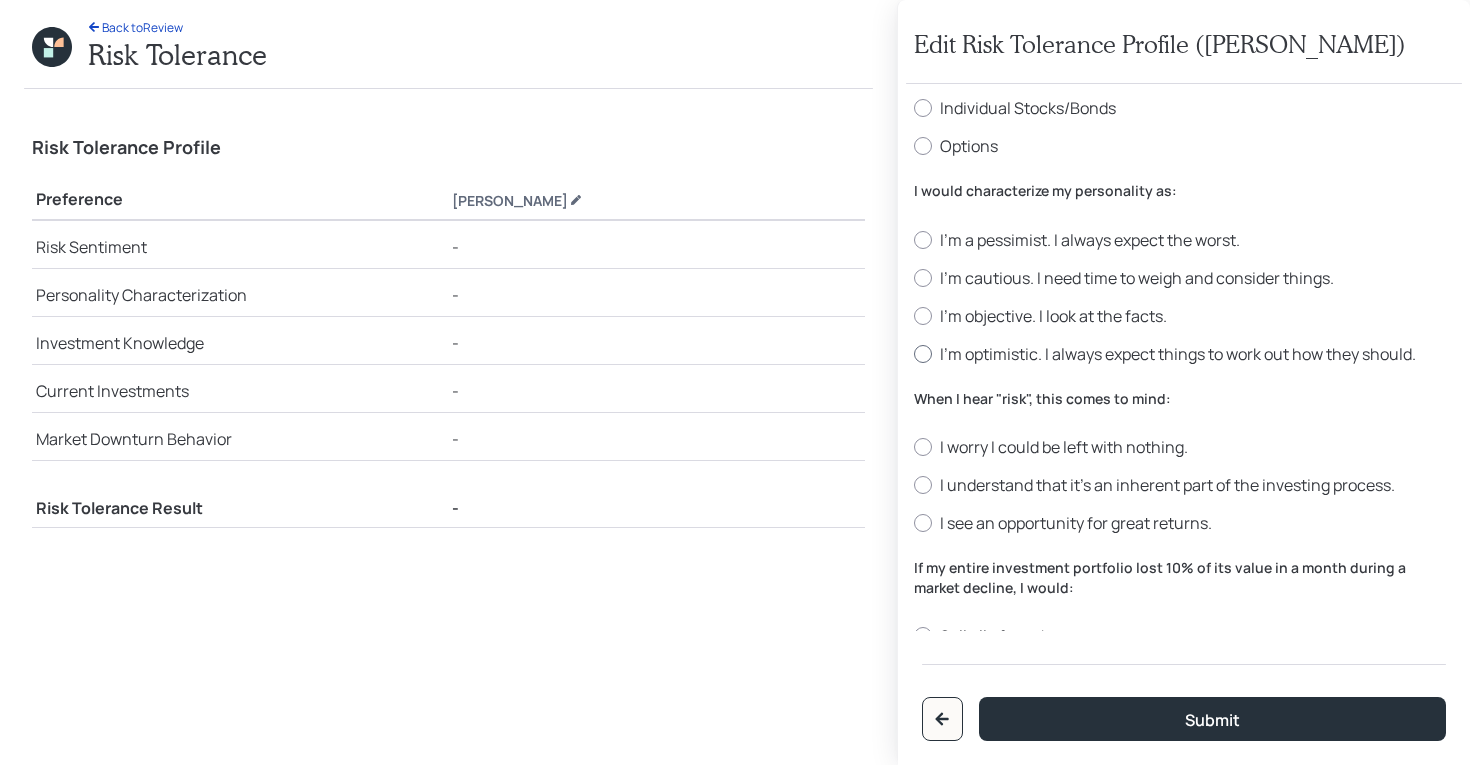 click on "I'm optimistic. I always expect things to work out how they should." at bounding box center (1184, 354) 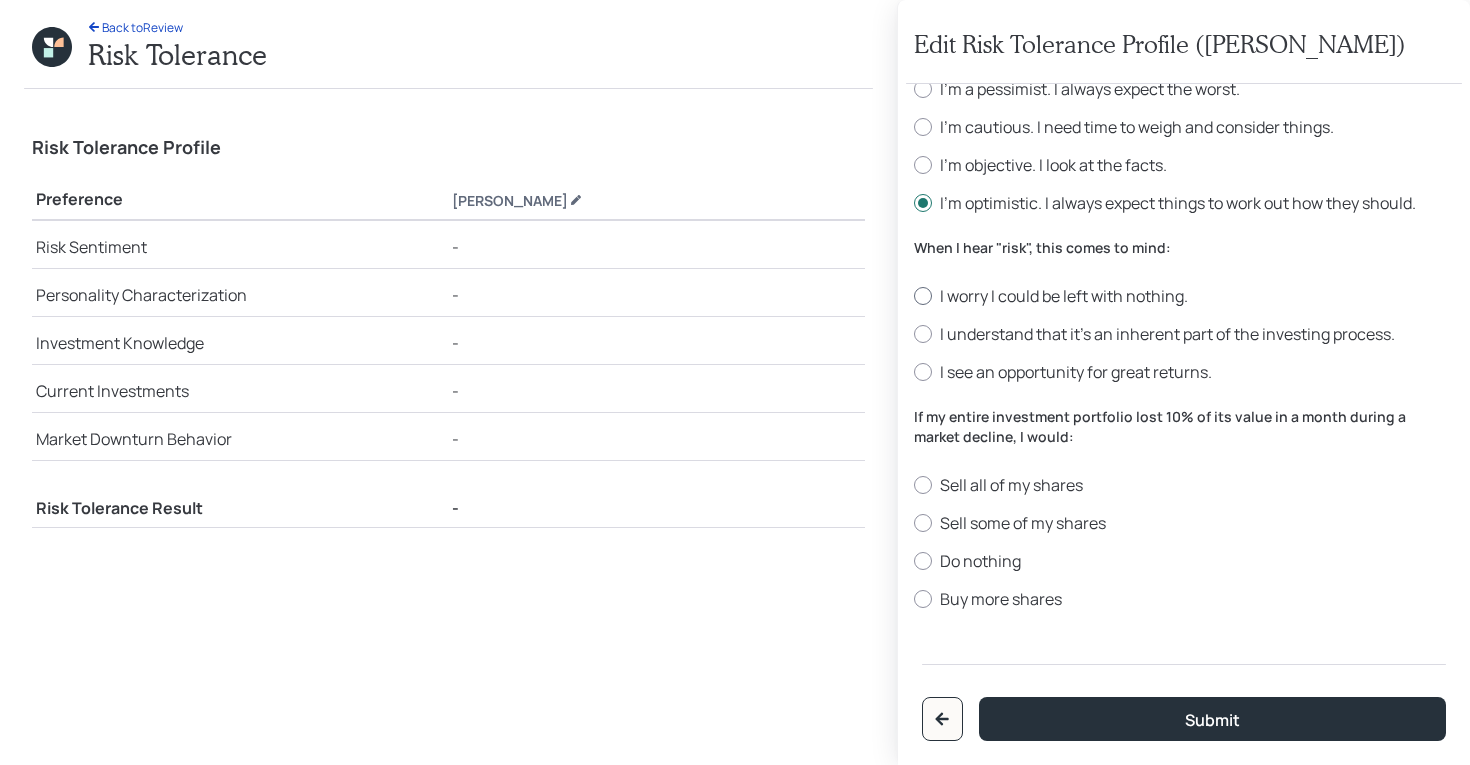 scroll, scrollTop: 510, scrollLeft: 0, axis: vertical 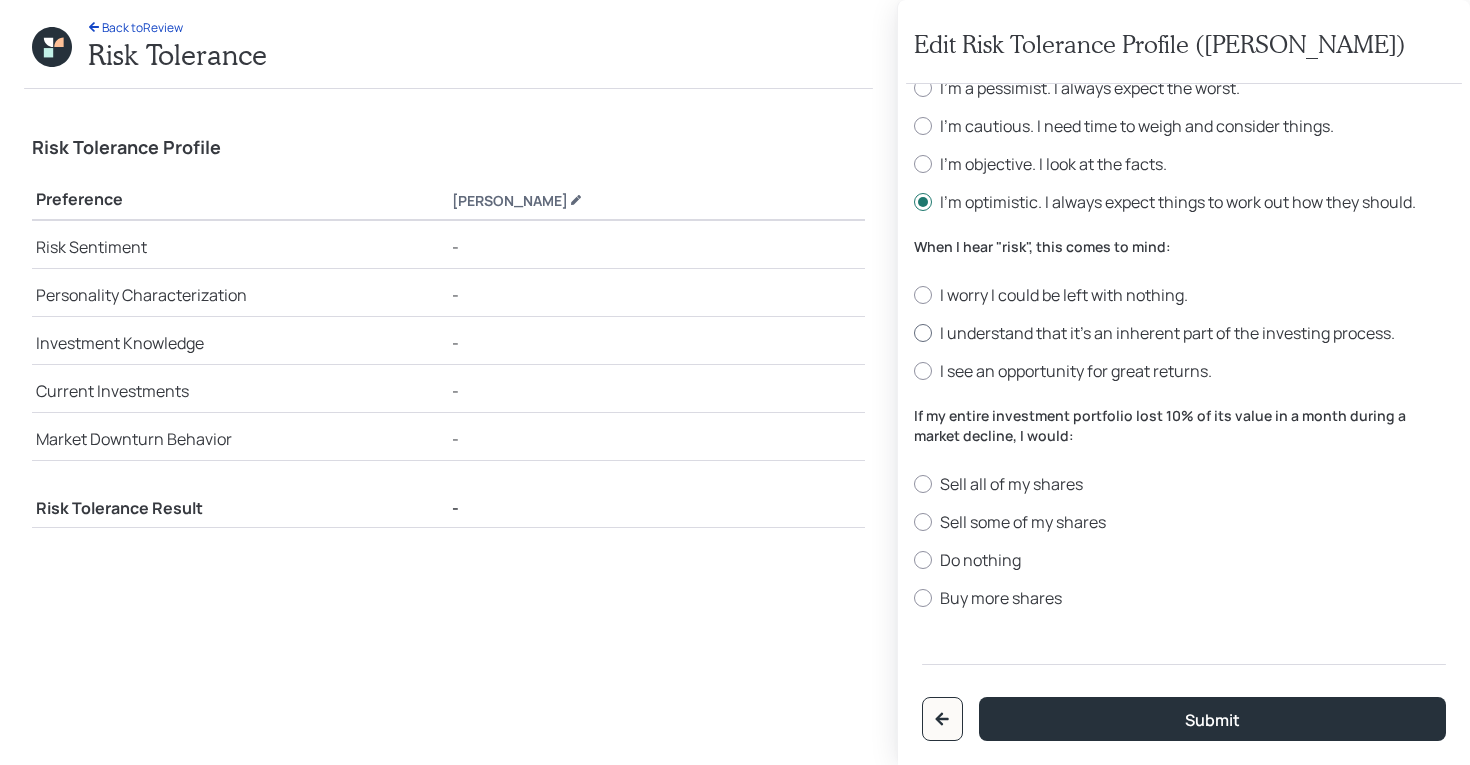 click on "I understand that it’s an inherent part of the investing process." at bounding box center [1184, 333] 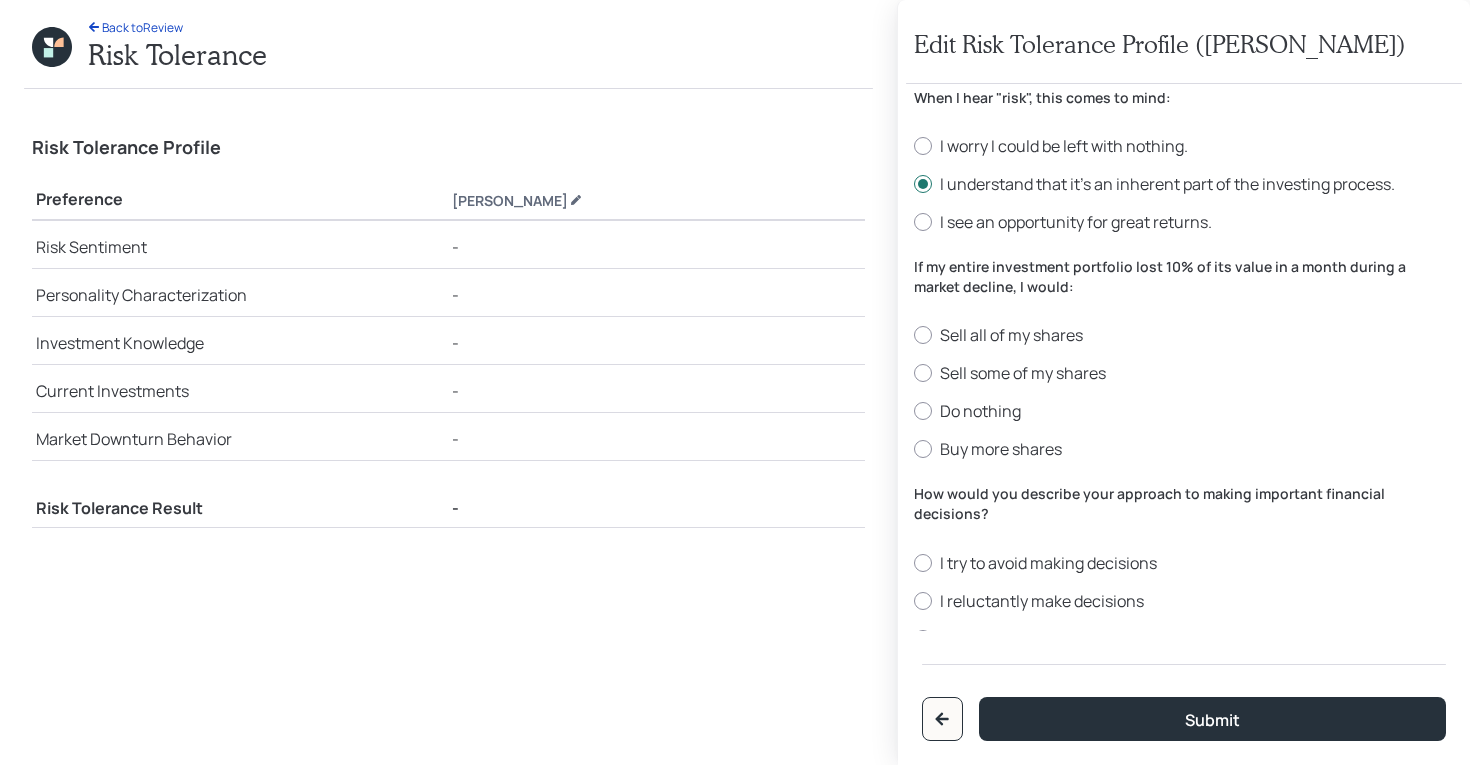 scroll, scrollTop: 662, scrollLeft: 0, axis: vertical 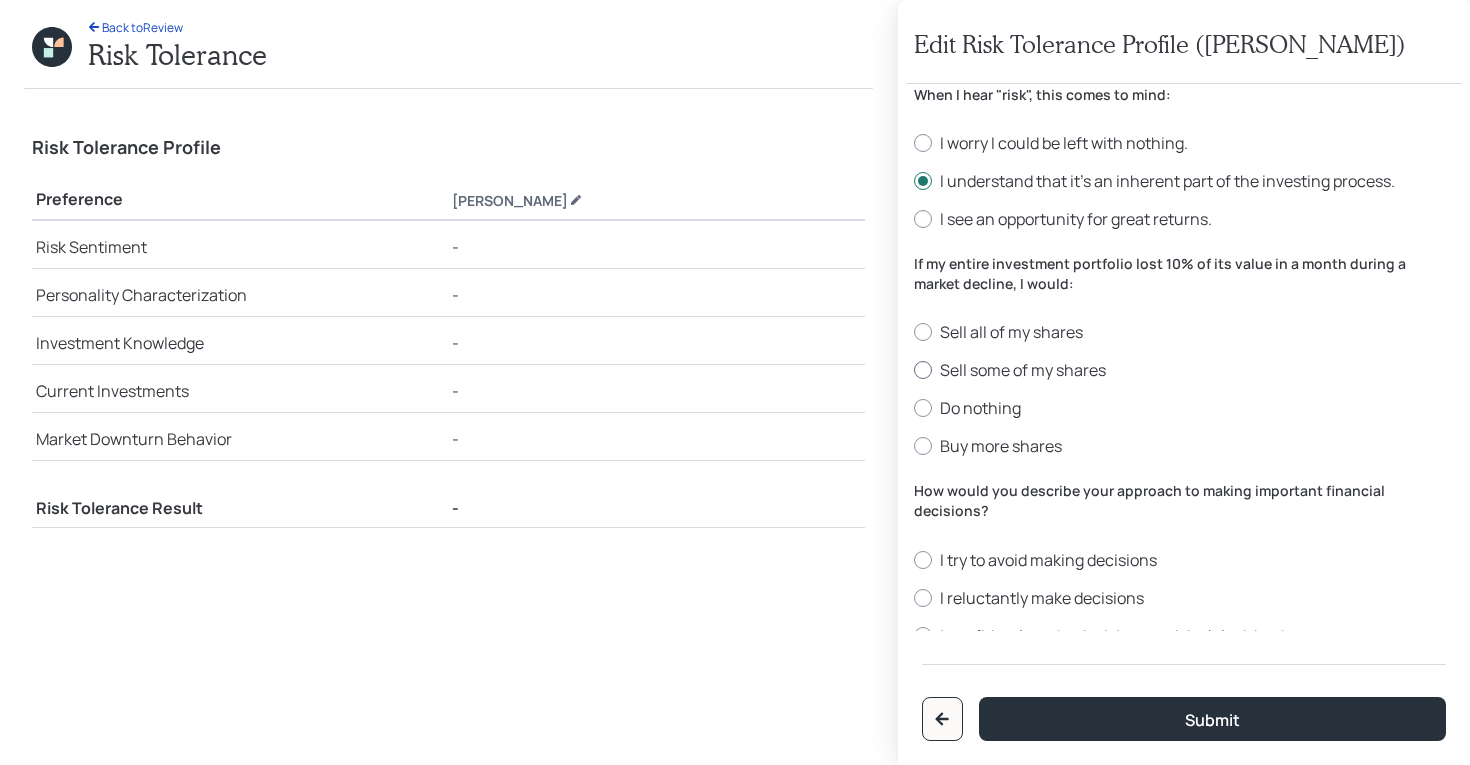 click on "Sell some of my shares" at bounding box center (1184, 370) 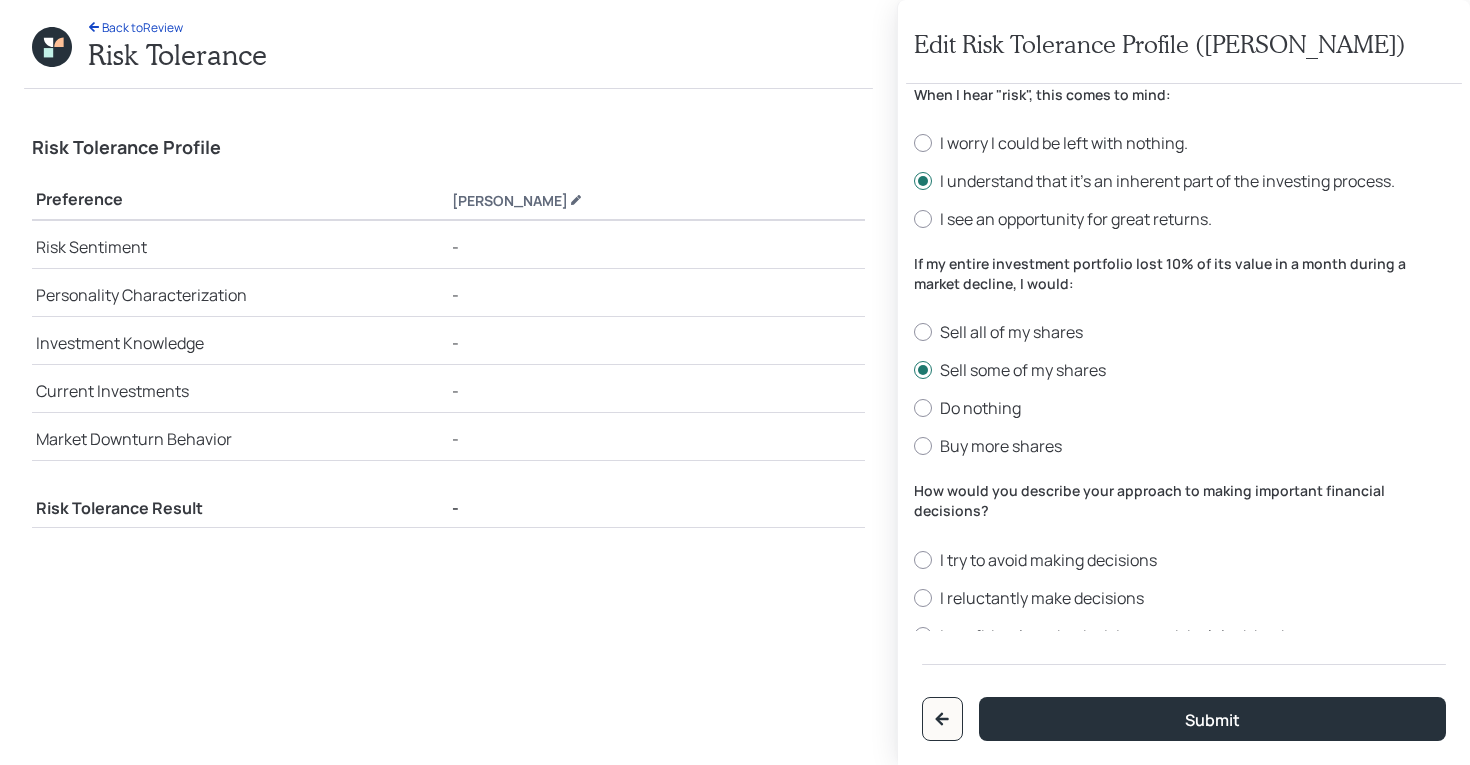 scroll, scrollTop: 682, scrollLeft: 0, axis: vertical 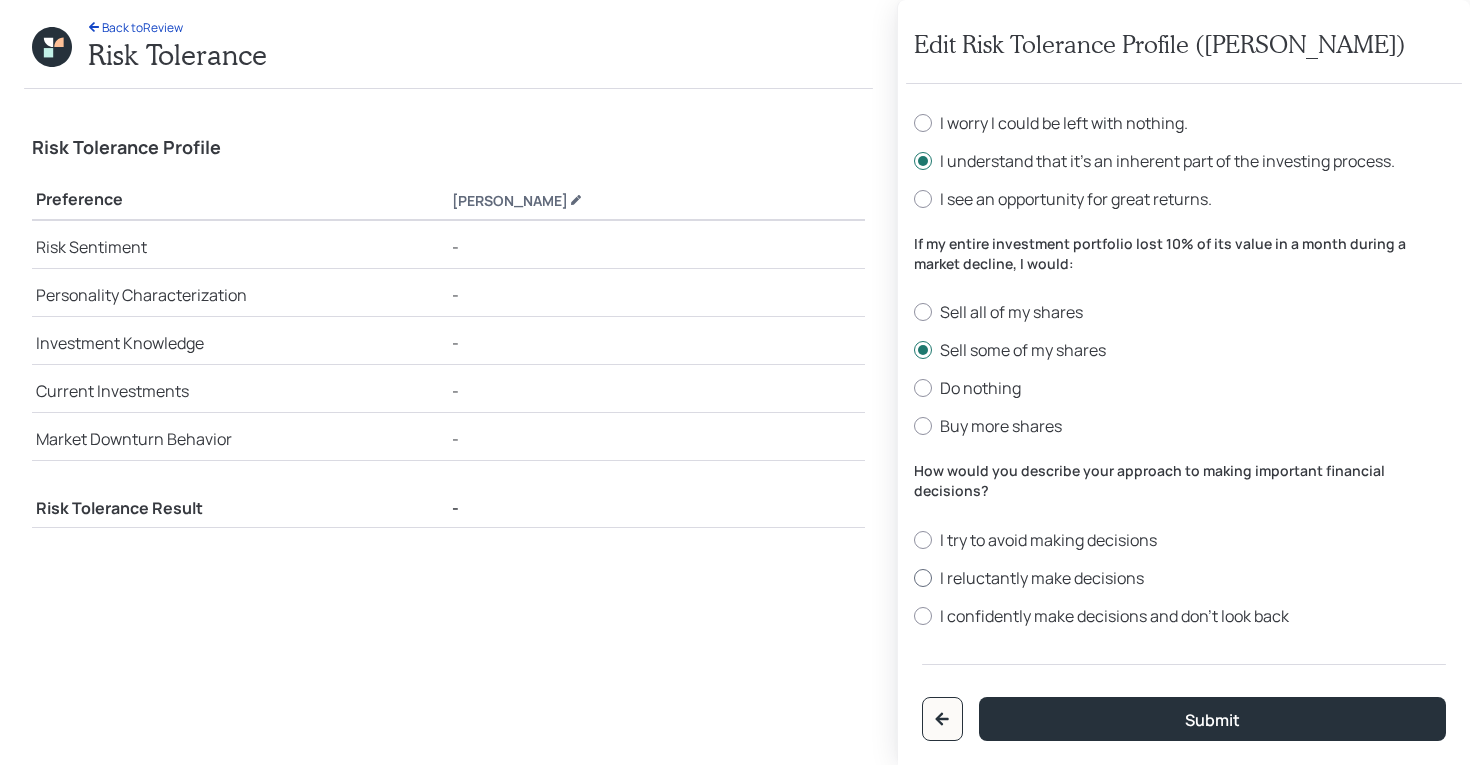 click on "I reluctantly make decisions" at bounding box center (1184, 578) 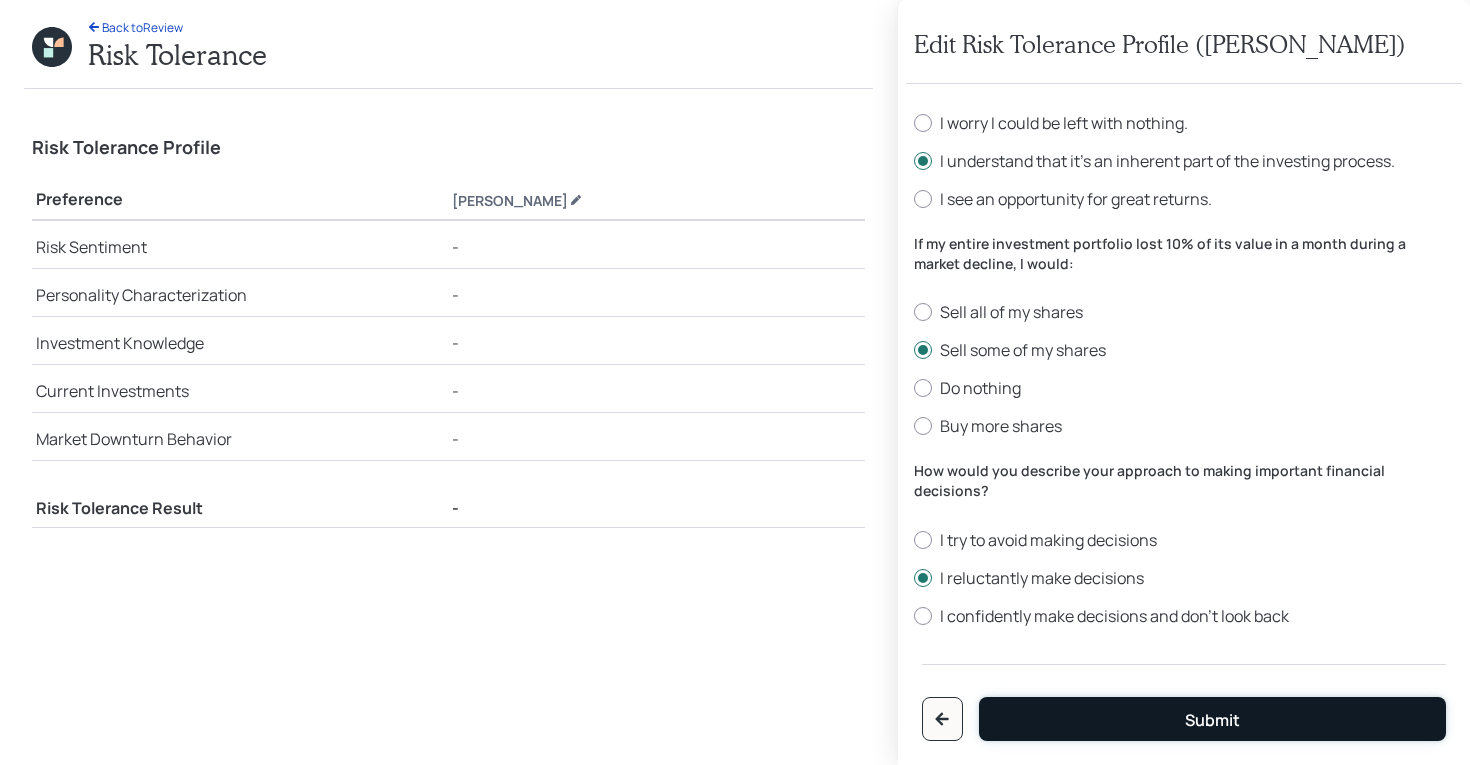 click on "Submit" at bounding box center (1212, 719) 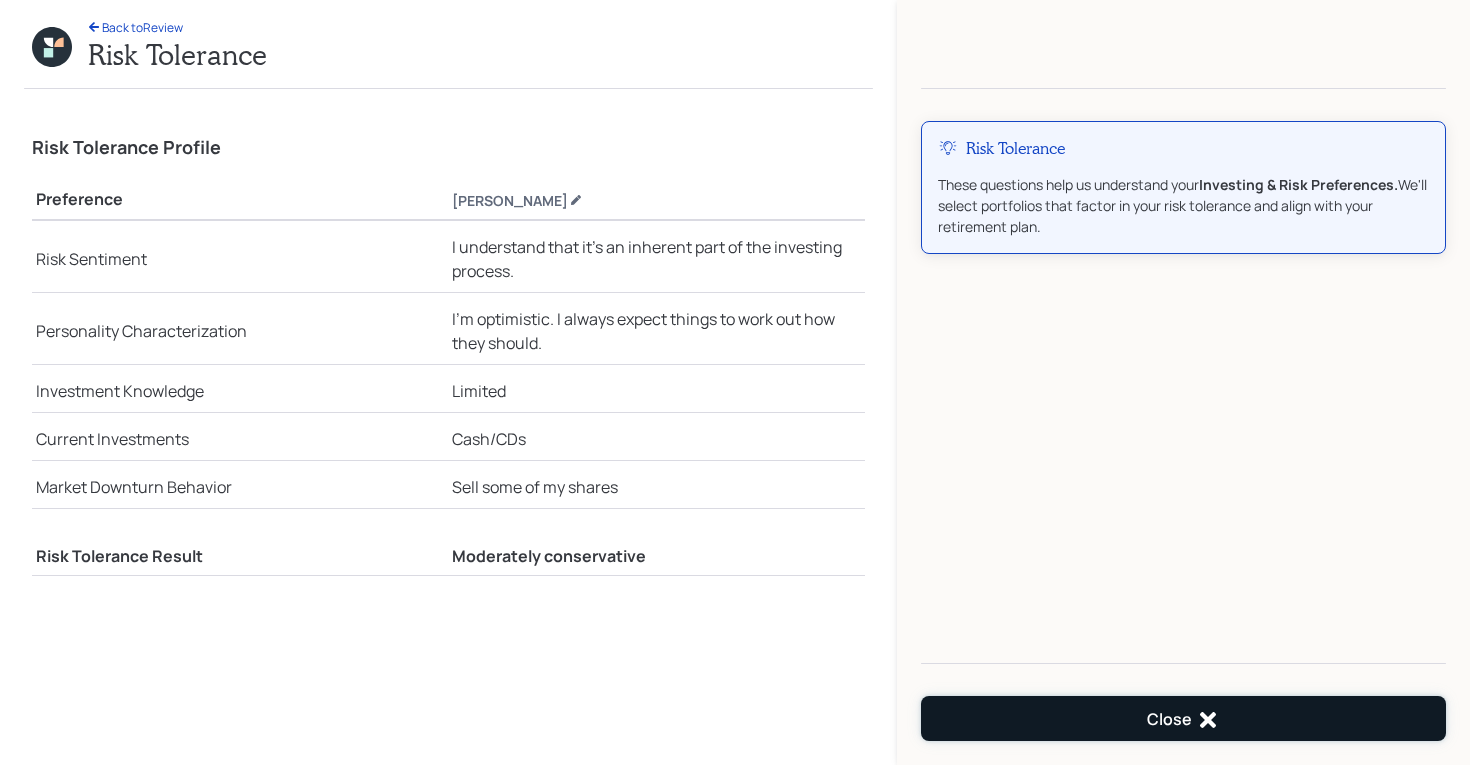 click on "Close" at bounding box center [1183, 718] 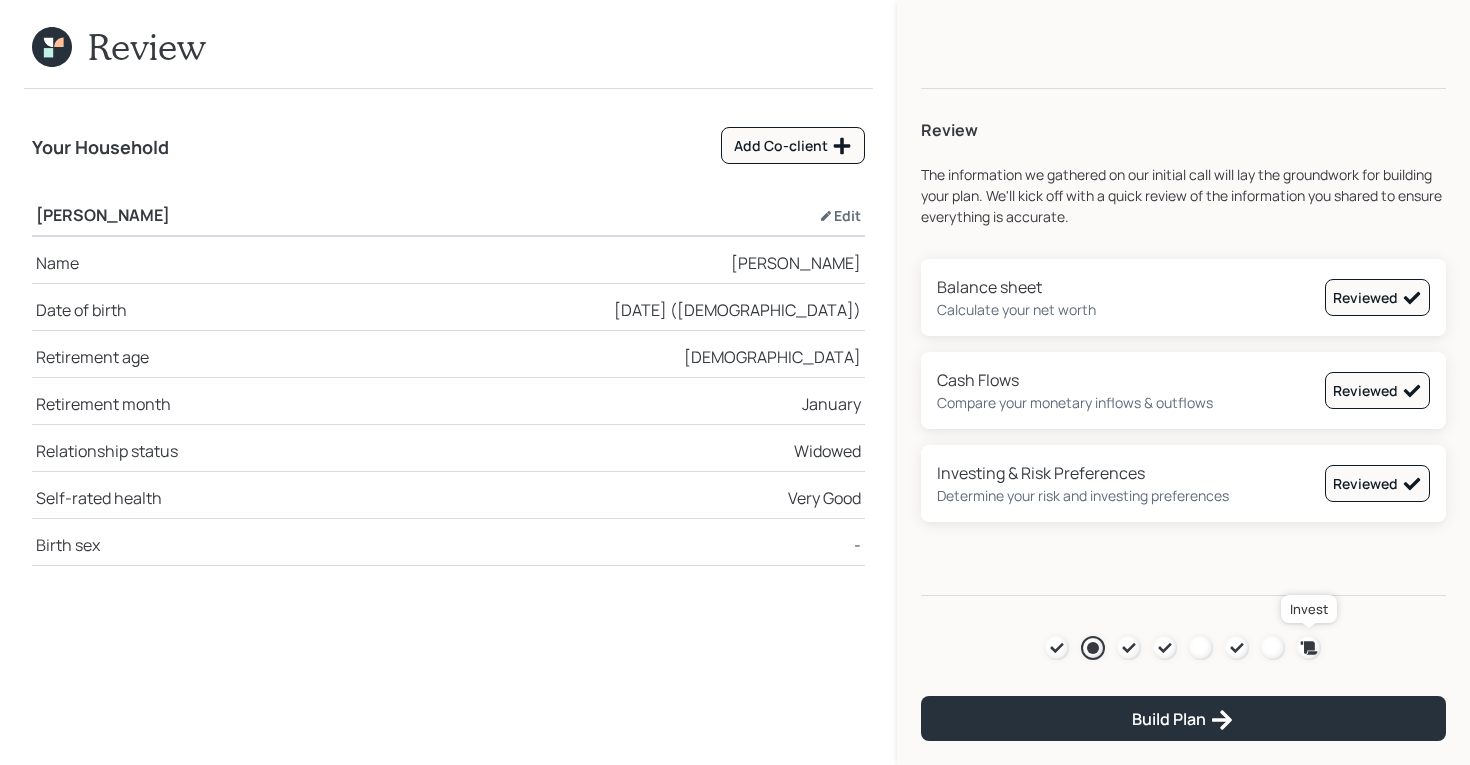 click 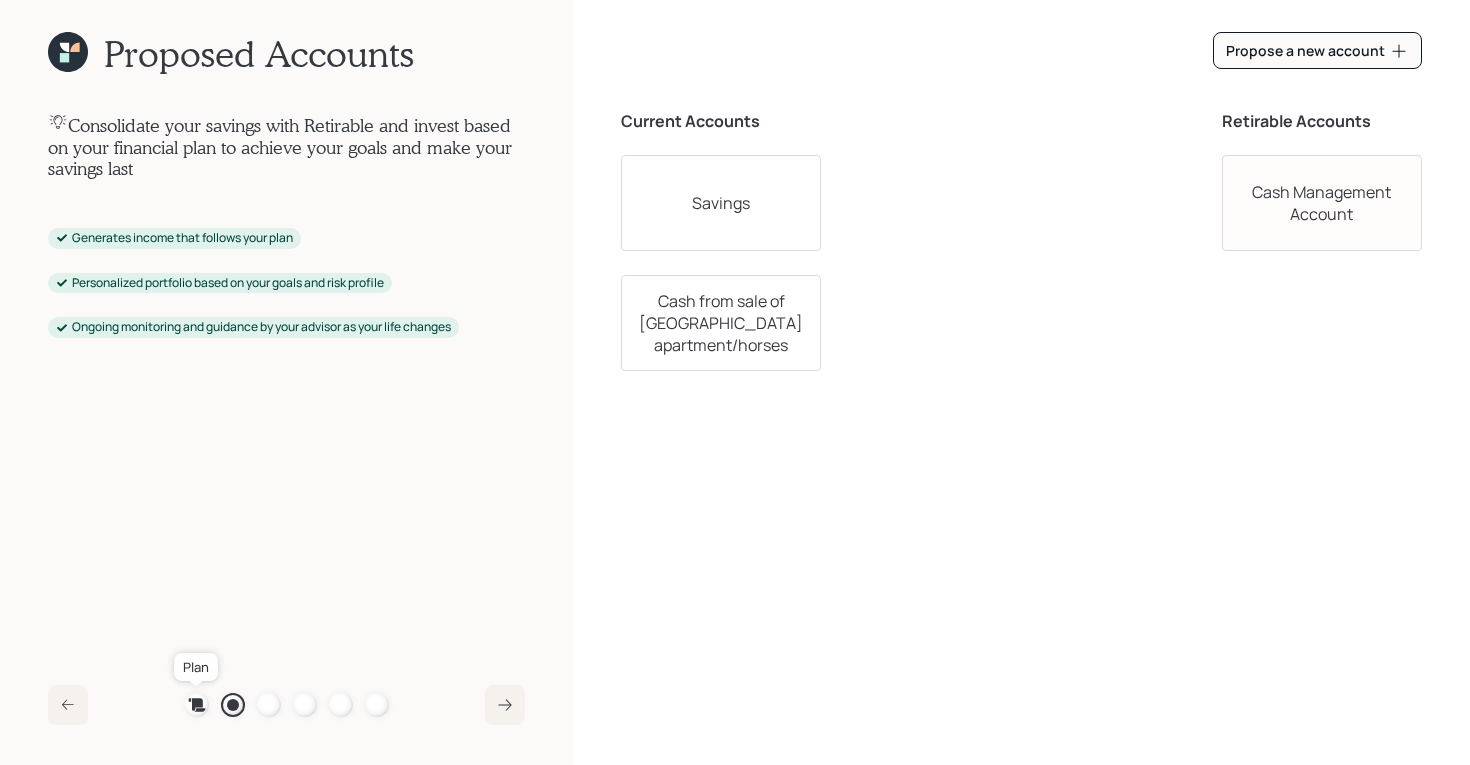click 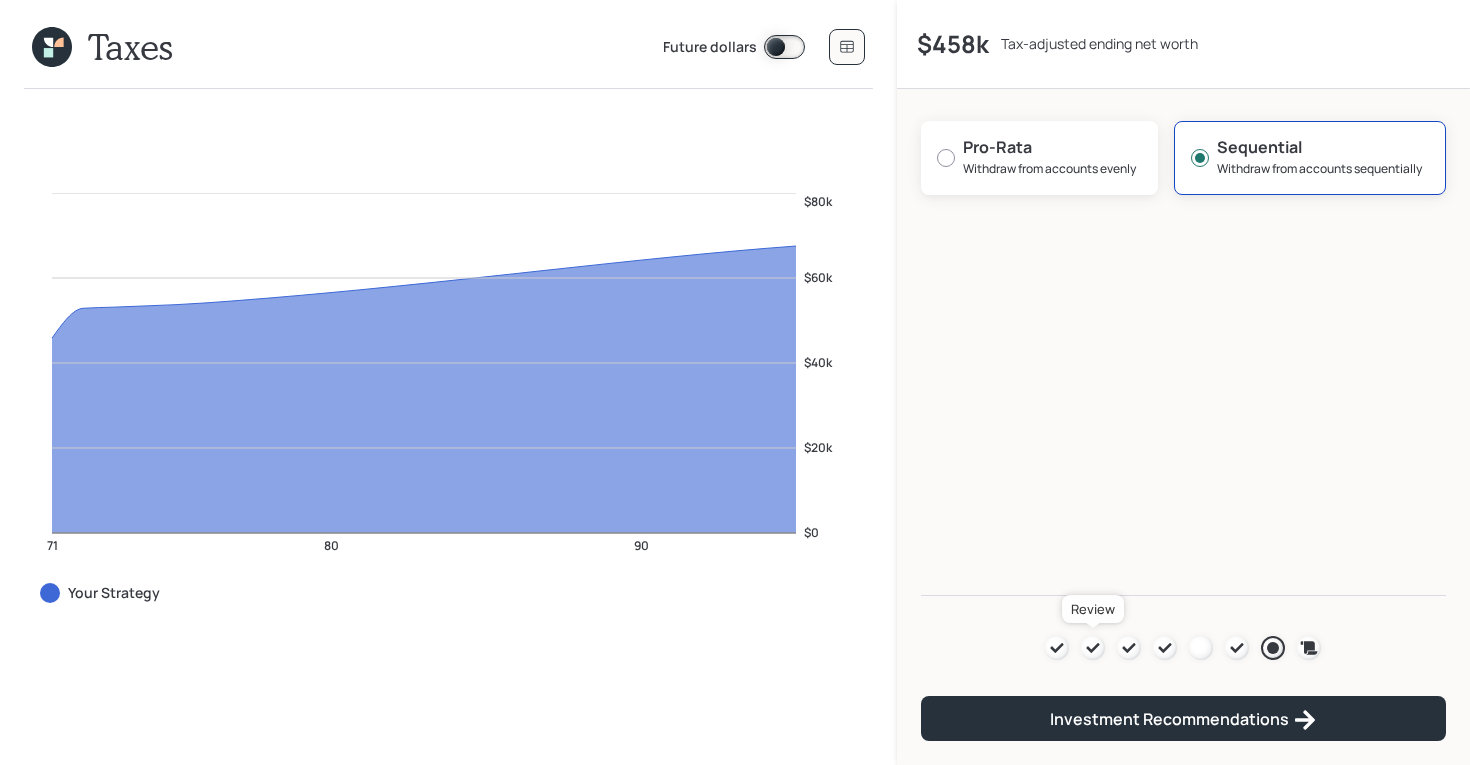click 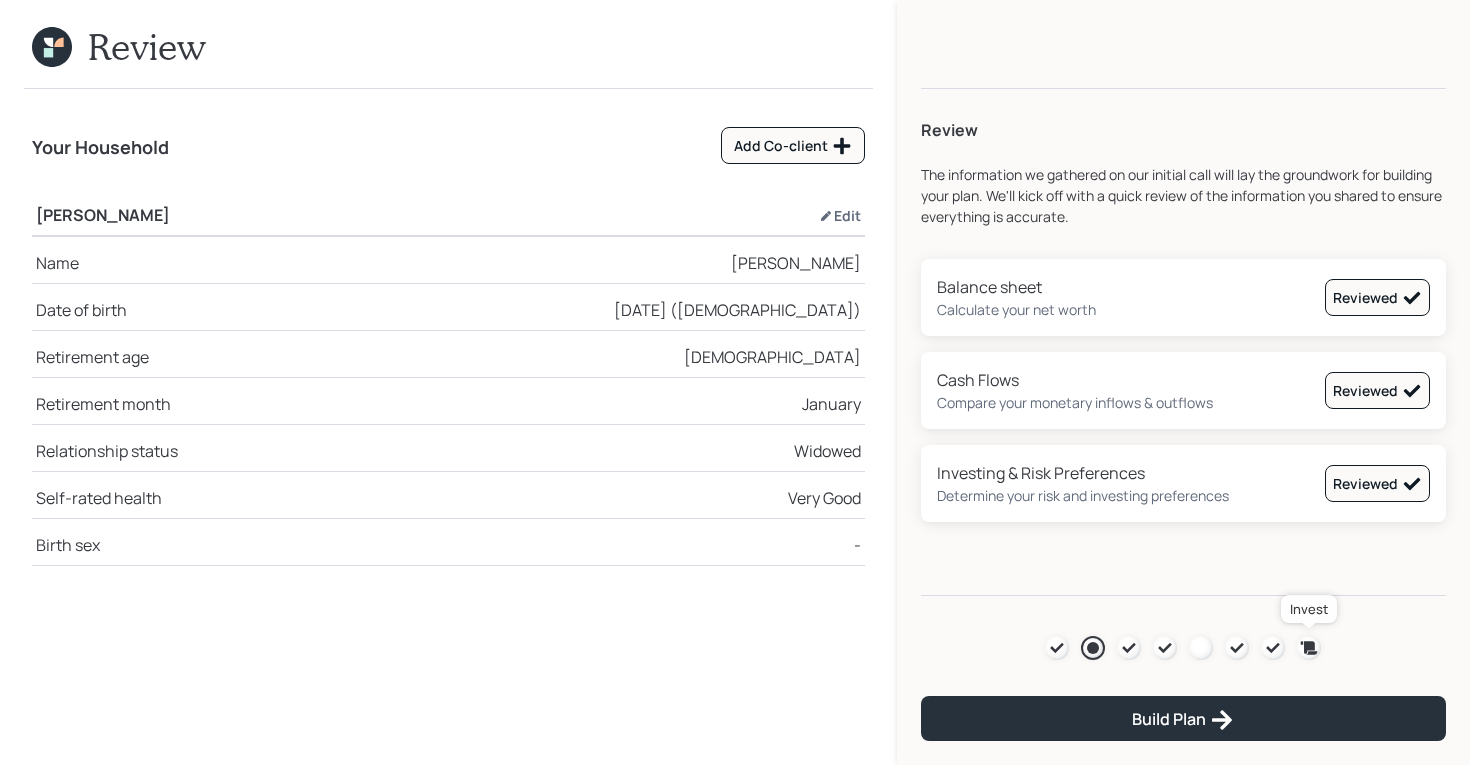 click 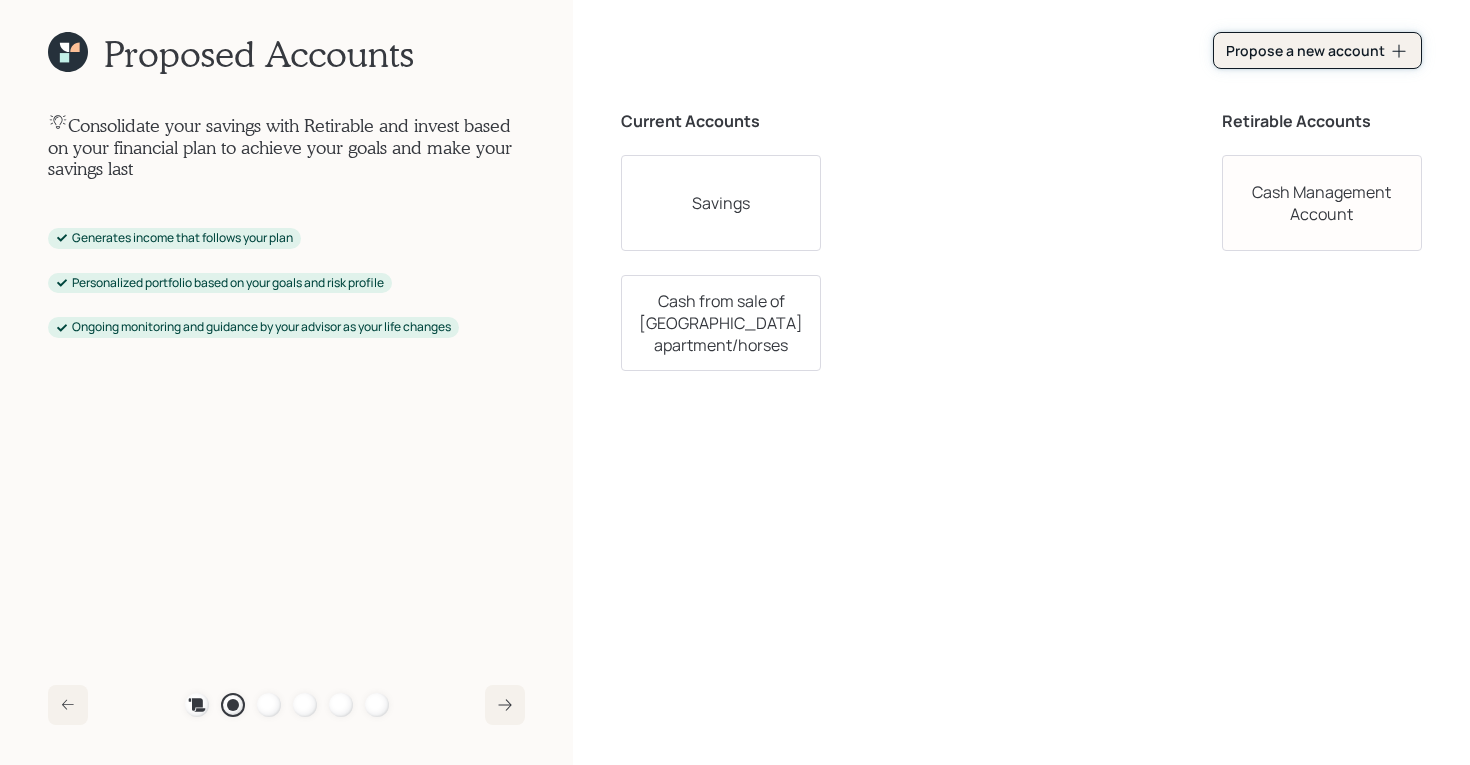 click on "Propose a new account" at bounding box center [1317, 51] 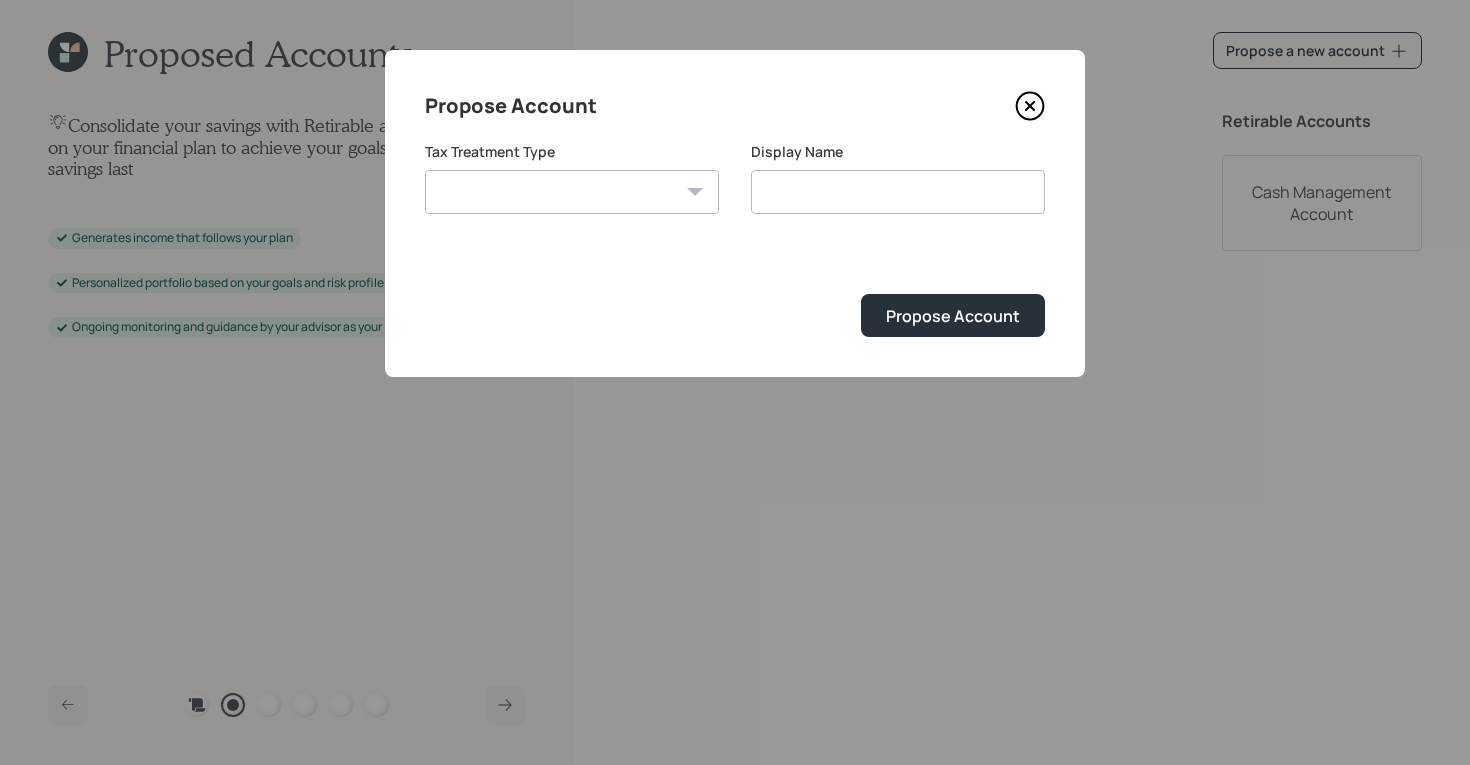 click on "[PERSON_NAME] Taxable Traditional" at bounding box center (572, 192) 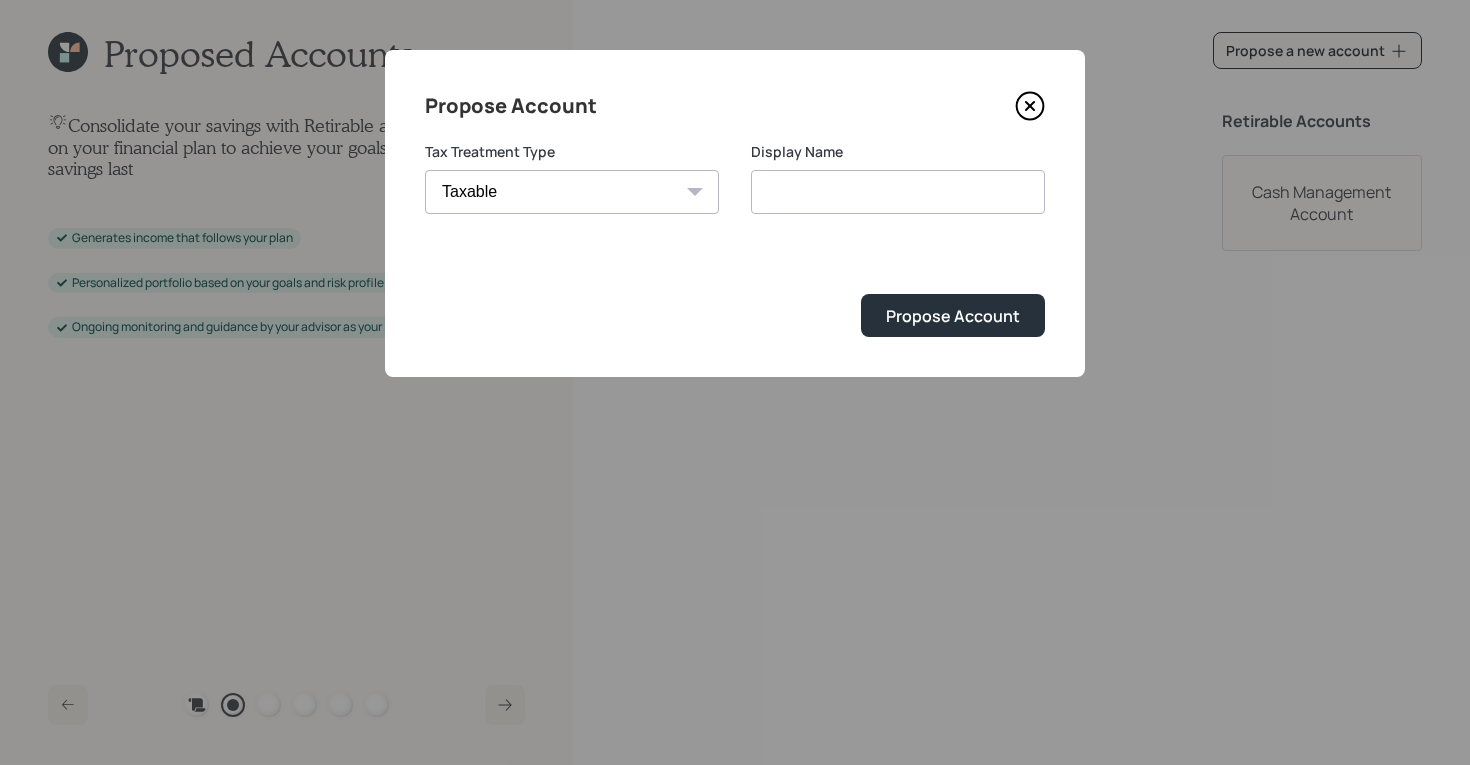 type on "Taxable" 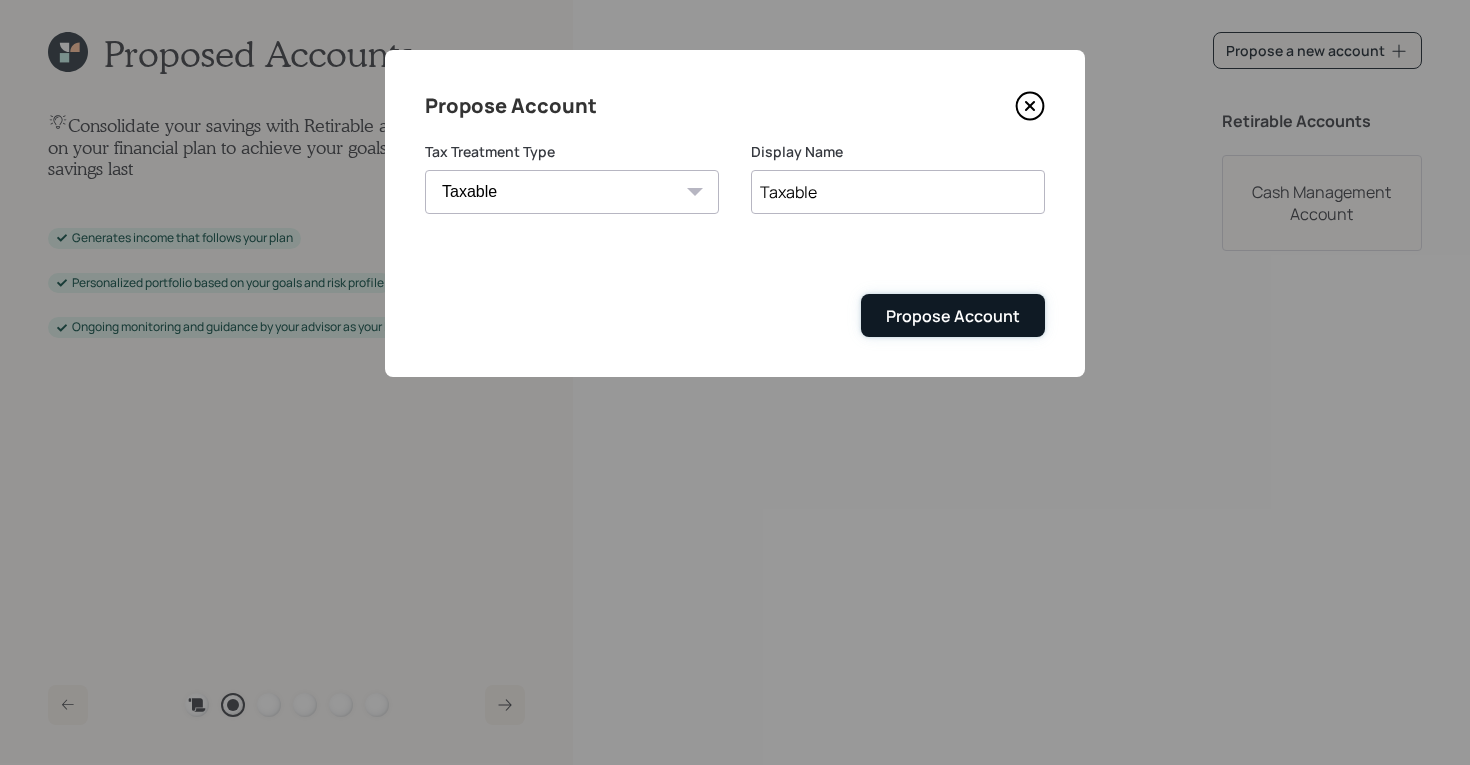 click on "Propose Account" at bounding box center [953, 315] 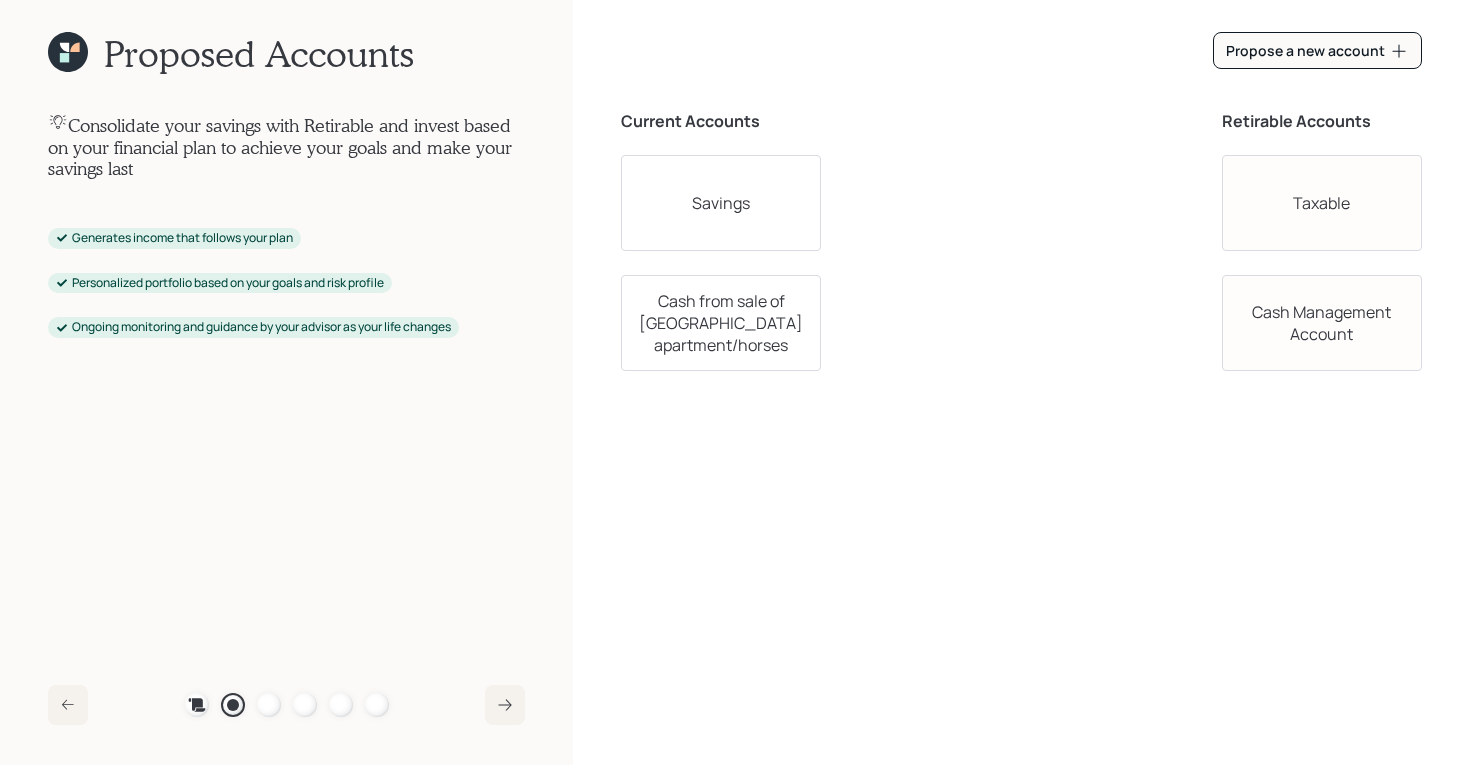 click on "Cash from sale of [GEOGRAPHIC_DATA] apartment/horses" at bounding box center [721, 323] 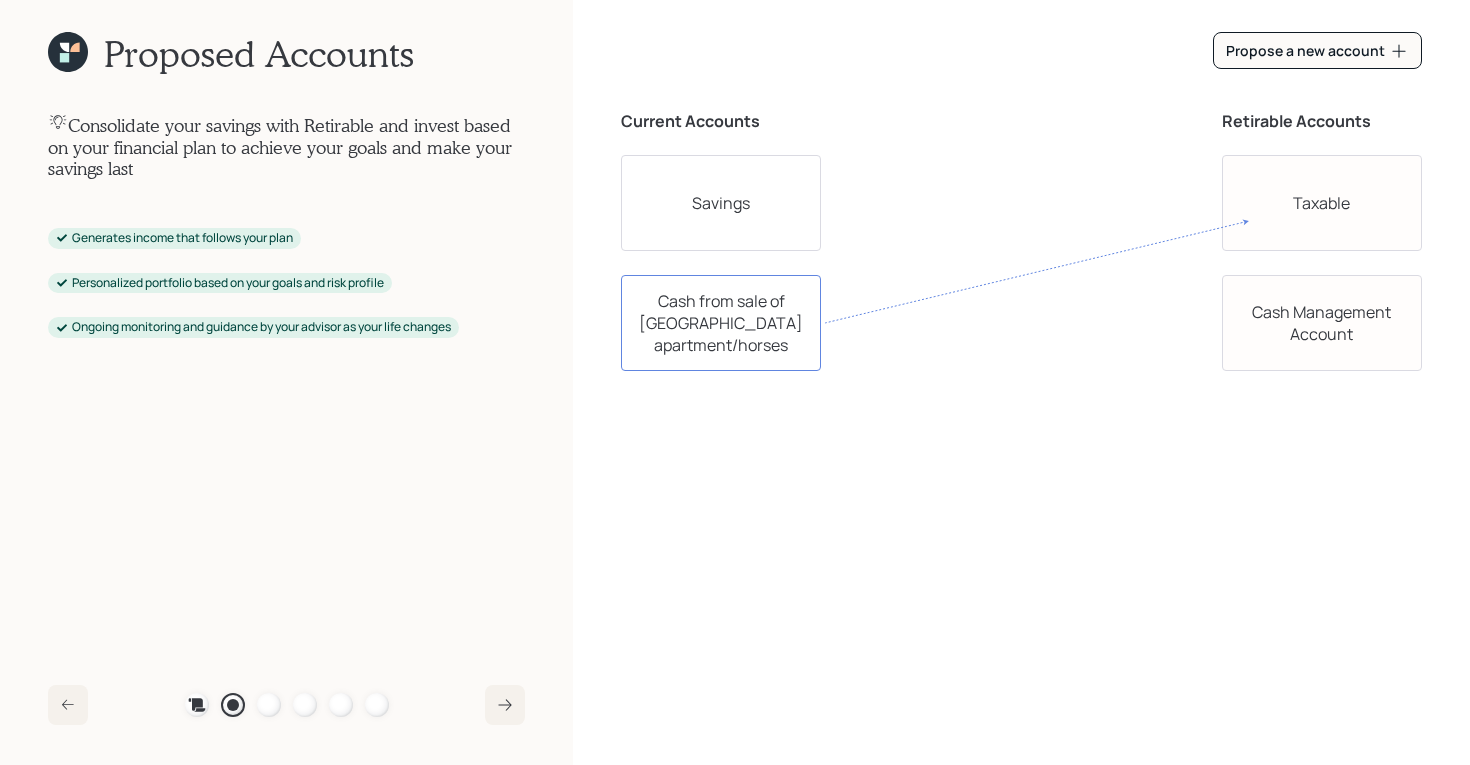 click on "Taxable" at bounding box center [1322, 203] 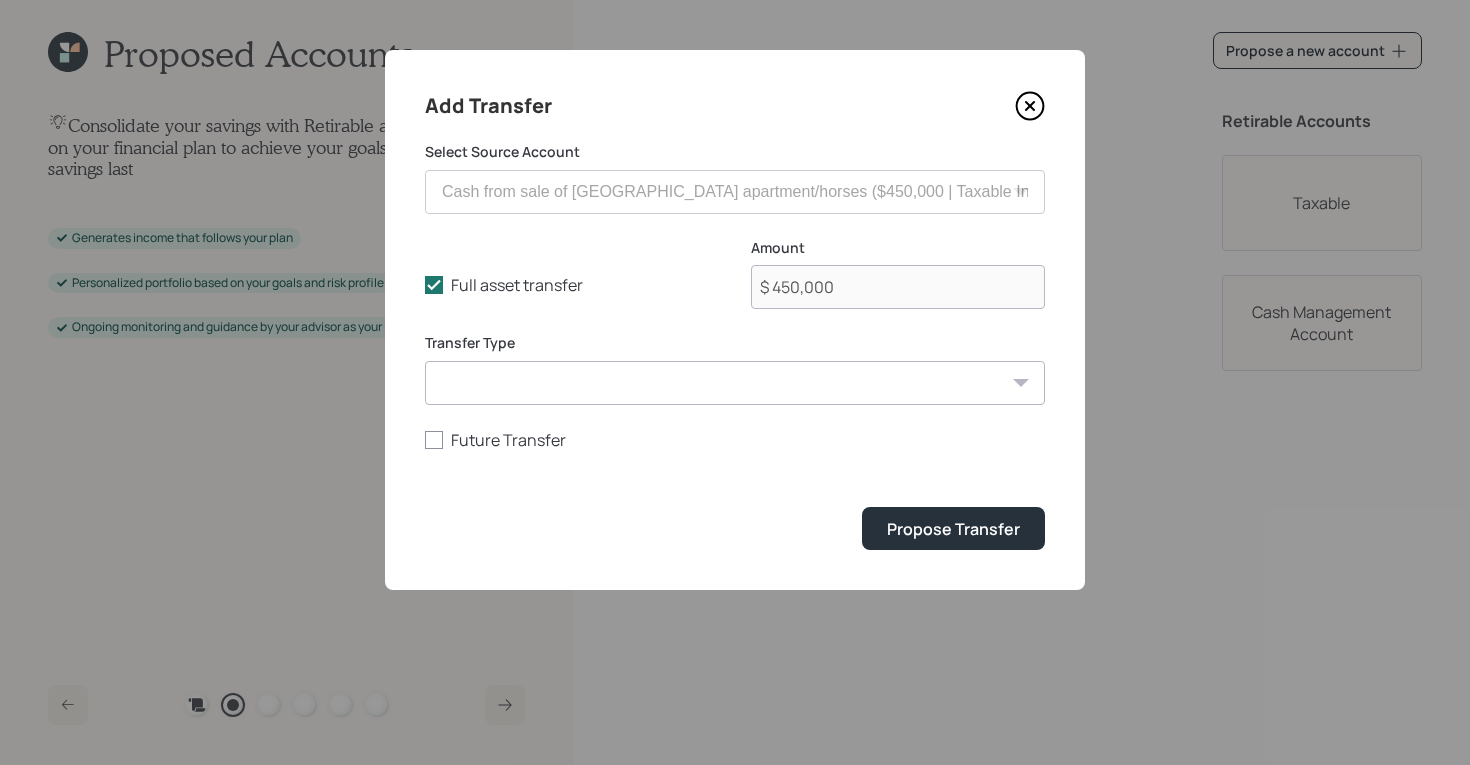 click on "Add Transfer Select Source Account Savings ($100,000 | Taxable Investment) Cash from sale of [GEOGRAPHIC_DATA] apartment/horses ($450,000 | Taxable Investment) Full asset transfer Check this option when we expect the entire asset to be transferred to this account Amount $ 450,000 Transfer Type ACAT Transfer Non ACAT Transfer Capitalize Rollover Rollover Deposit Future Transfer Propose Transfer" at bounding box center [735, 320] 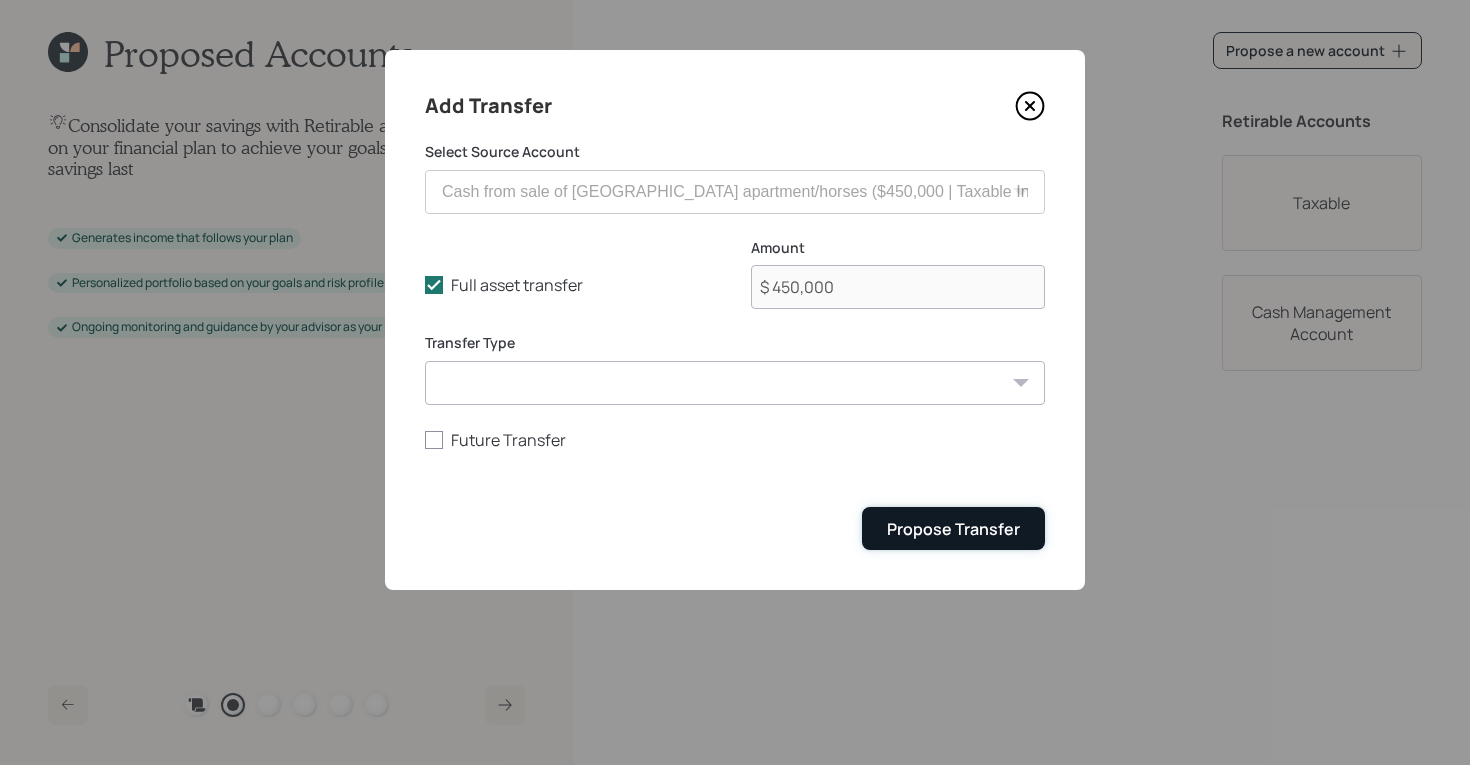 click on "Propose Transfer" at bounding box center (953, 529) 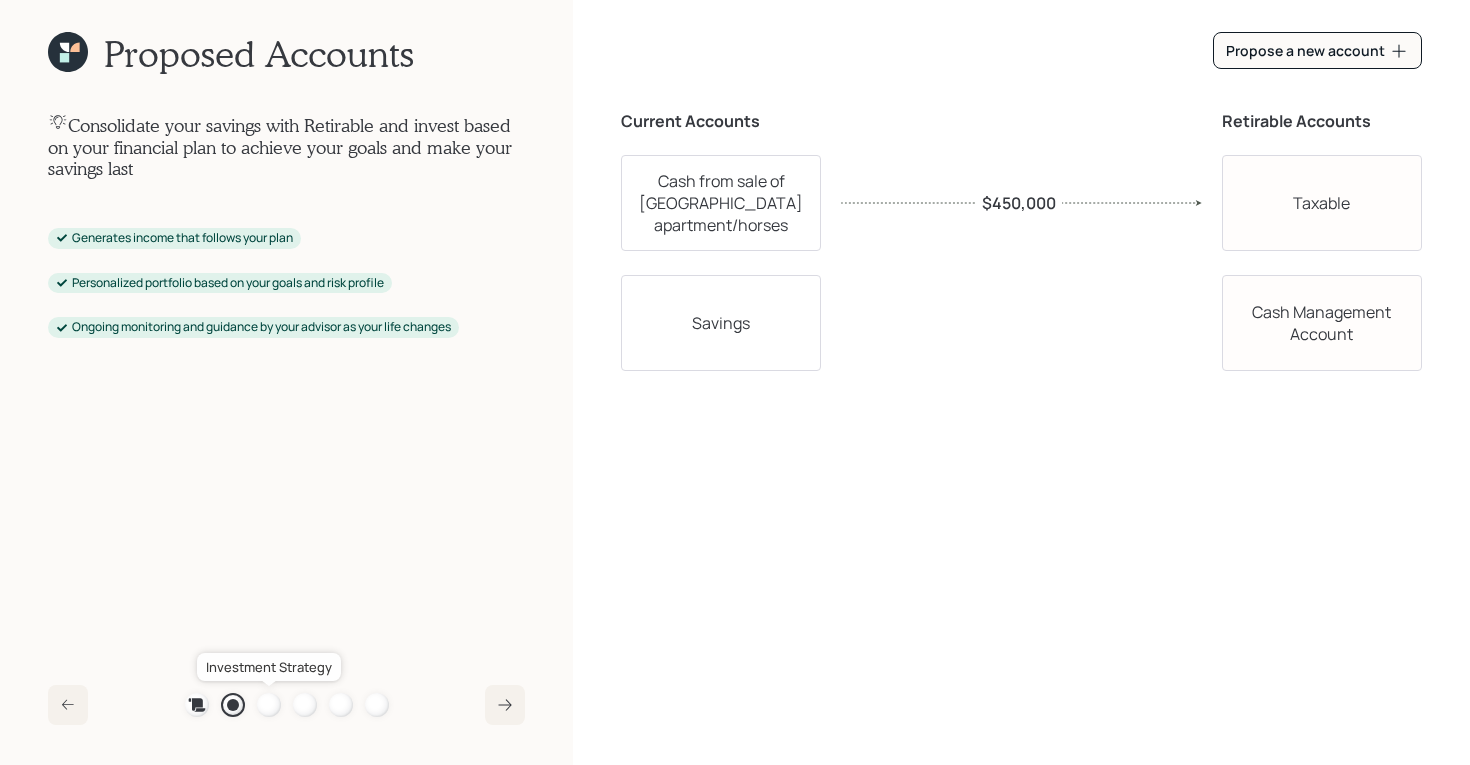click at bounding box center (269, 705) 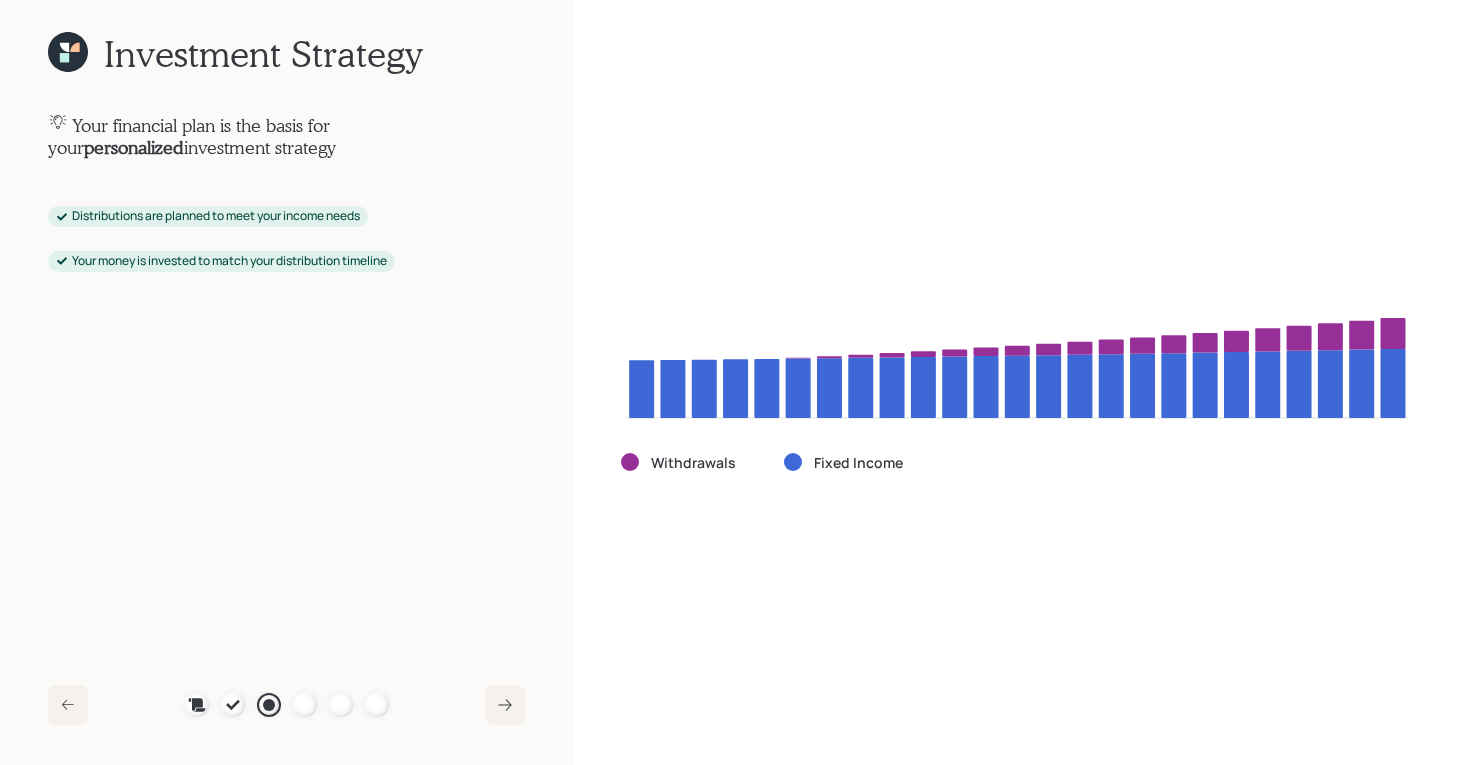 click on "Withdrawals Fixed Income" at bounding box center [1021, 382] 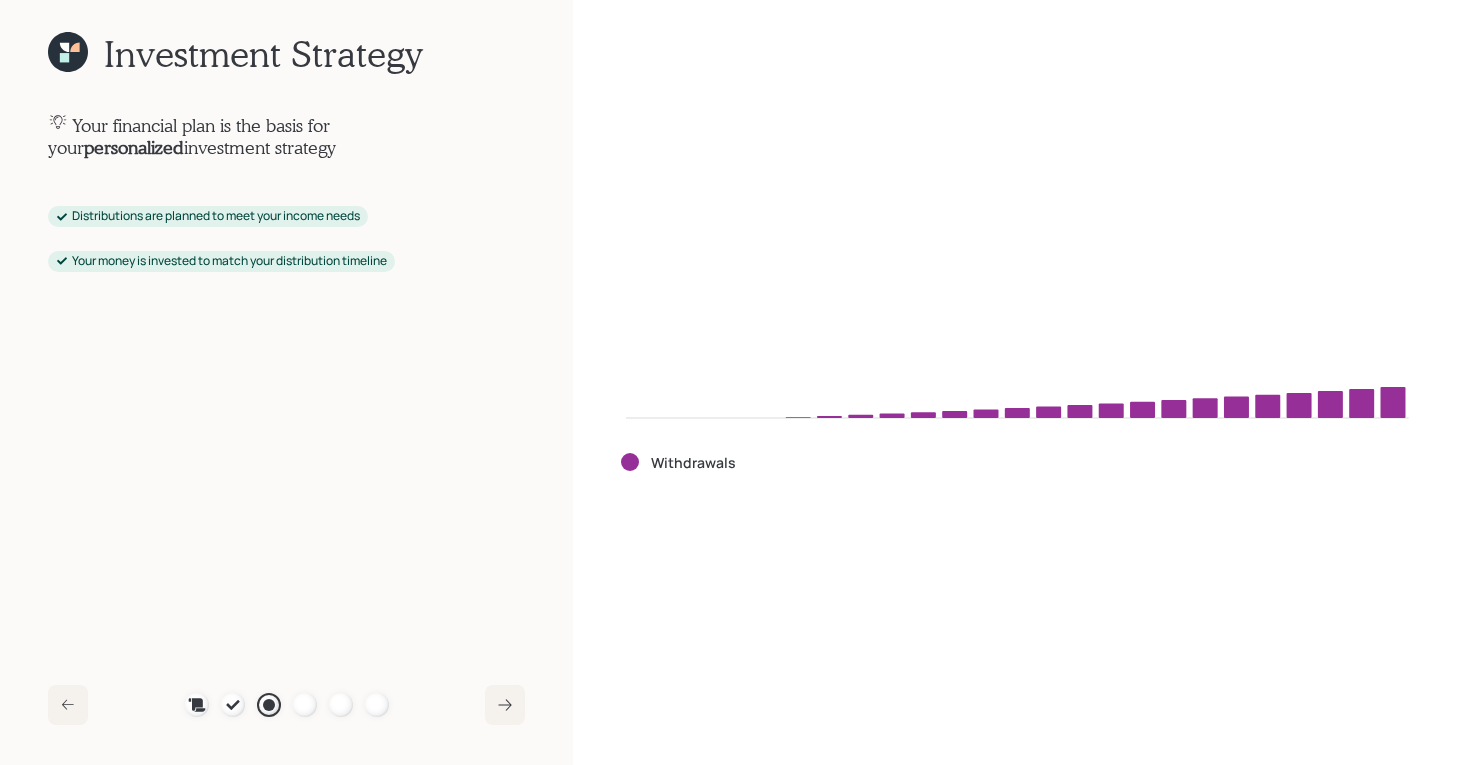 click on "Withdrawals" at bounding box center [1021, 382] 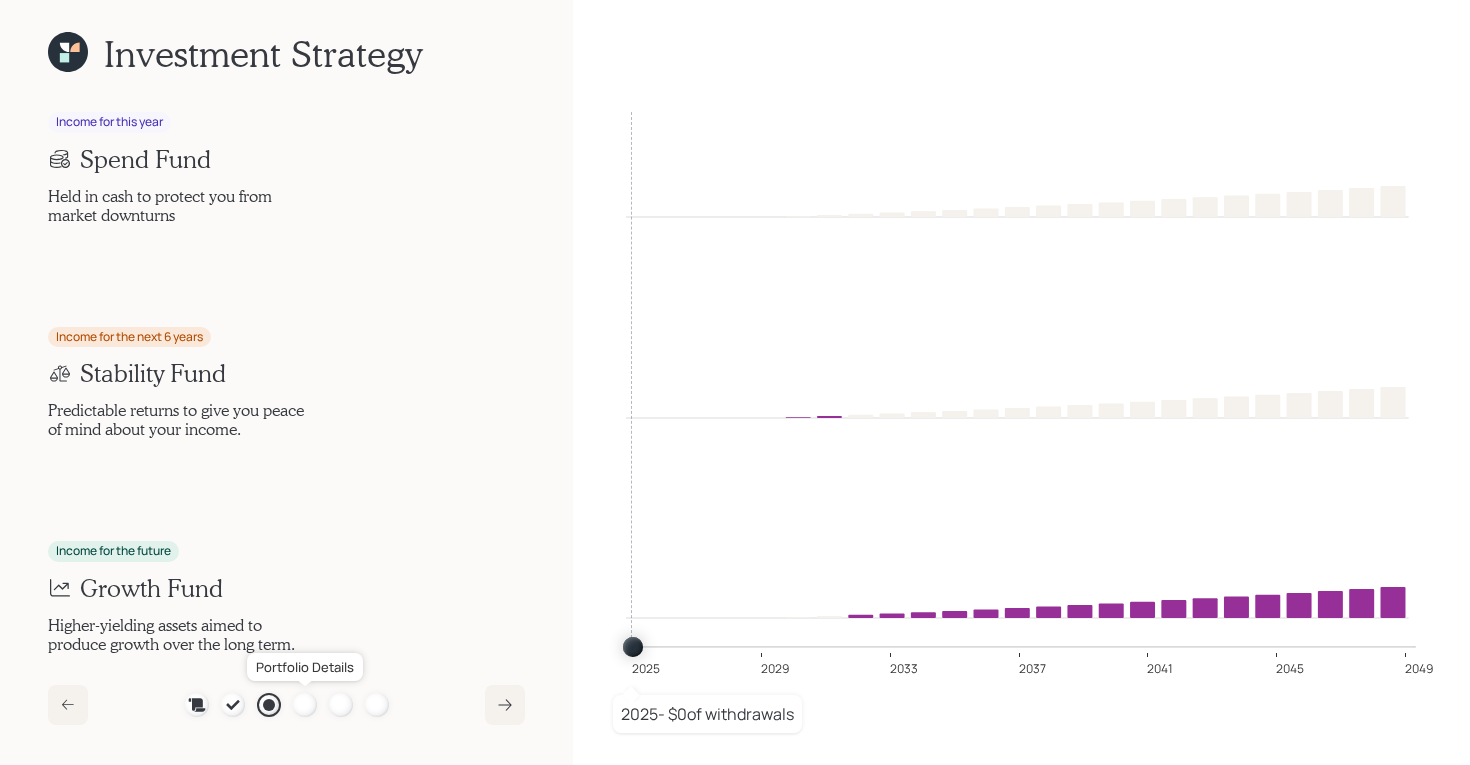 click at bounding box center (305, 705) 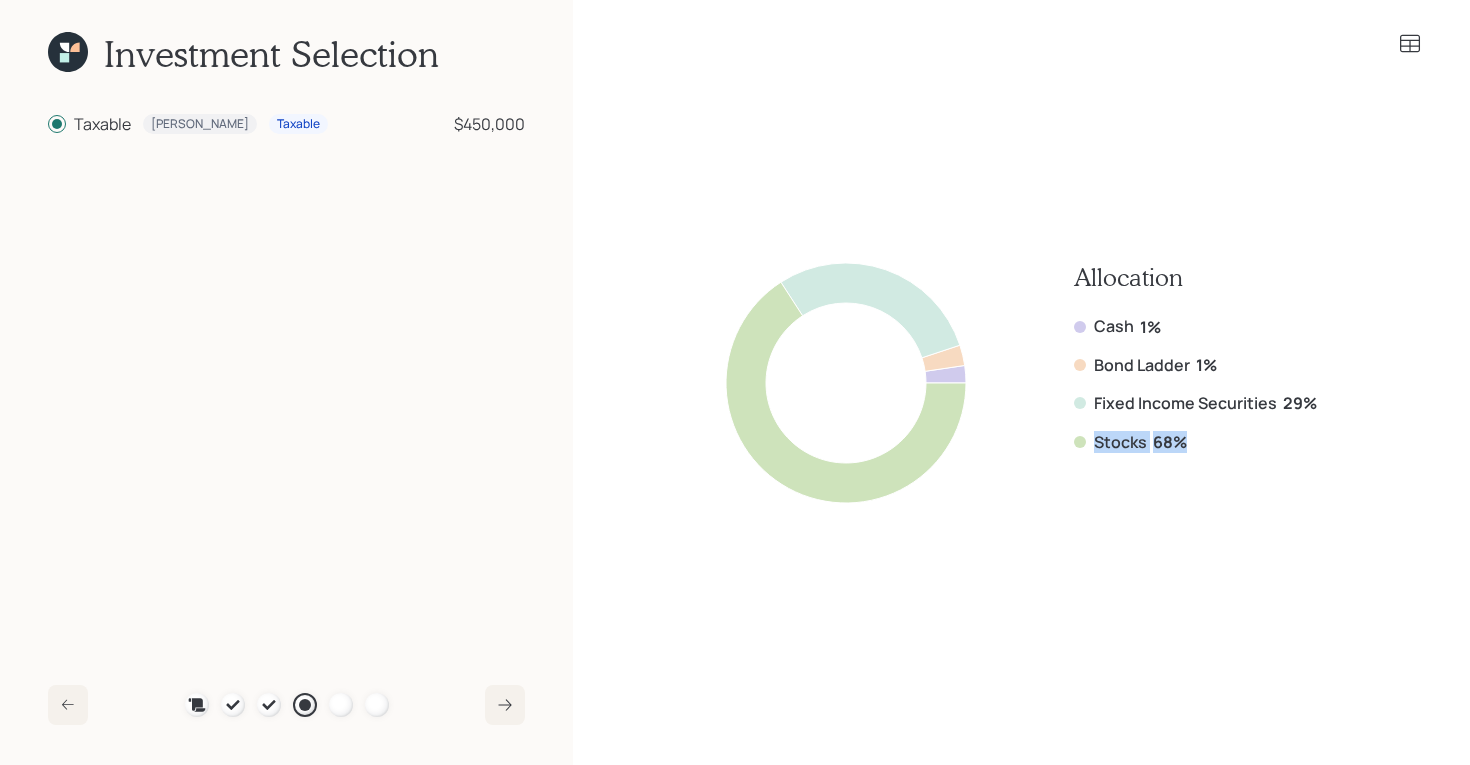 drag, startPoint x: 1222, startPoint y: 454, endPoint x: 1077, endPoint y: 441, distance: 145.58159 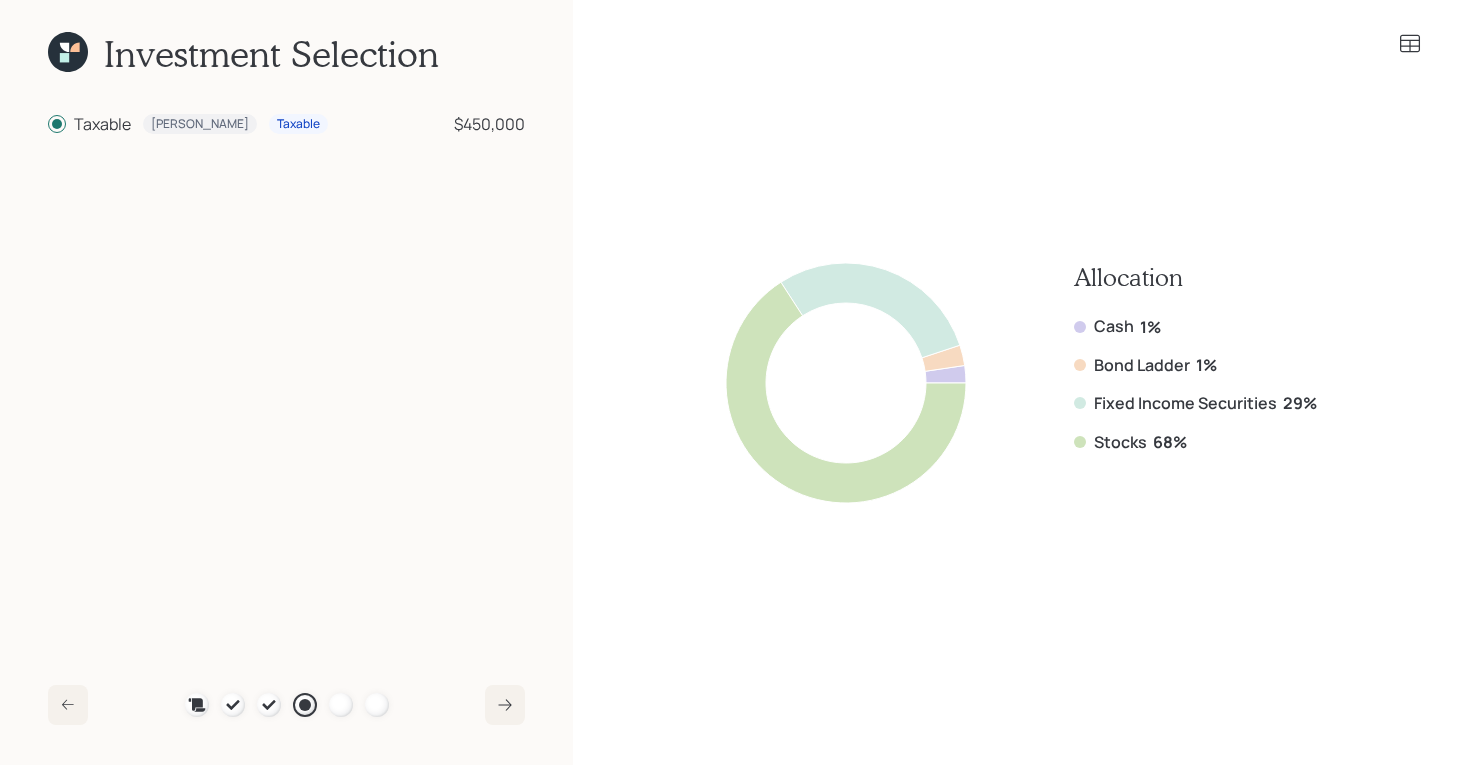 click on "Allocation Cash 1% Bond Ladder 1% Fixed Income Securities 29% Stocks 68%" at bounding box center [1021, 382] 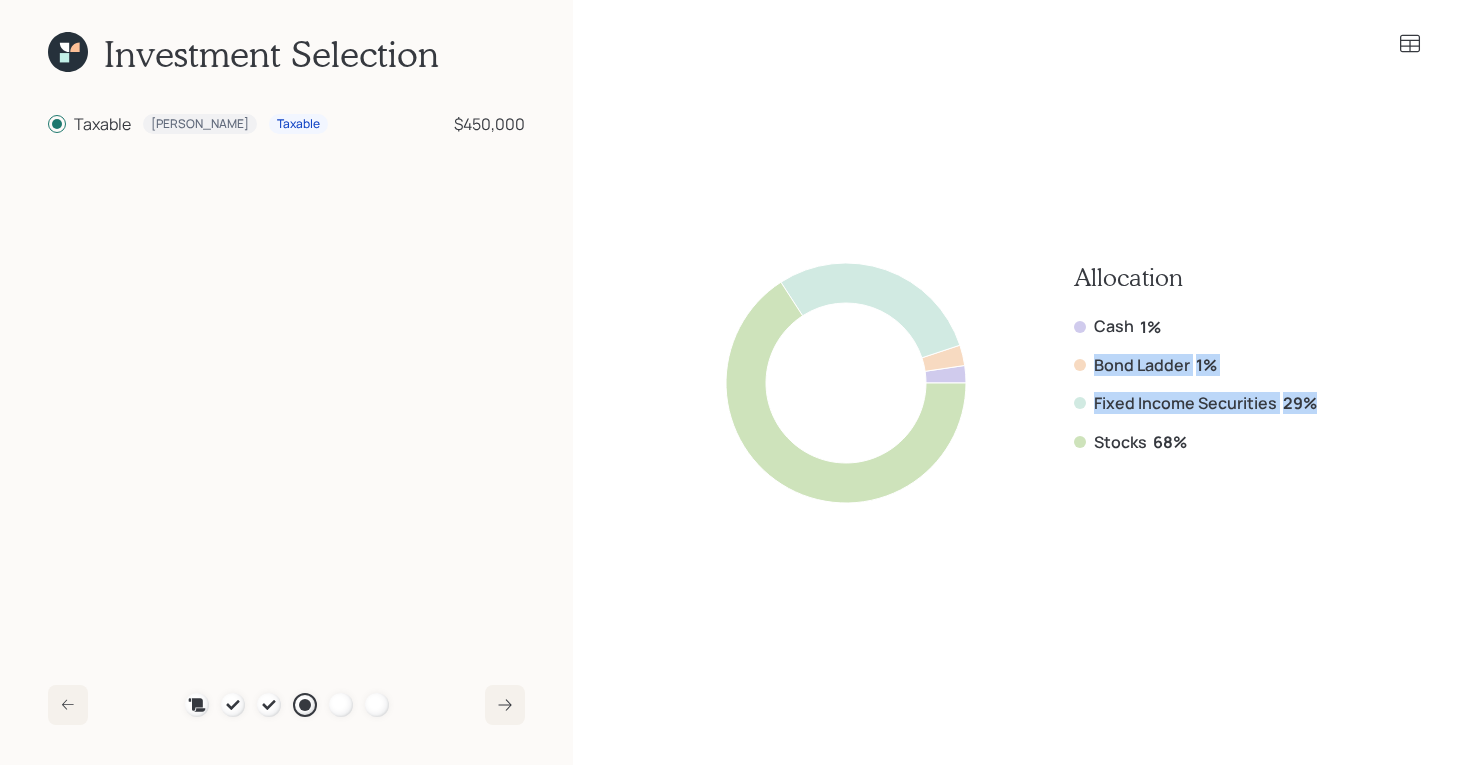drag, startPoint x: 1342, startPoint y: 409, endPoint x: 1029, endPoint y: 363, distance: 316.36212 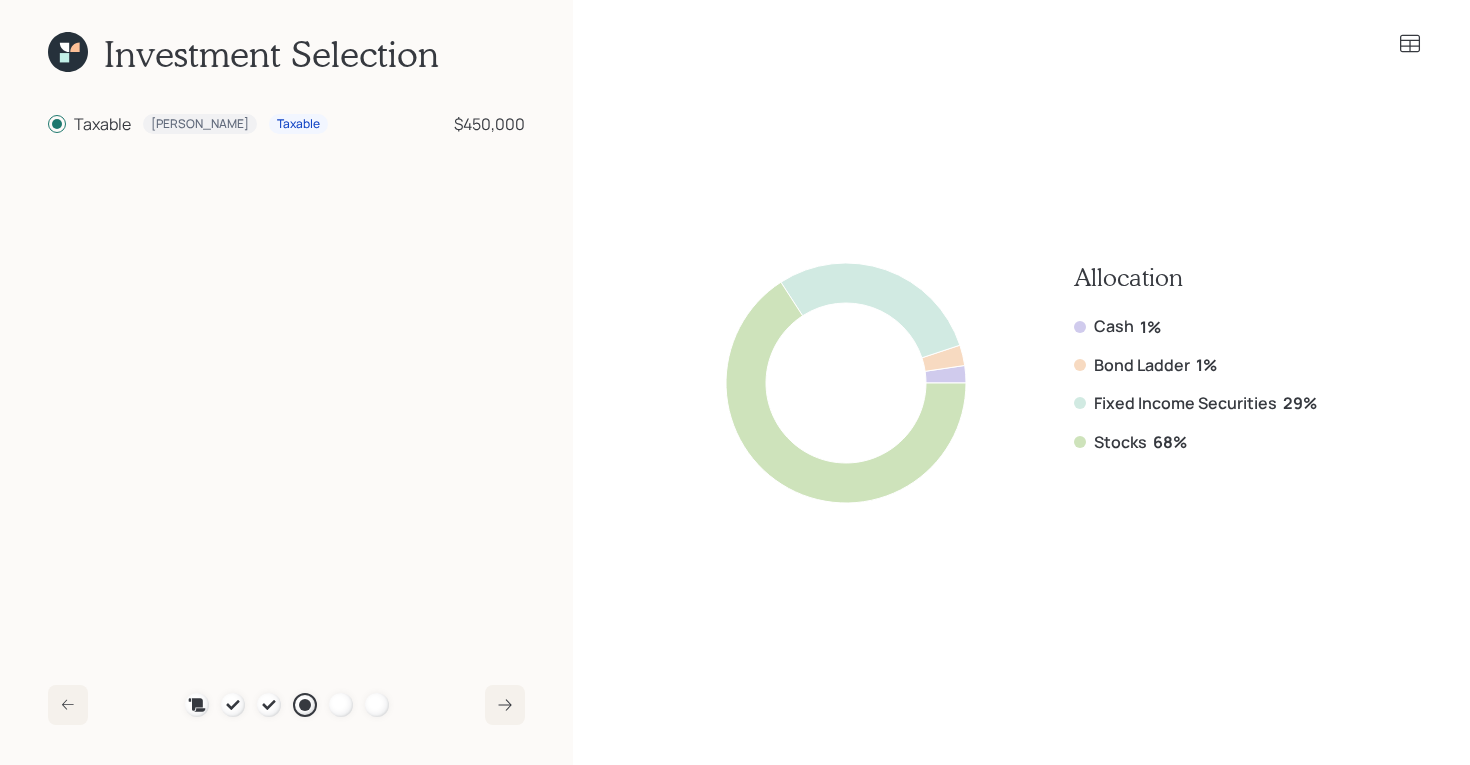 click on "Allocation Cash 1% Bond Ladder 1% Fixed Income Securities 29% Stocks 68%" at bounding box center [1021, 382] 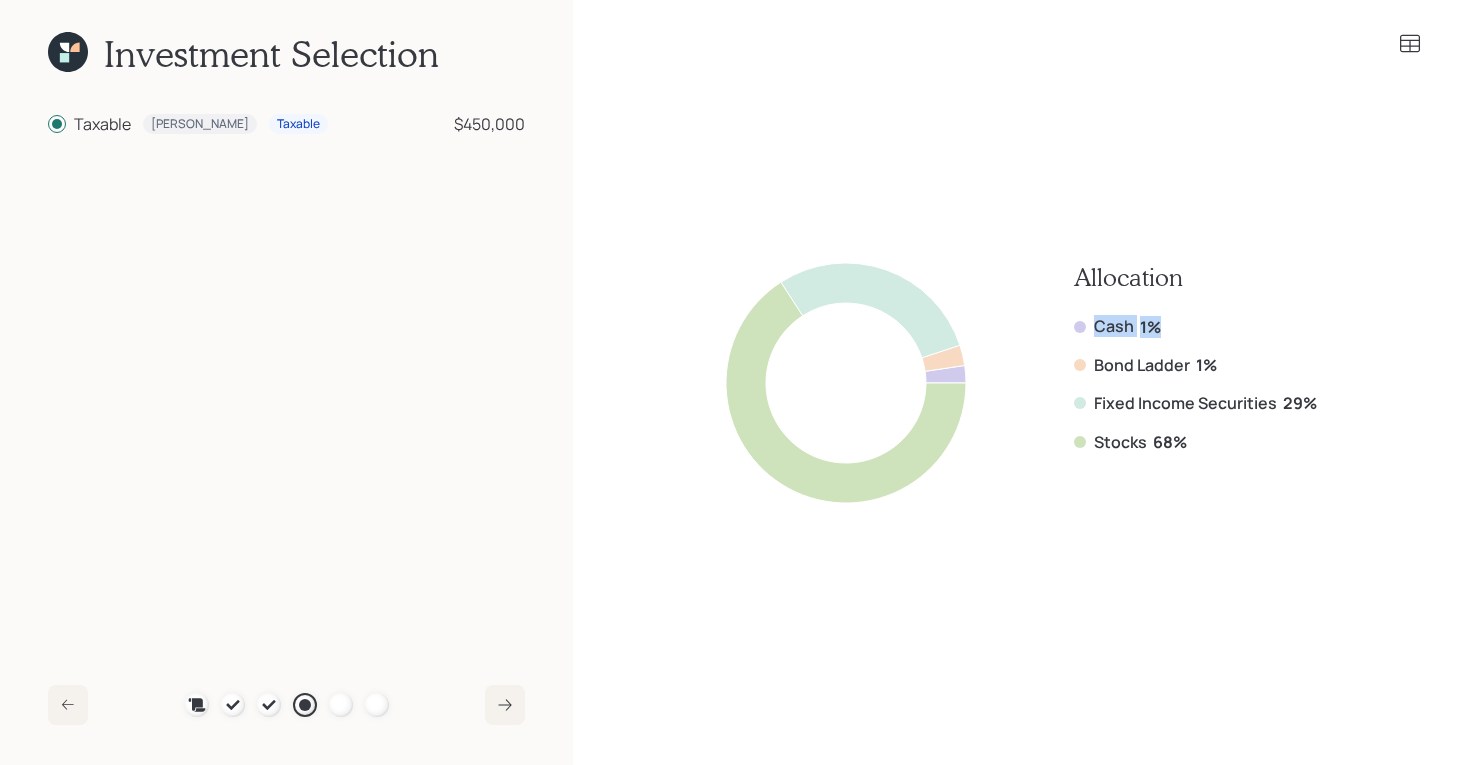 drag, startPoint x: 1041, startPoint y: 324, endPoint x: 1210, endPoint y: 321, distance: 169.02663 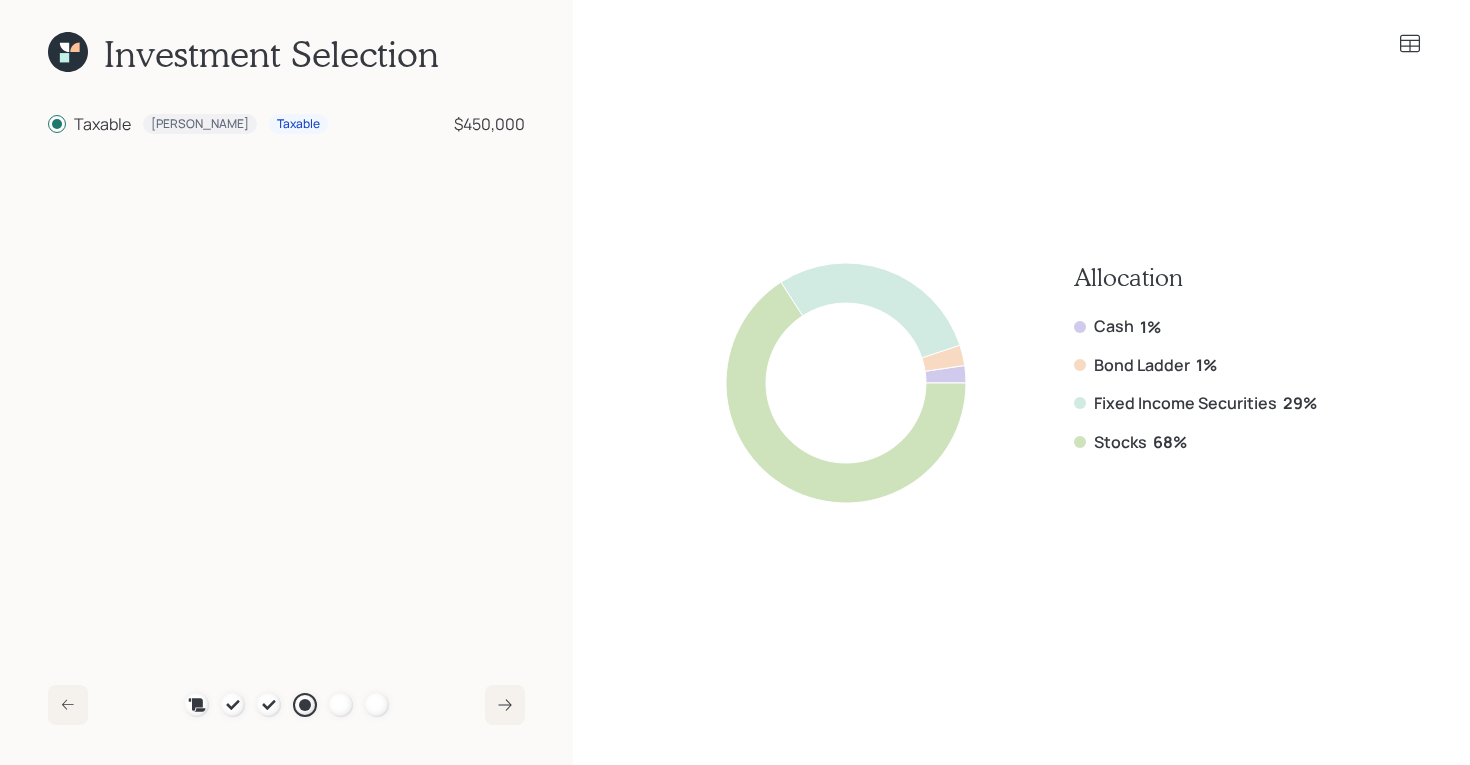 click on "Allocation Cash 1% Bond Ladder 1% Fixed Income Securities 29% Stocks 68%" at bounding box center (1195, 383) 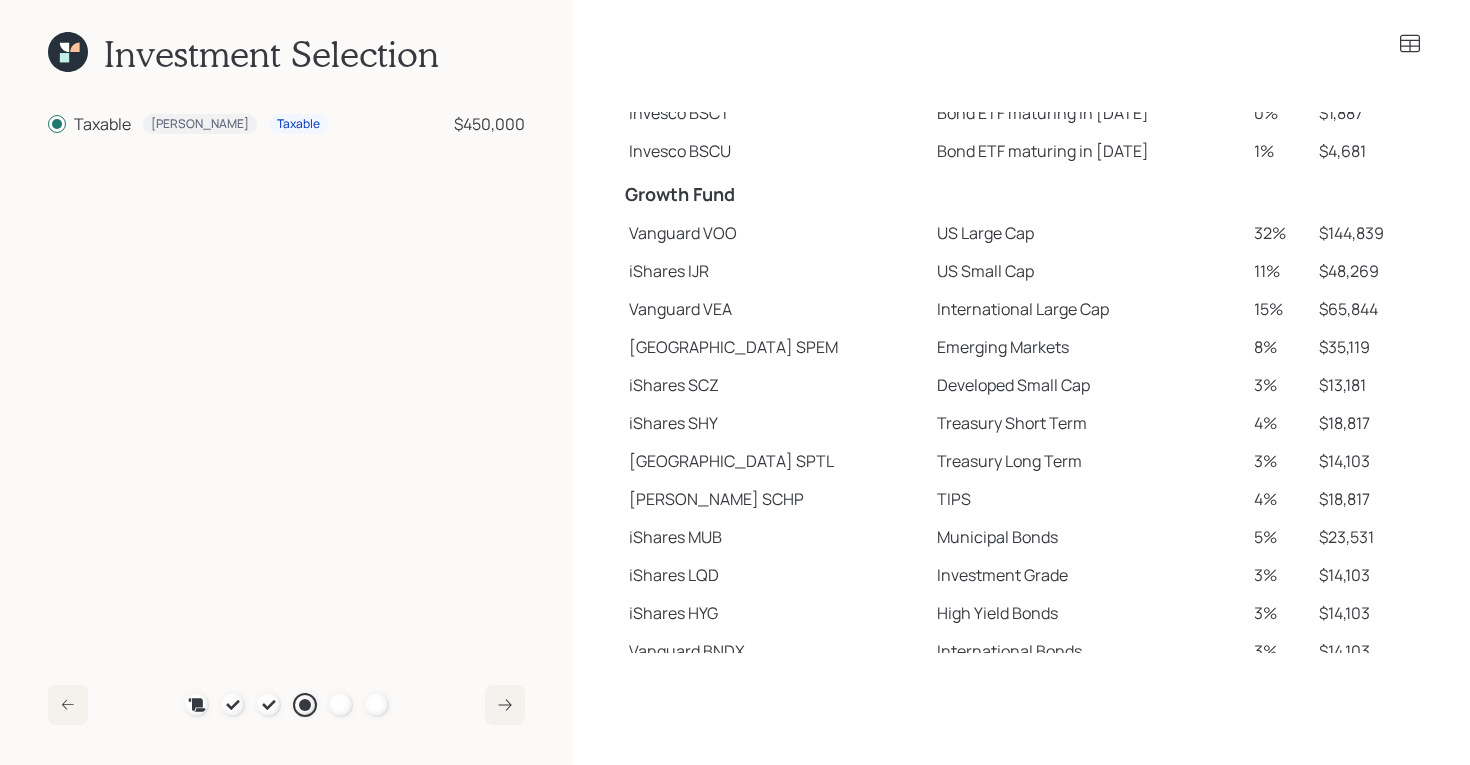 scroll, scrollTop: 332, scrollLeft: 0, axis: vertical 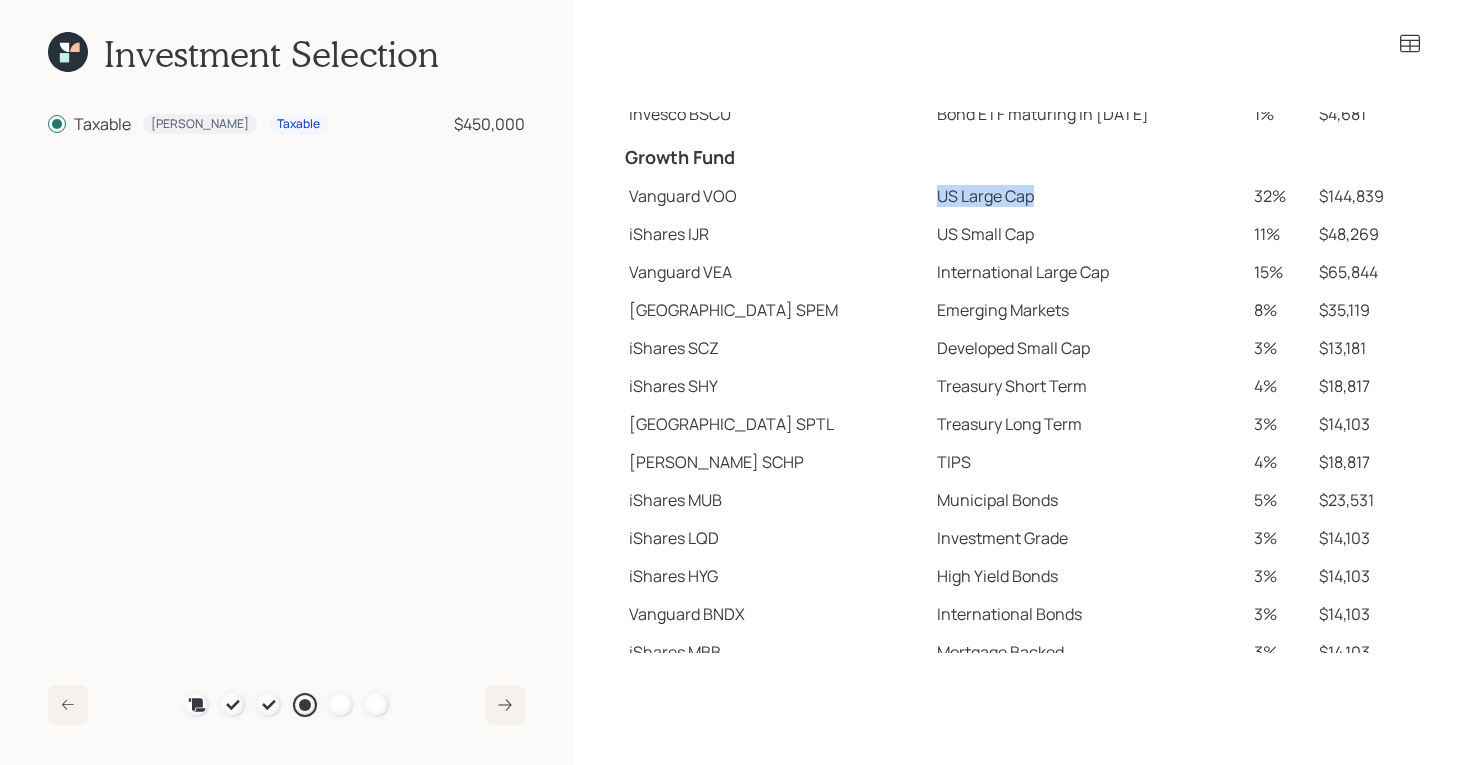 drag, startPoint x: 843, startPoint y: 193, endPoint x: 1052, endPoint y: 191, distance: 209.00957 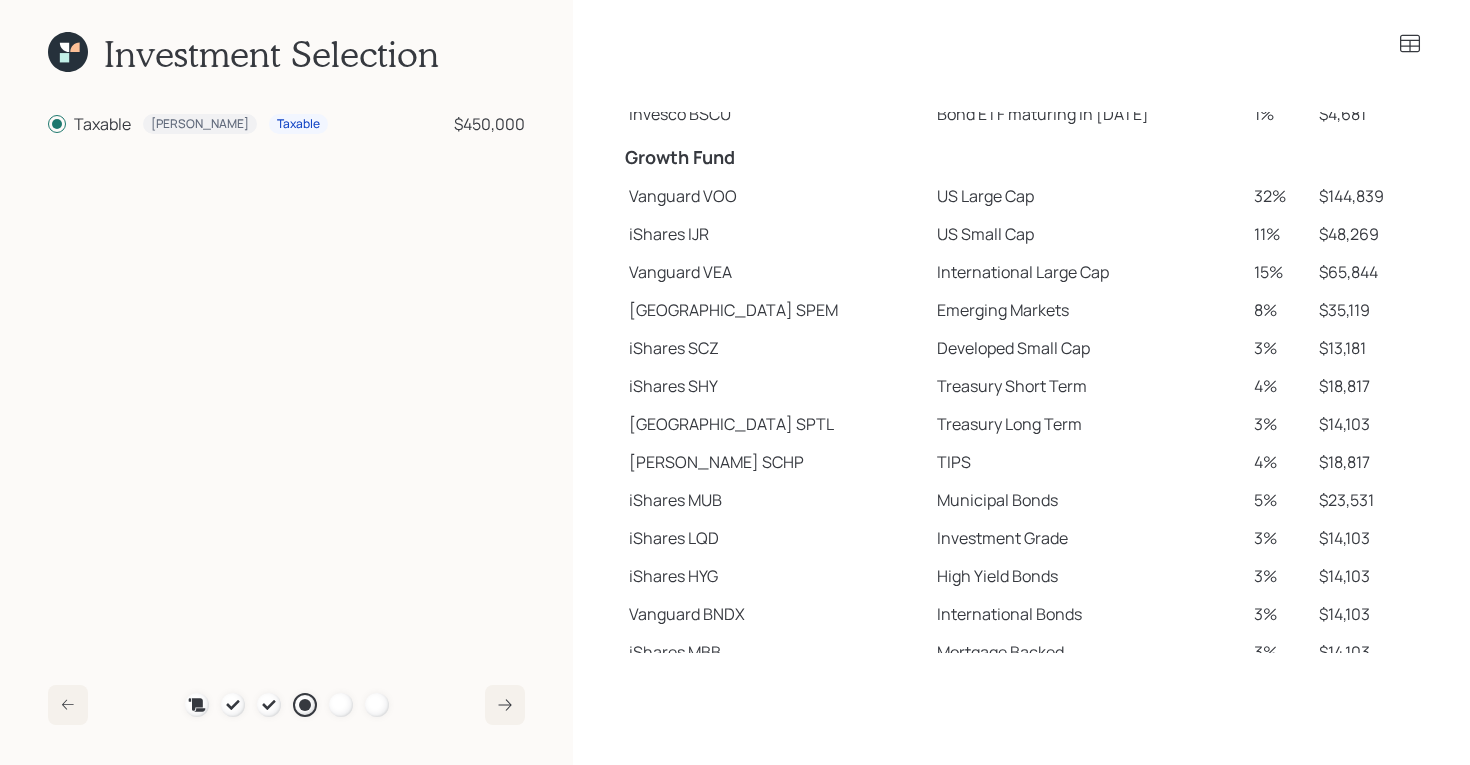 click on "US Small Cap" at bounding box center (1087, 234) 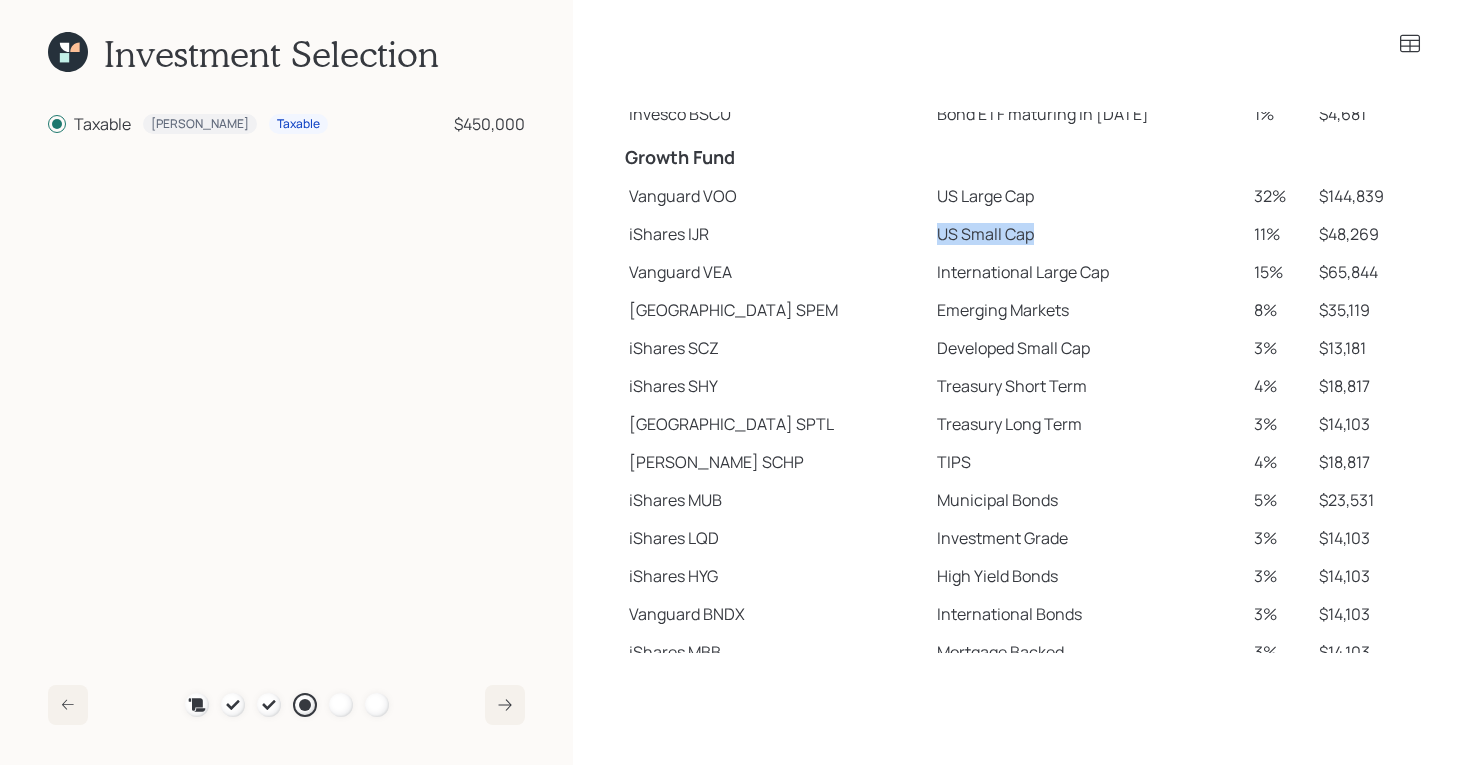 drag, startPoint x: 829, startPoint y: 235, endPoint x: 1058, endPoint y: 229, distance: 229.07858 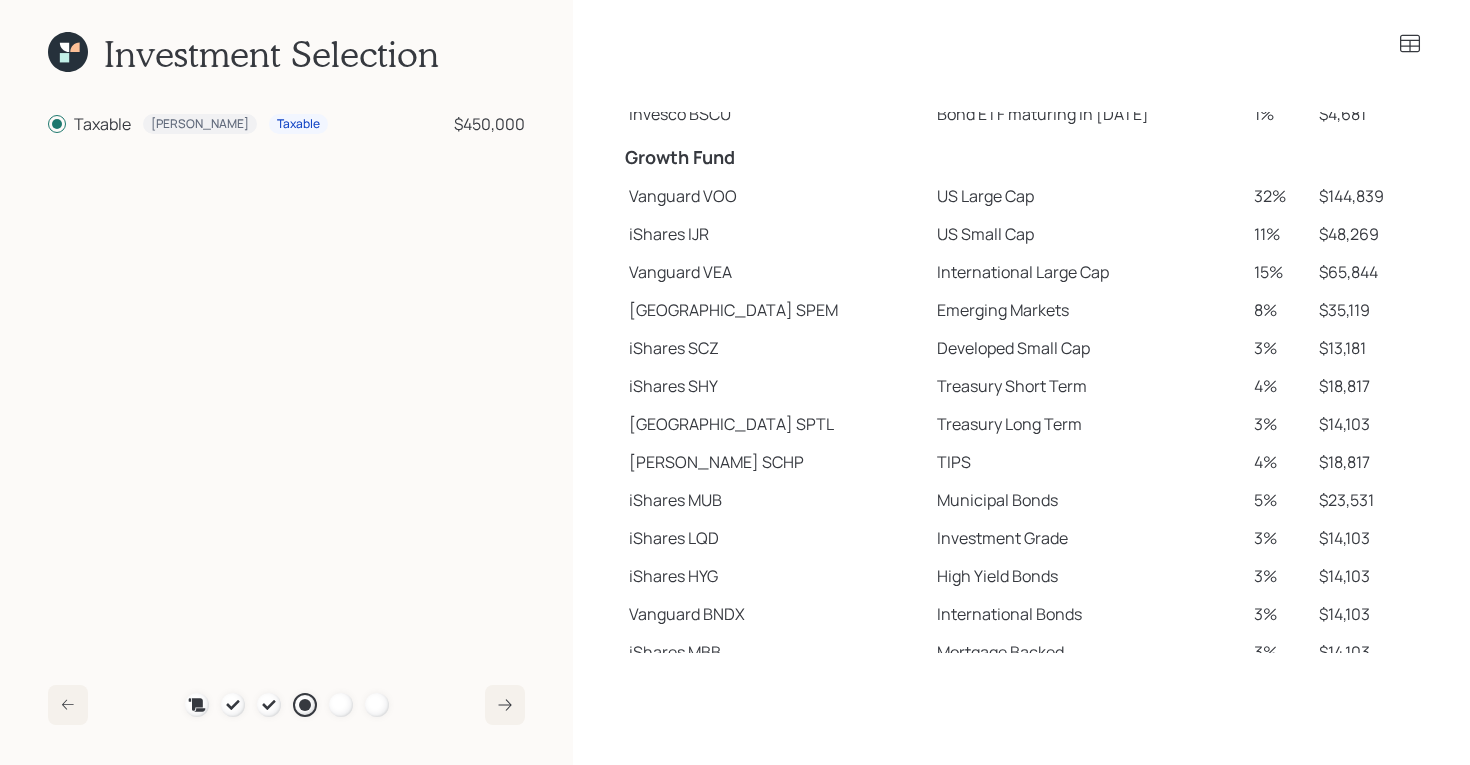 click on "International Large Cap" at bounding box center [1087, 272] 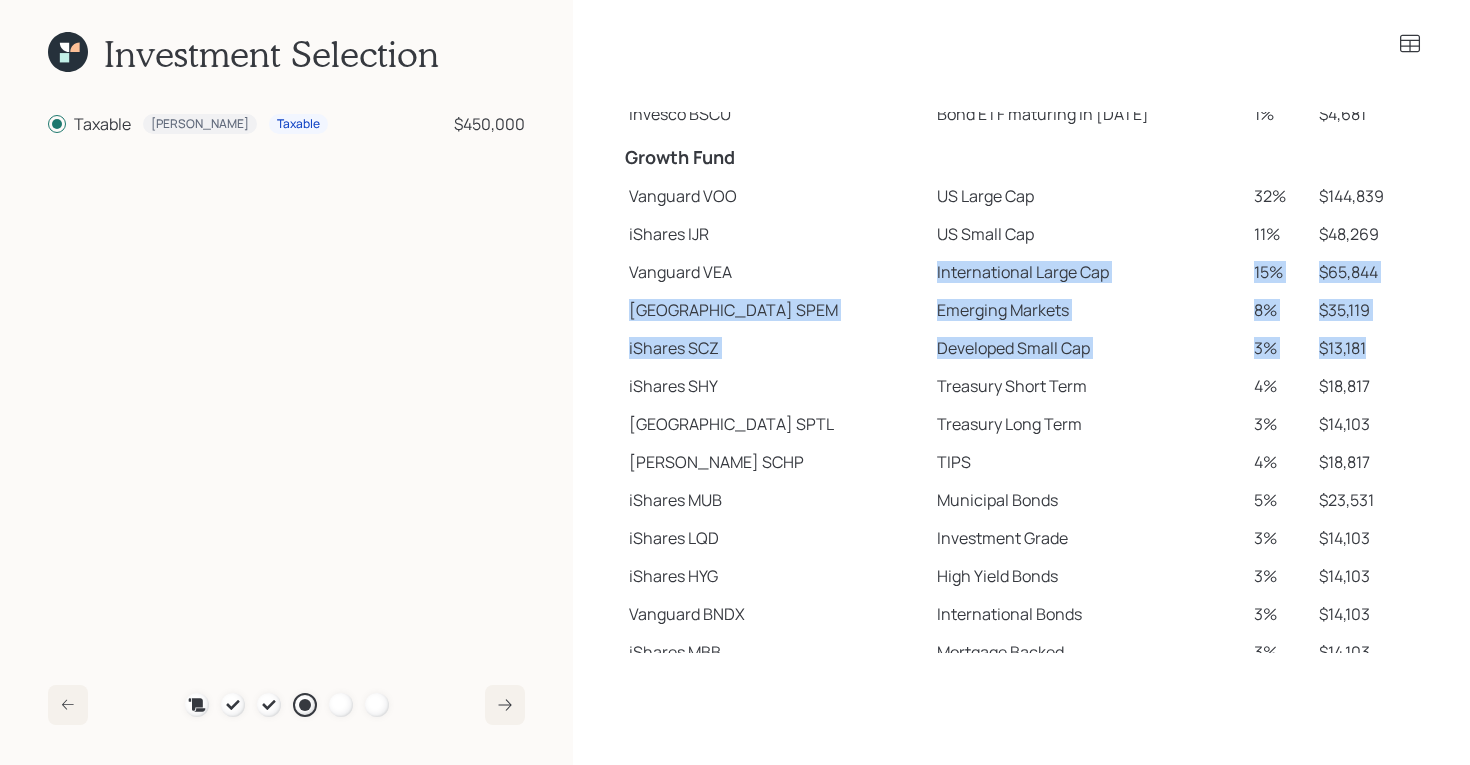 drag, startPoint x: 847, startPoint y: 279, endPoint x: 1383, endPoint y: 352, distance: 540.94824 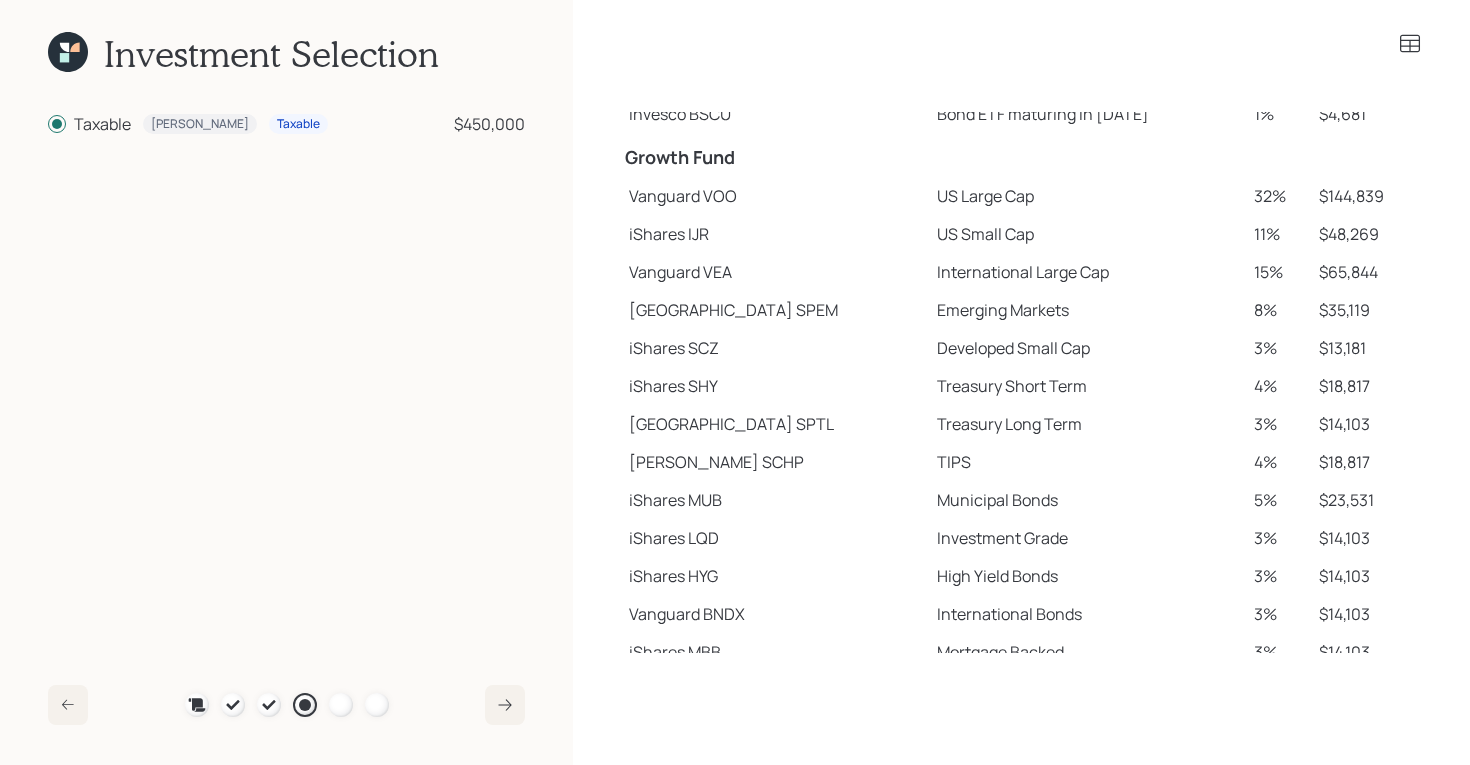 click on "Developed Small Cap" at bounding box center [1087, 348] 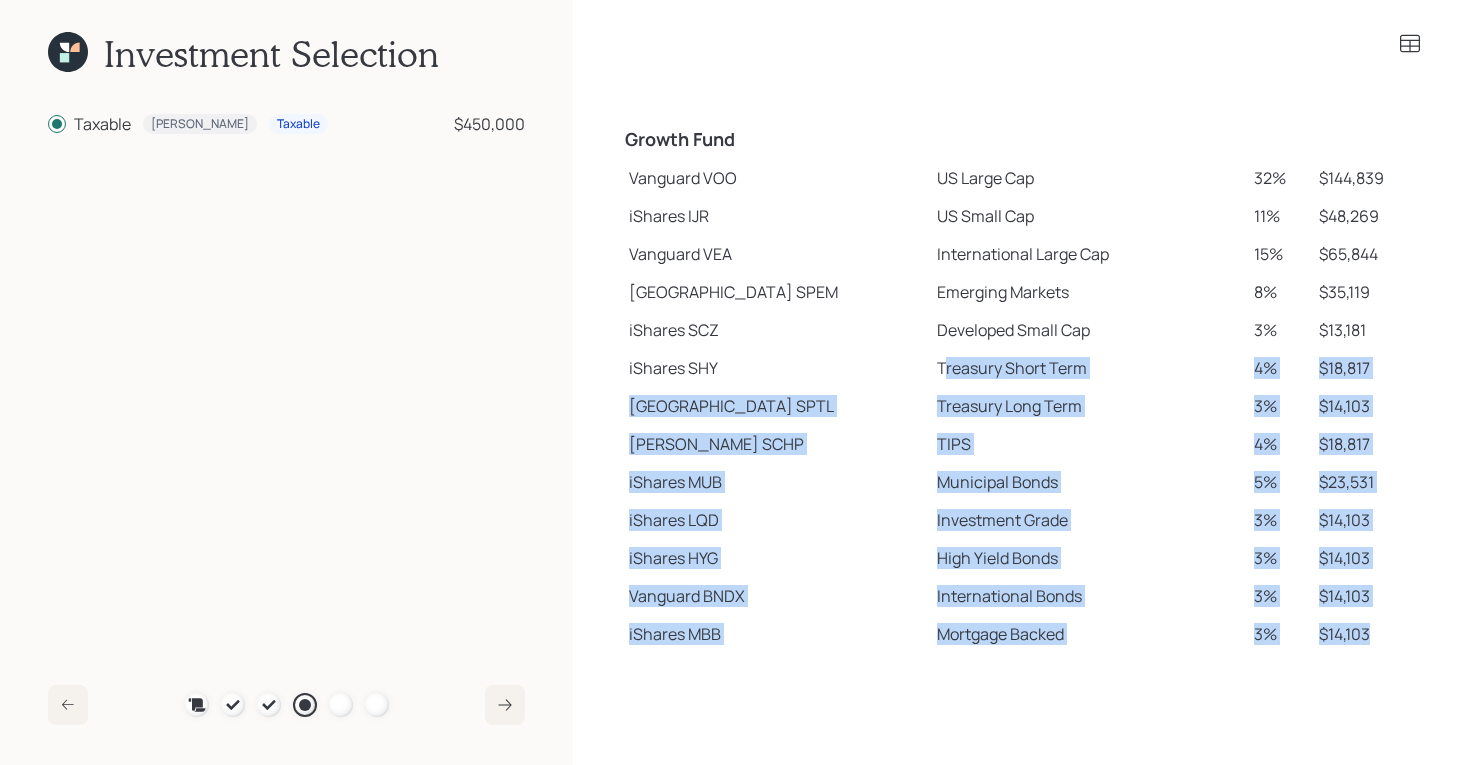 drag, startPoint x: 869, startPoint y: 364, endPoint x: 1363, endPoint y: 707, distance: 601.4025 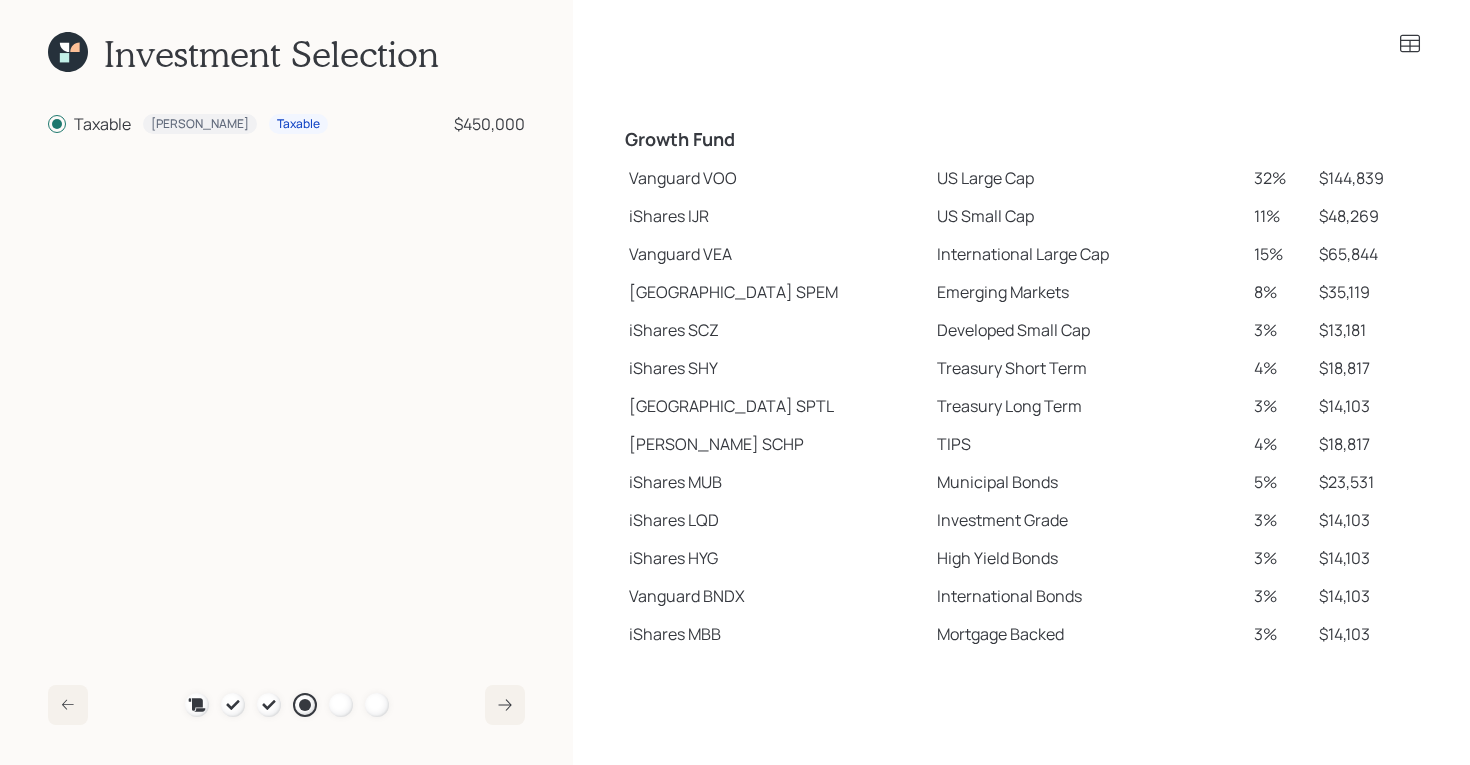 click on "TIPS" at bounding box center [1087, 444] 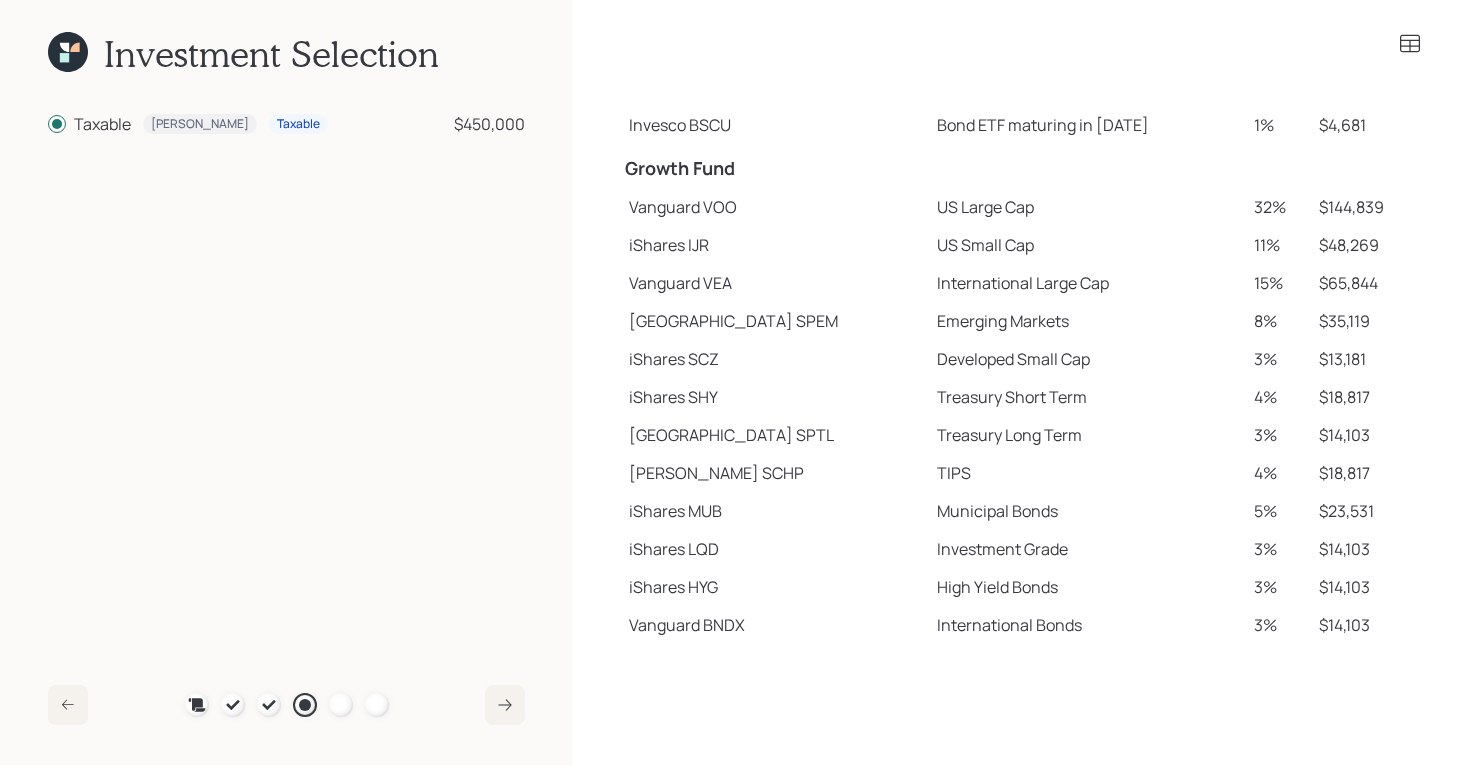 scroll, scrollTop: 332, scrollLeft: 0, axis: vertical 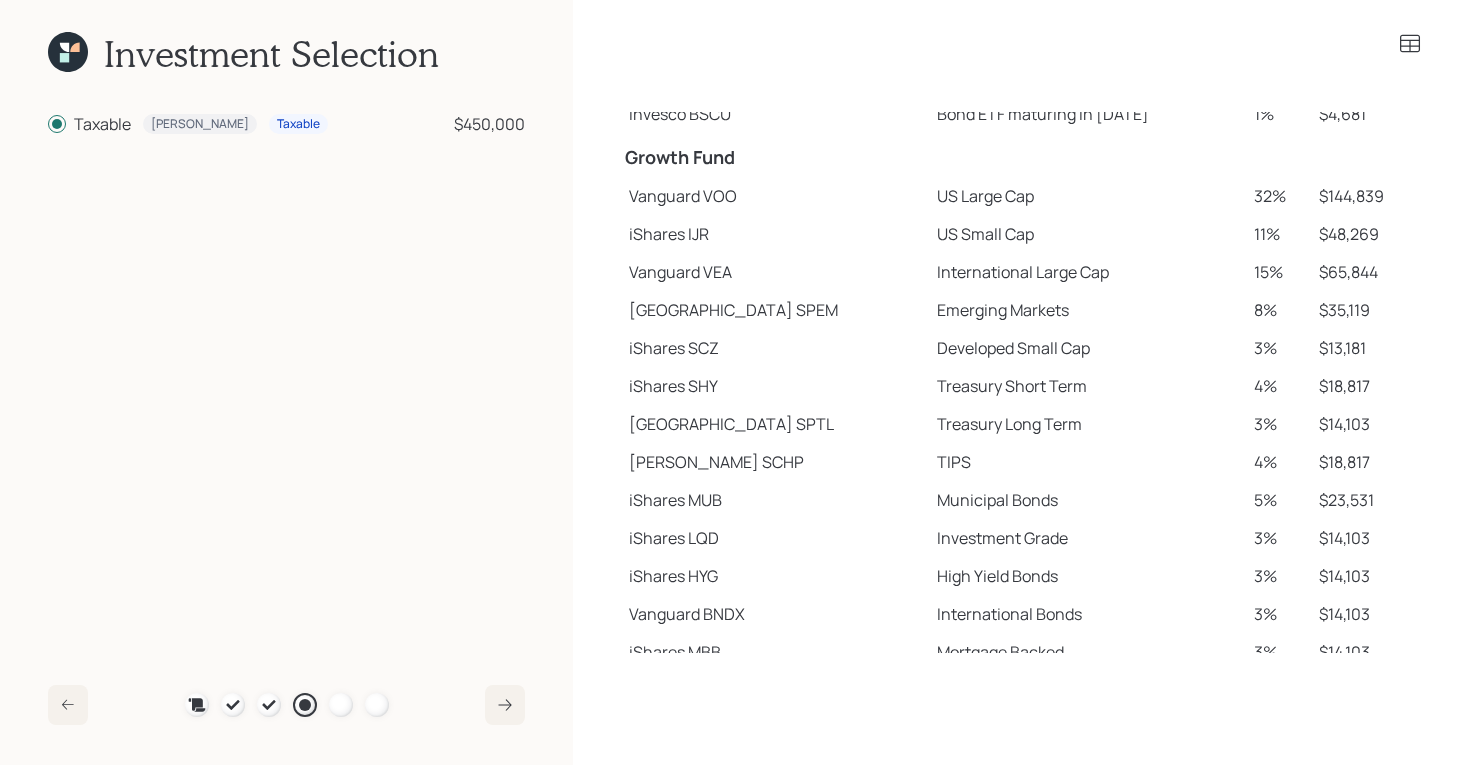 click 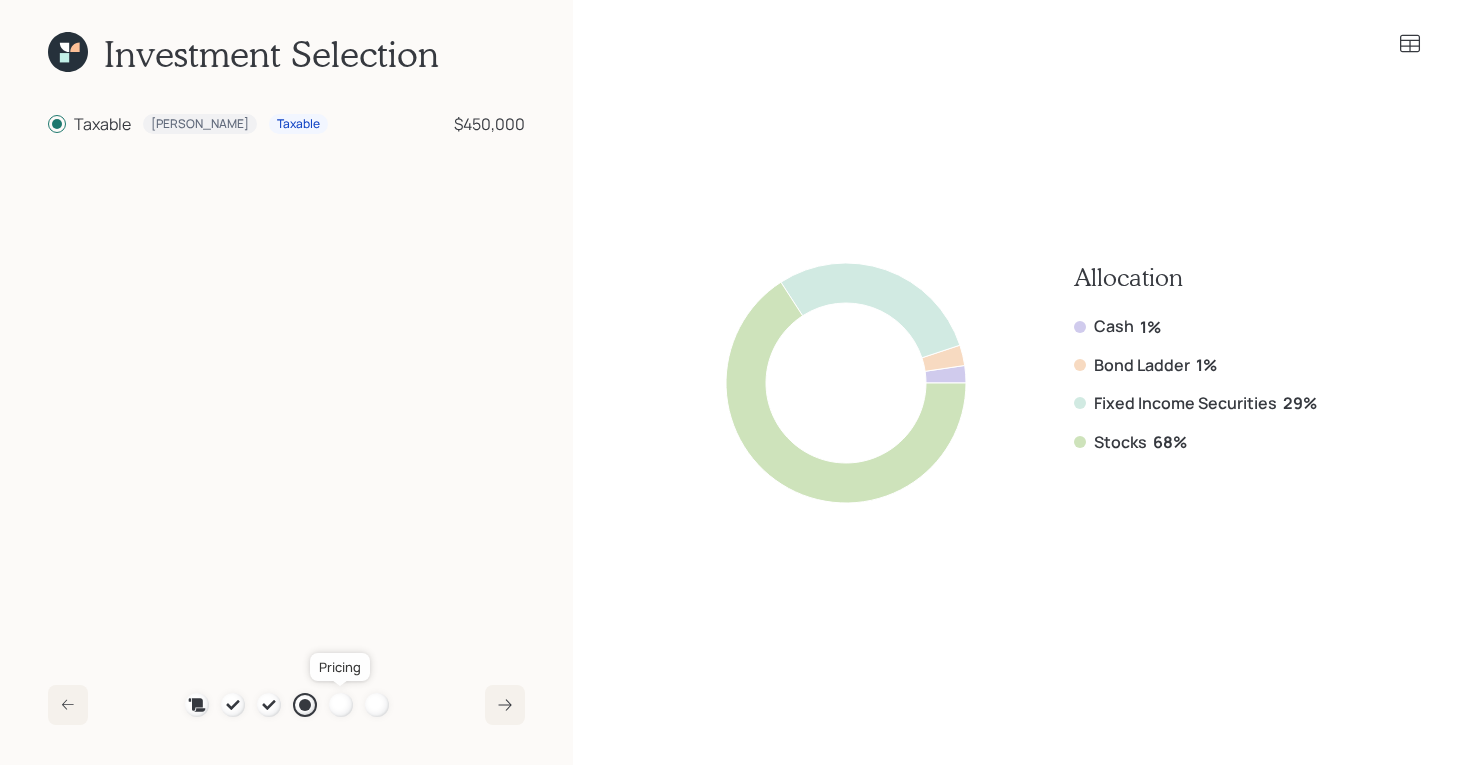 click at bounding box center [341, 705] 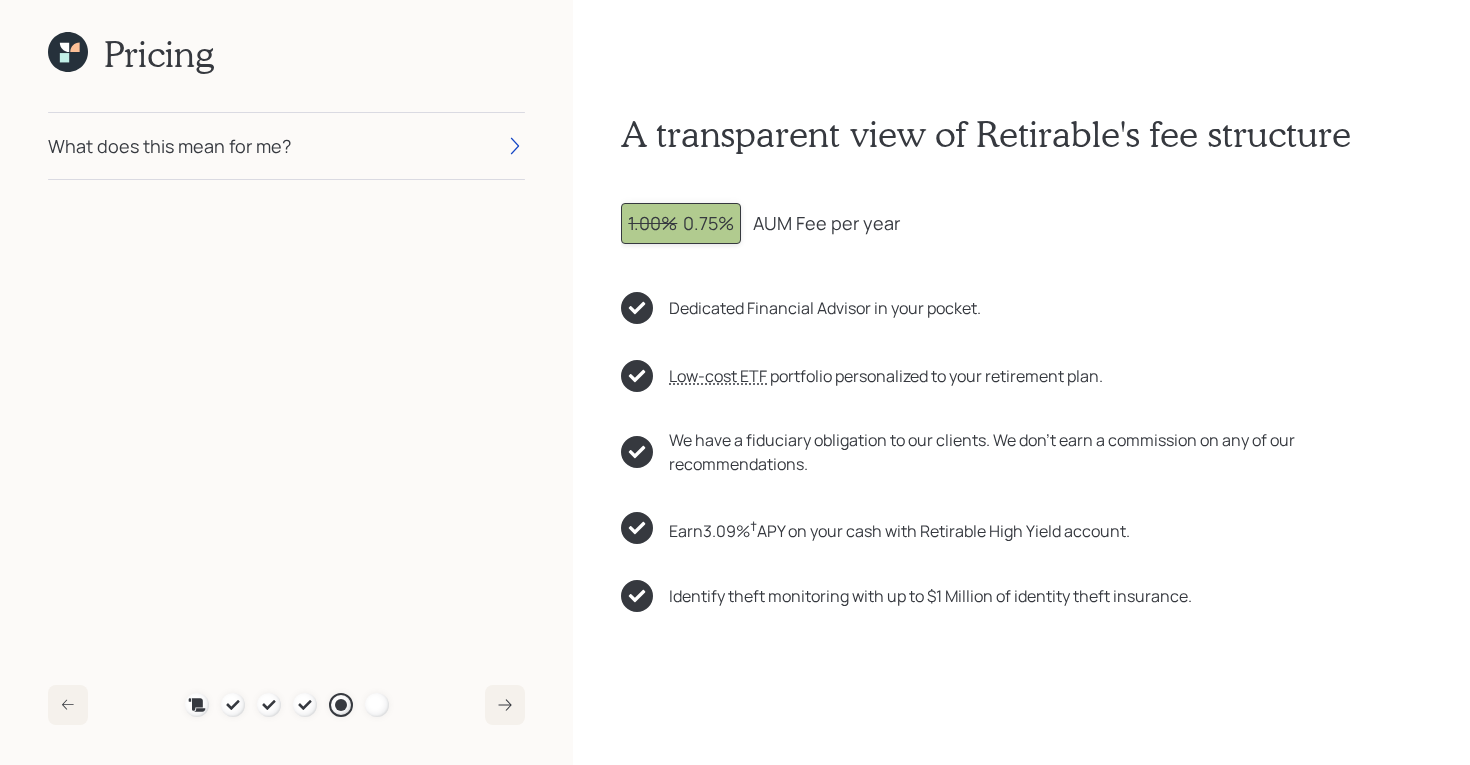 click 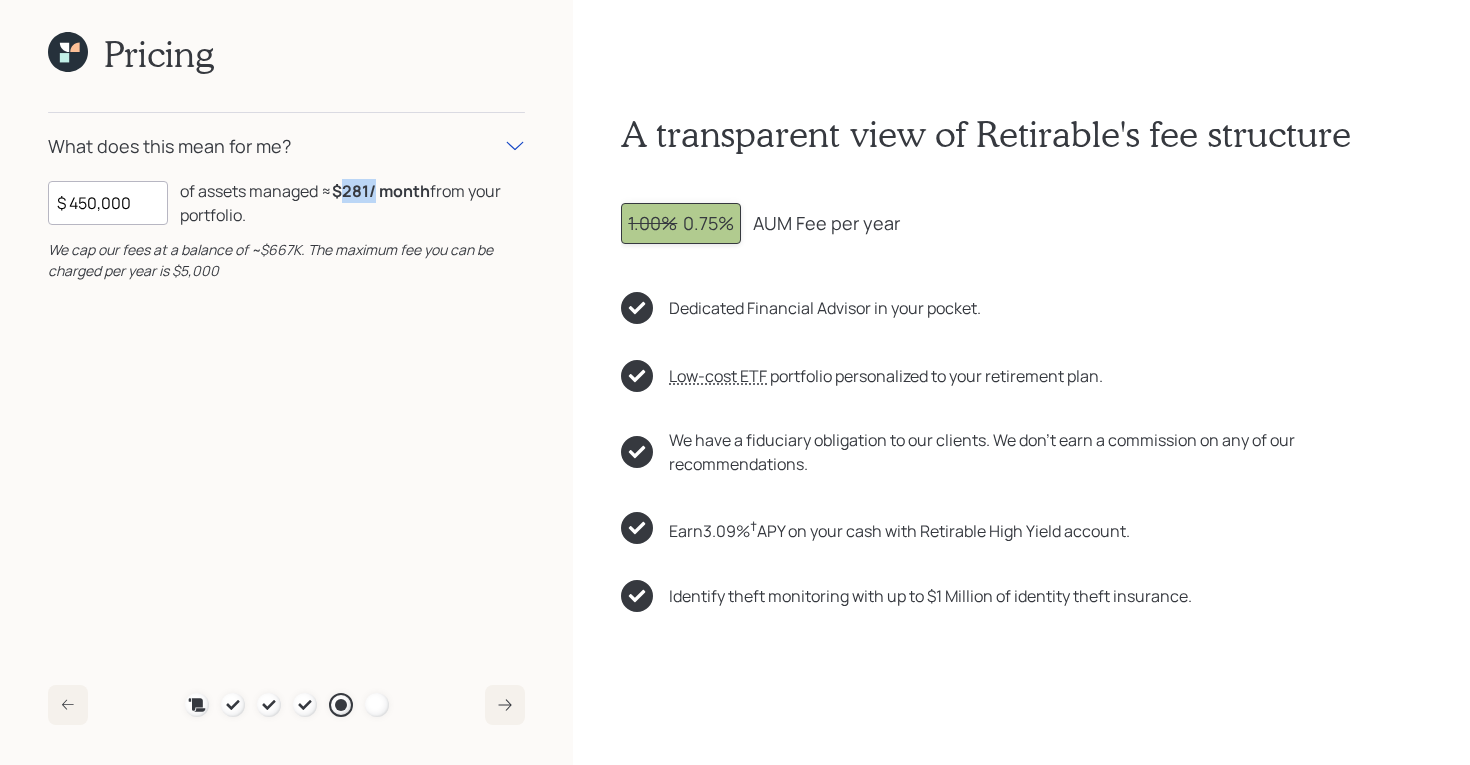 drag, startPoint x: 345, startPoint y: 197, endPoint x: 375, endPoint y: 197, distance: 30 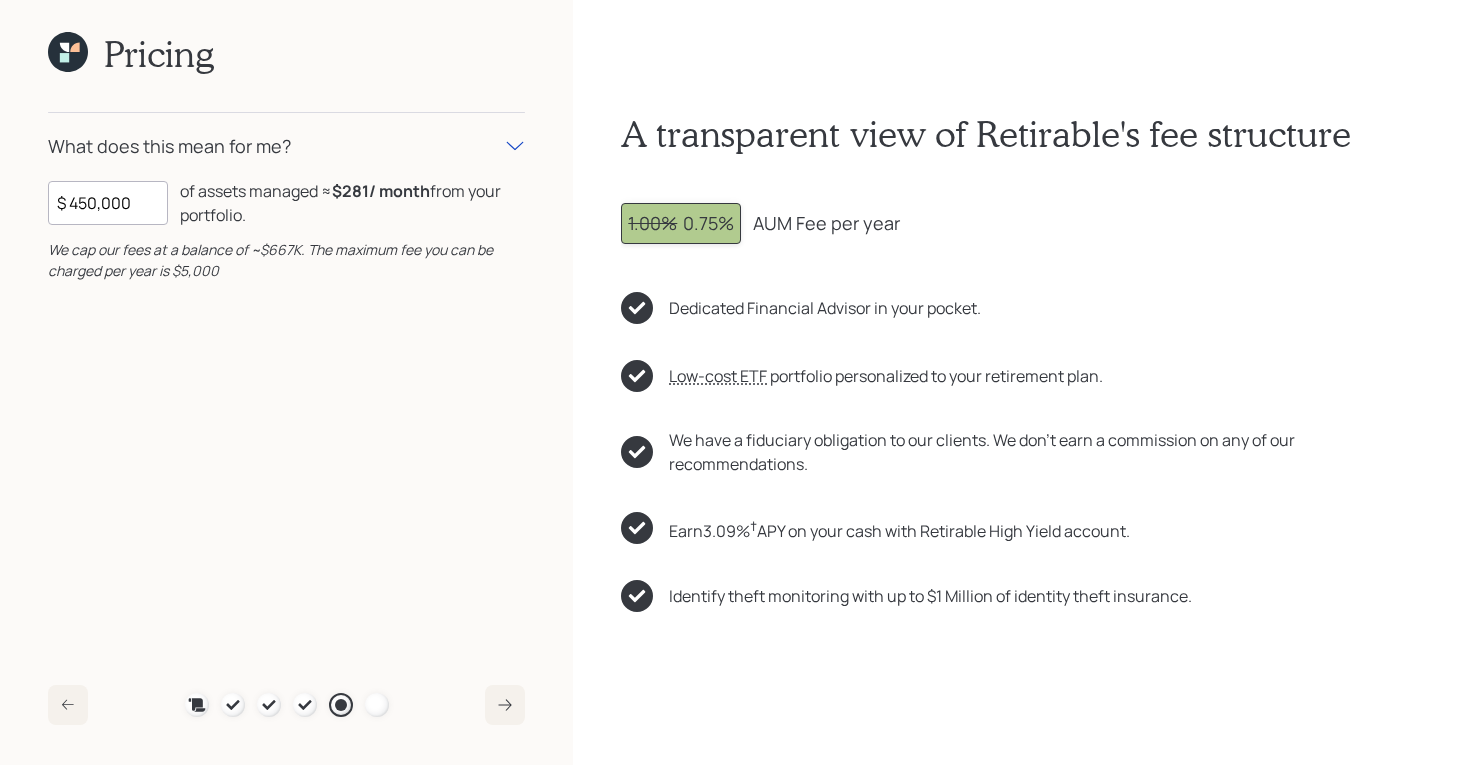 click on "Pricing What does this mean for me? $ 450,000 of assets managed ≈  $281  / month  from your portfolio . We cap our fees at a balance of ~$667K. The maximum fee you can be charged per year is $5,000 Plan Recommended Accounts Investment Strategy Portfolio Details Pricing Become a Client" at bounding box center (286, 382) 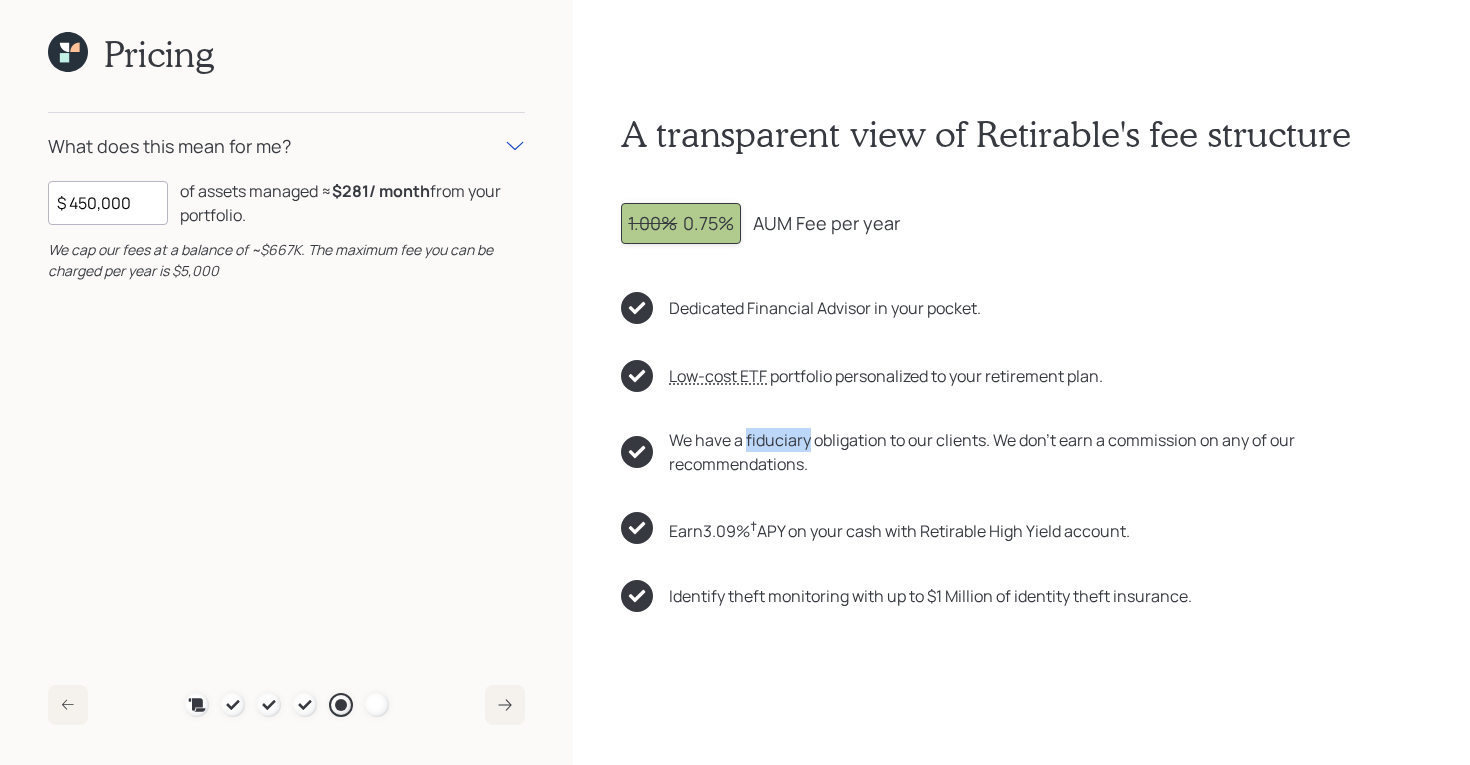 click on "We have a fiduciary obligation to our clients. We don't earn a commission on any of our recommendations." at bounding box center (1045, 452) 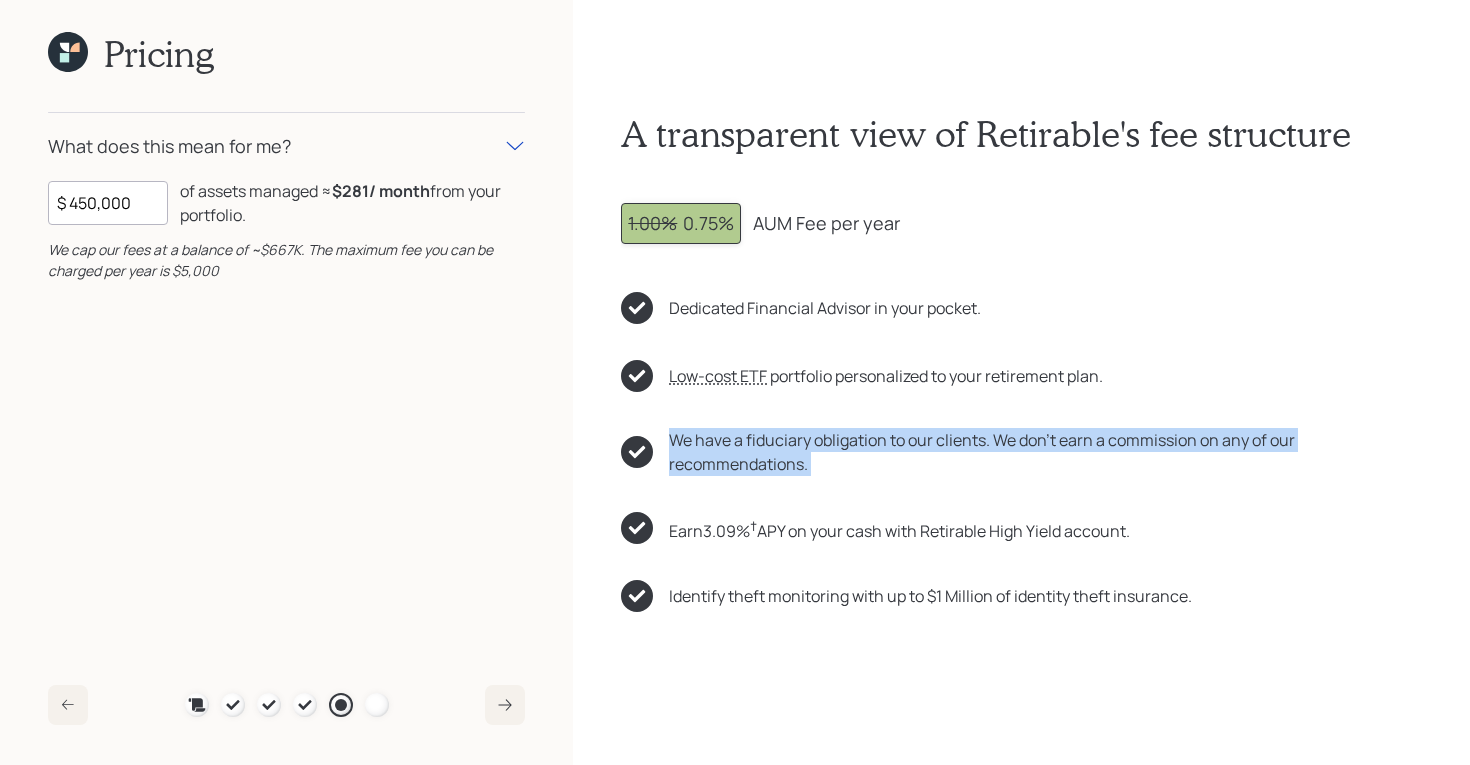 click on "We have a fiduciary obligation to our clients. We don't earn a commission on any of our recommendations." at bounding box center [1045, 452] 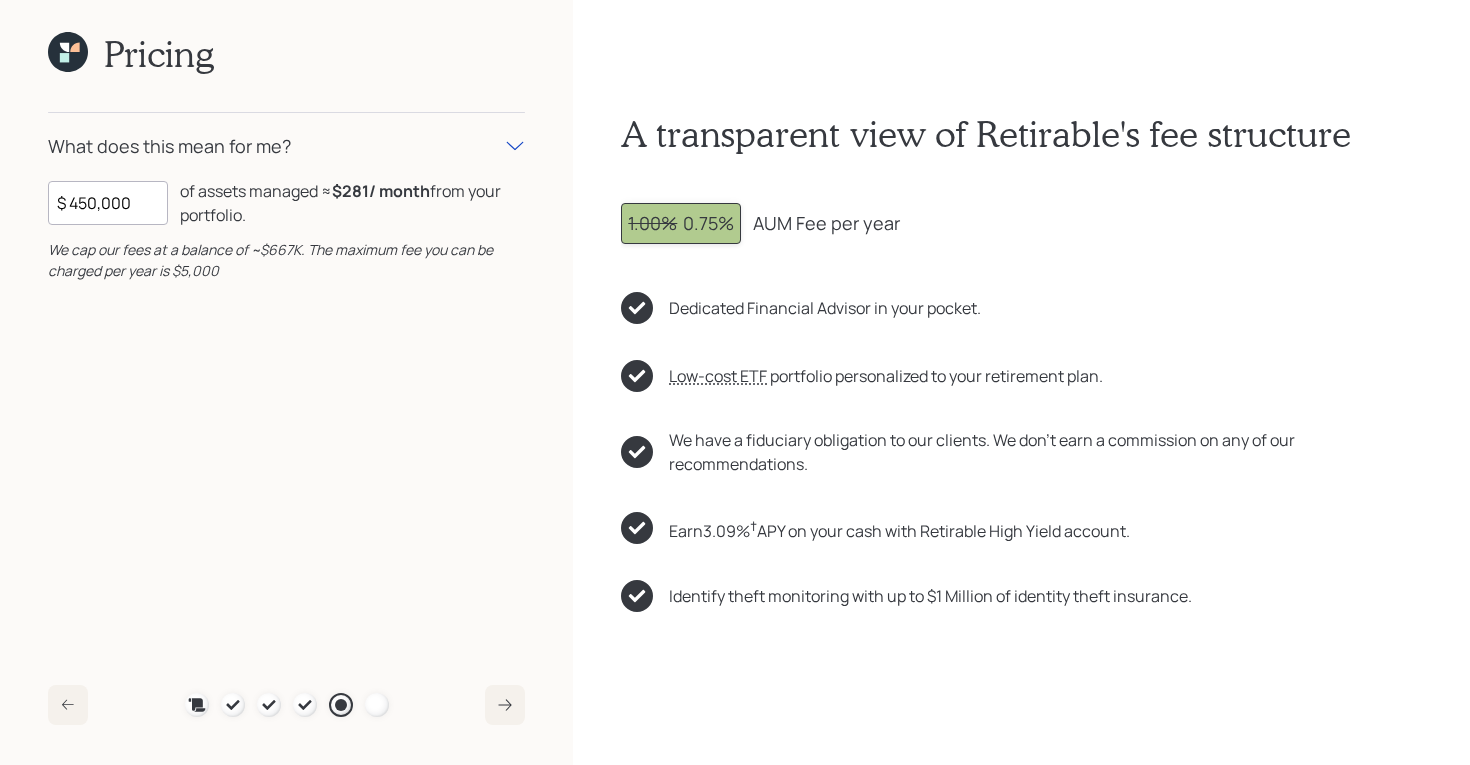 click on "Dedicated Financial Advisor in your pocket. Low-cost ETF Retirable uses diversified Exchange Traded Funds from trusted managers such as Vanguard, iShares, and Invesco. We select ETFs that have low-cost expense ratios, typically < 0.15%   portfolio personalized to your retirement plan. We have a fiduciary obligation to our clients. We don't earn a commission on any of our recommendations. Earn  3.09 % †  APY on your cash with Retirable High Yield account. Identify theft monitoring with up to $1 Million of identity theft insurance." at bounding box center (1021, 452) 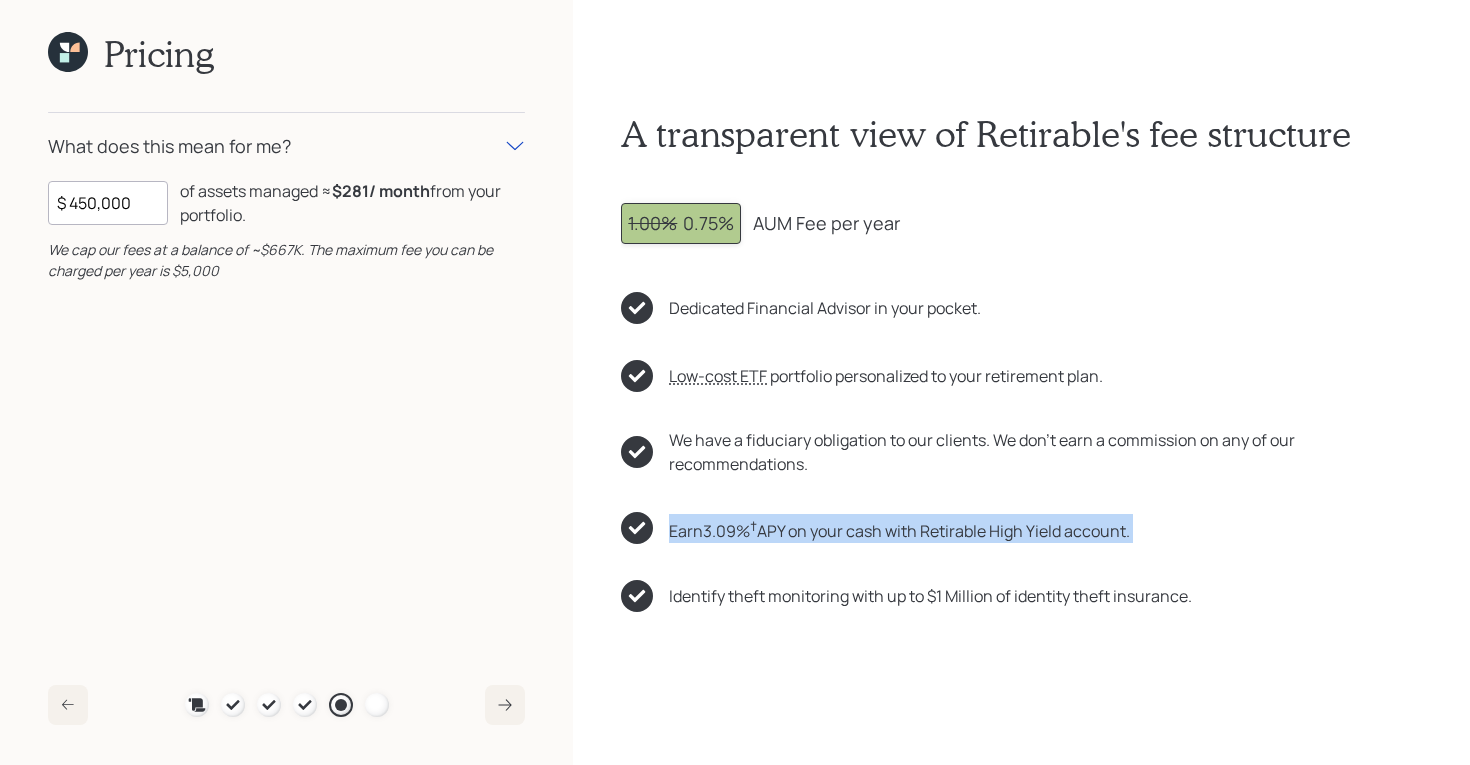 click on "Earn  3.09 % †  APY on your cash with Retirable High Yield account." at bounding box center (899, 528) 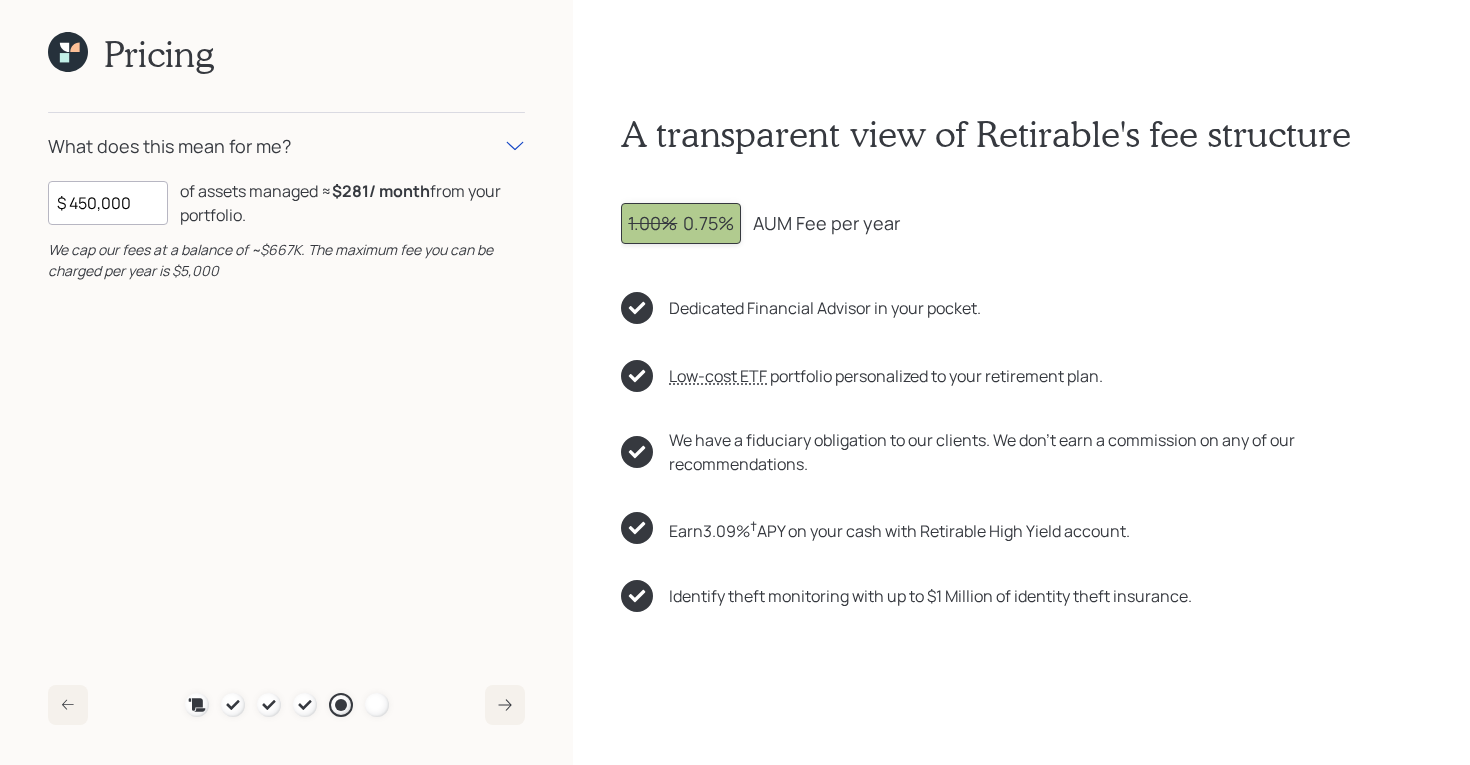 click on "Identify theft monitoring with up to $1 Million of identity theft insurance." at bounding box center [1021, 596] 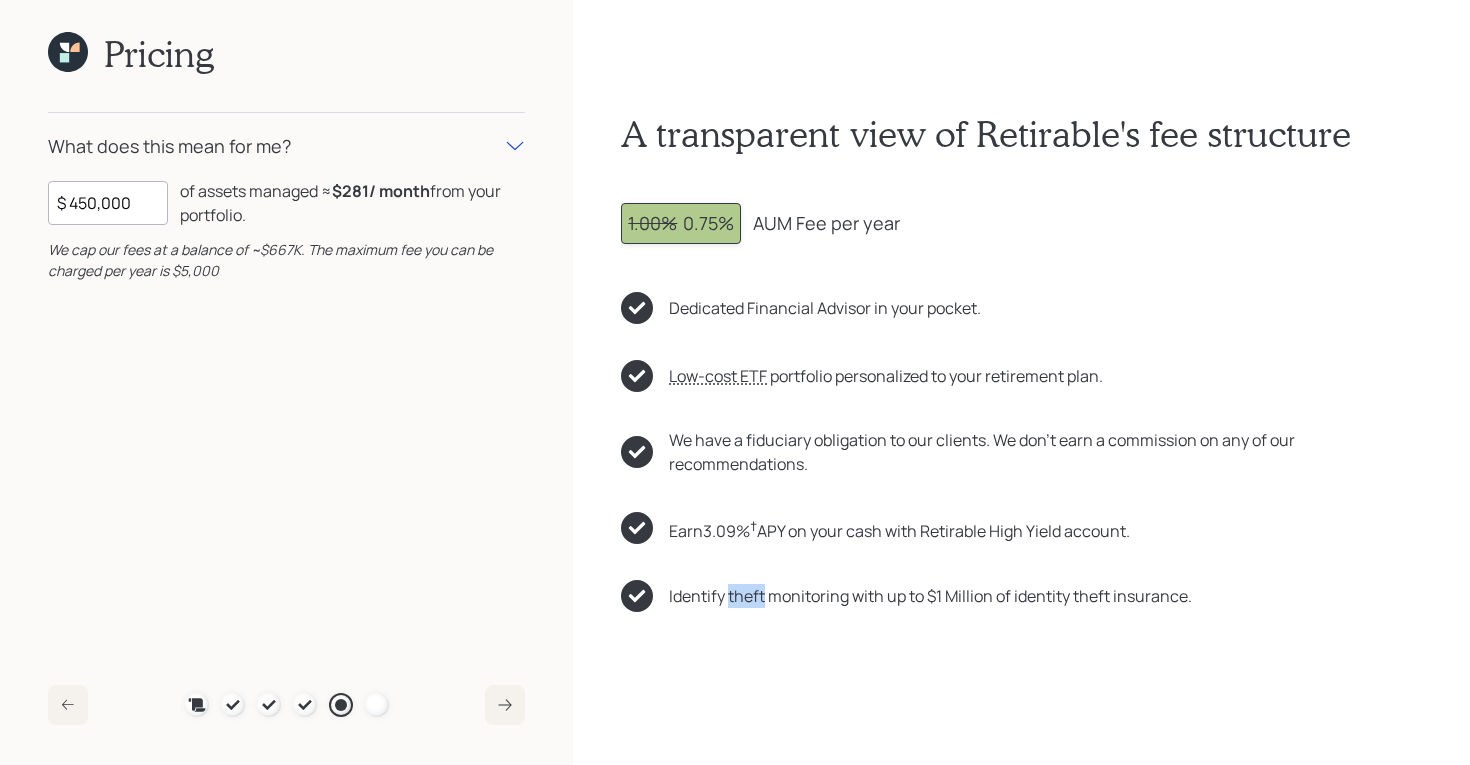 click on "Identify theft monitoring with up to $1 Million of identity theft insurance." at bounding box center [930, 596] 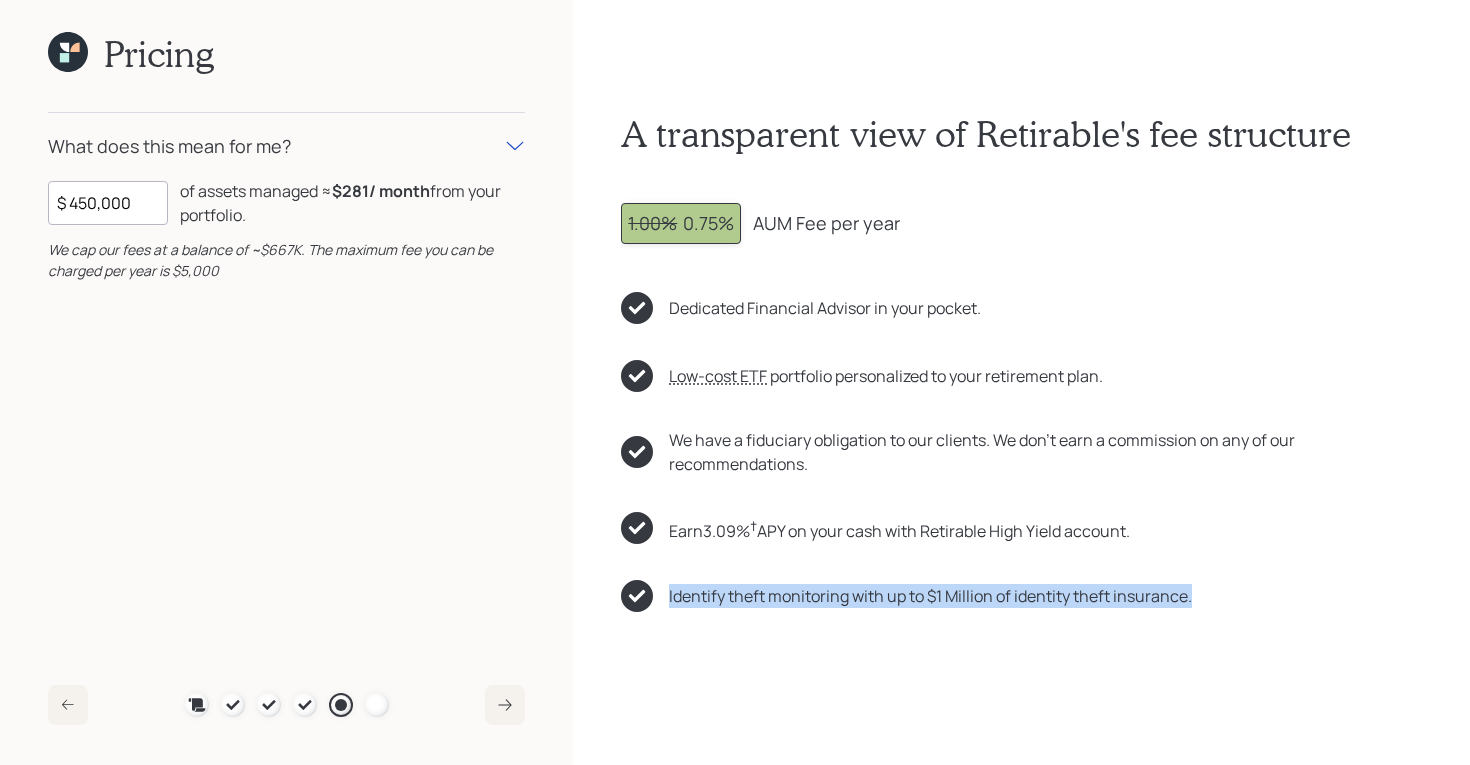 click on "Identify theft monitoring with up to $1 Million of identity theft insurance." at bounding box center [930, 596] 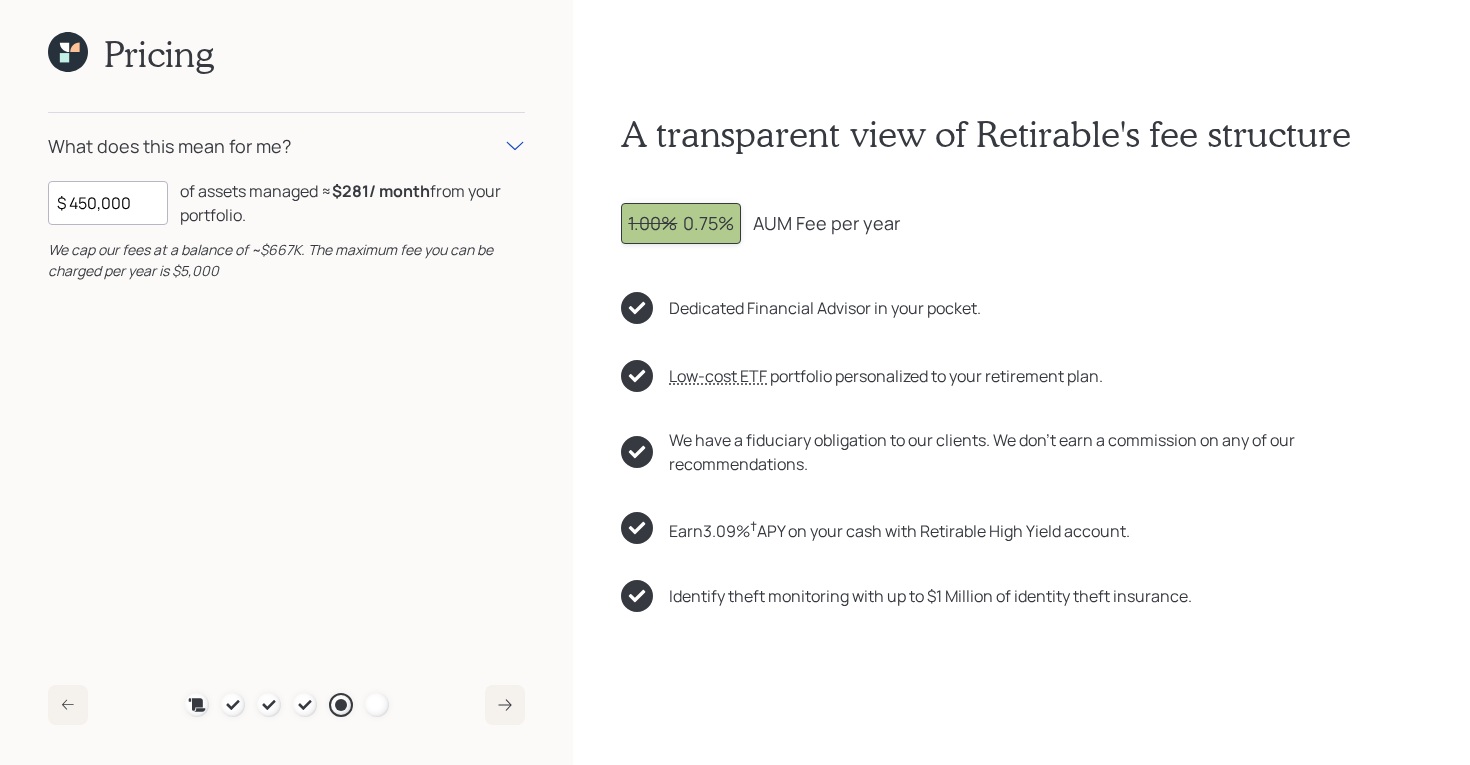click on "$ 450,000" at bounding box center [108, 203] 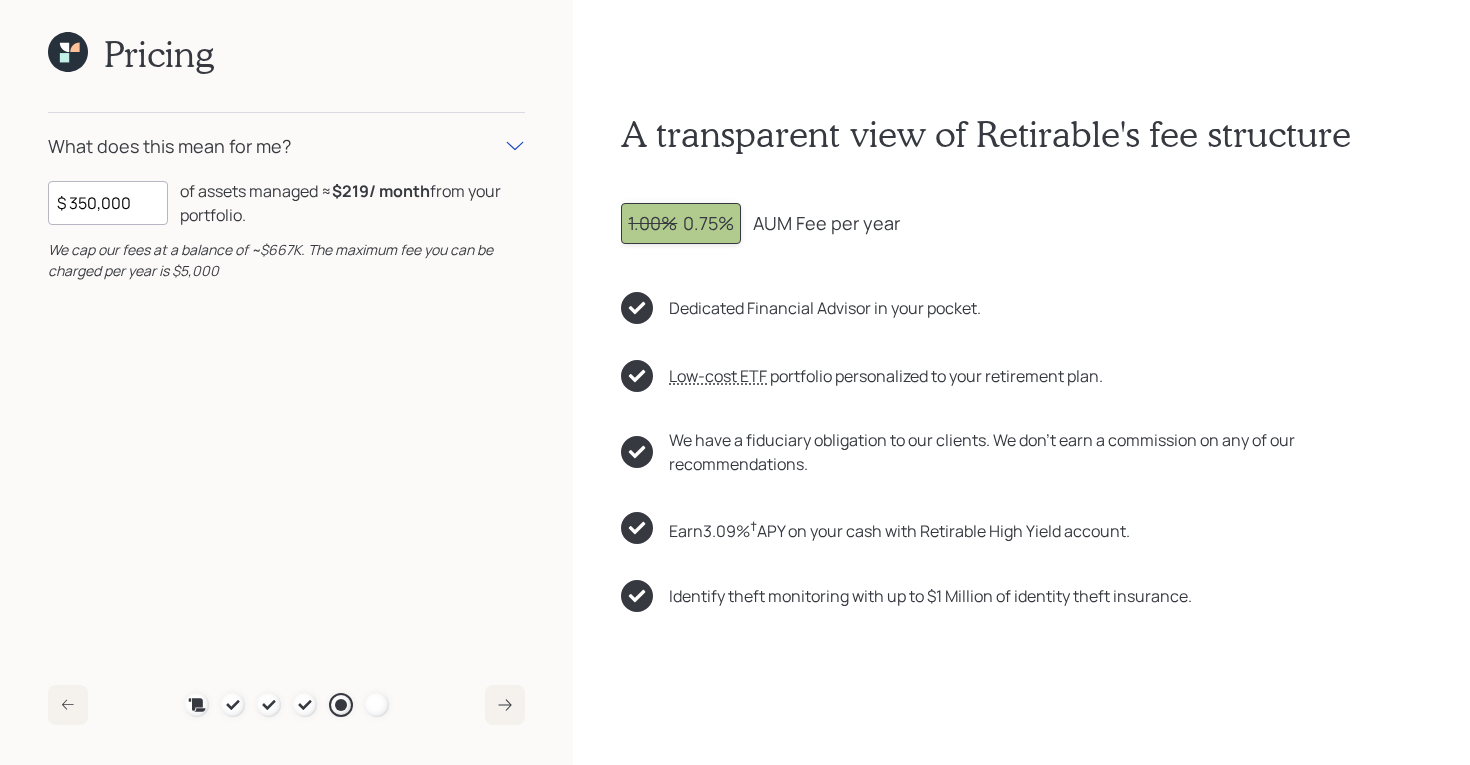 click on "Pricing What does this mean for me? $ 350,000 of assets managed ≈  $219  / month  from your portfolio . We cap our fees at a balance of ~$667K. The maximum fee you can be charged per year is $5,000 Plan Recommended Accounts Investment Strategy Portfolio Details Pricing Become a Client" at bounding box center (286, 382) 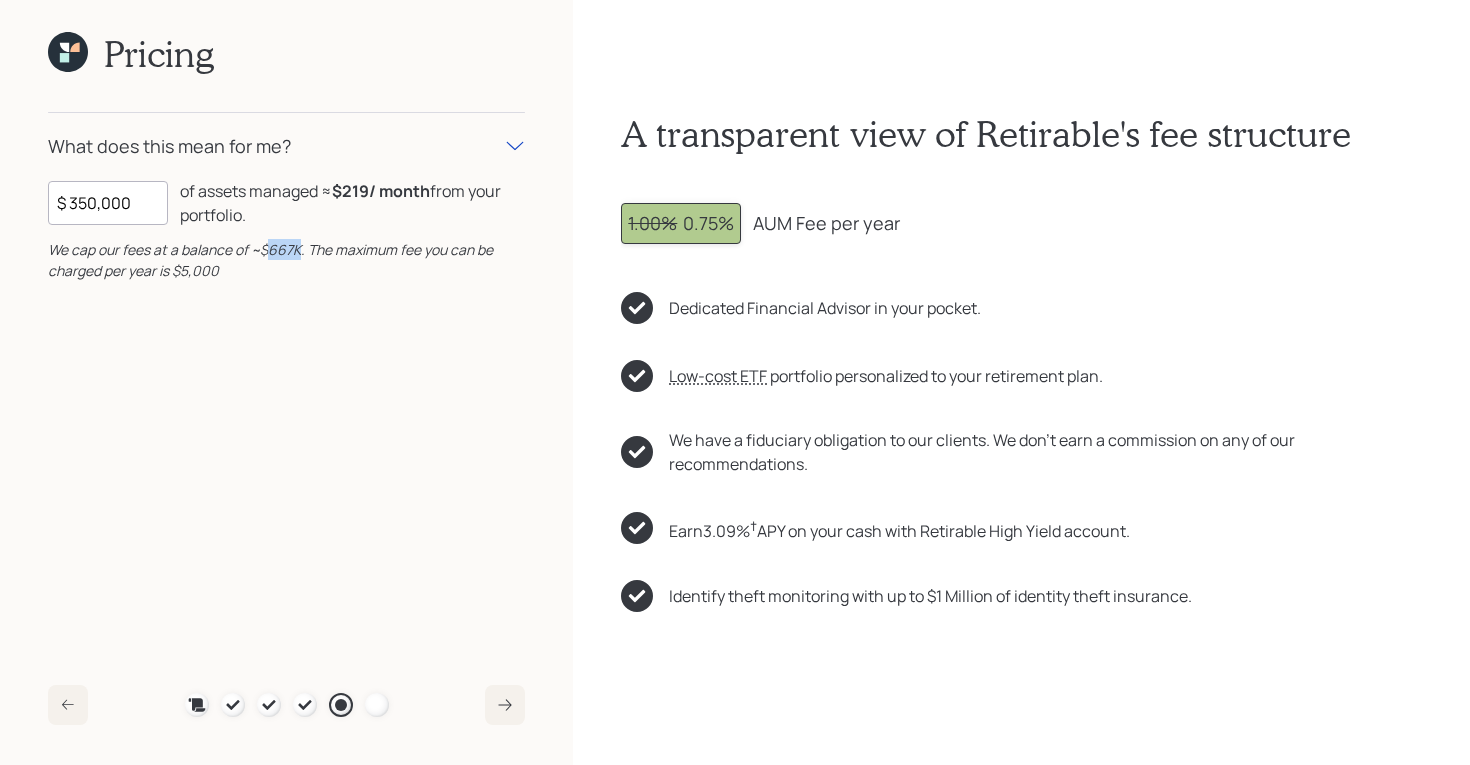 drag, startPoint x: 268, startPoint y: 252, endPoint x: 295, endPoint y: 250, distance: 27.073973 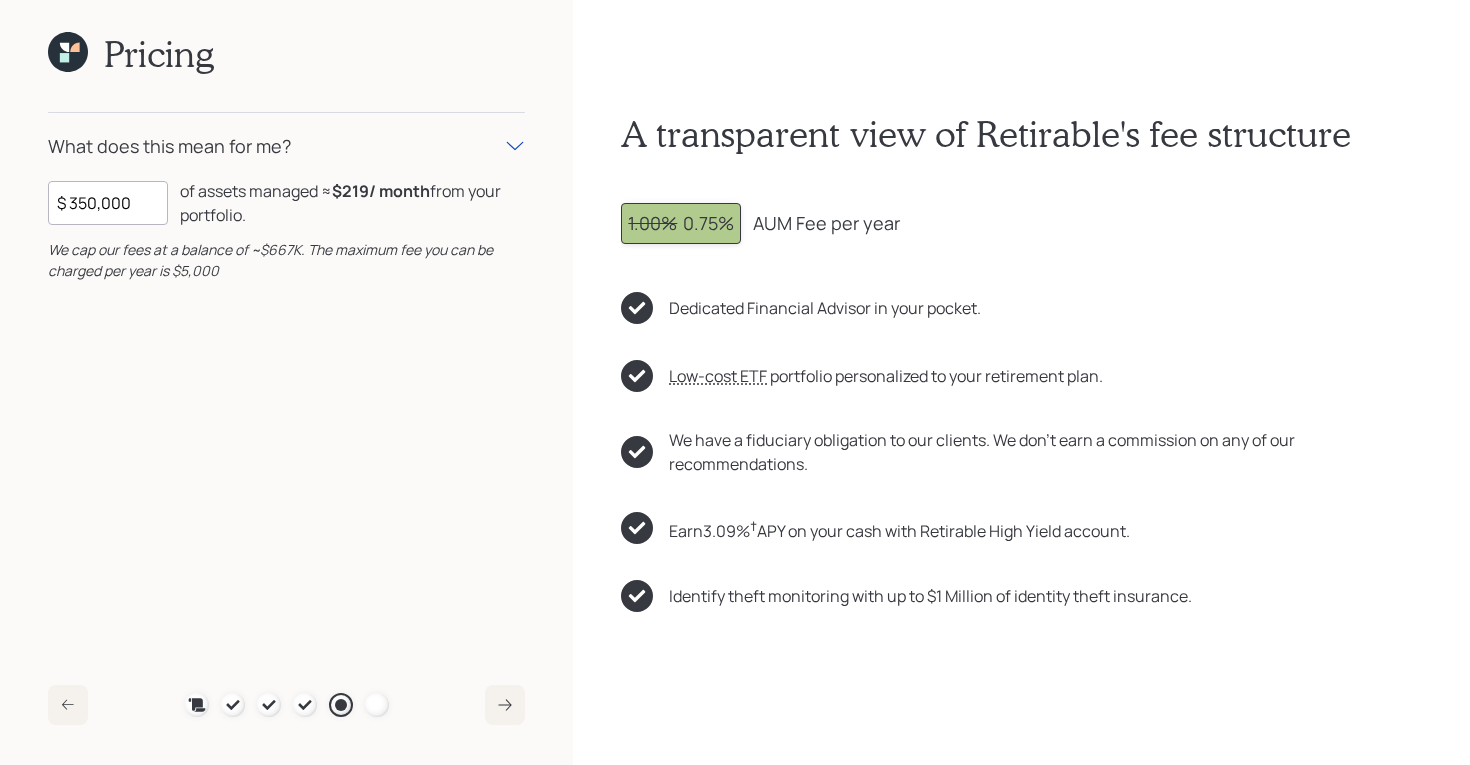 click on "$ 350,000" at bounding box center [108, 203] 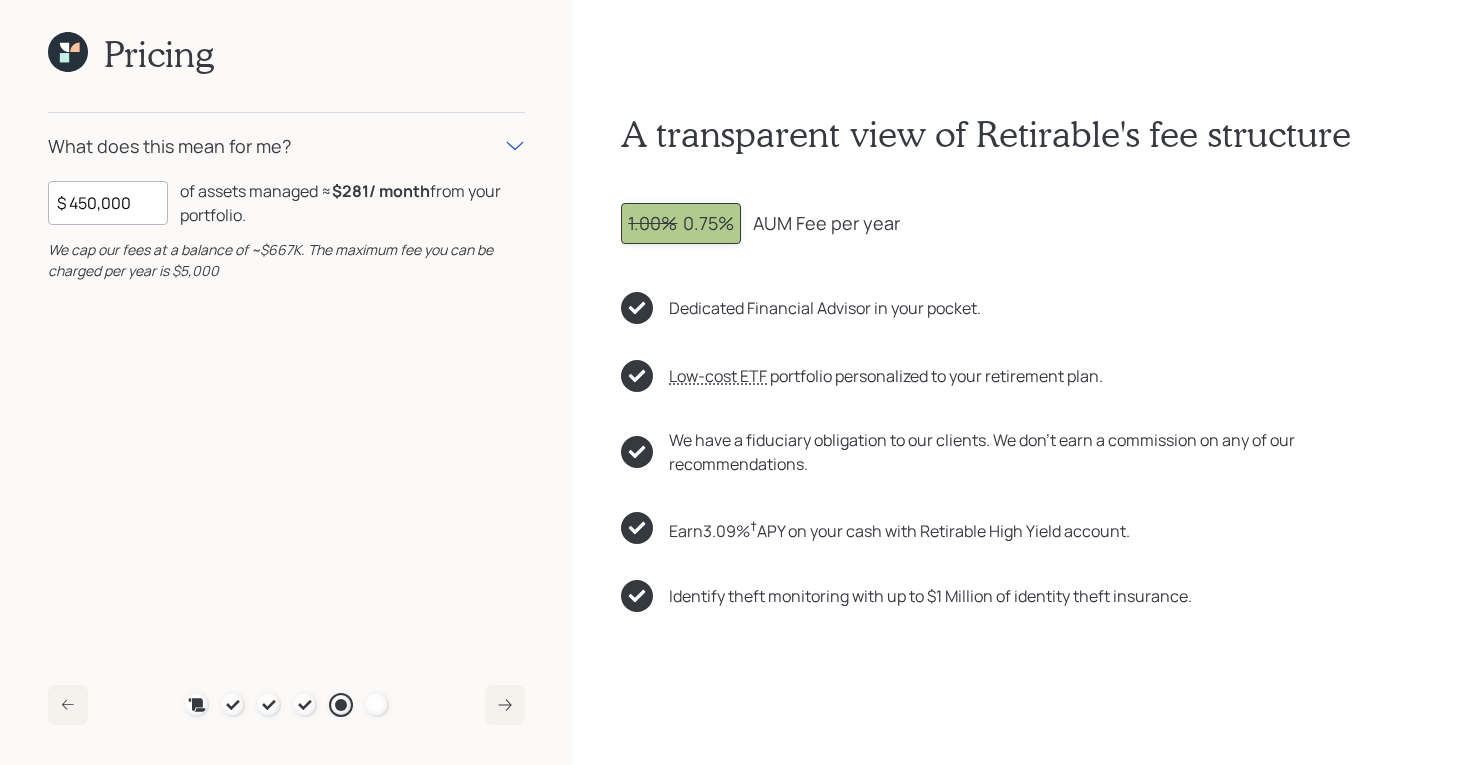 type on "$ 450,000" 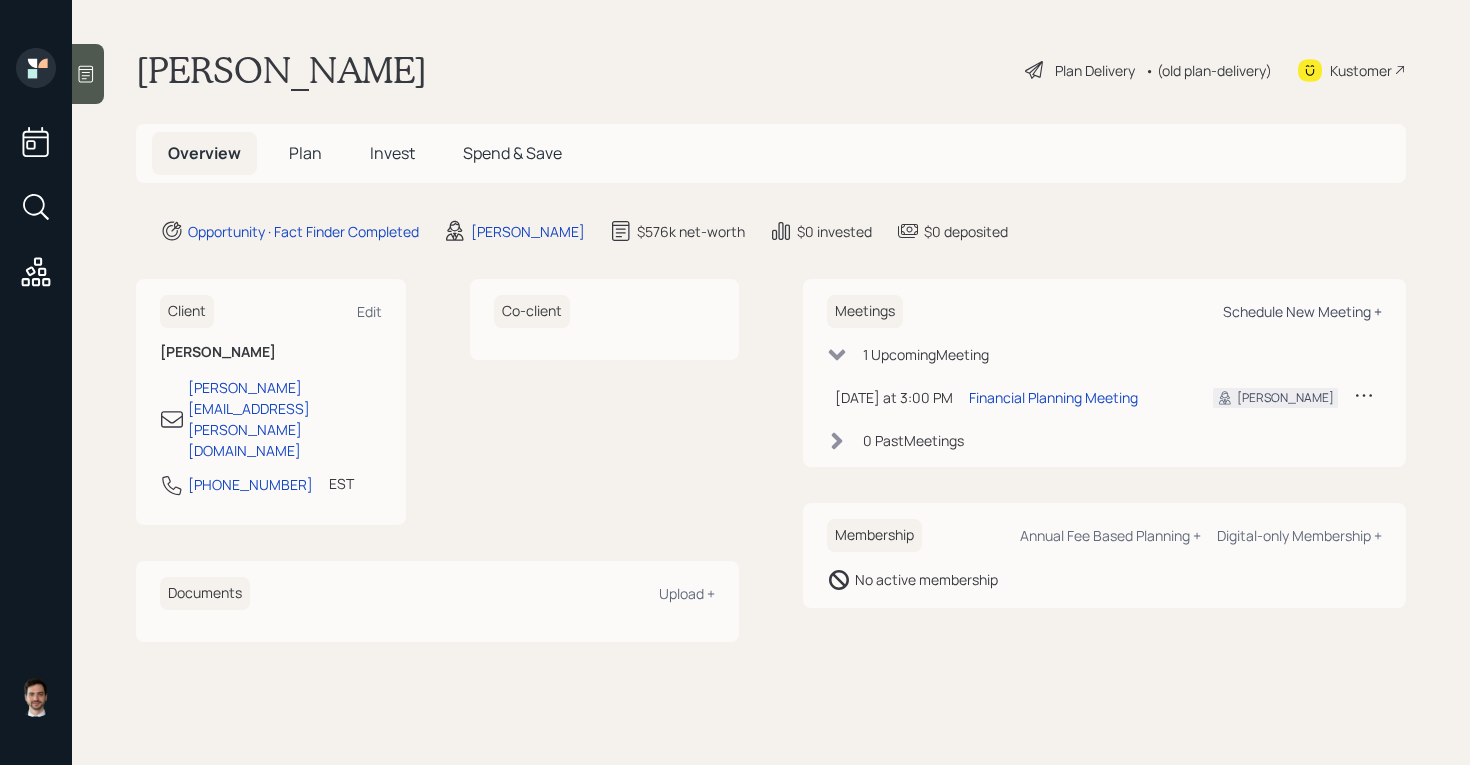 click on "Schedule New Meeting +" at bounding box center (1302, 311) 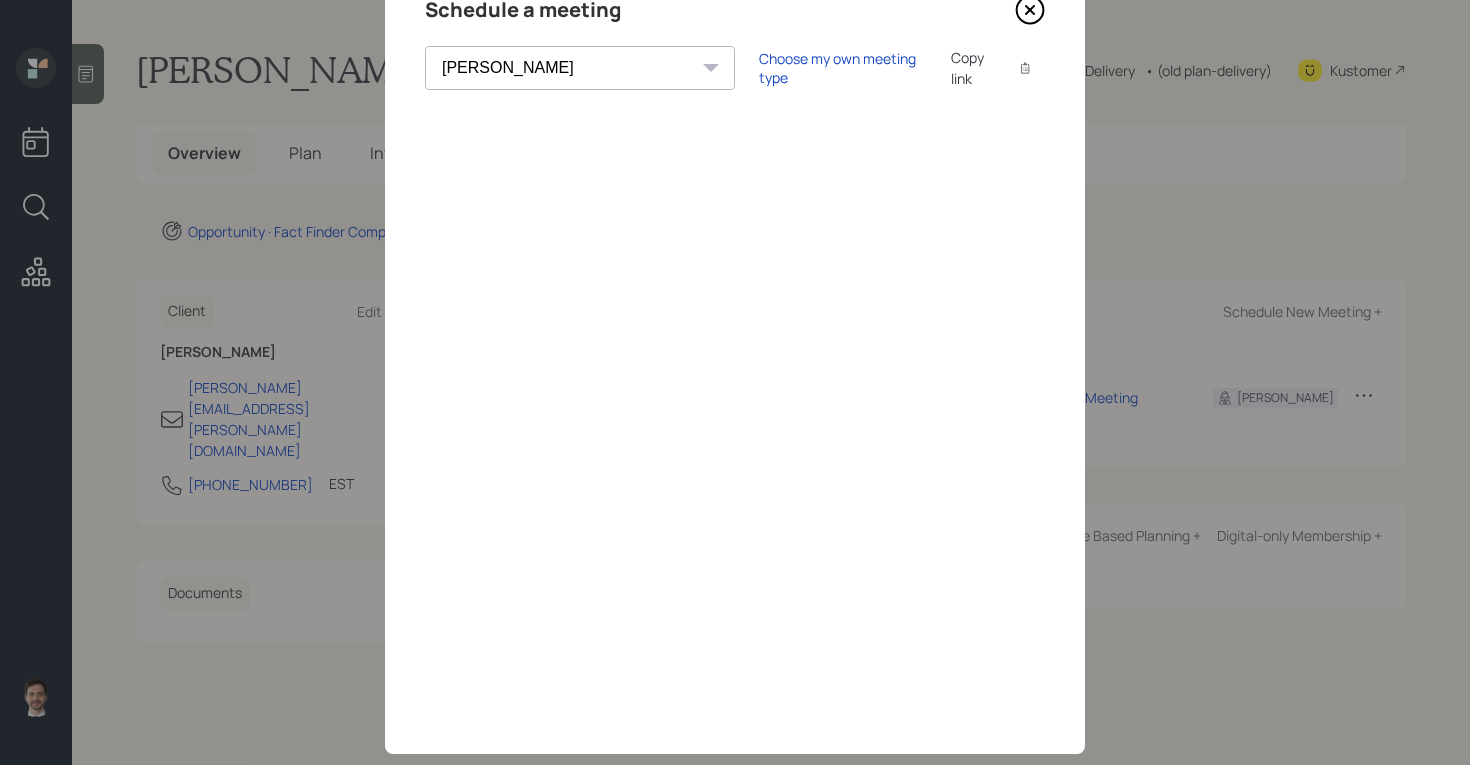 scroll, scrollTop: 135, scrollLeft: 0, axis: vertical 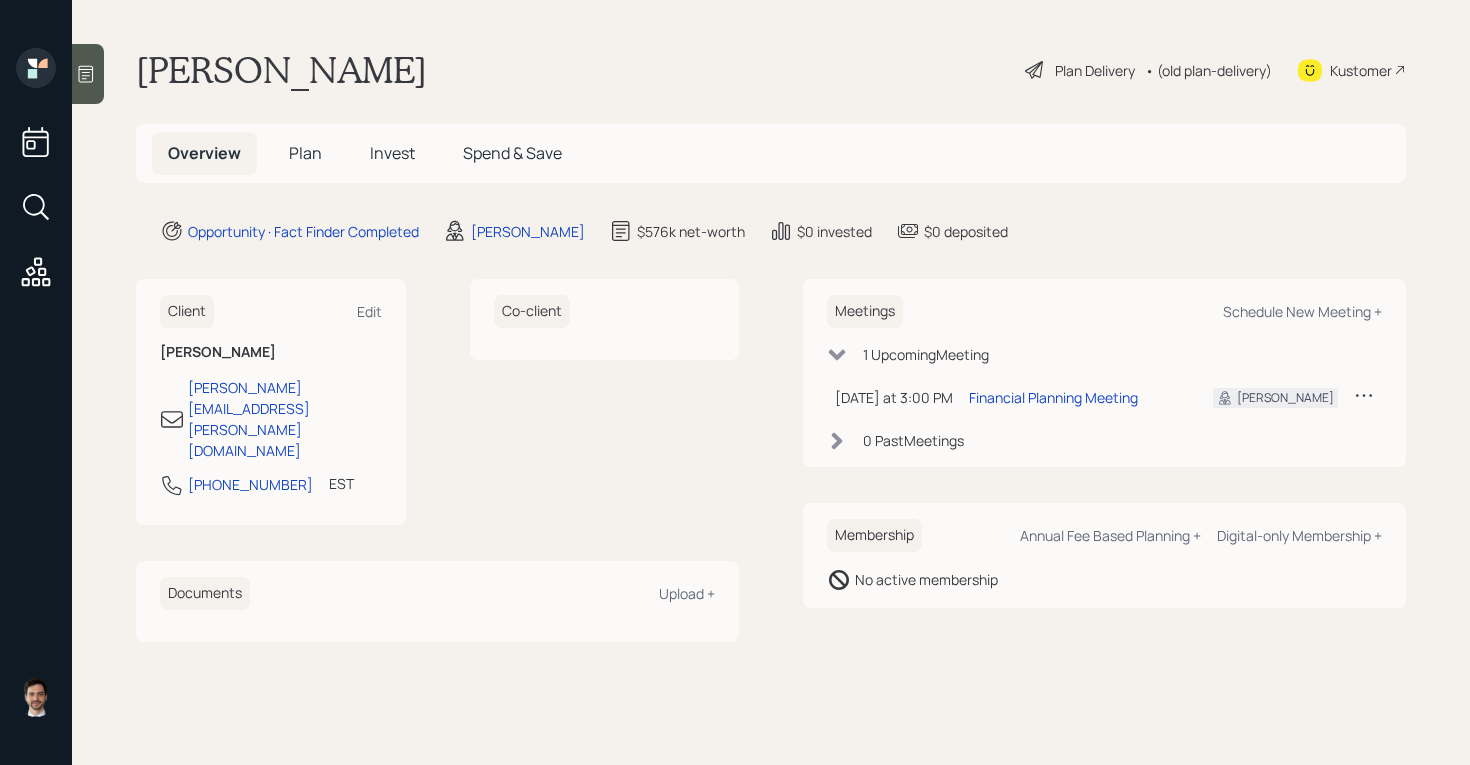click on "Plan" at bounding box center [305, 153] 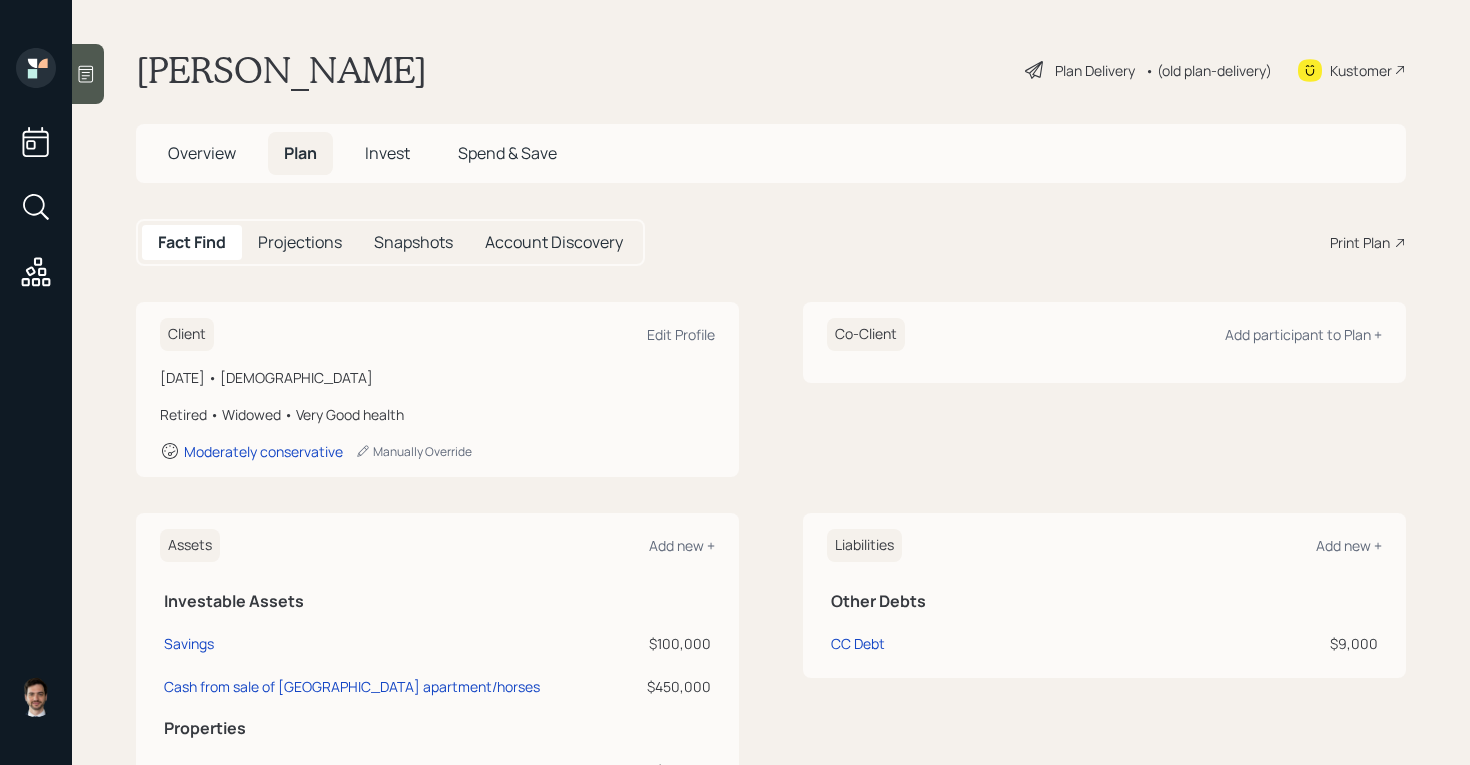 click on "Print Plan" at bounding box center [1360, 242] 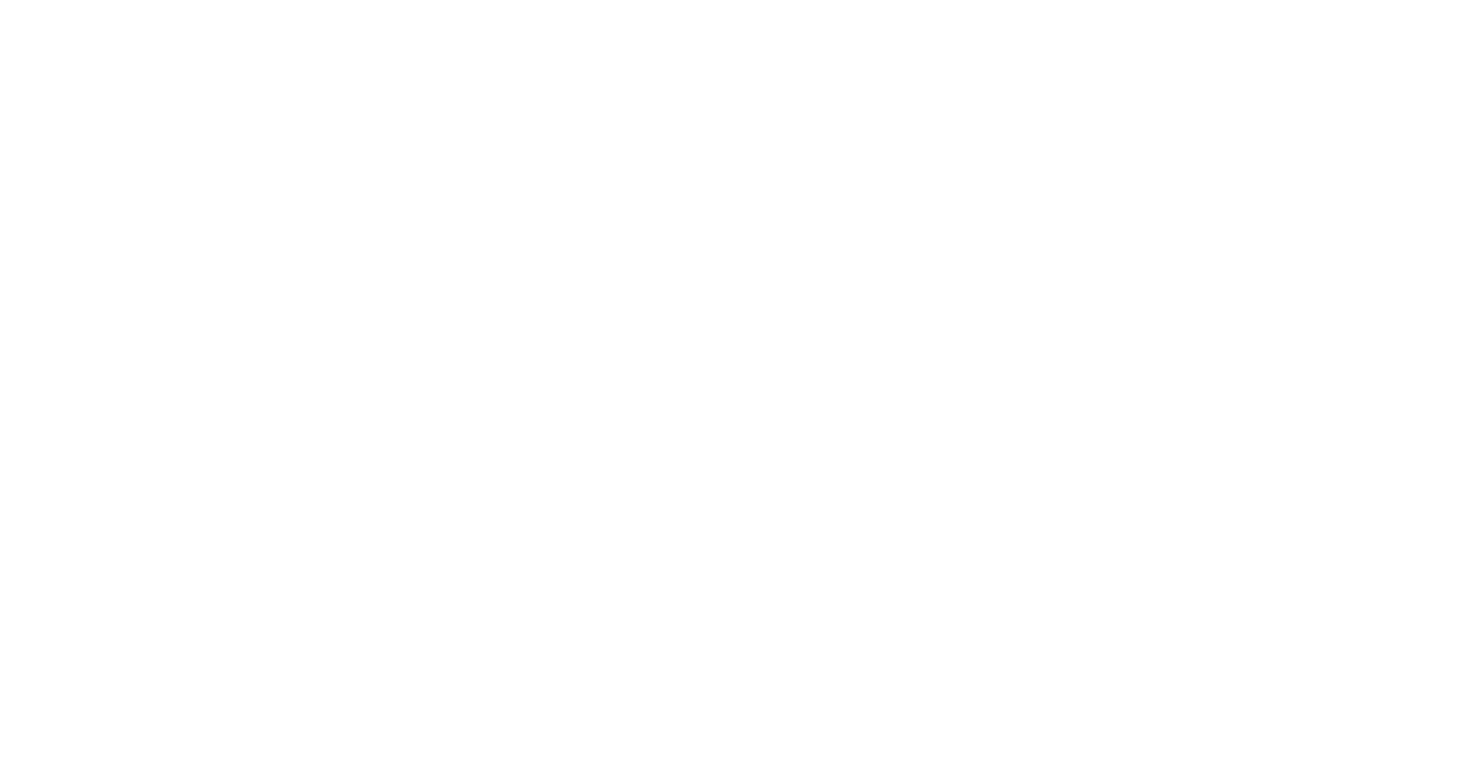 scroll, scrollTop: 0, scrollLeft: 0, axis: both 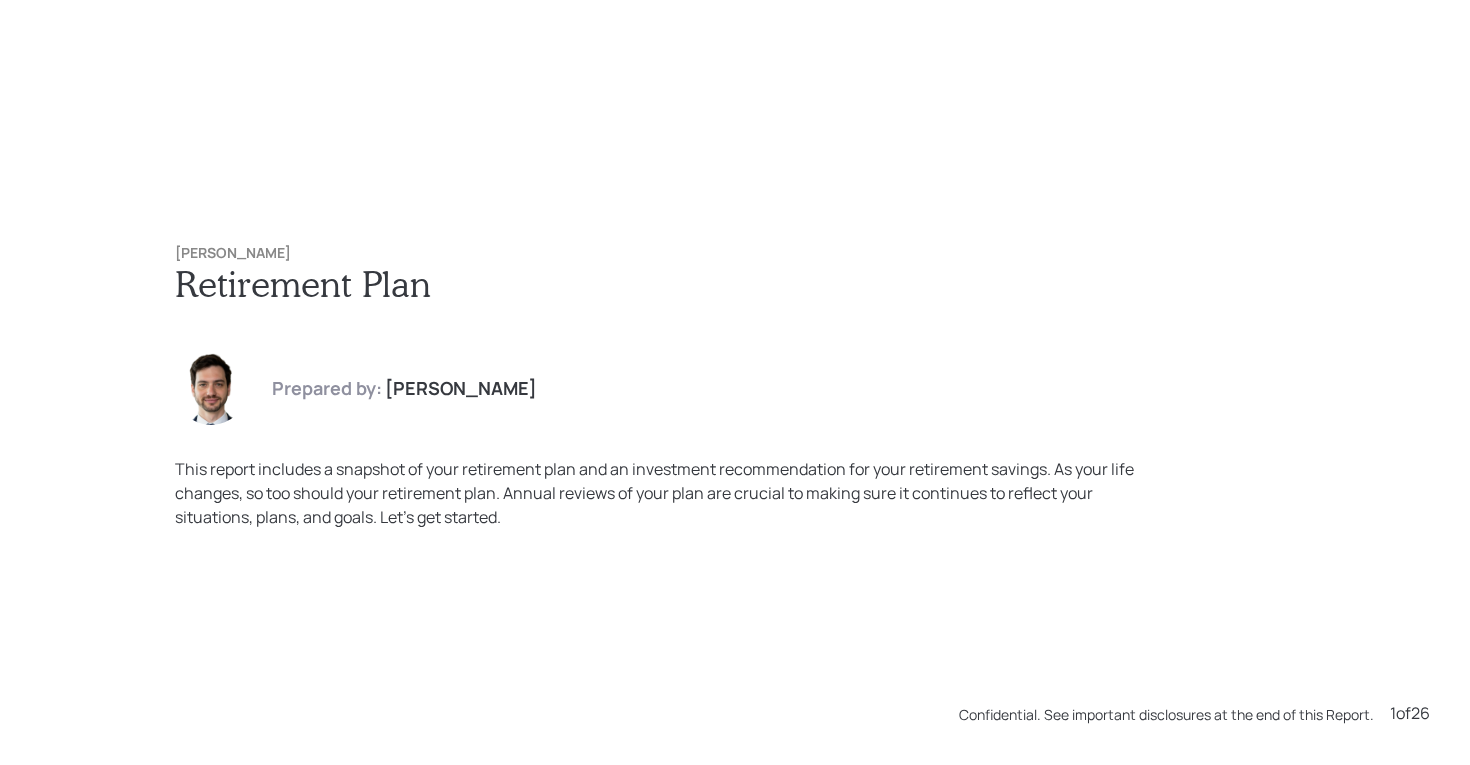 click on "[PERSON_NAME]" at bounding box center [735, 253] 